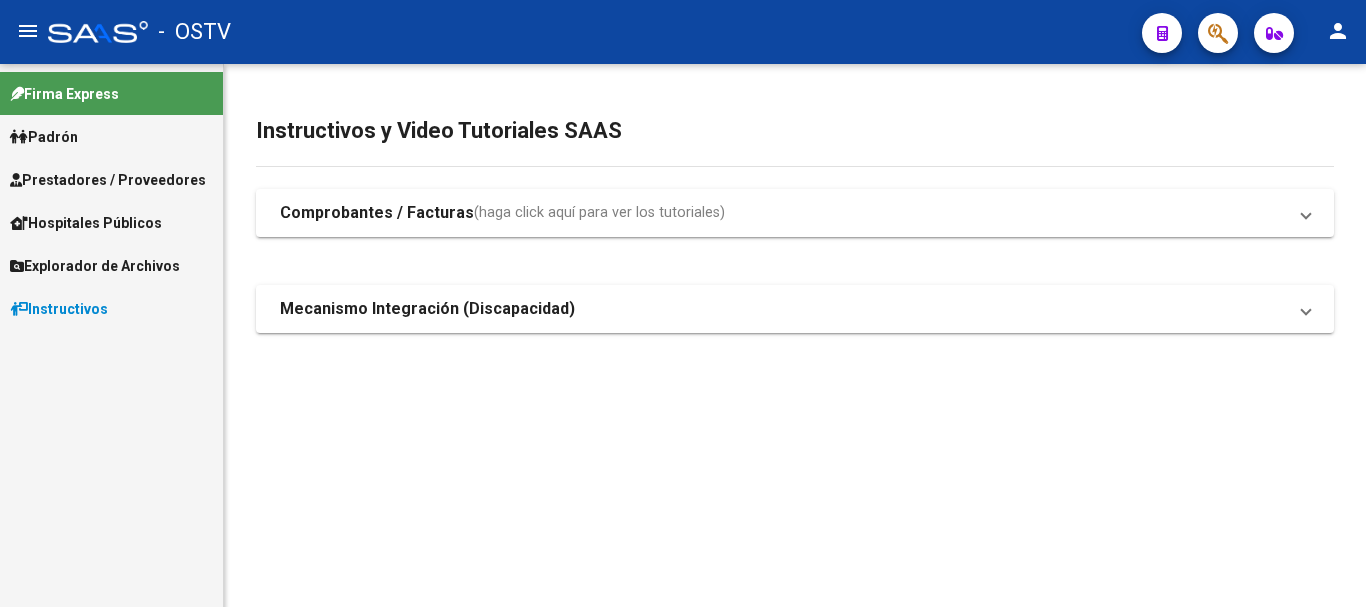 scroll, scrollTop: 0, scrollLeft: 0, axis: both 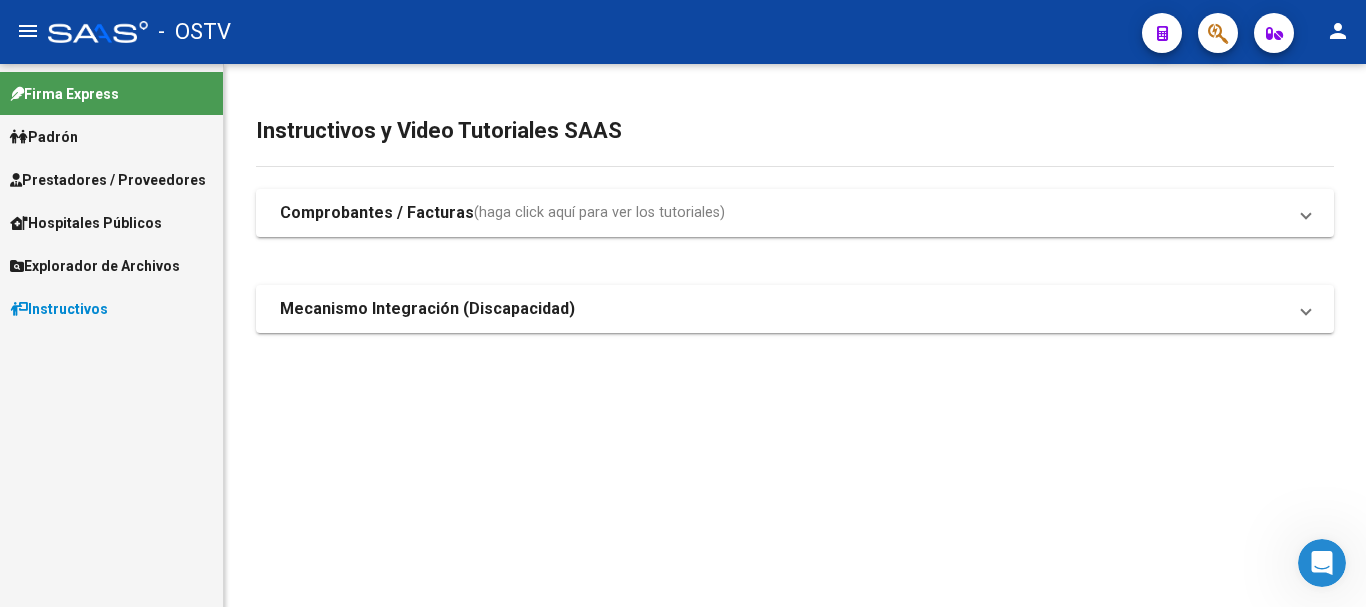 click on "Prestadores / Proveedores" at bounding box center [108, 180] 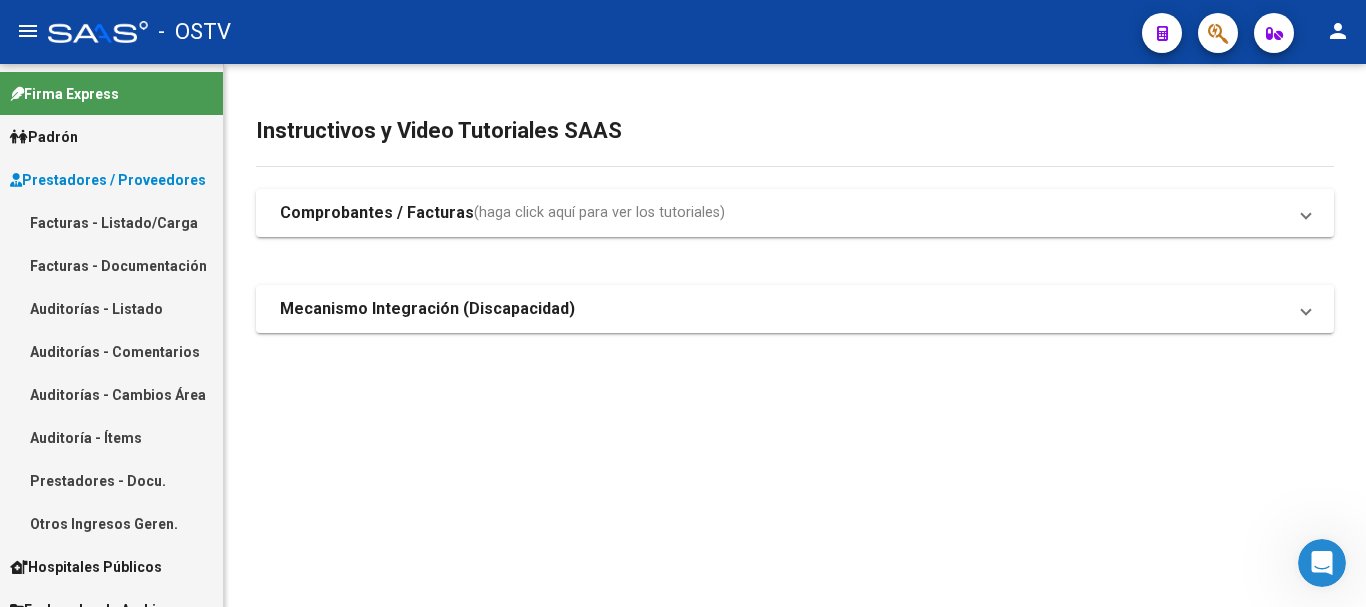 click on "Auditorías - Listado" at bounding box center [111, 308] 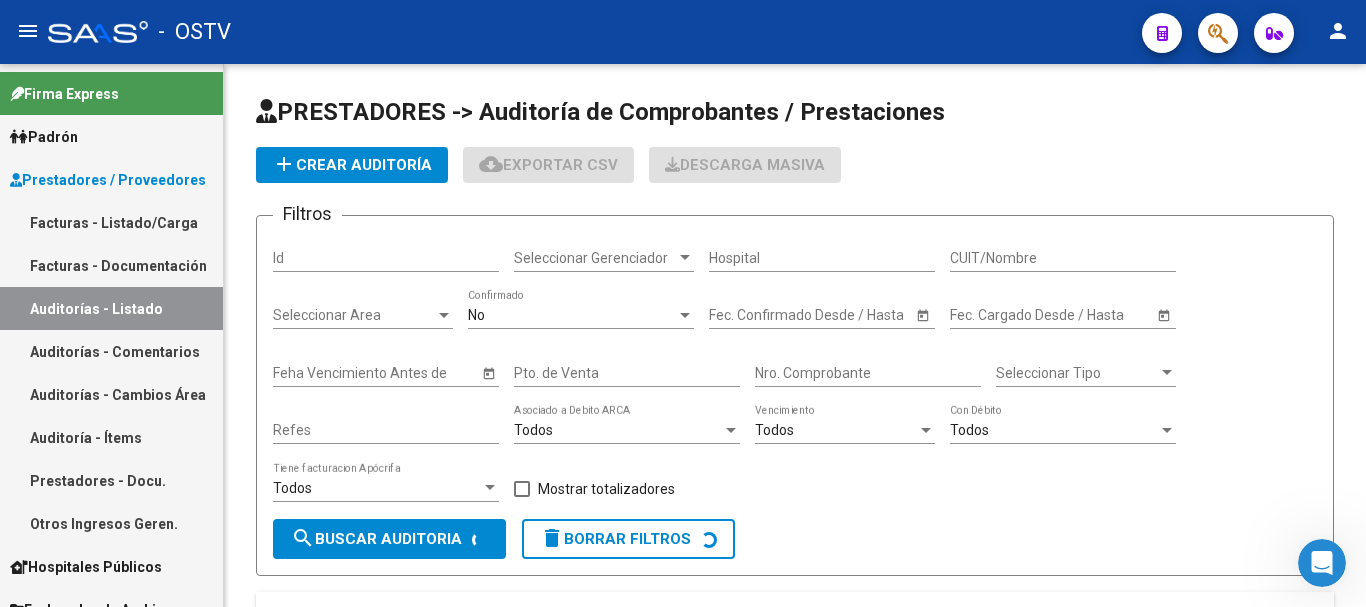 click on "PRESTADORES -> Auditoría de Comprobantes / Prestaciones add  Crear Auditoría
cloud_download  Exportar CSV   Descarga Masiva
Filtros Id Seleccionar Gerenciador Seleccionar Gerenciador Hospital CUIT/Nombre Seleccionar Area Seleccionar Area No  Confirmado Start date – Fec. Confirmado Desde / Hasta Start date – Fec. Cargado Desde / Hasta Feha Vencimiento Antes de Pto. de Venta Nro. Comprobante Seleccionar Tipo Seleccionar Tipo Refes Todos  Asociado a Debito ARCA Todos  Vencimiento Todos  Con Débito Todos  Tiene facturacion Apócrifa    Mostrar totalizadores search  Buscar Auditoria  delete  Borrar Filtros  Acciones ID Area Razon Social Fc. Ingresada Comprobantes asociados Imputado Gerenciador Importe Aprobado Importe Debitado Importe Comprobantes Vencimiento FC Creado Usuario Confirmado Por Comentario Vencimiento Auditoría Auditoría externa creada Período Imputado Fecha Debitado x ARCA Monto Debitado x ARCA  0 total   1" 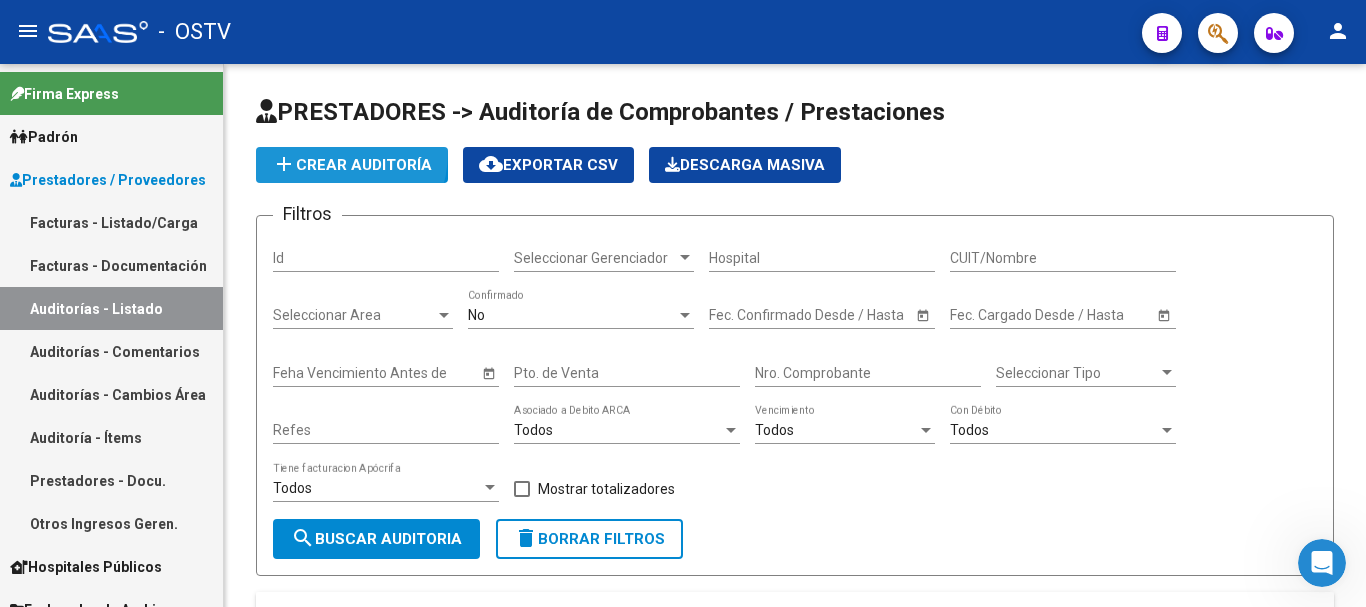 click on "add  Crear Auditoría" 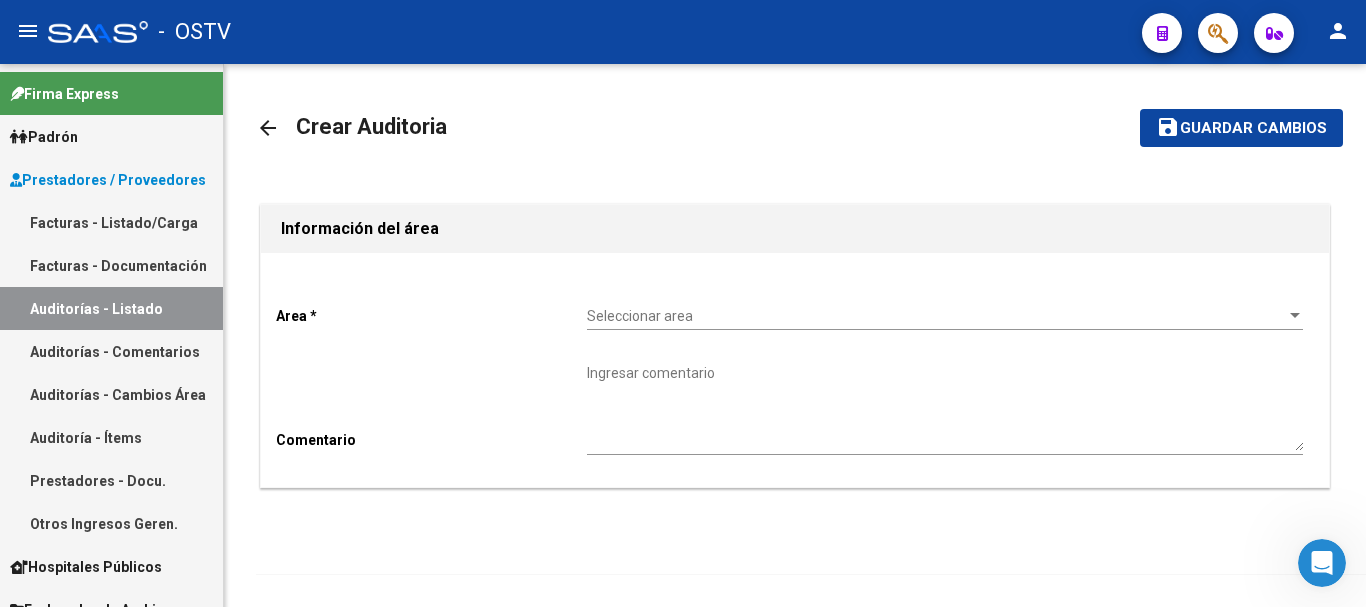 click on "Auditorías - Listado" at bounding box center (111, 308) 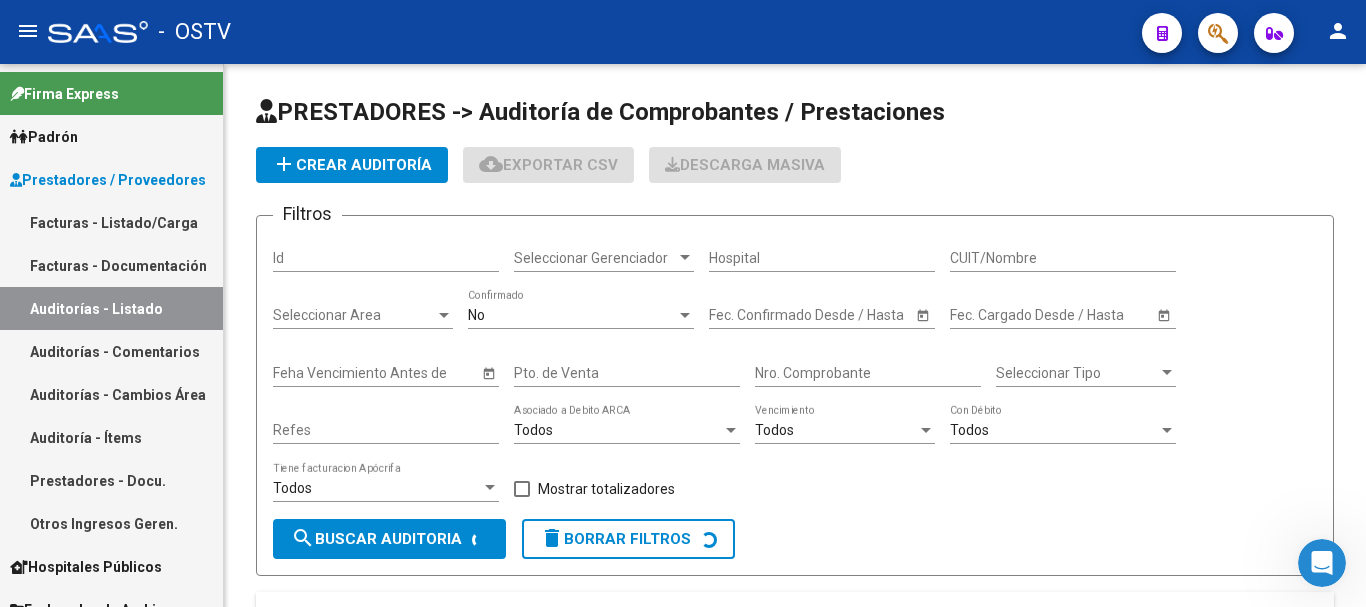 scroll, scrollTop: 600, scrollLeft: 0, axis: vertical 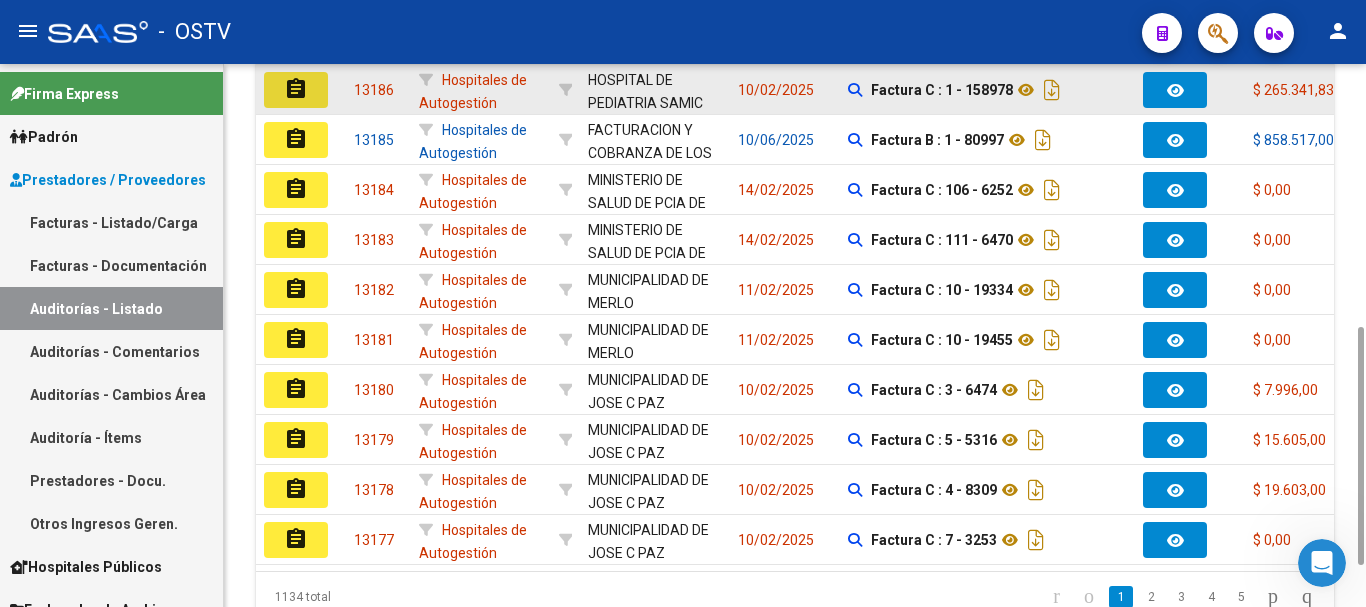 click on "assignment" 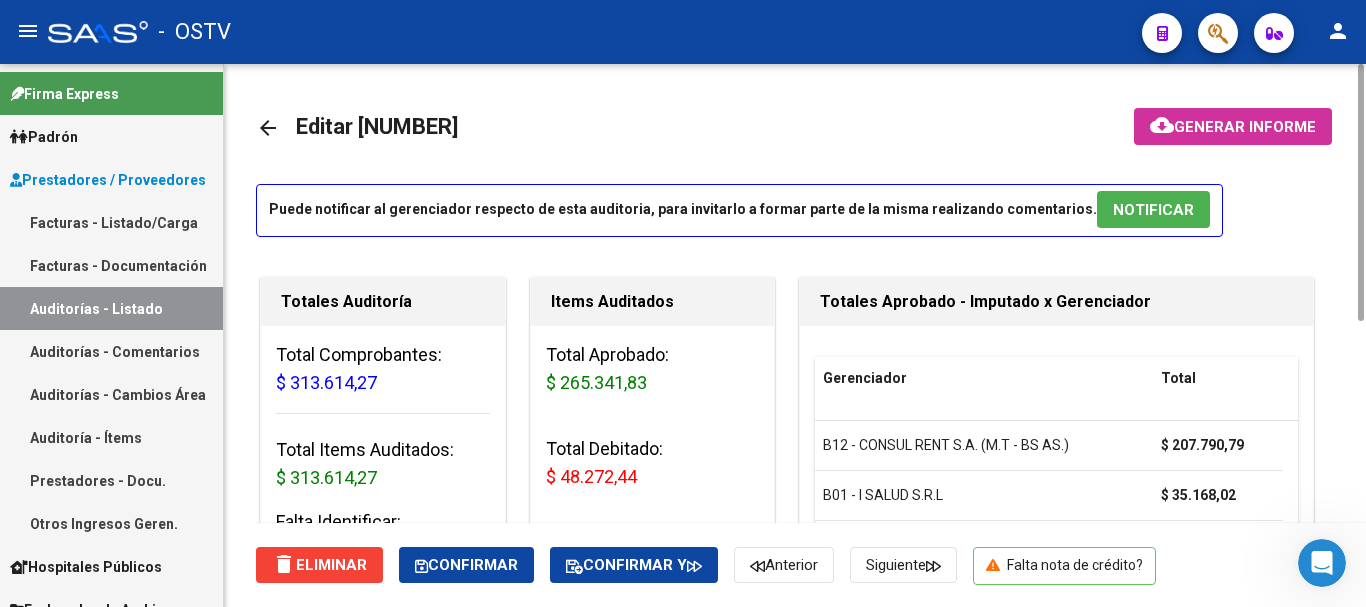 click on "NOTIFICAR" at bounding box center [1153, 209] 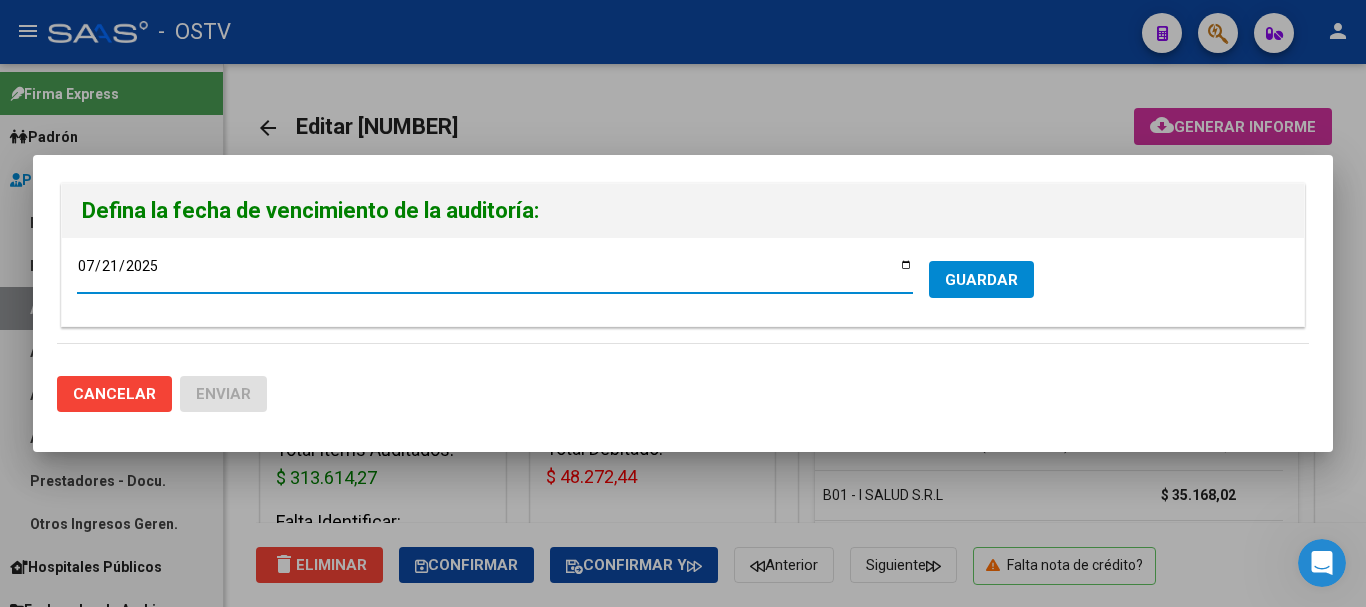 click on "GUARDAR" at bounding box center [981, 280] 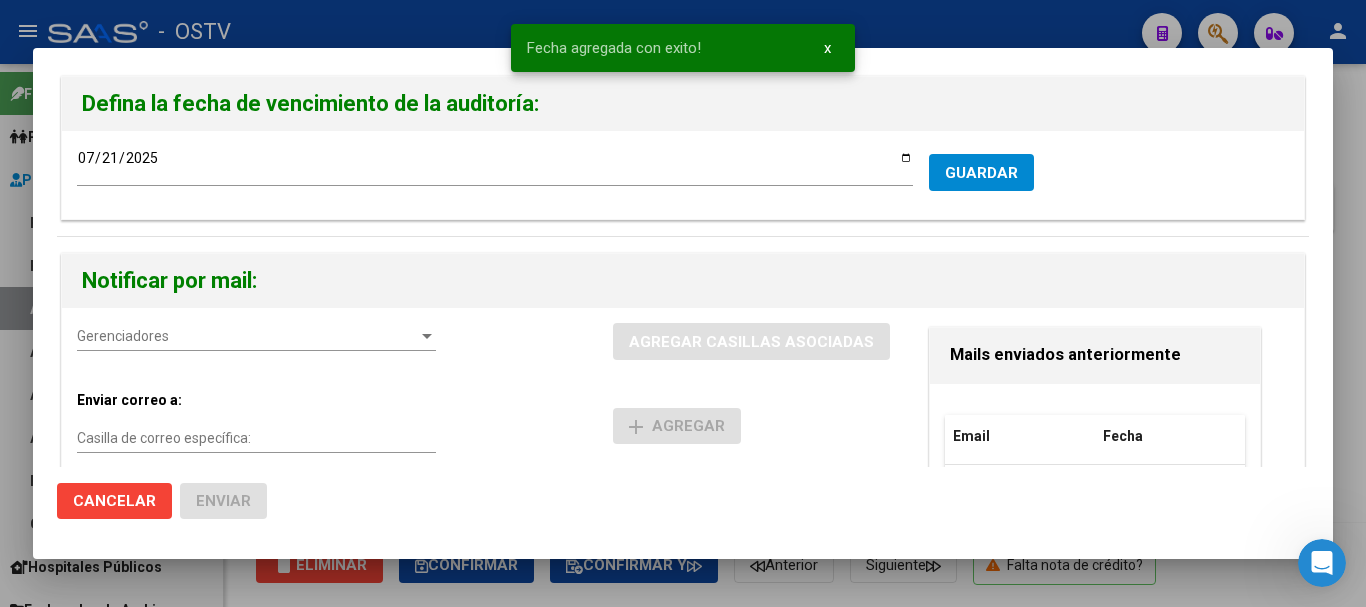 click on "Gerenciadores Gerenciadores" at bounding box center [256, 337] 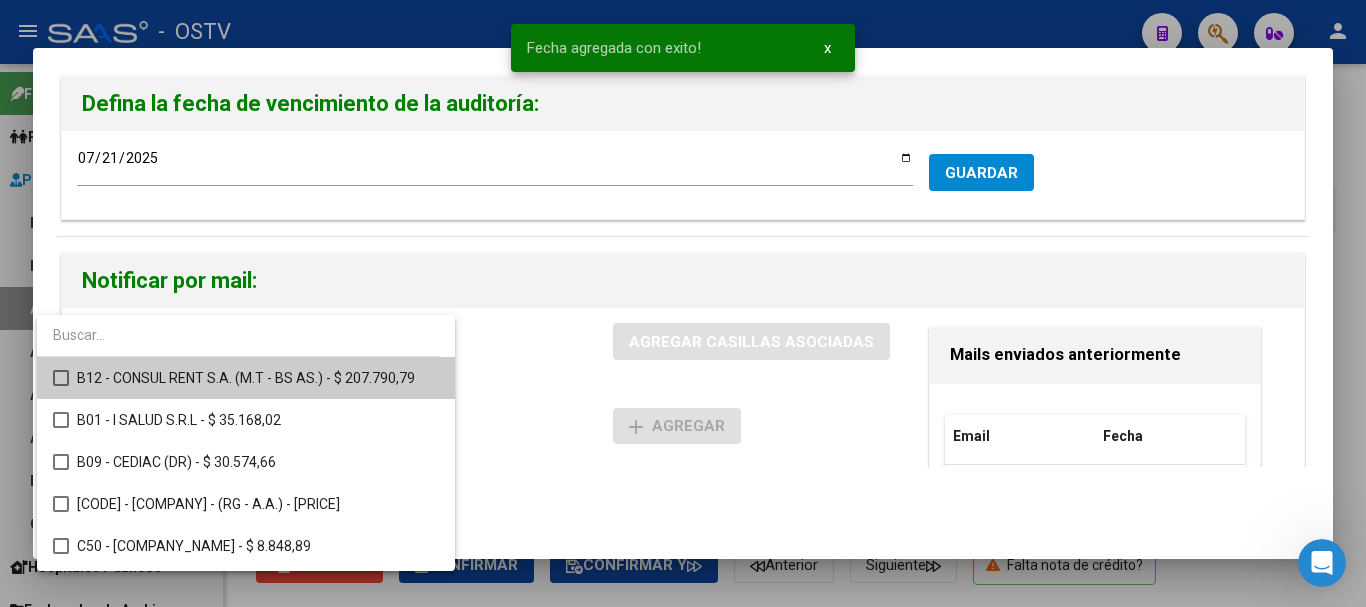 drag, startPoint x: 305, startPoint y: 367, endPoint x: 316, endPoint y: 369, distance: 11.18034 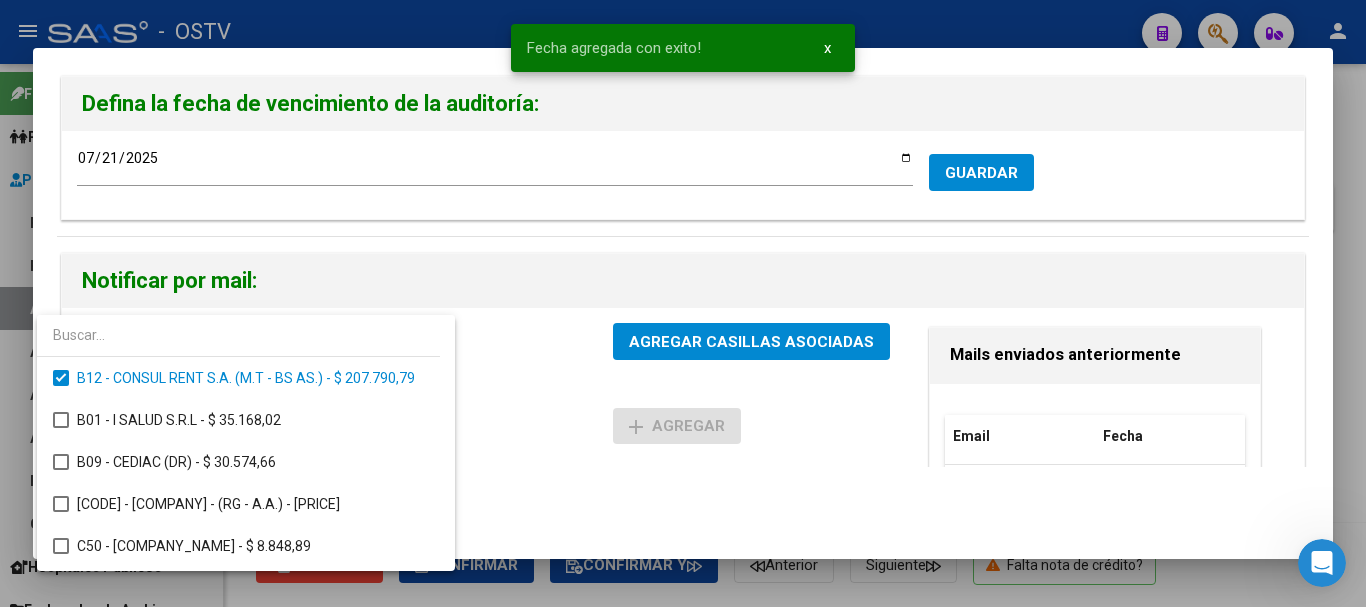 click at bounding box center [683, 303] 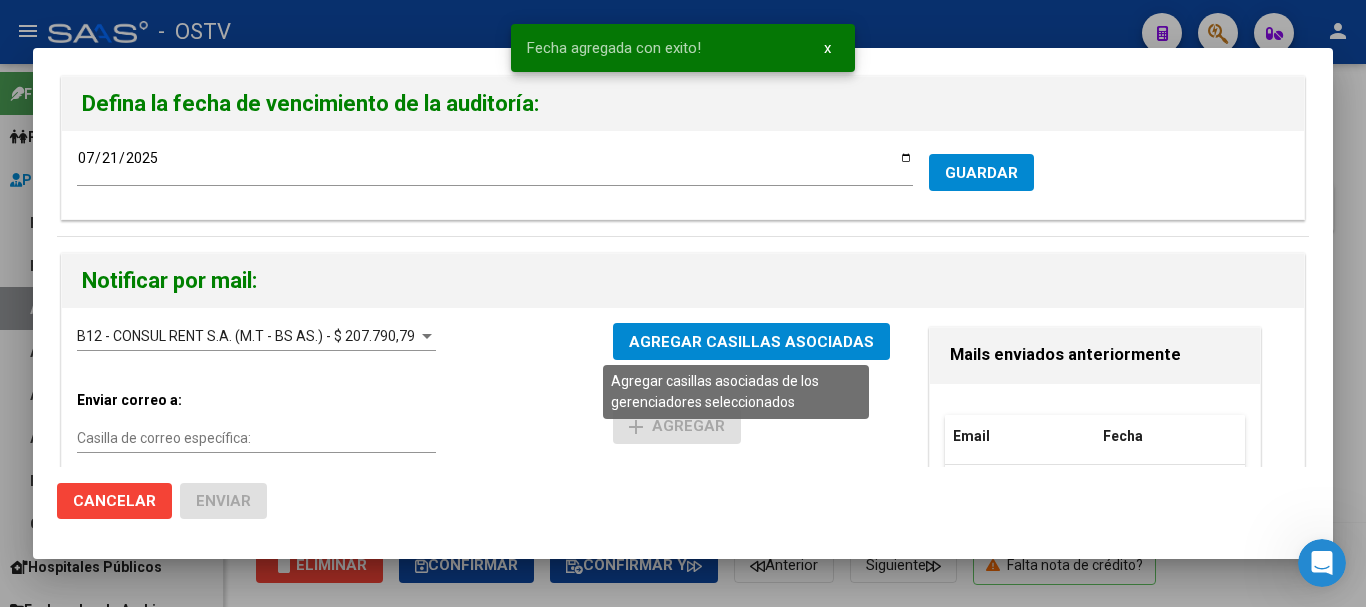 click on "AGREGAR CASILLAS ASOCIADAS" at bounding box center [751, 342] 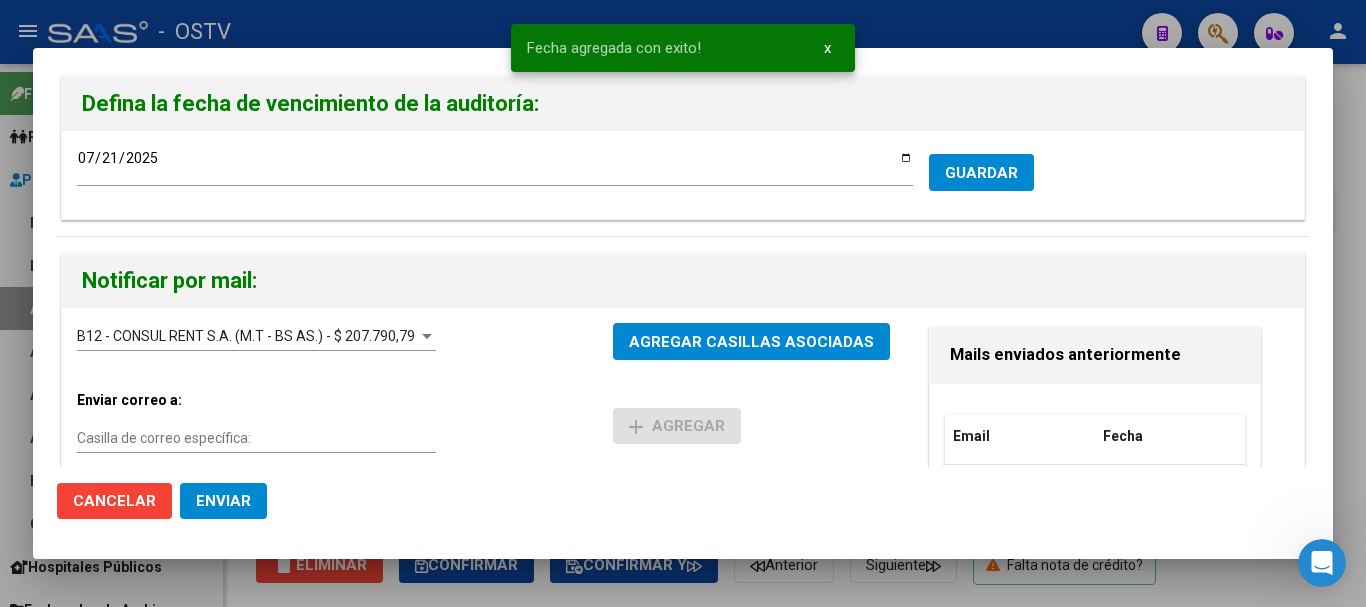 click on "Enviar" 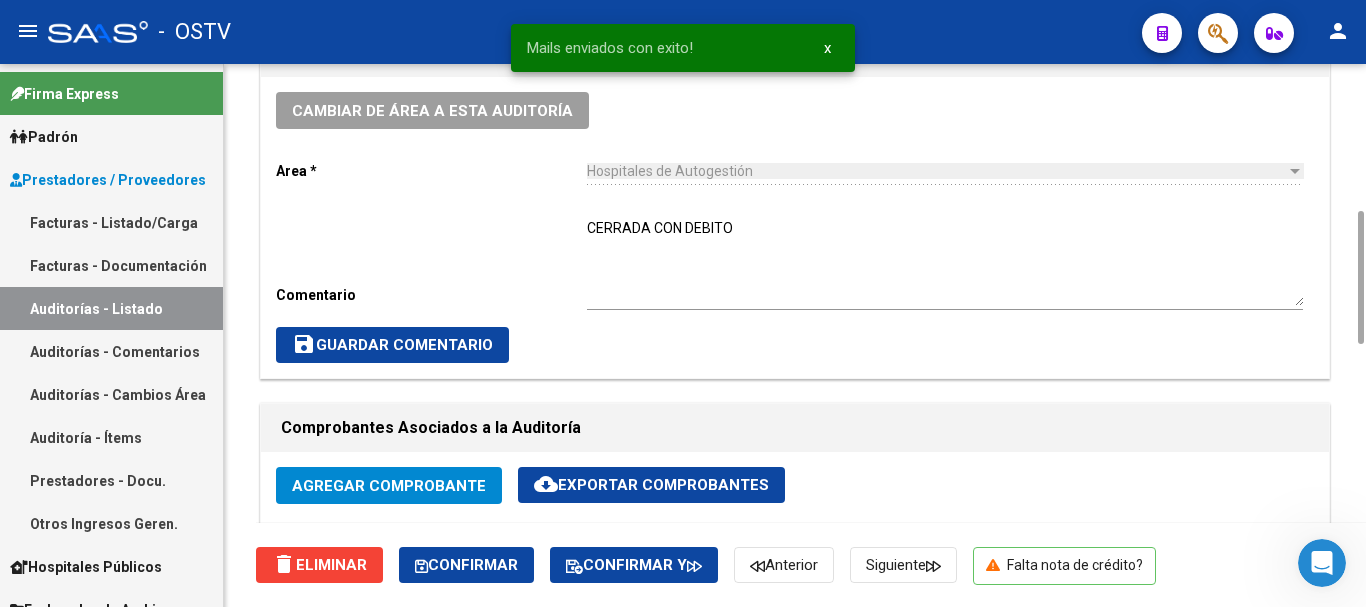 scroll, scrollTop: 0, scrollLeft: 0, axis: both 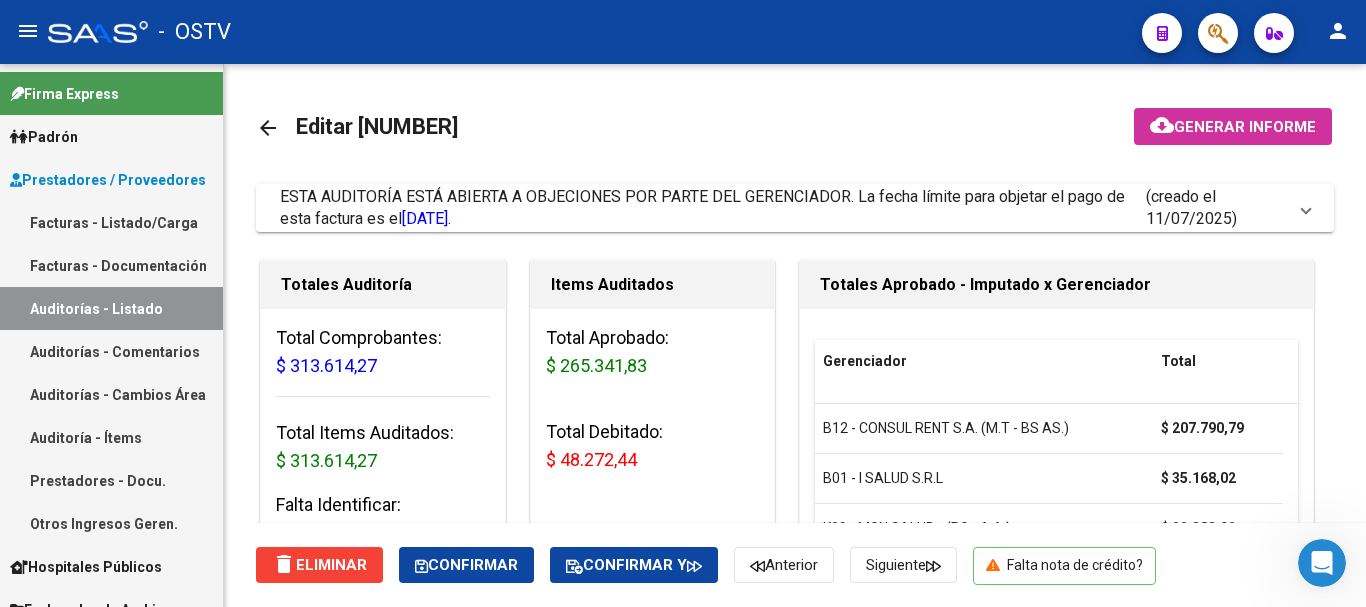 click on "Auditorías - Listado" at bounding box center (111, 308) 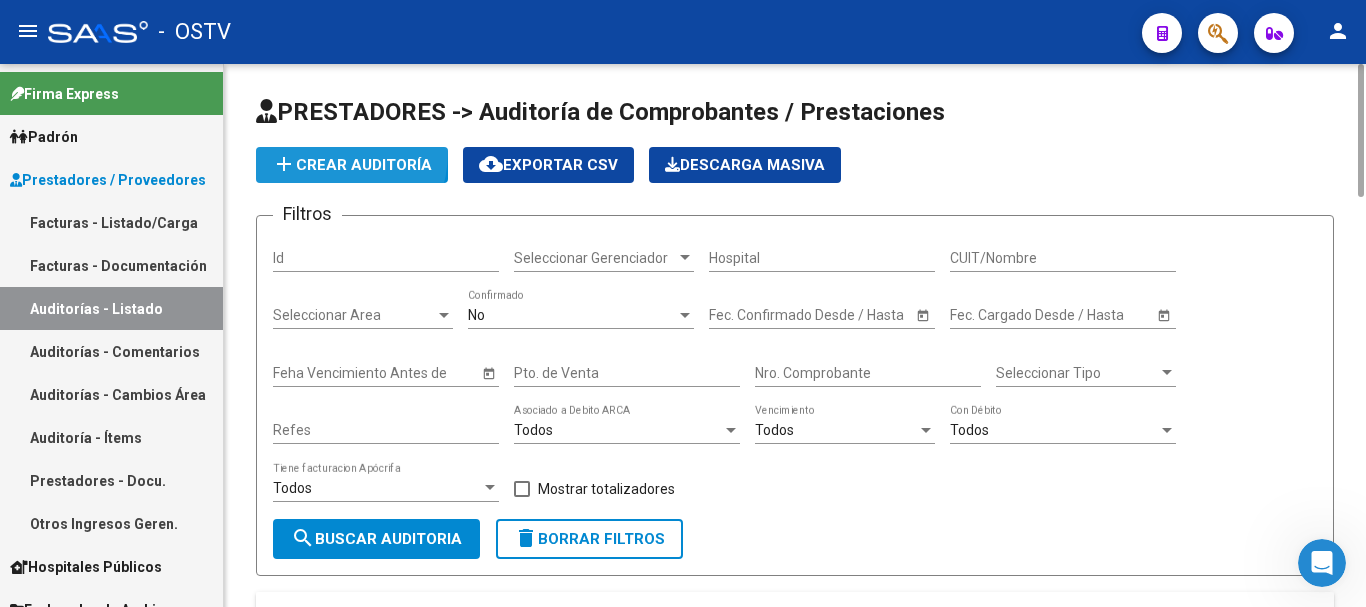 click on "add  Crear Auditoría" 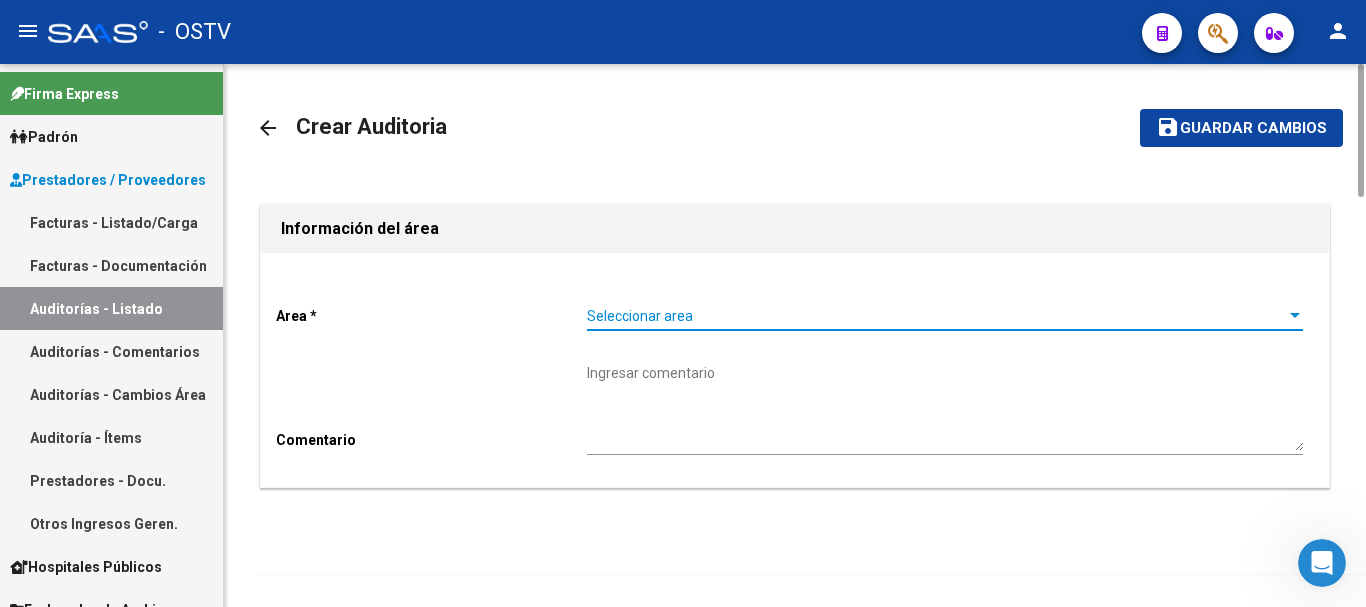 click on "Seleccionar area" at bounding box center [936, 316] 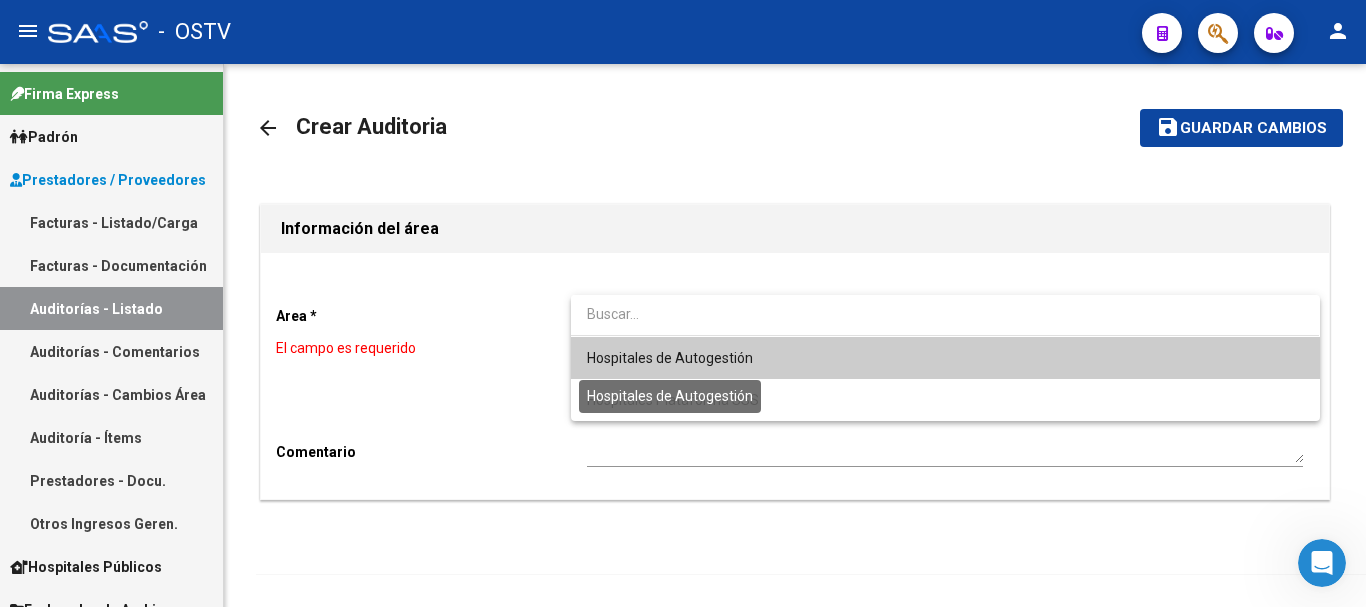 click on "Hospitales de Autogestión" at bounding box center (670, 358) 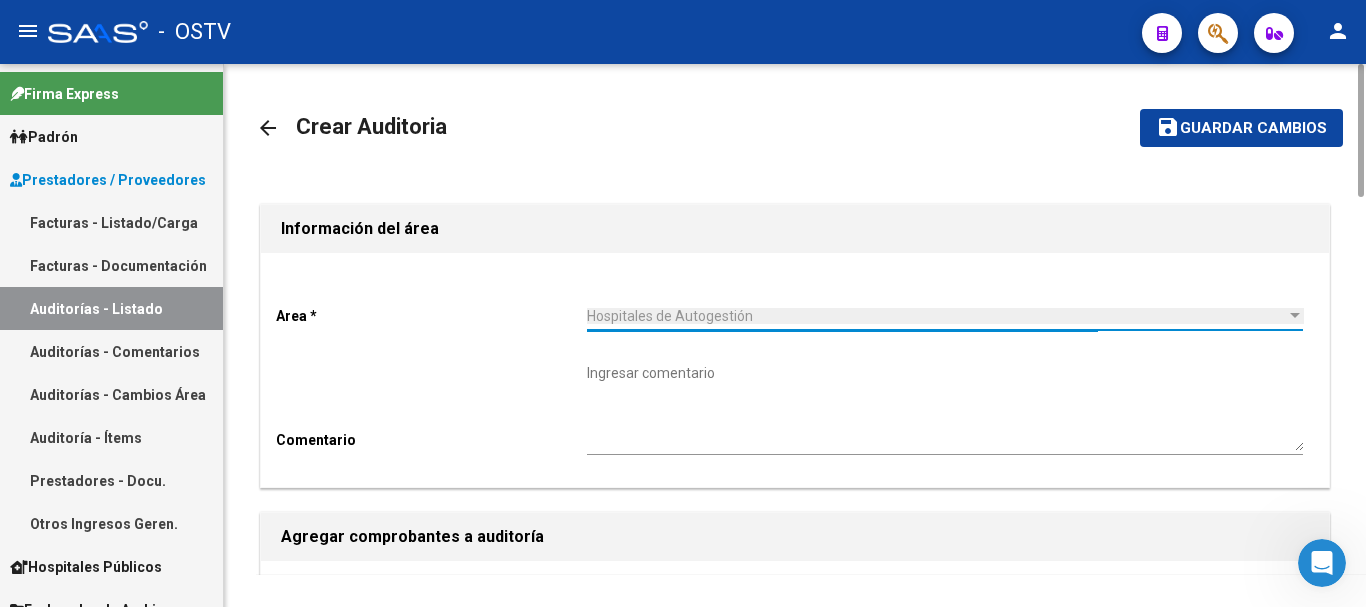 scroll, scrollTop: 400, scrollLeft: 0, axis: vertical 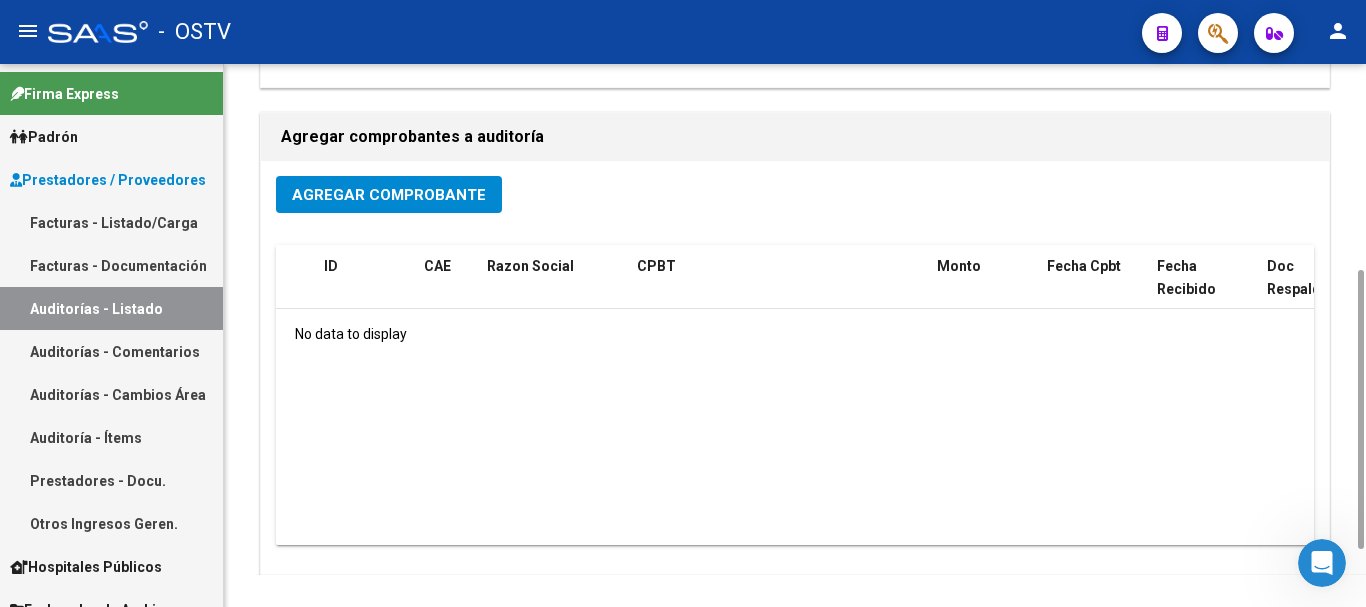 click on "Agregar Comprobante" 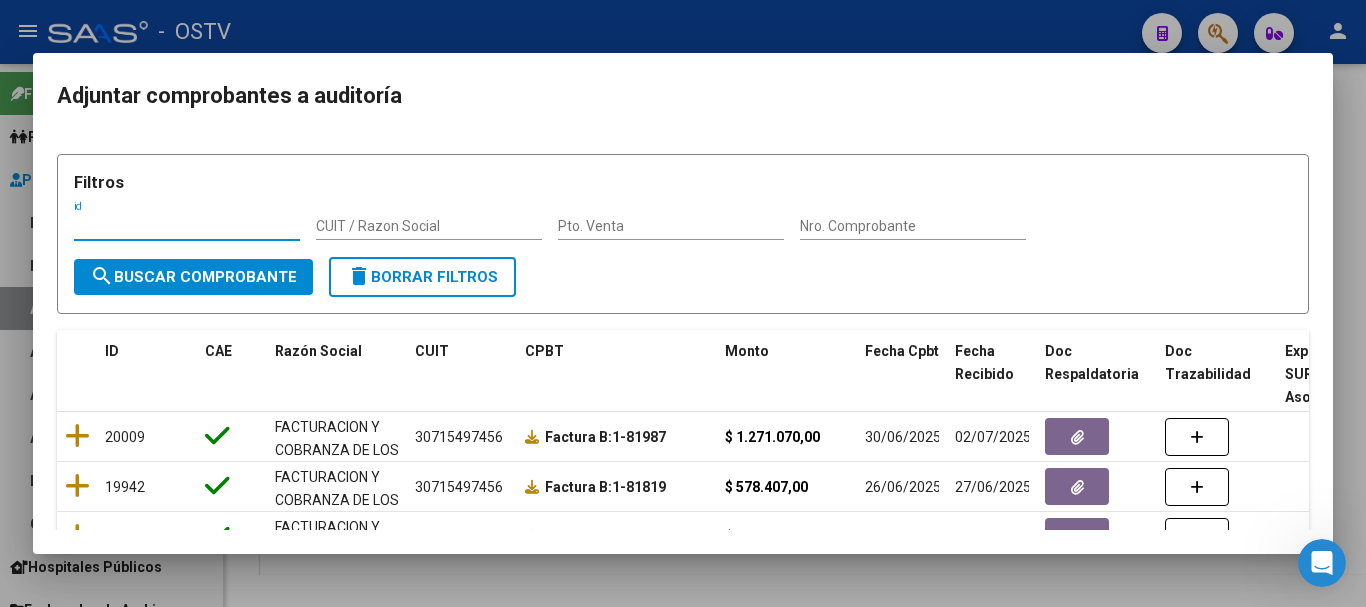 click on "Nro. Comprobante" at bounding box center [913, 234] 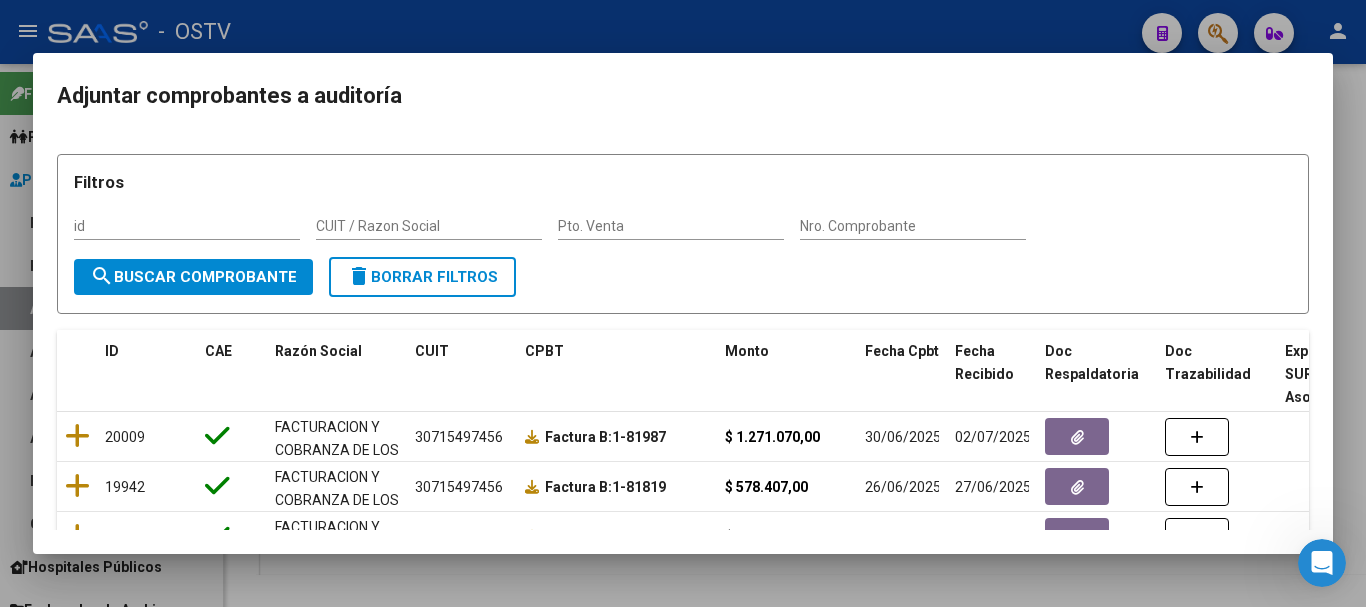 click on "Nro. Comprobante" at bounding box center (913, 226) 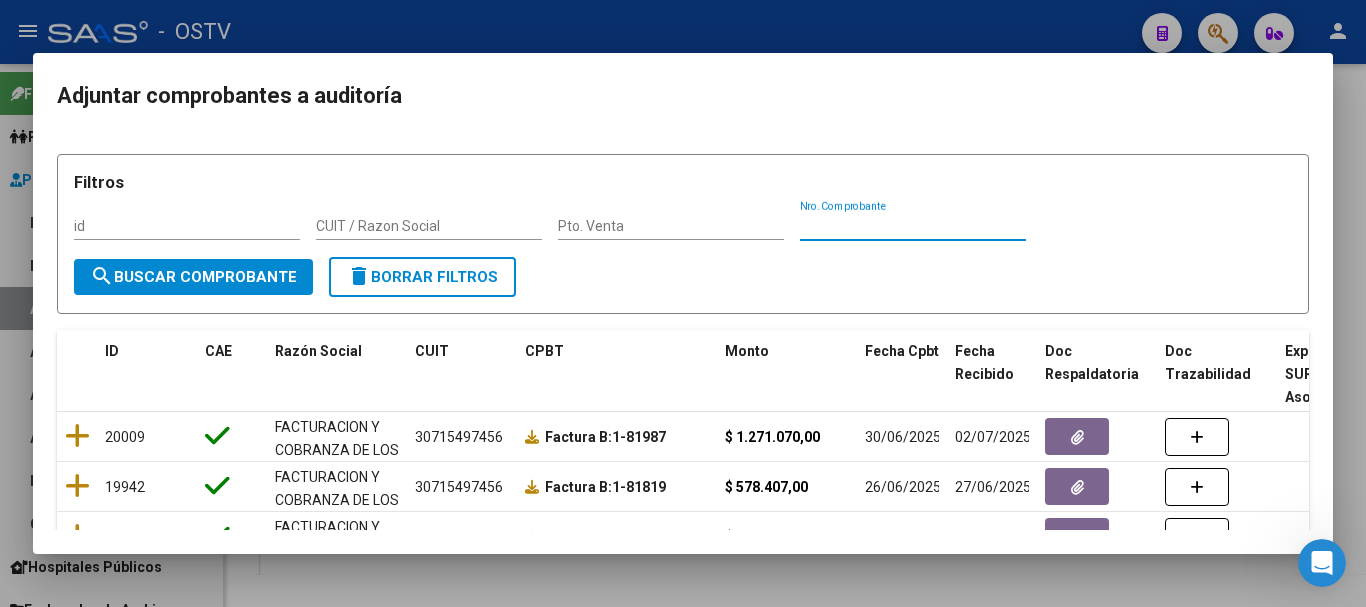 paste on "158558" 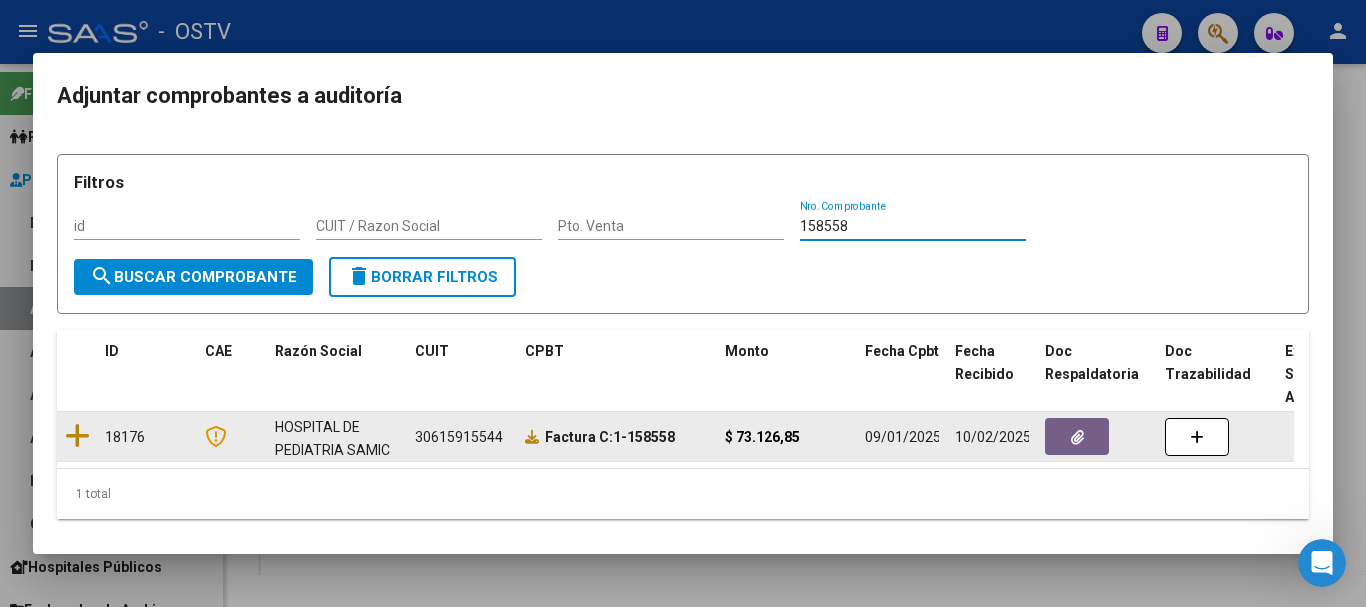 type on "158558" 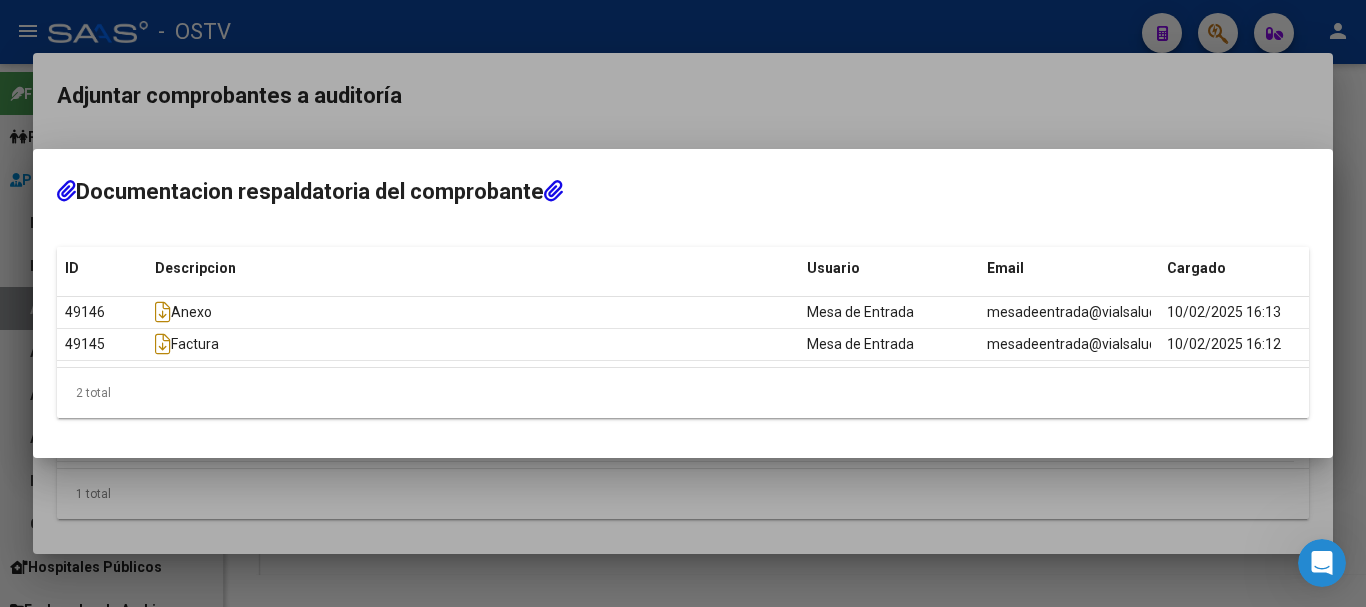 click at bounding box center [683, 303] 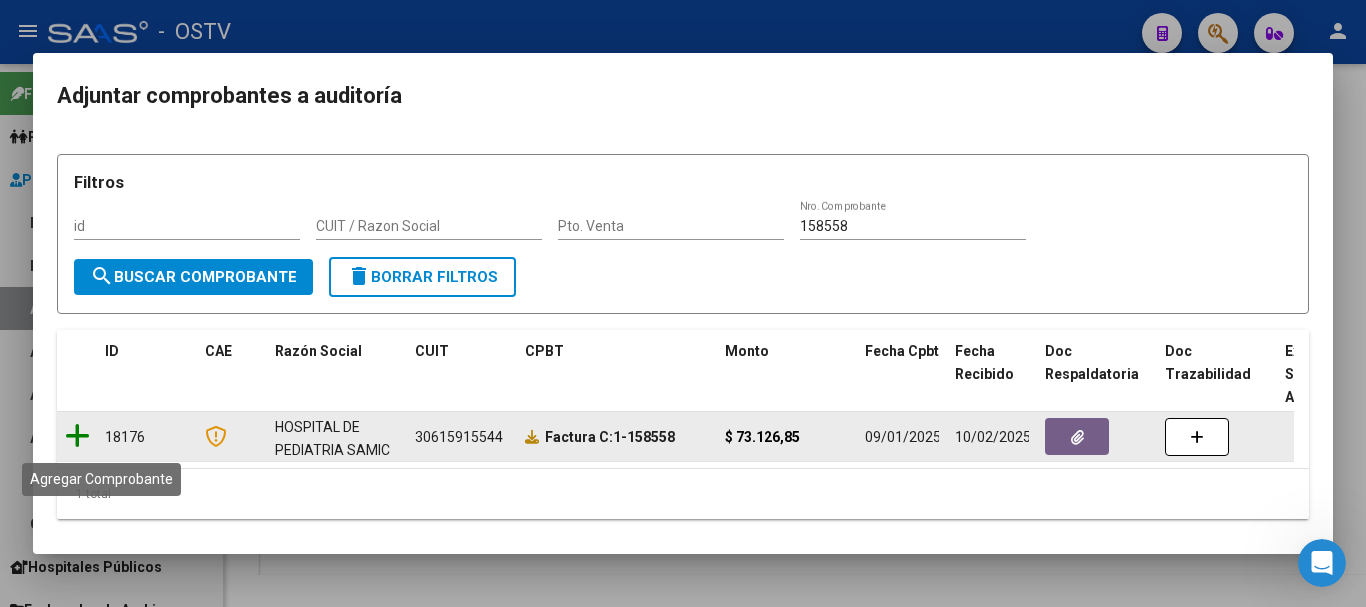 click 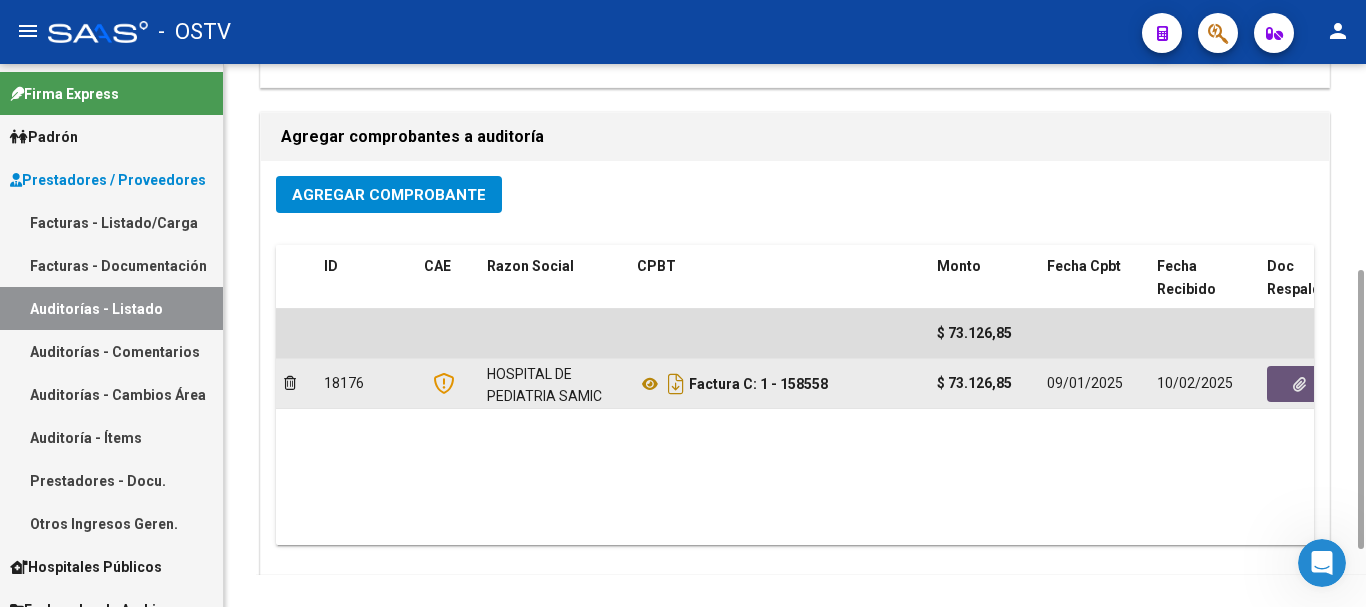 click 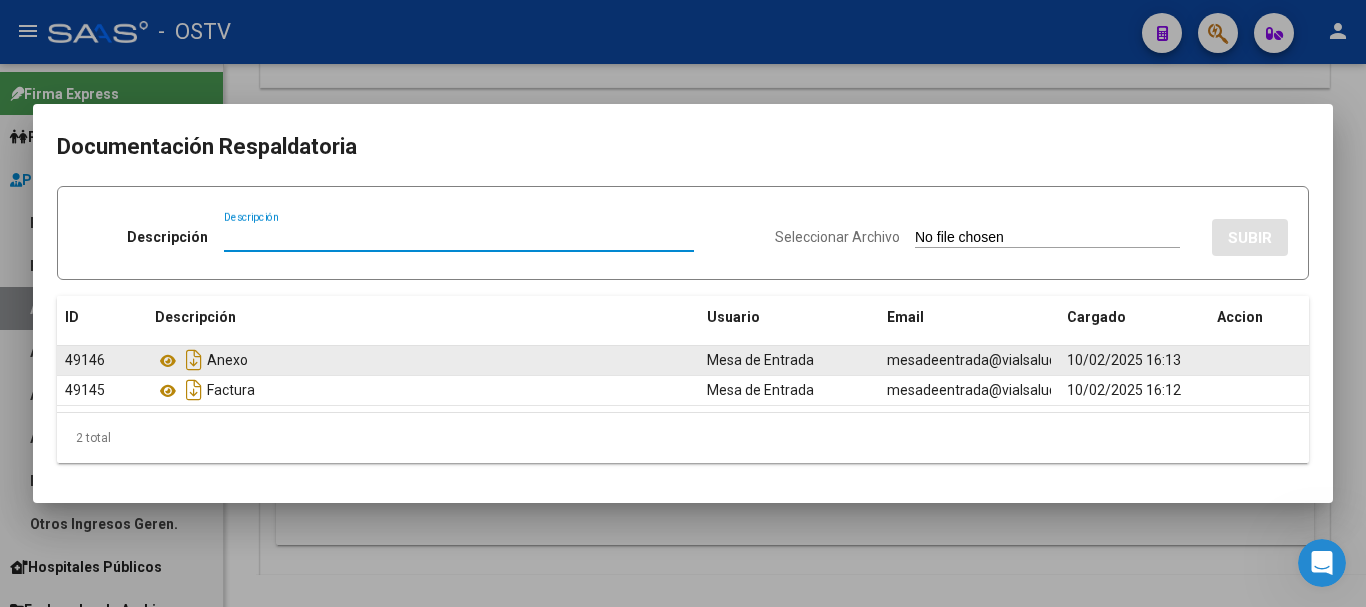 click on "Anexo" 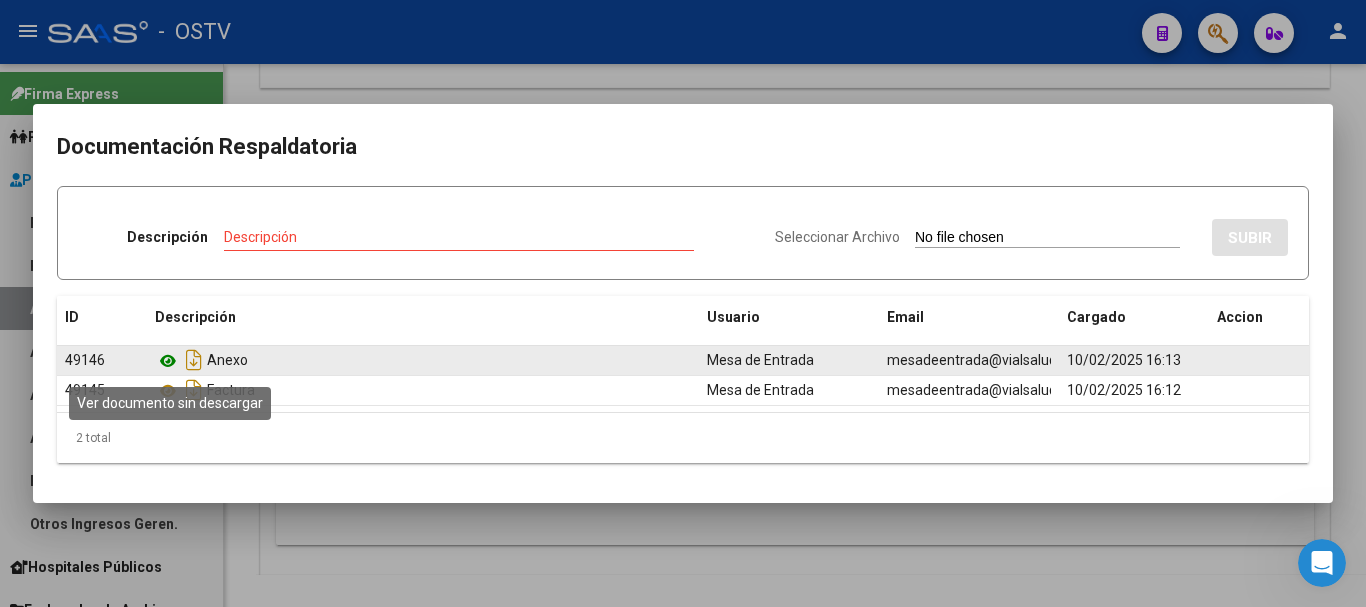click 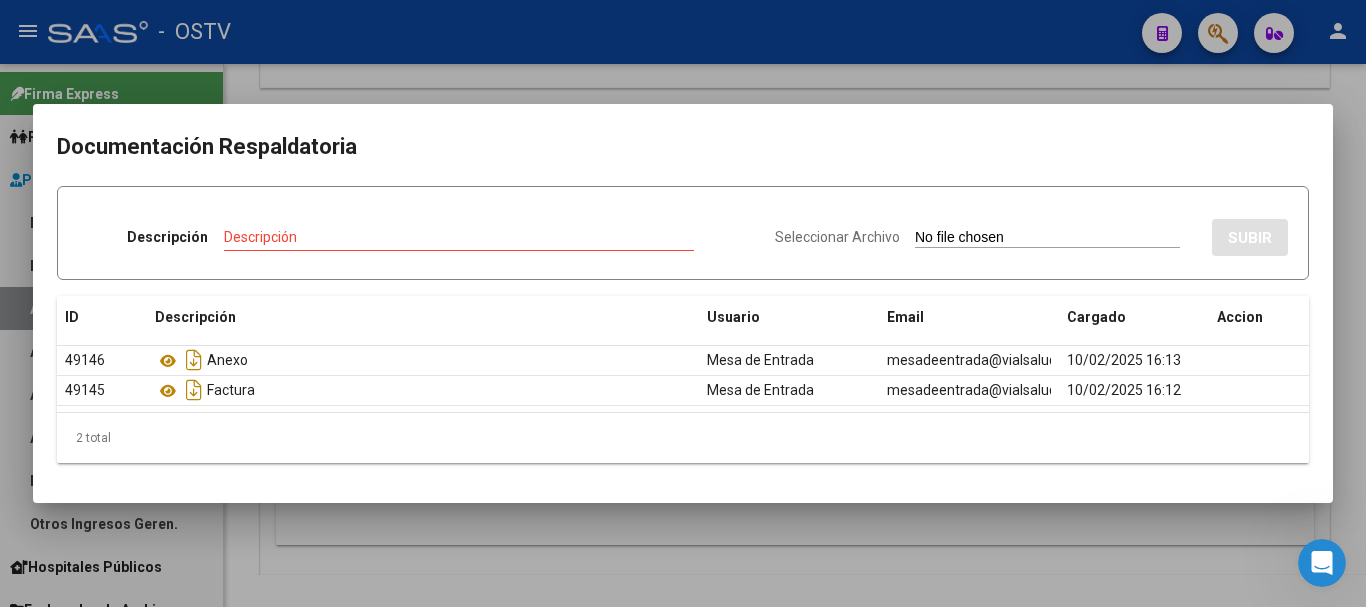 click at bounding box center [683, 303] 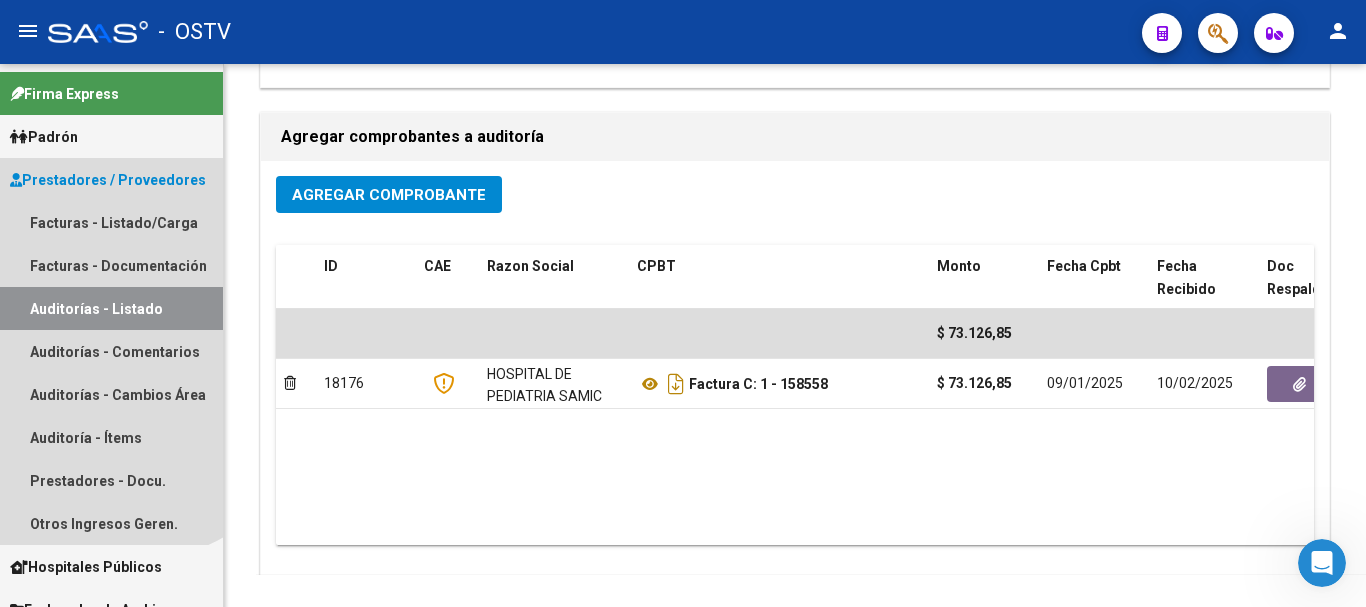 click on "Auditorías - Listado" at bounding box center (111, 308) 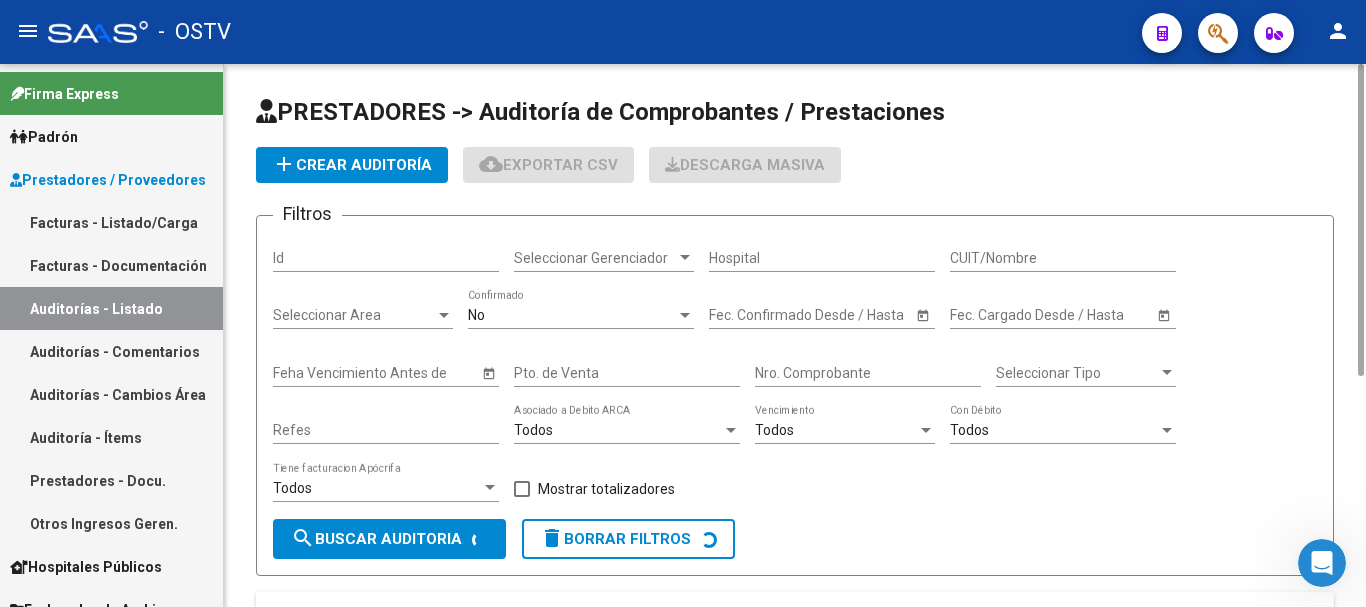click on "add  Crear Auditoría" 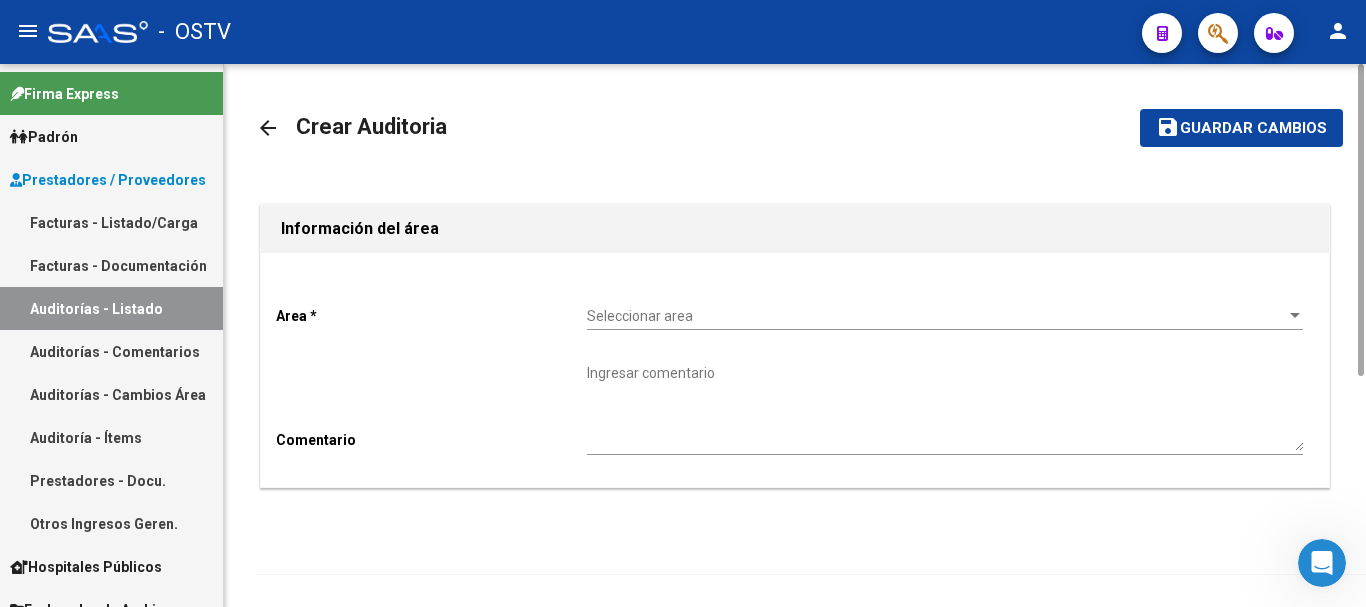 click on "Seleccionar area" at bounding box center (936, 316) 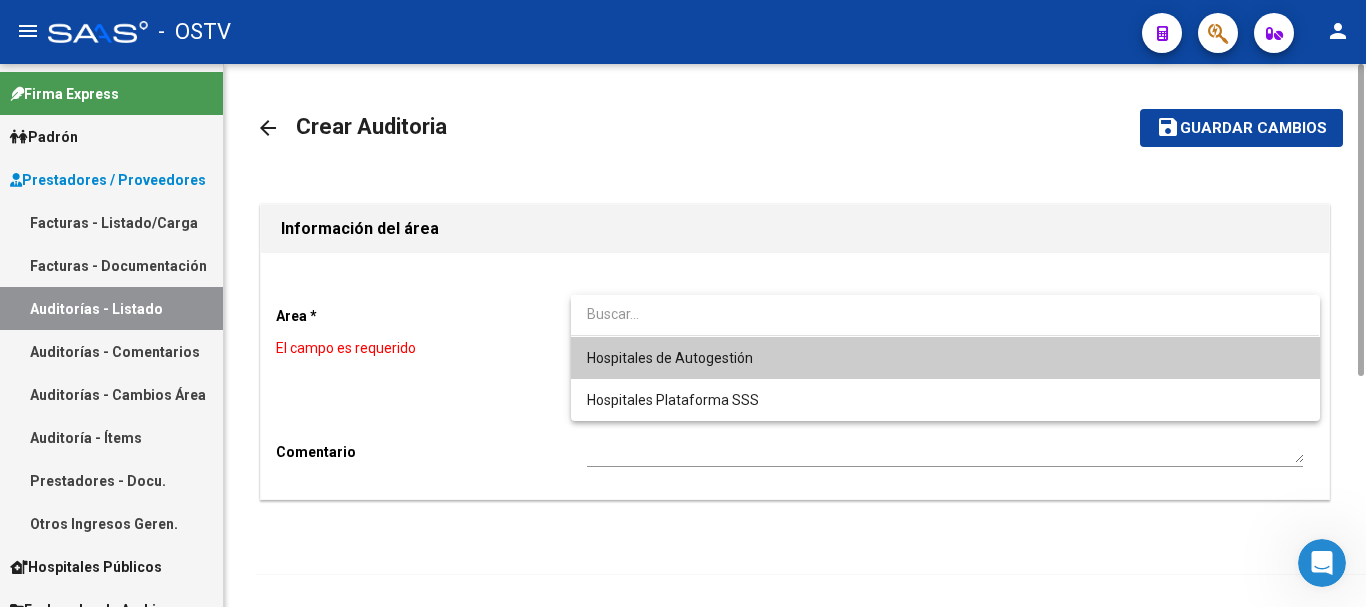 click on "Hospitales de Autogestión" at bounding box center (670, 358) 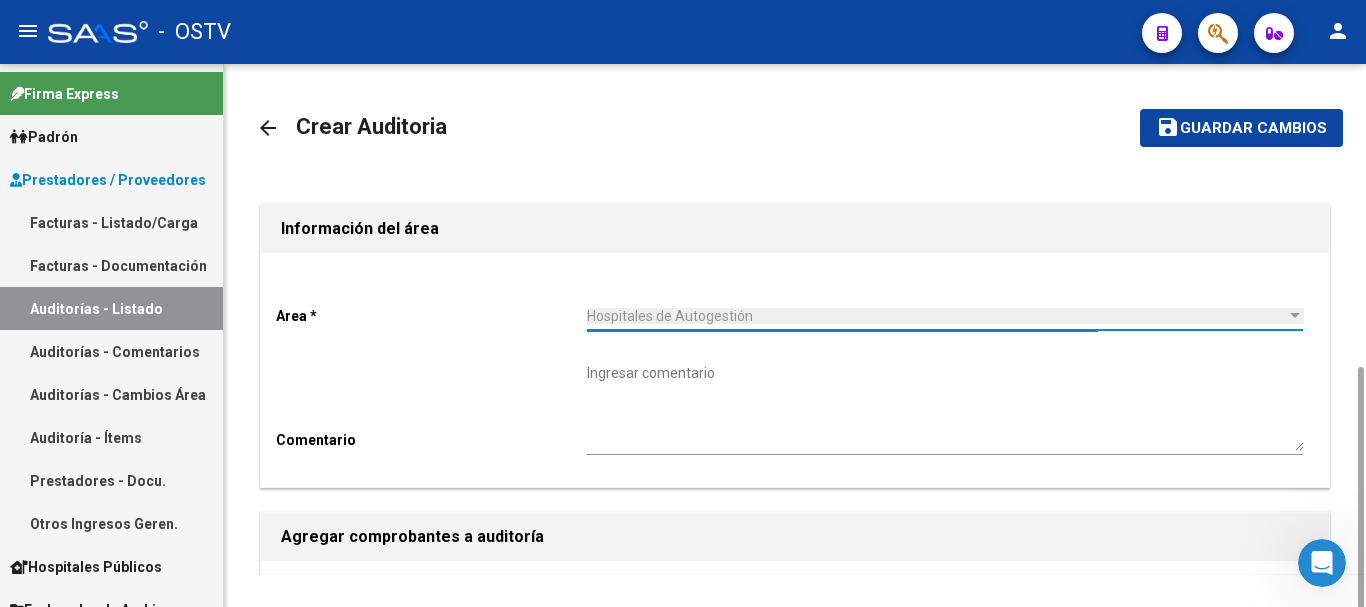 scroll, scrollTop: 400, scrollLeft: 0, axis: vertical 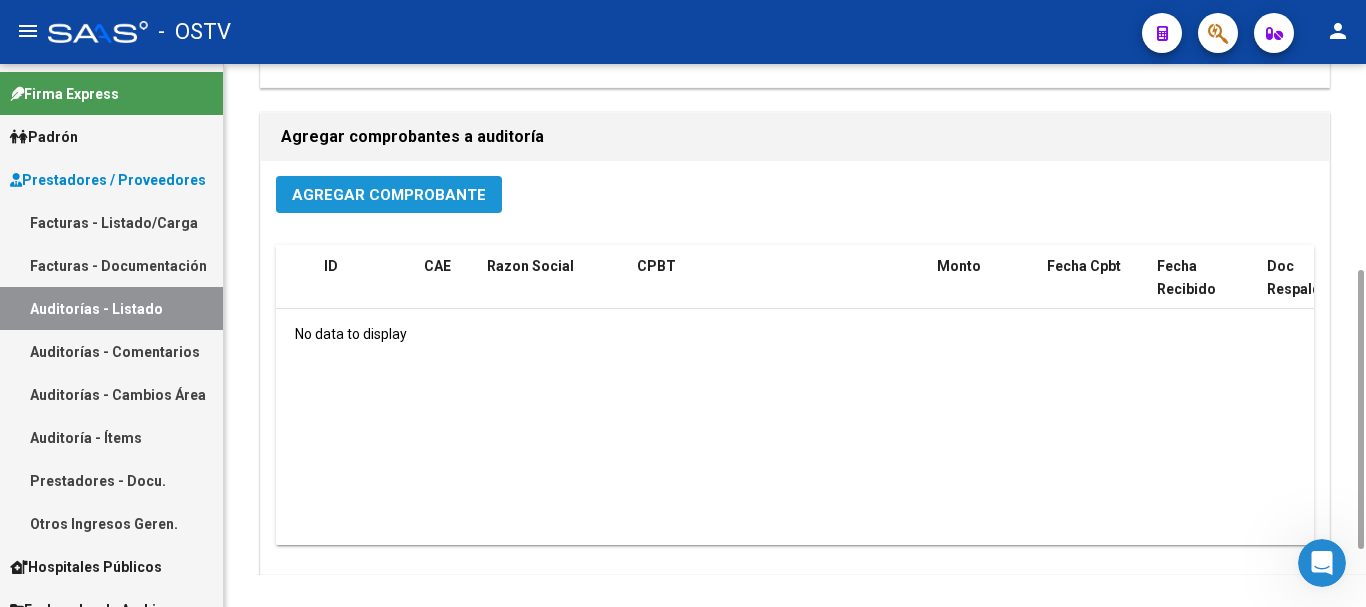click on "Agregar Comprobante" 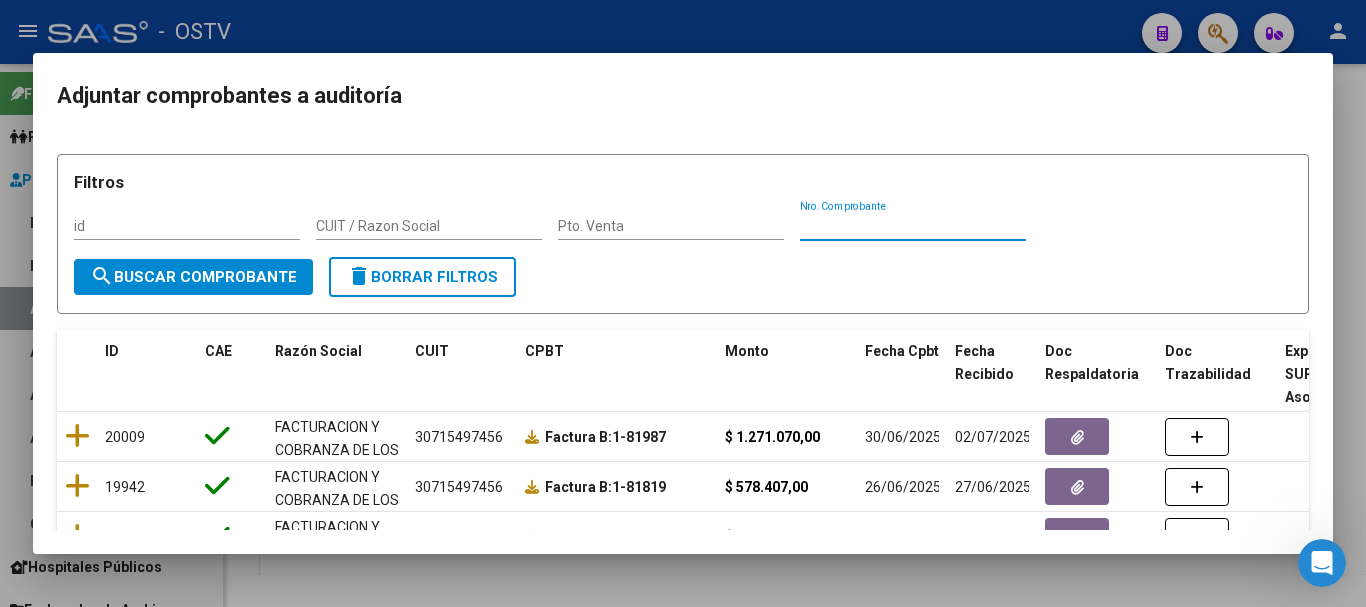 click on "Nro. Comprobante" at bounding box center [913, 226] 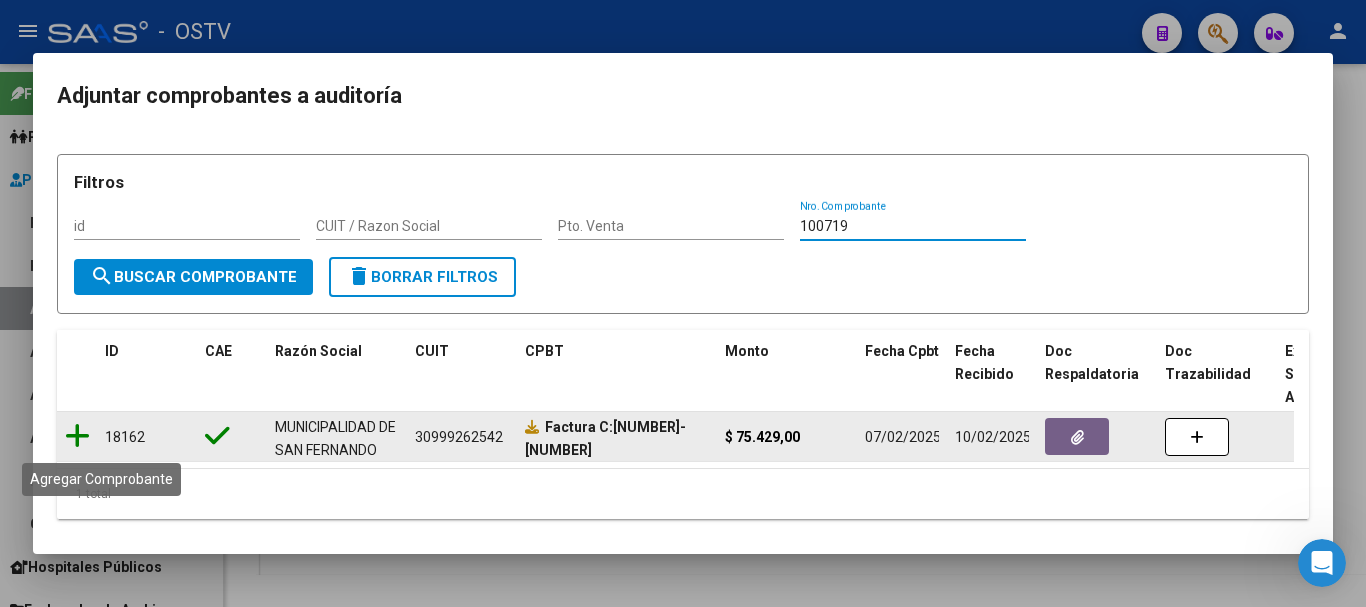 type on "100719" 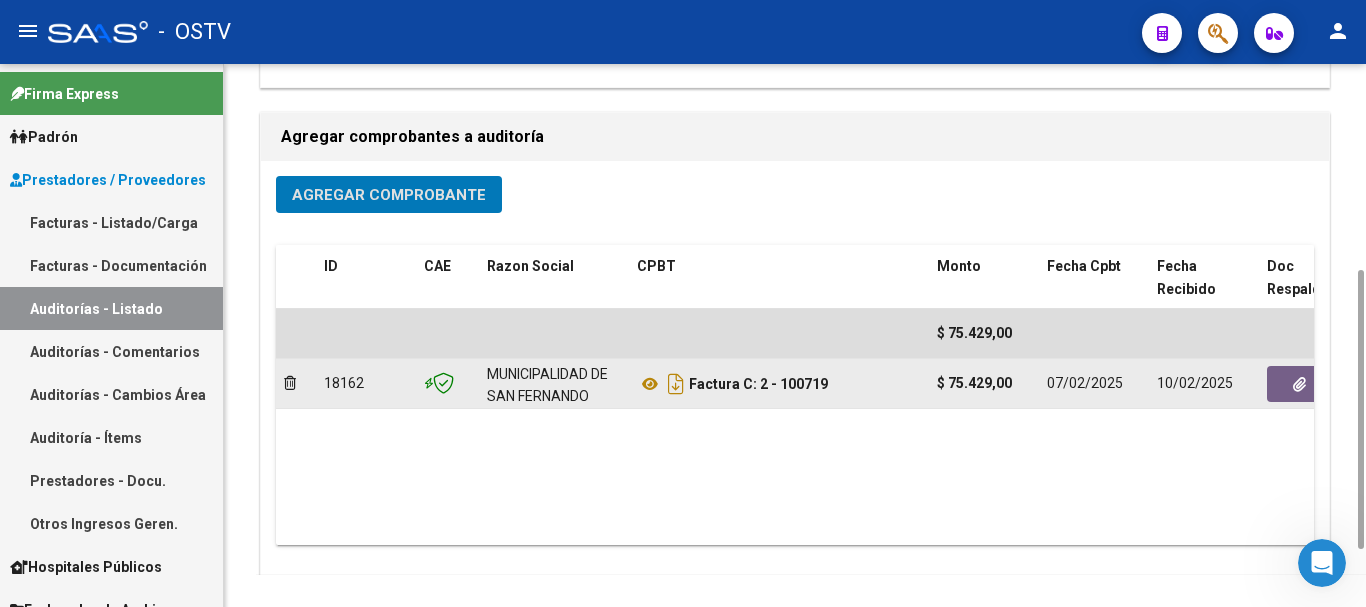 click 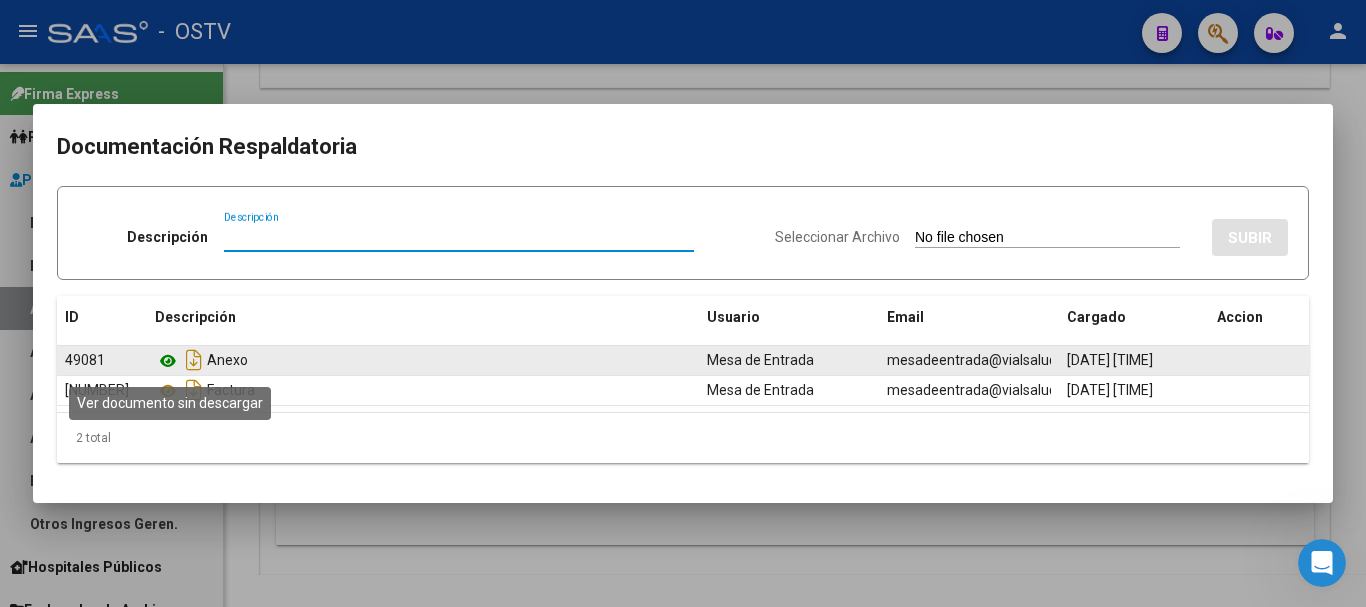 click 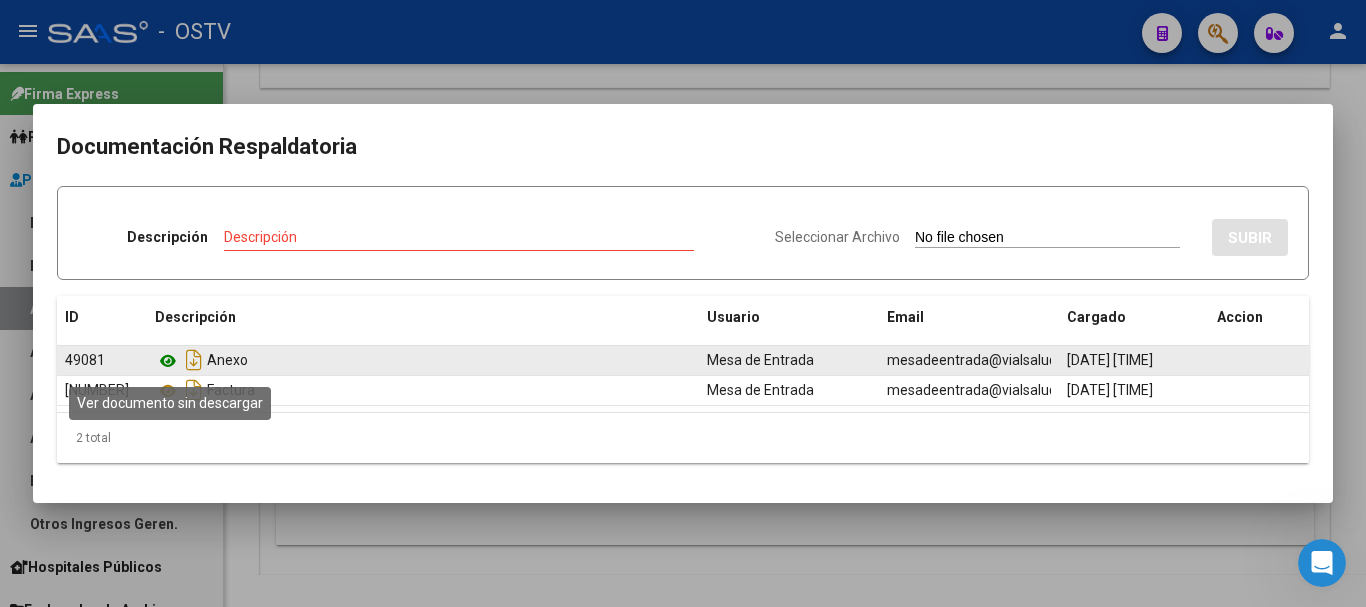 click 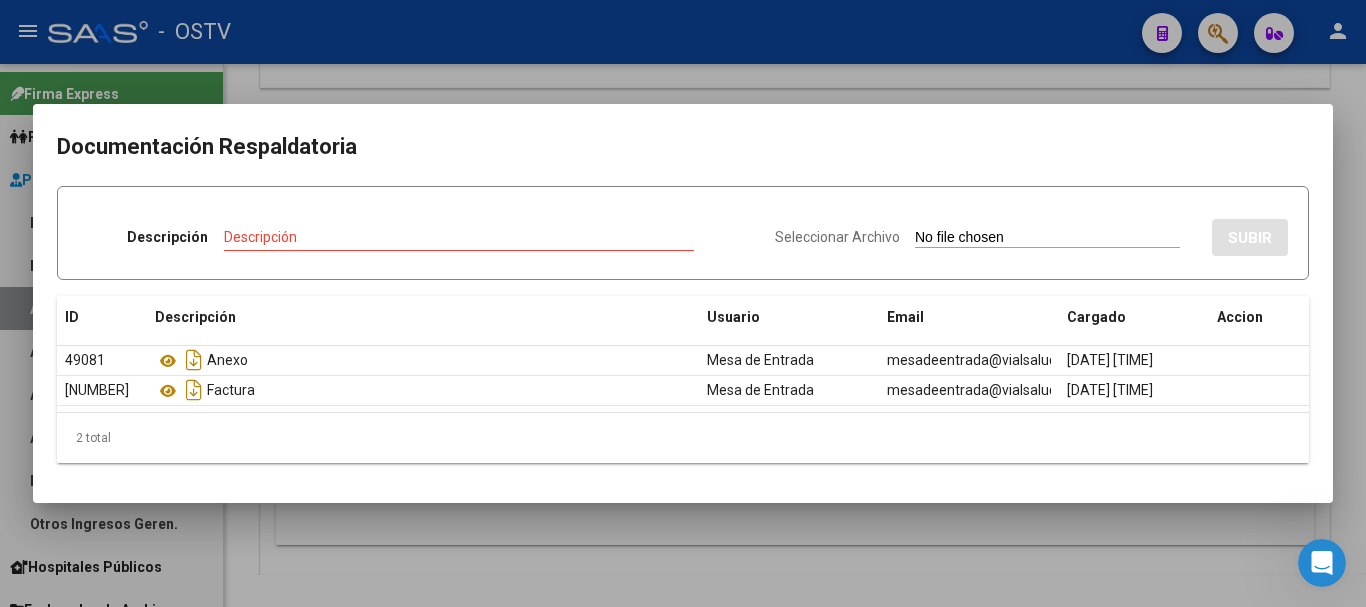 click at bounding box center [683, 303] 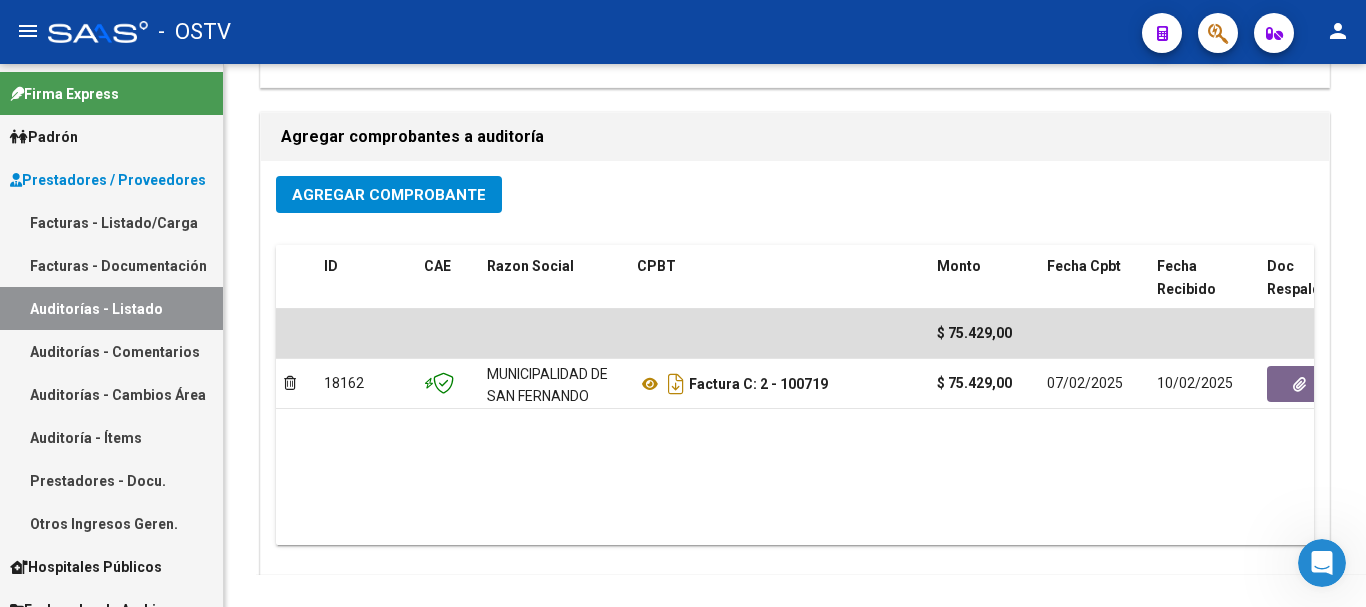 scroll, scrollTop: 0, scrollLeft: 0, axis: both 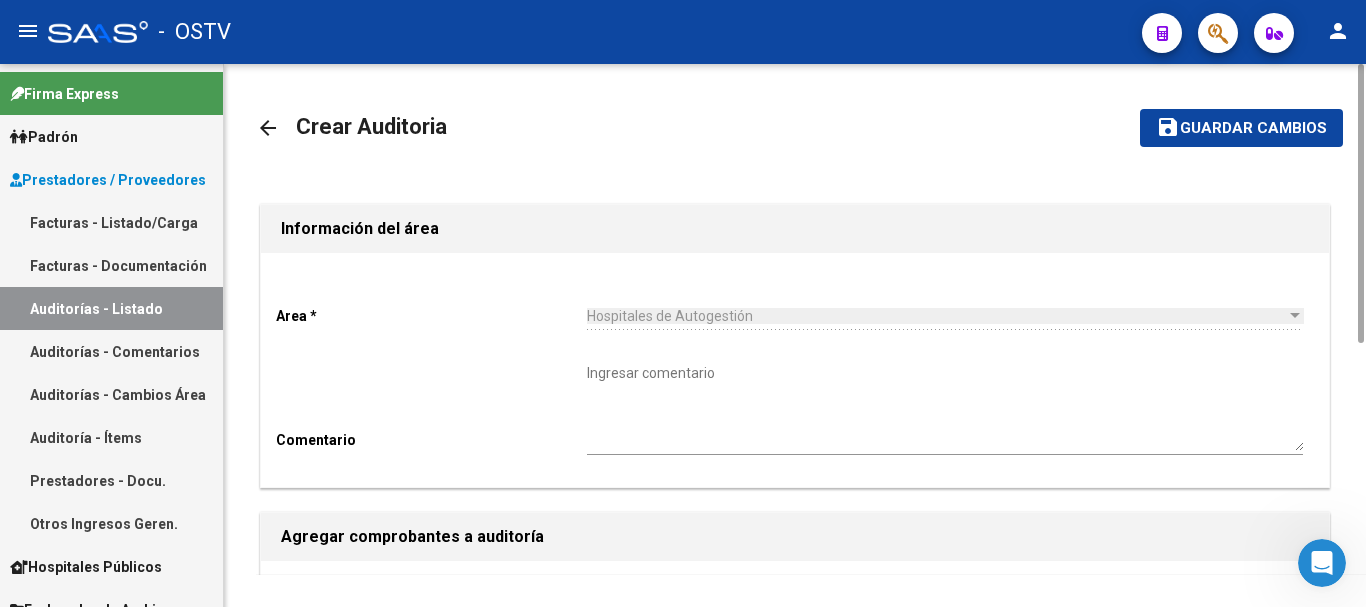 type 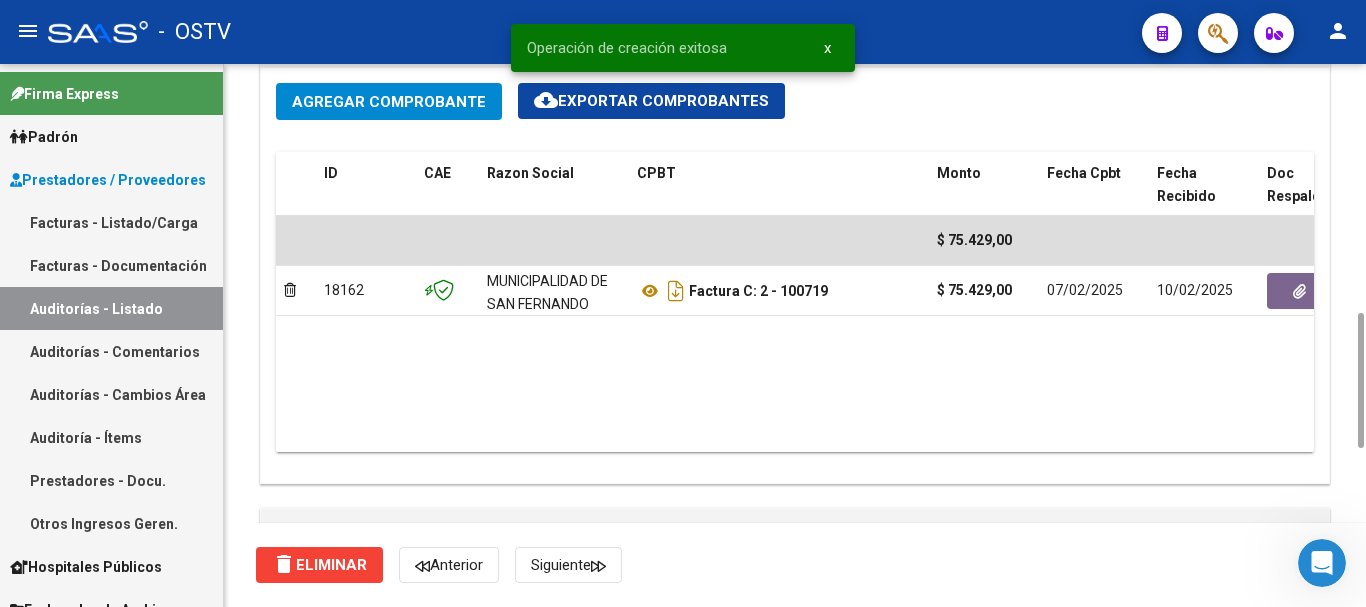 scroll, scrollTop: 1400, scrollLeft: 0, axis: vertical 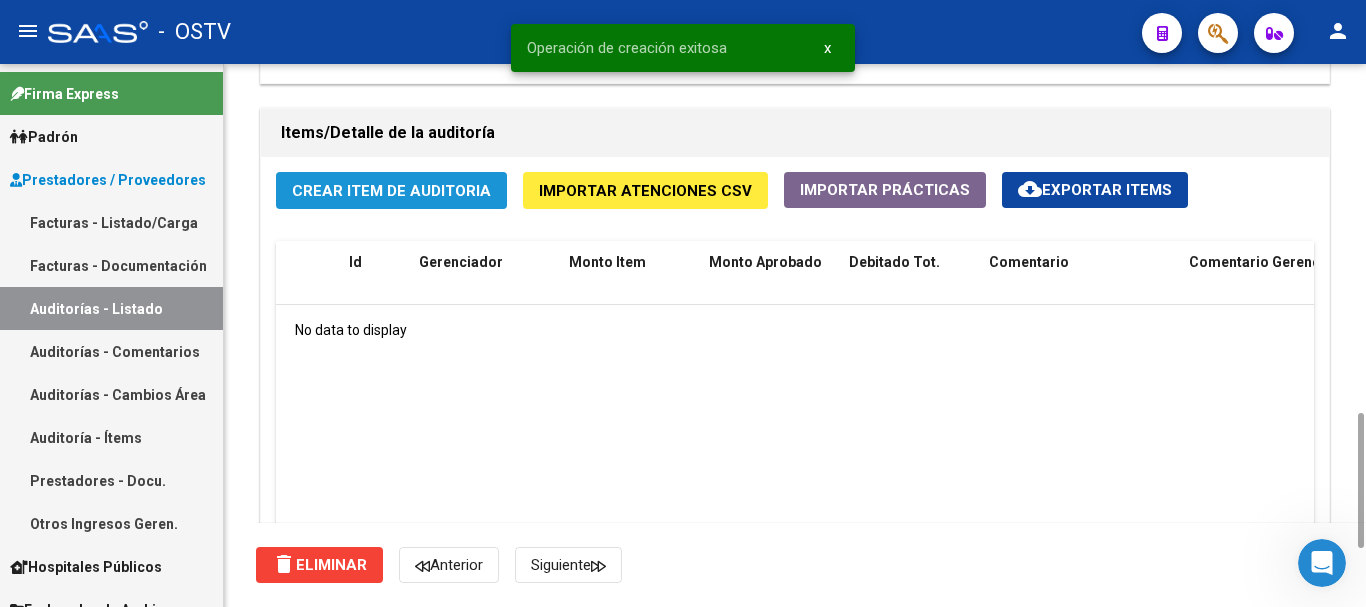 click on "Crear Item de Auditoria" 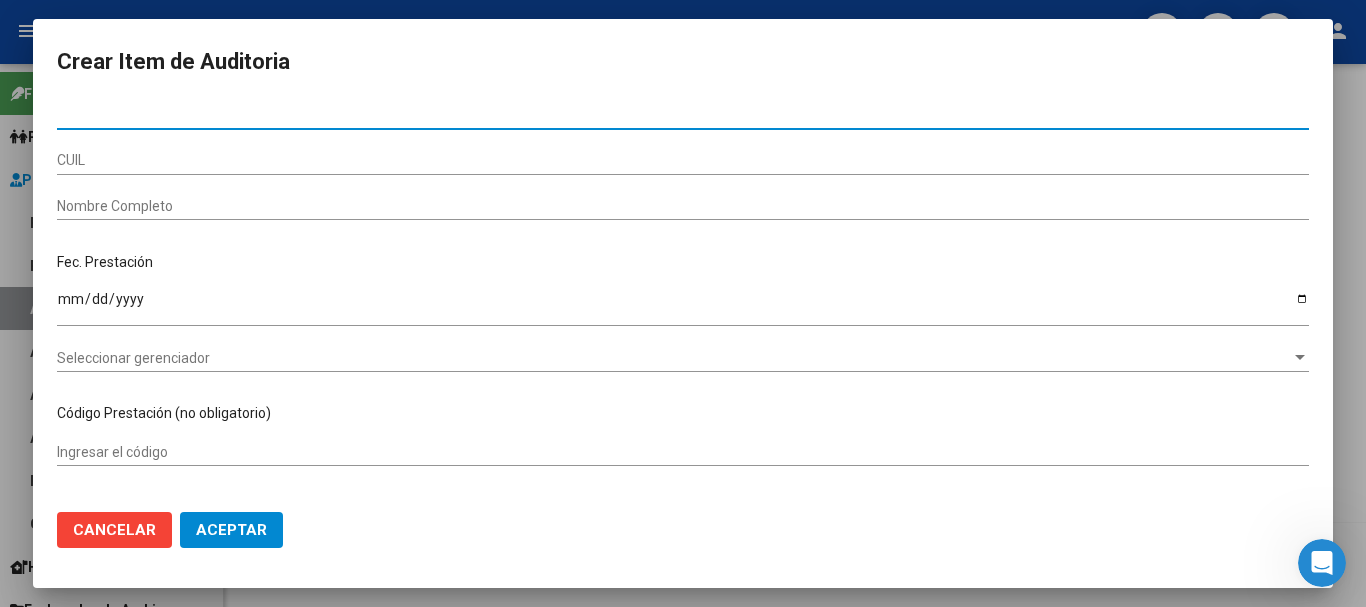 paste on "[DOCUMENT_NUMBER]" 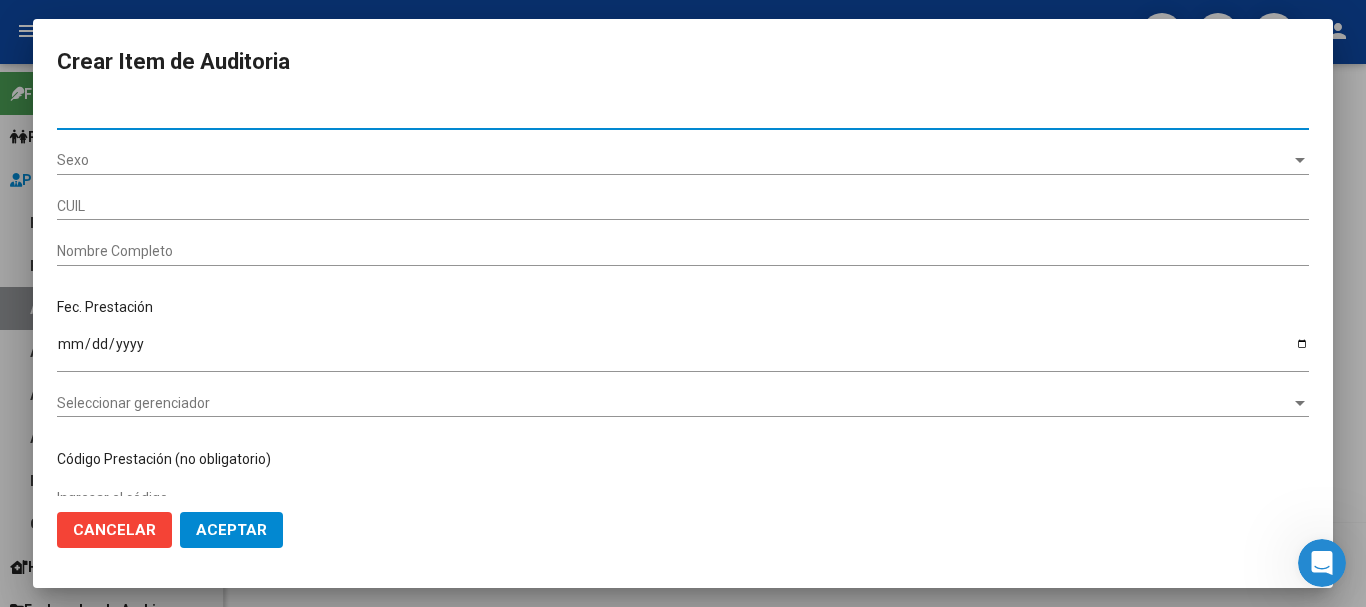 type on "[DOCUMENT_NUMBER]" 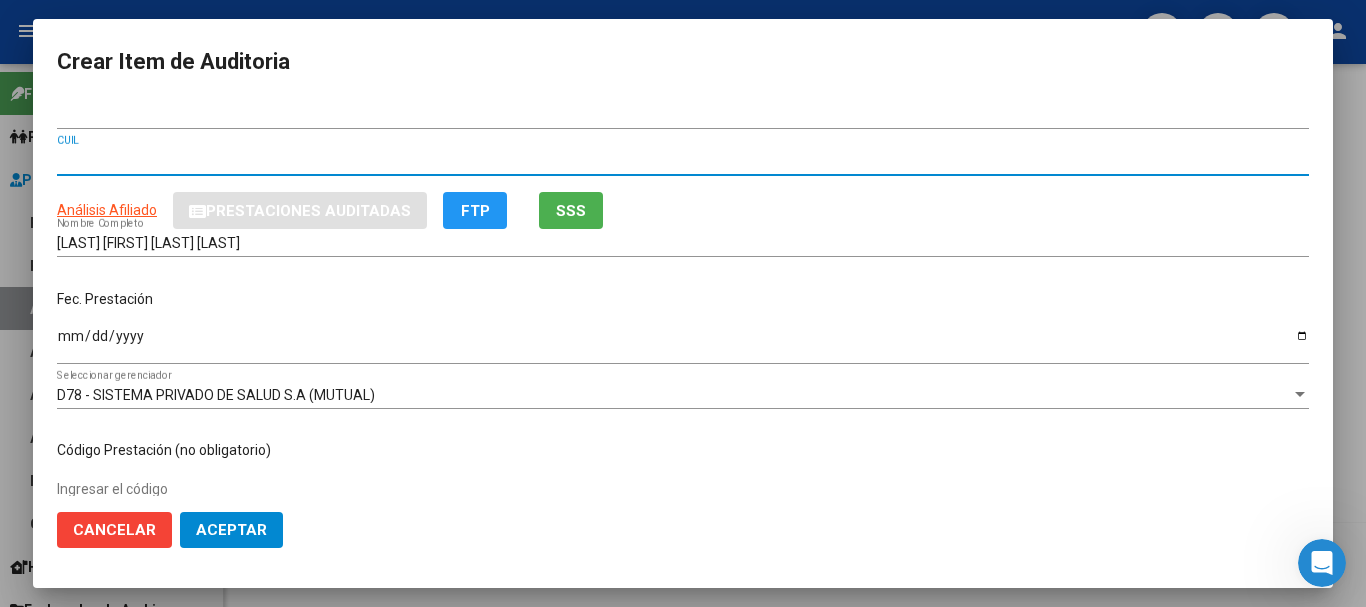 type 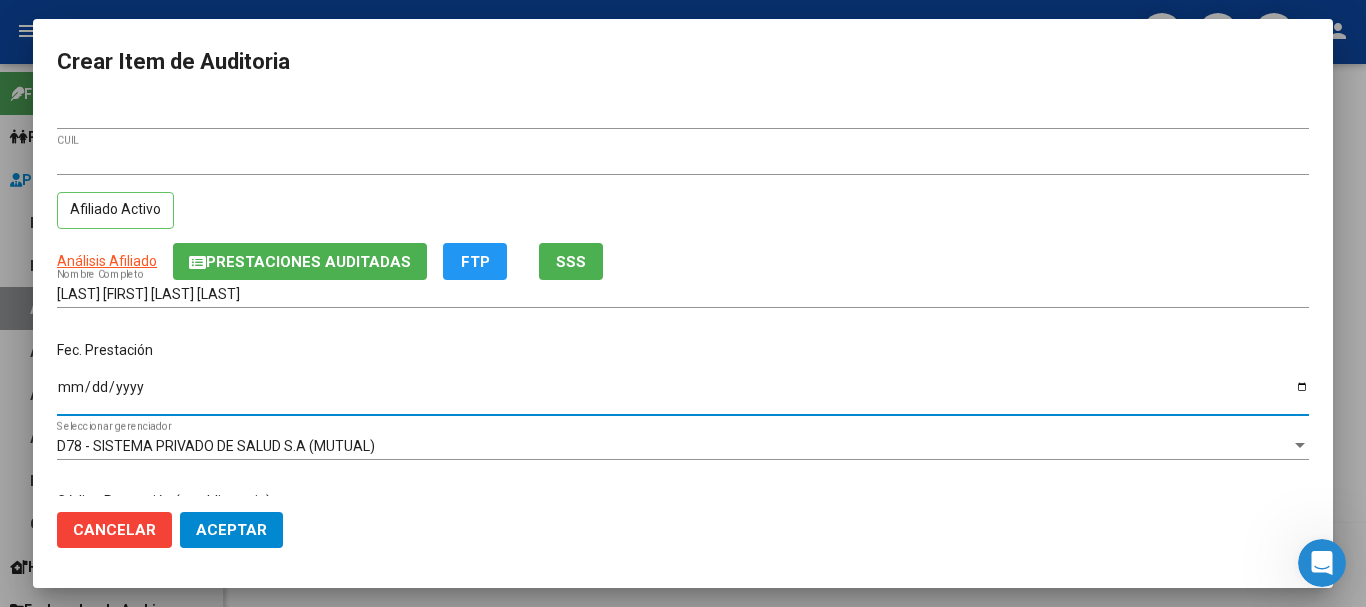 type on "2024-12-26" 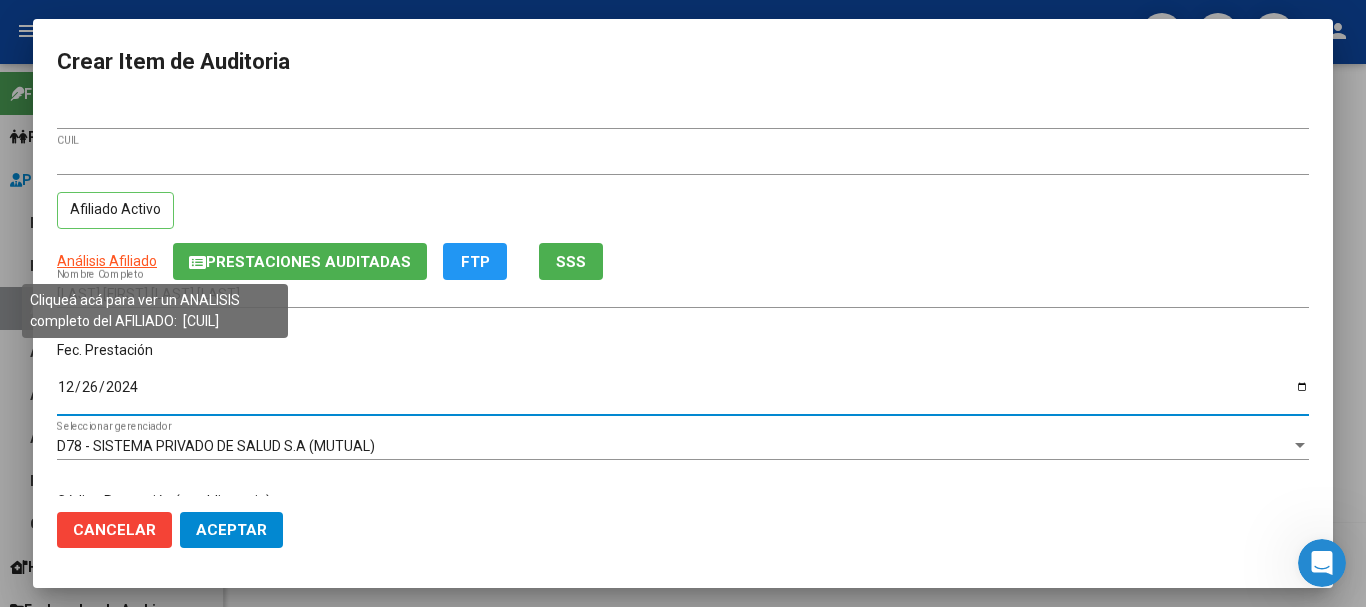 click on "Análisis Afiliado" at bounding box center (107, 261) 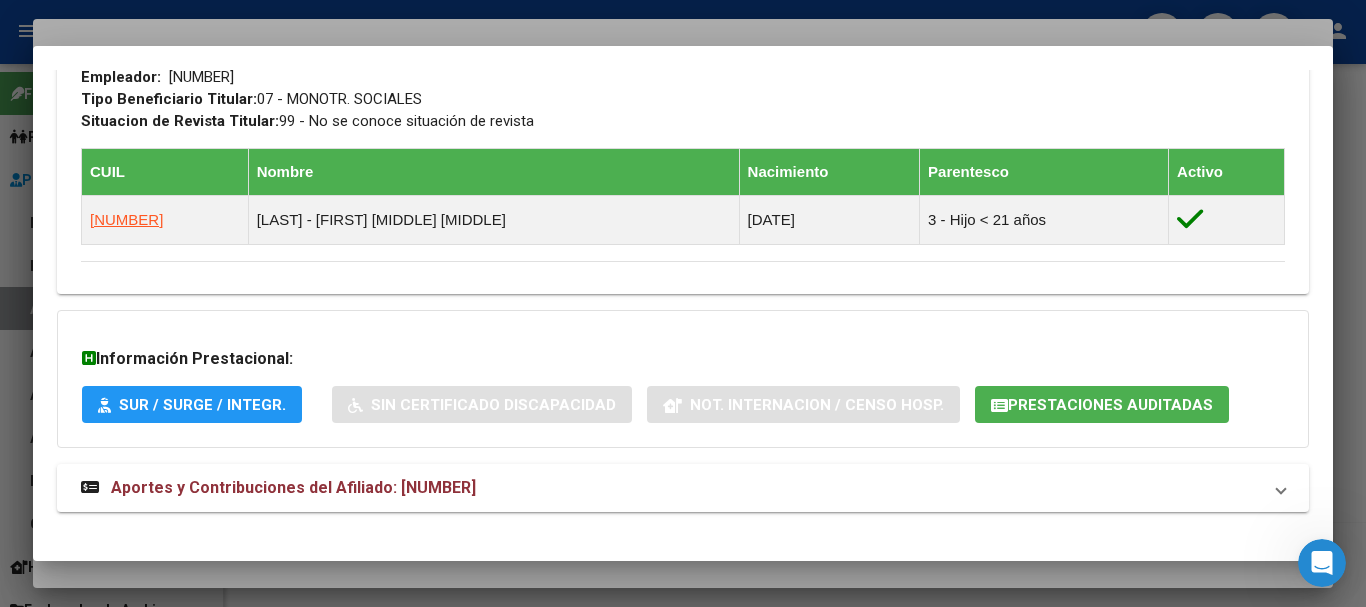 scroll, scrollTop: 1012, scrollLeft: 0, axis: vertical 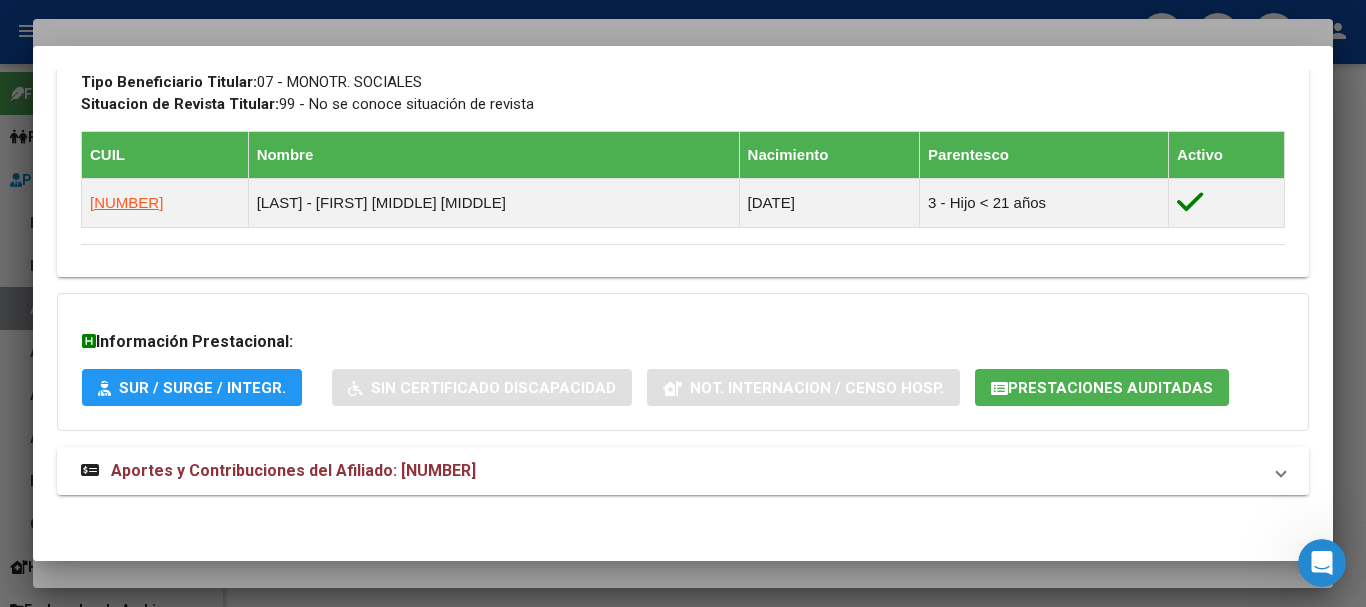 click on "Aportes y Contribuciones del Afiliado: [NUMBER]" at bounding box center [278, 471] 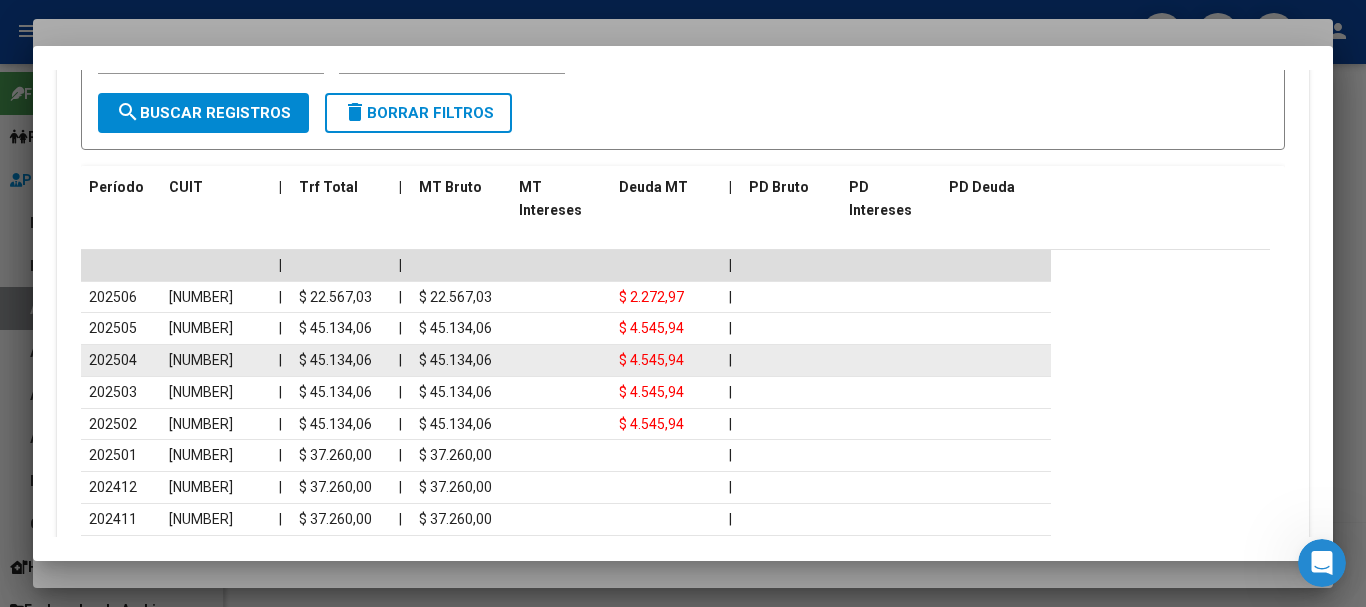 scroll, scrollTop: 1712, scrollLeft: 0, axis: vertical 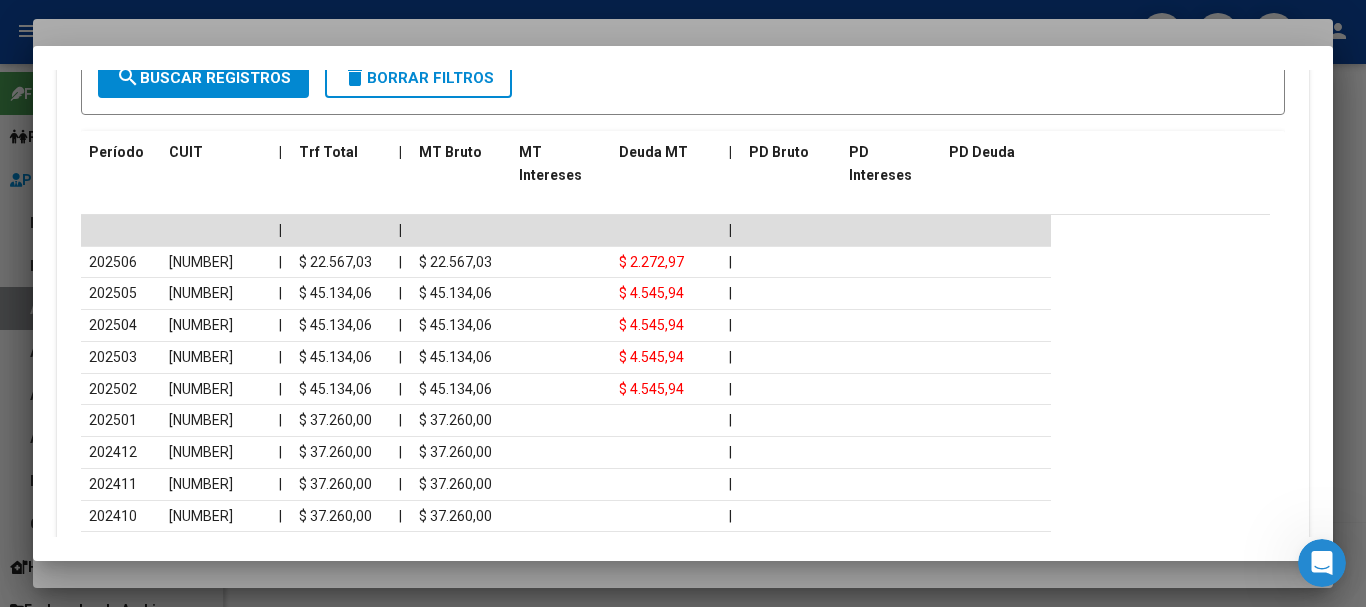 click on "Análisis Afiliado - CUIL:  [CUIL] DATOS PADRÓN ÁGIL:  [LAST] [FIRST] [MIDDLE] [MIDDLE]   | | ACTIVO | | AFILIADO TITULAR  Datos Personales y Afiliatorios según Entes Externos: SSS FTP ARCA Padrón ARCA Impuestos Organismos Ext.  | | Gerenciador: | | D78 - SISTEMA PRIVADO DE SALUD S.A (MUTUAL) Atención telefónica: Atencion al socio: | | [PHONE] solicitar cartilla: | | [PHONE] mail: | | afiliaciones@example.com Atención emergencias: Emergencias: | | [PHONE] | | [PHONE] Central De Turnos: | | [PHONE] | | [PHONE] Otros Datos Útiles: Cartilla: | | LINK Normas operativas: | | LINK  | | Datos de Empadronamiento  Enviar Credencial Digital remove_red_eye Movimientos | |  Sin Certificado Discapacidad Etiquetas: Estado: ACTIVO Última Alta Formal:  [DATE] Ultimo Tipo Movimiento Alta:  ALTA POR TRASPASO - OPCION SSS DATOS DEL AFILIADO Apellido:  [LAST] [MIDDLE] [MIDDLE] [FIRST] CUIL:  [CUIL] Documento:  DU - DOCUMENTO UNICO [NUMBER]  Nacionalidad:  ARGENTINA Parentesco:  0 - Titular  Soltero" at bounding box center [683, 304] 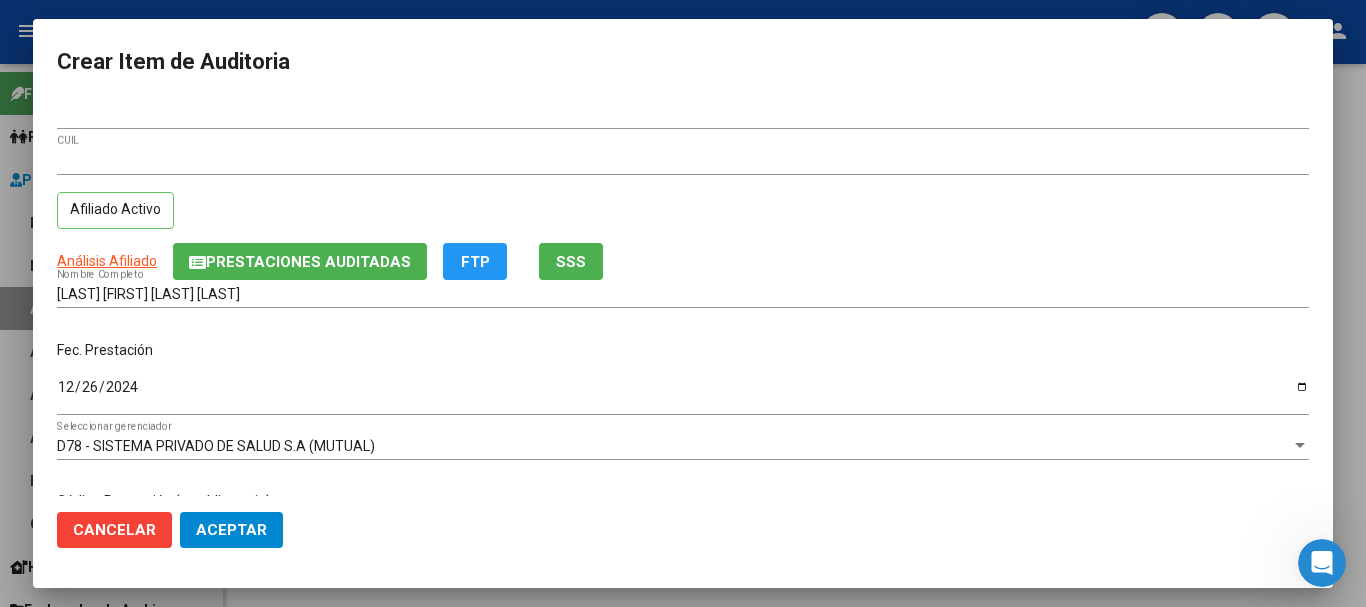 click on "Análisis Afiliado  Prestaciones Auditadas FTP SSS" at bounding box center (683, 261) 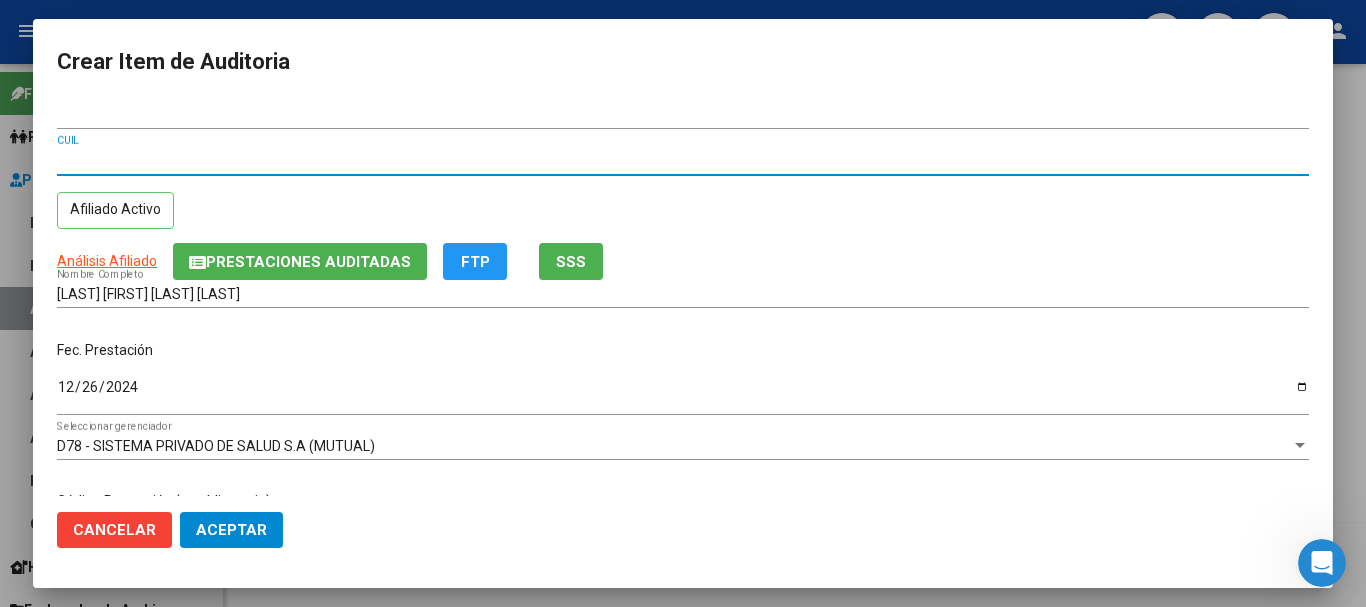 type 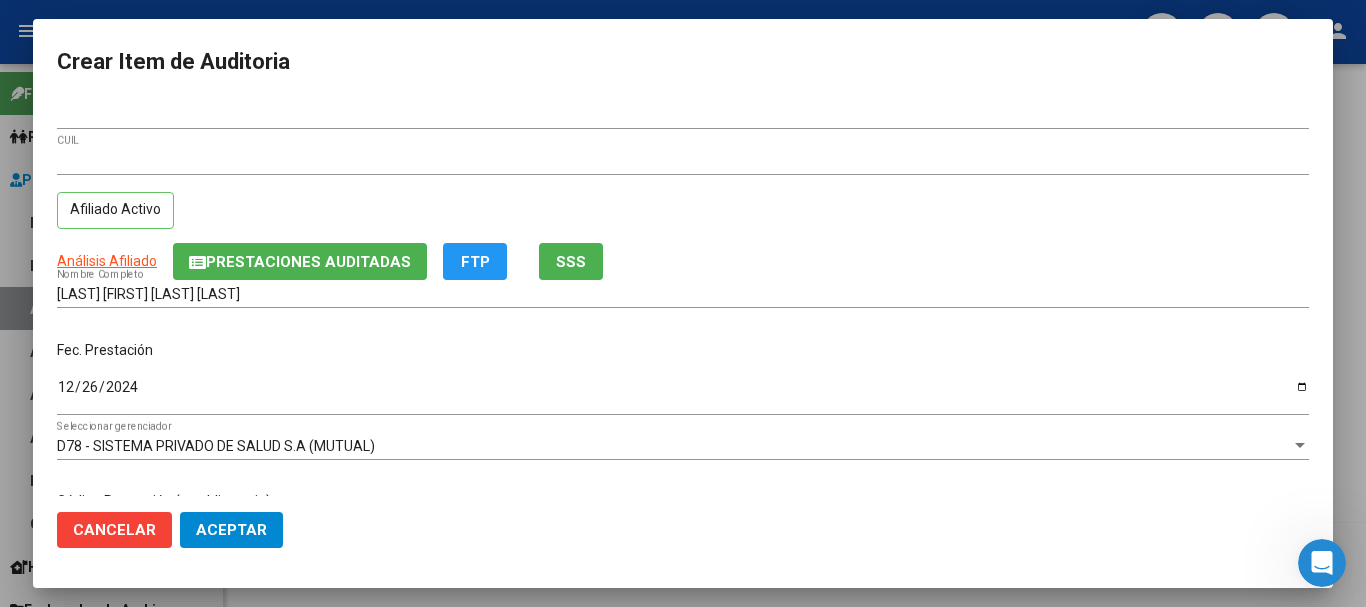 scroll, scrollTop: 242, scrollLeft: 0, axis: vertical 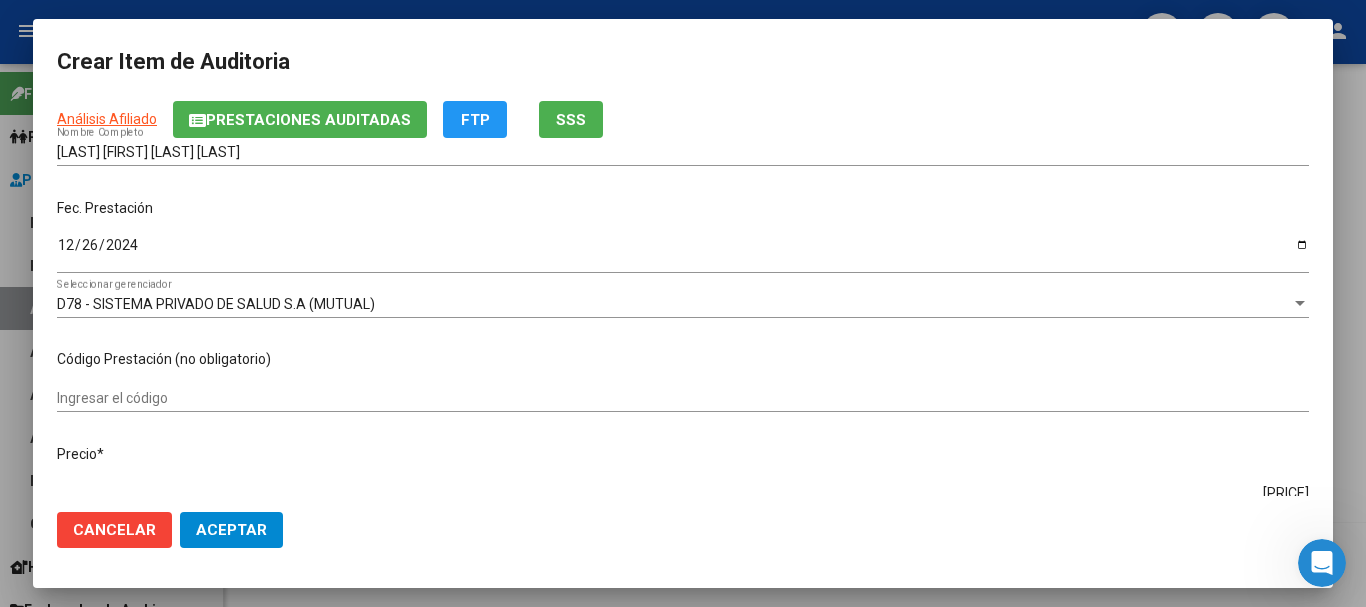 type on "$ 0,03" 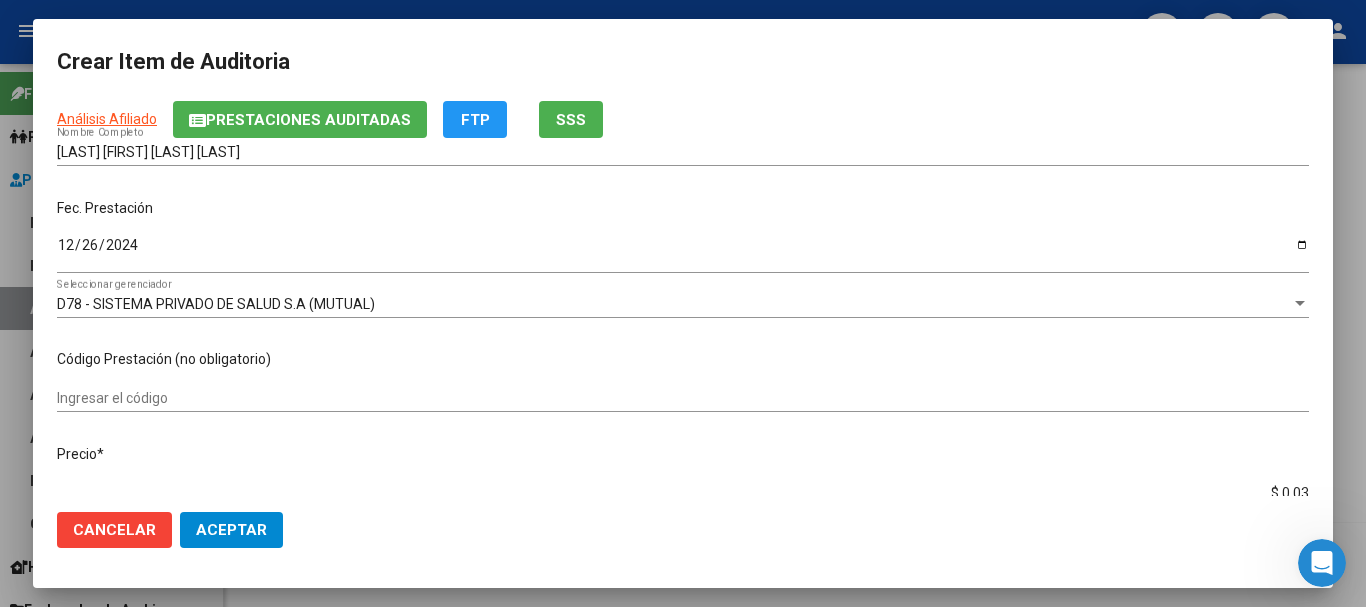 type on "$ 0,03" 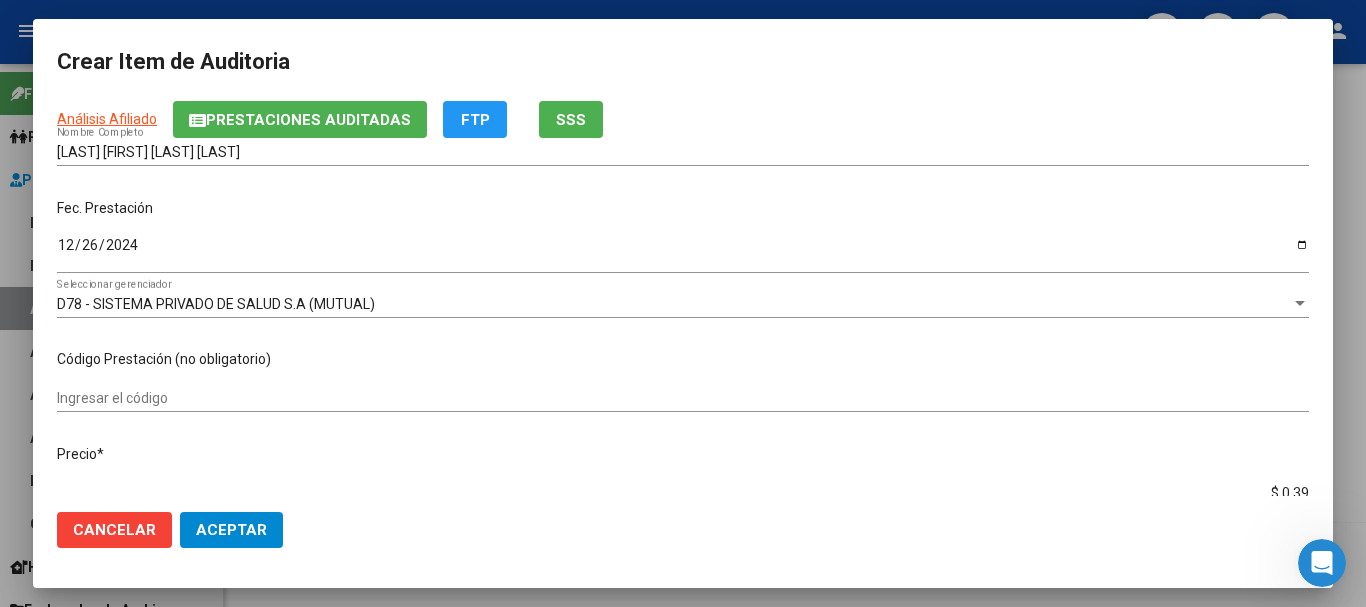 type on "$ 3,99" 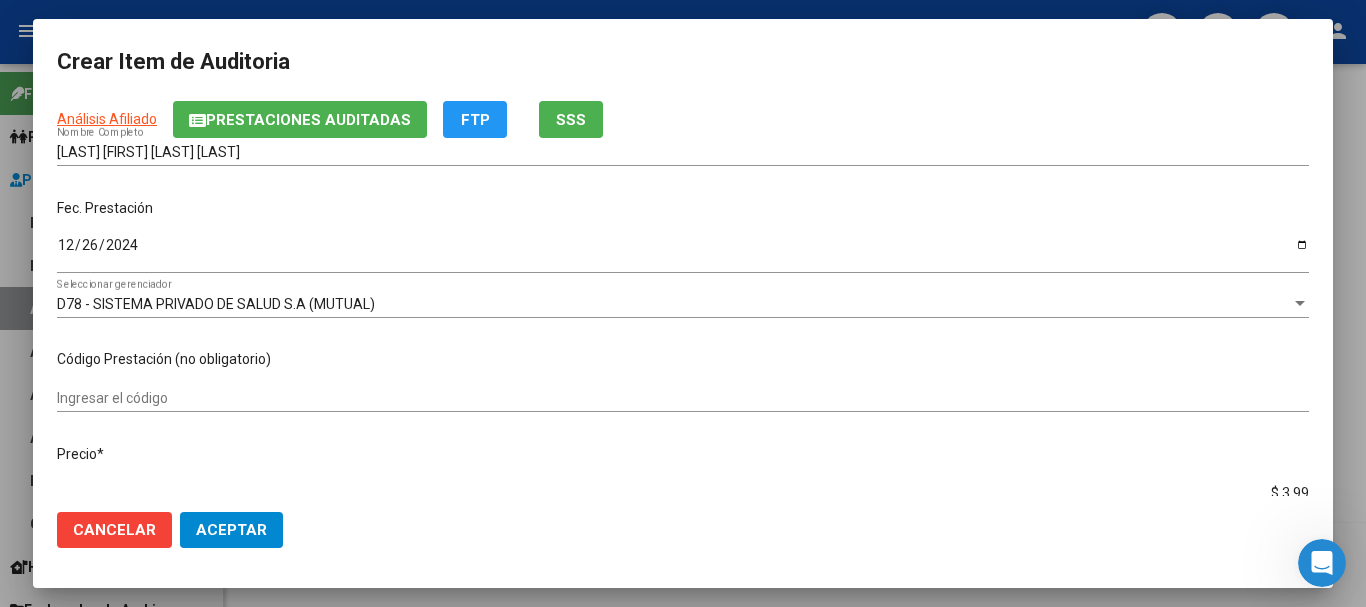 type on "$ 39,98" 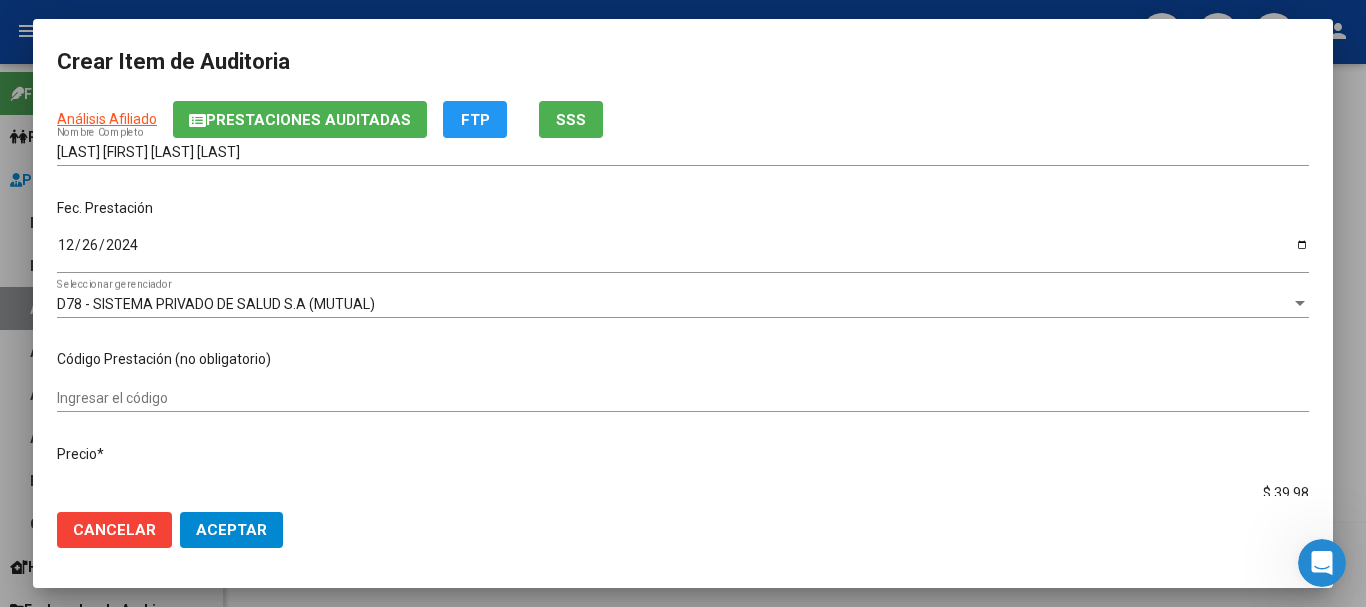type on "$ 399,80" 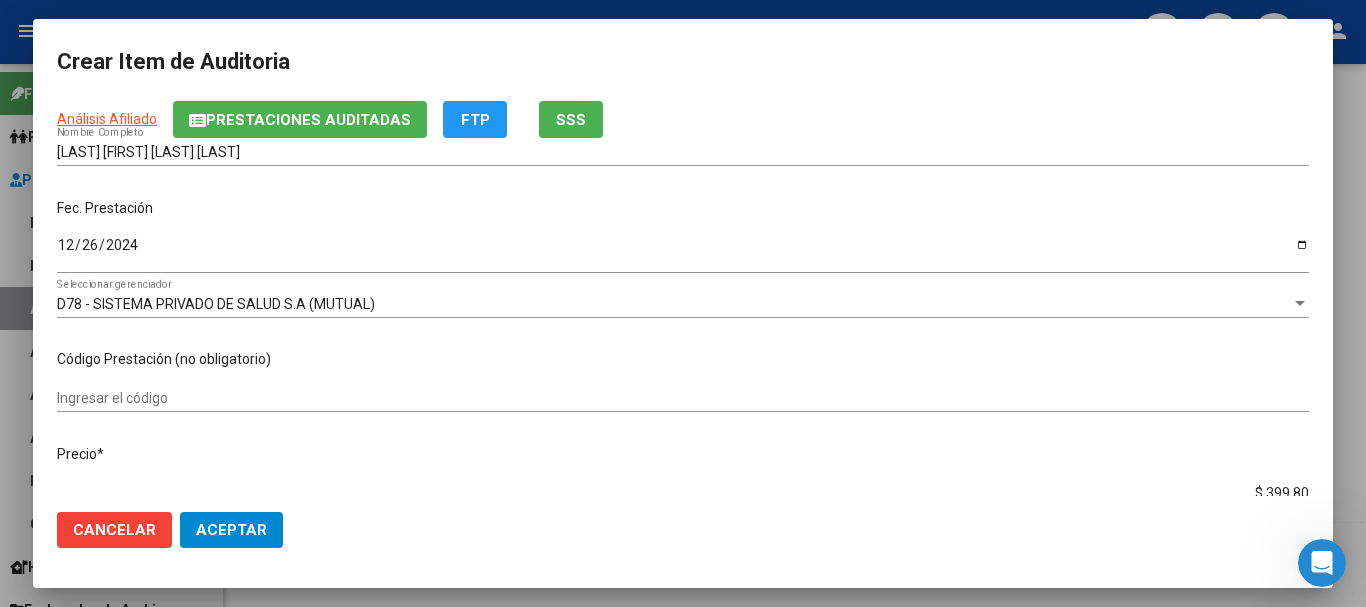 type on "$ 3.998,00" 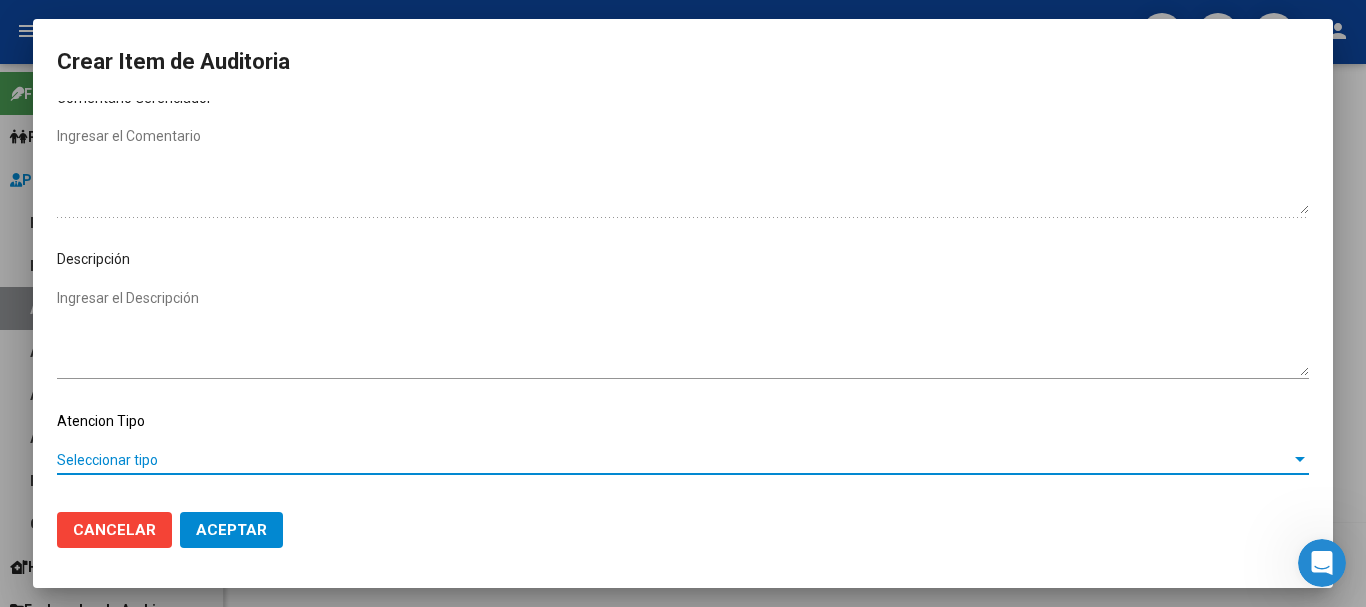 scroll, scrollTop: 1128, scrollLeft: 0, axis: vertical 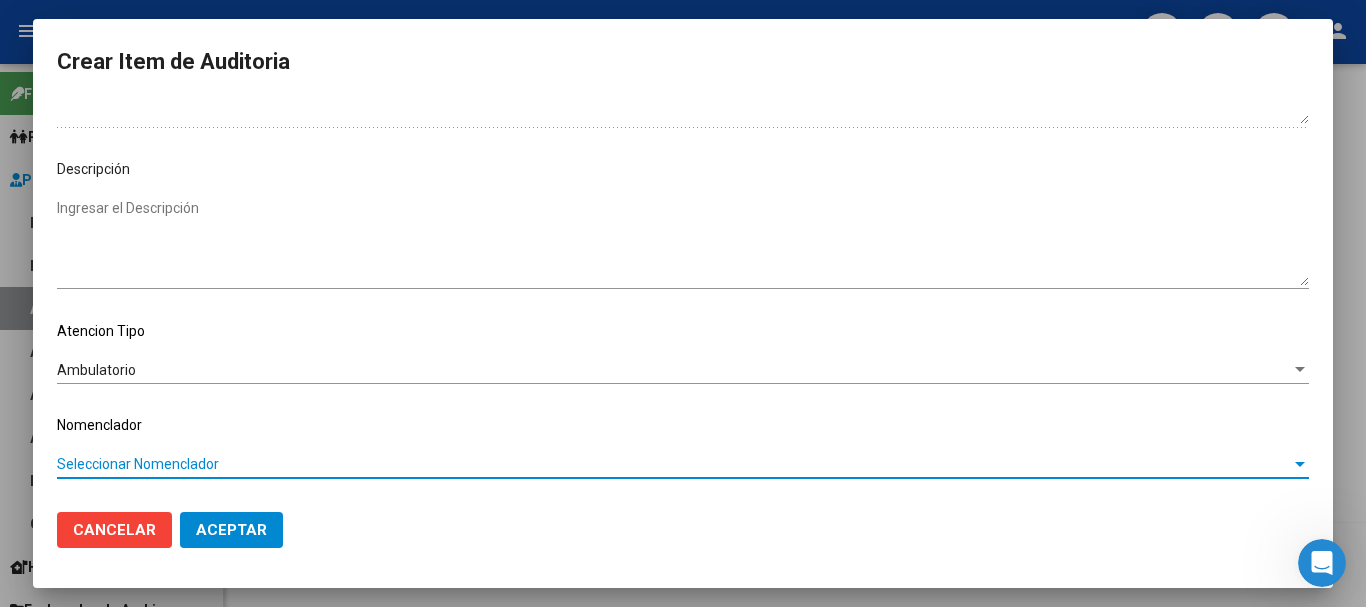 type 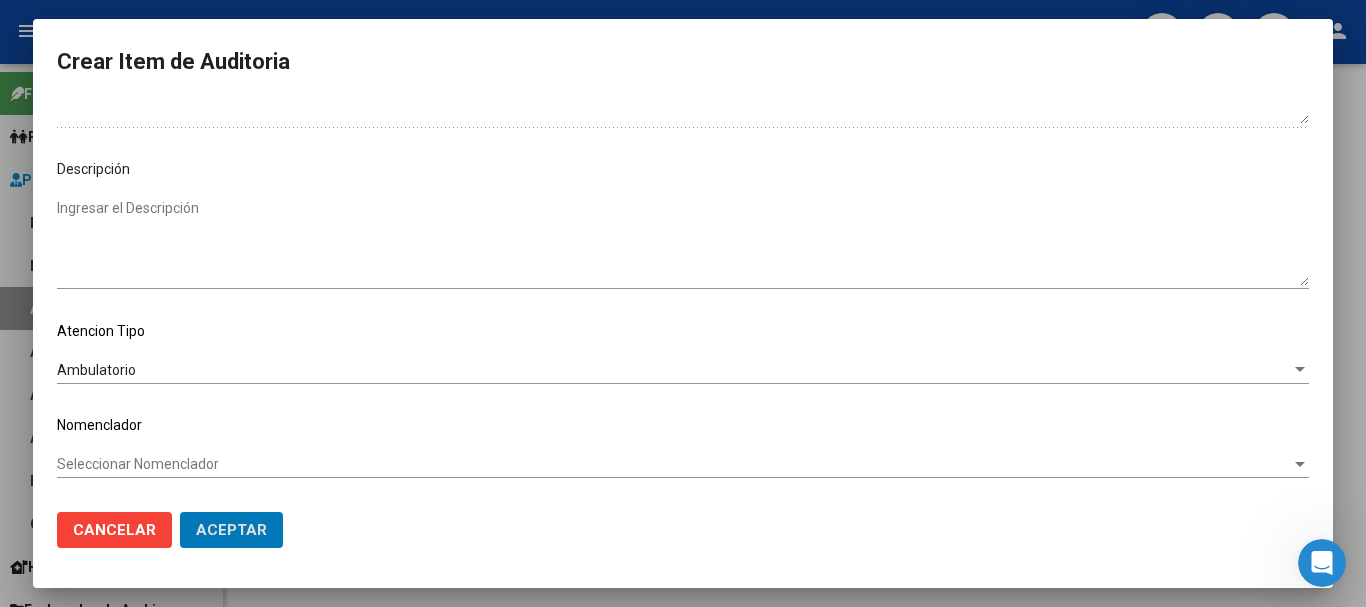 type 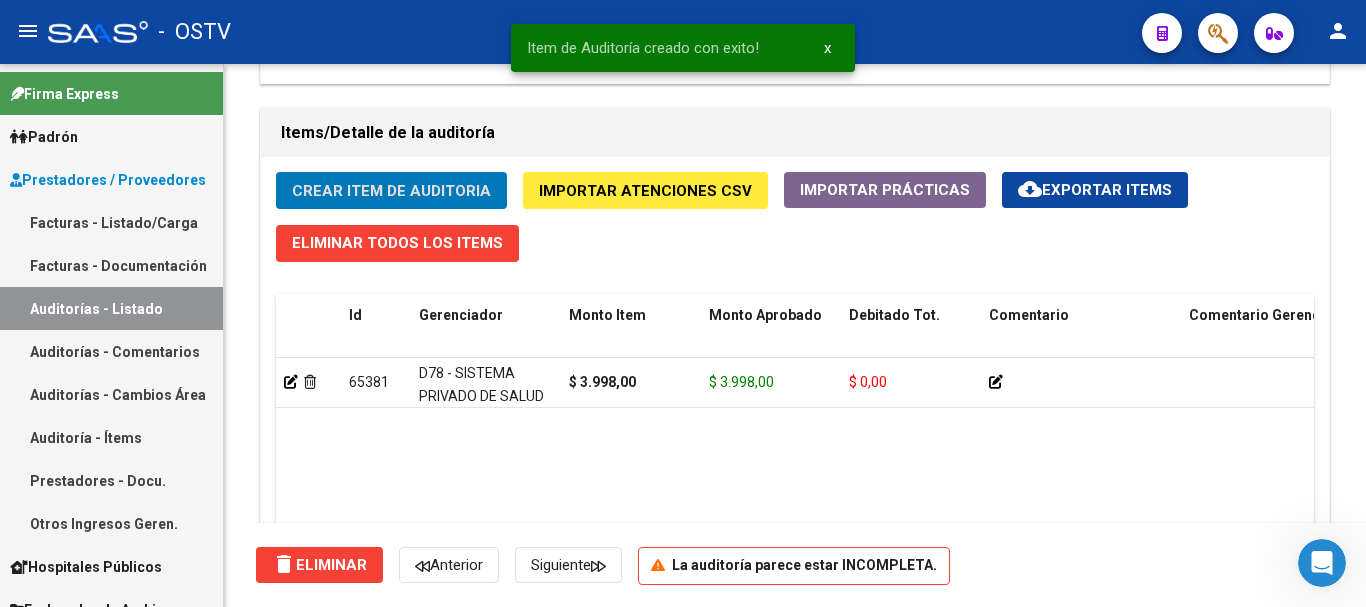 type 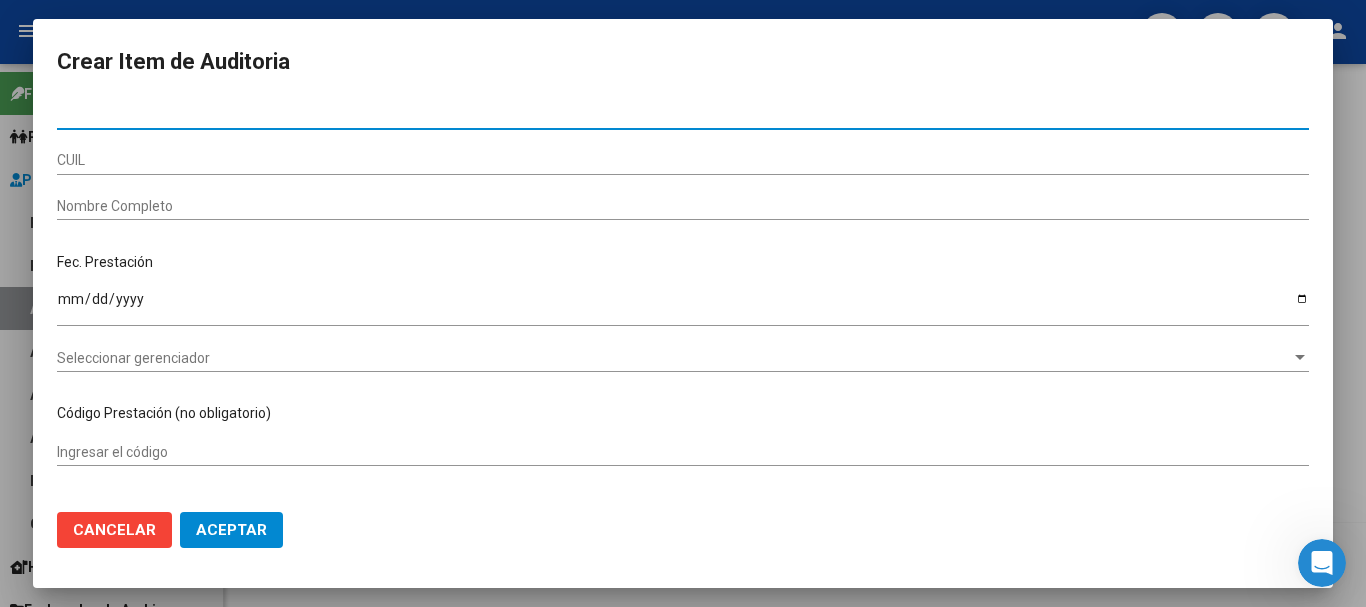 paste on "[NUMBER]" 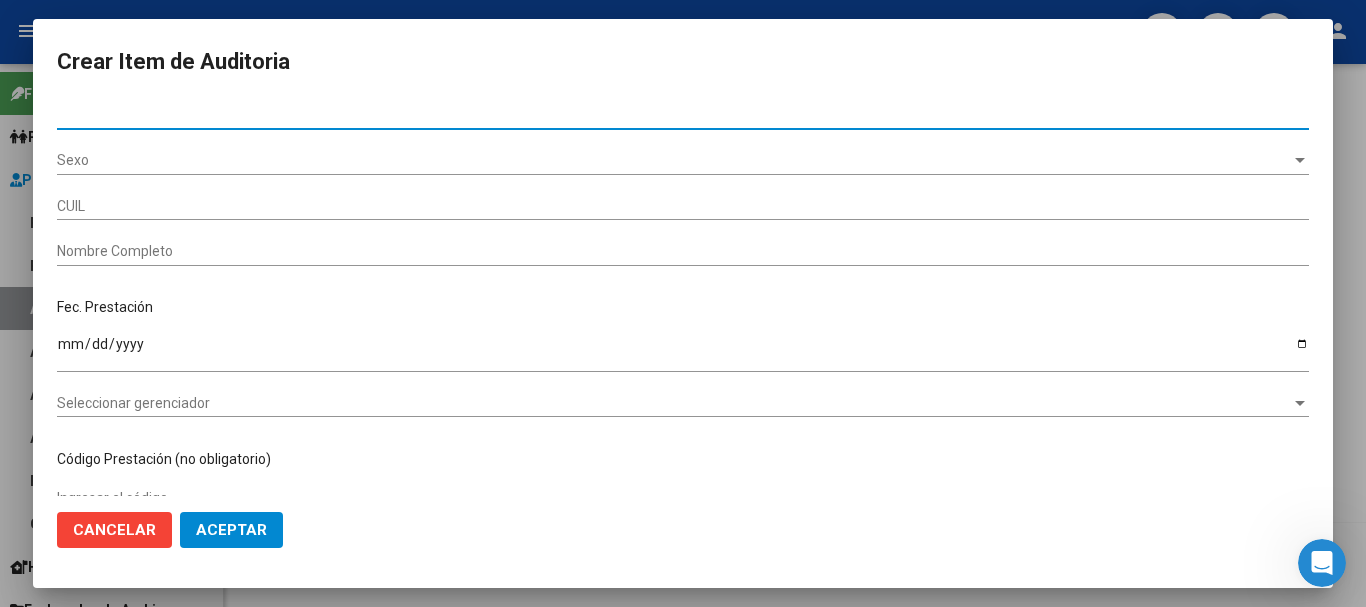 type on "[NUMBER]" 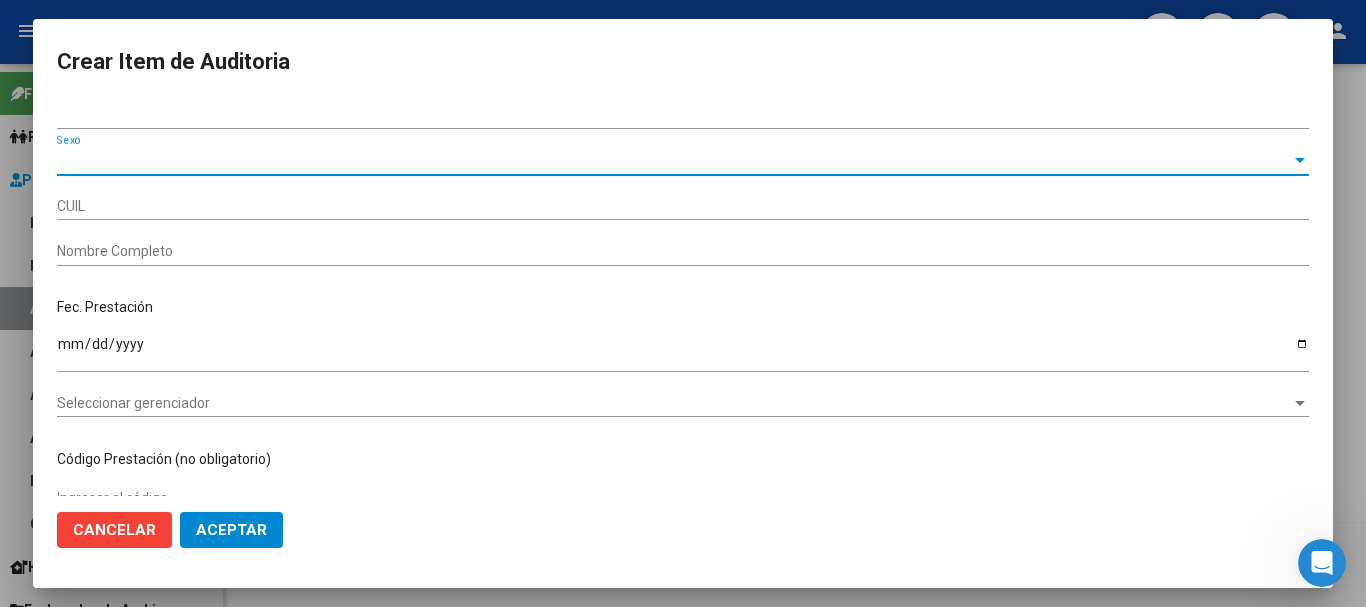 type on "[NUMBER]" 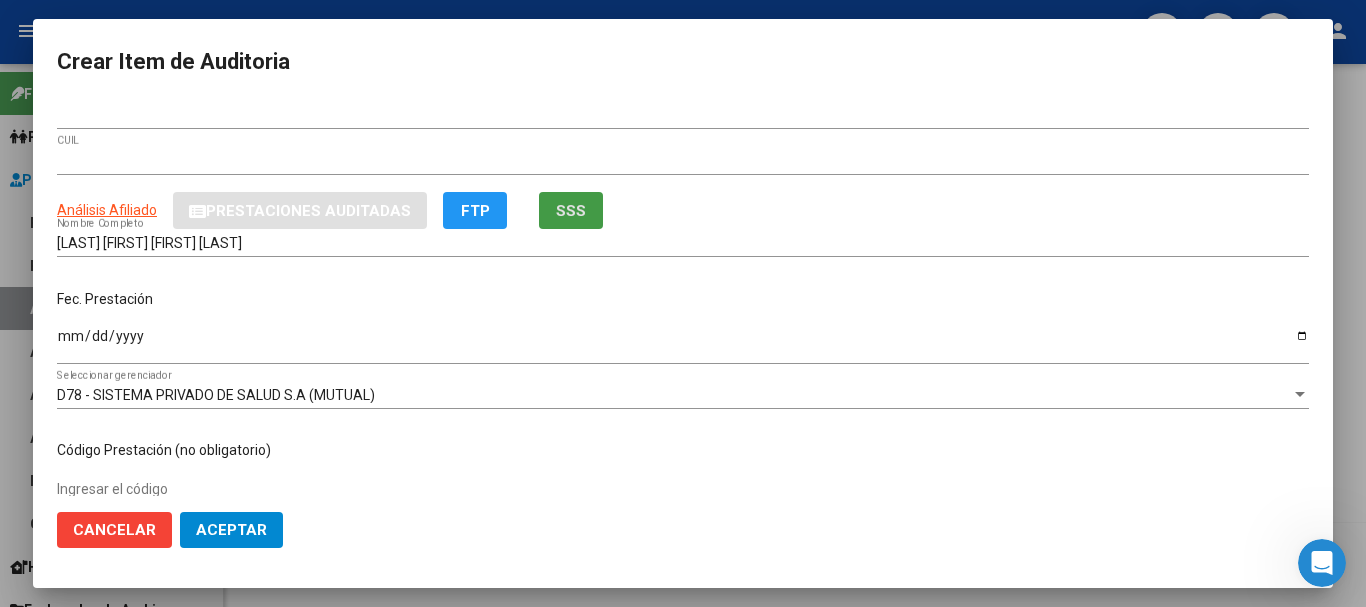 type 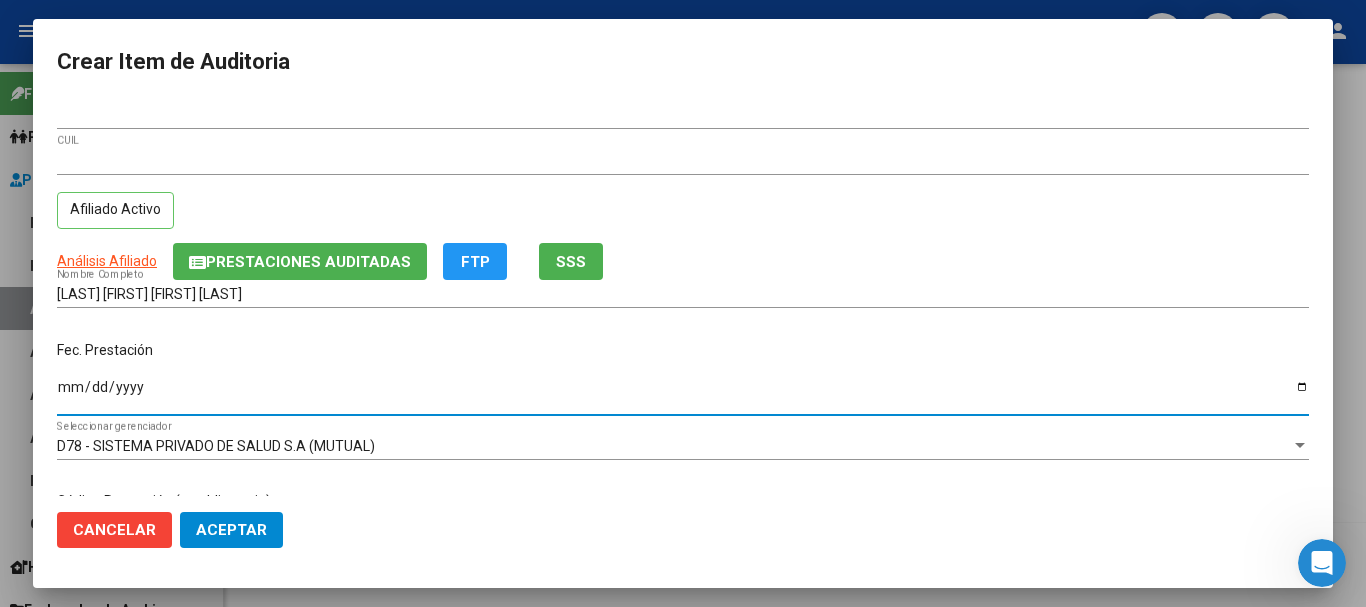 type on "2024-12-26" 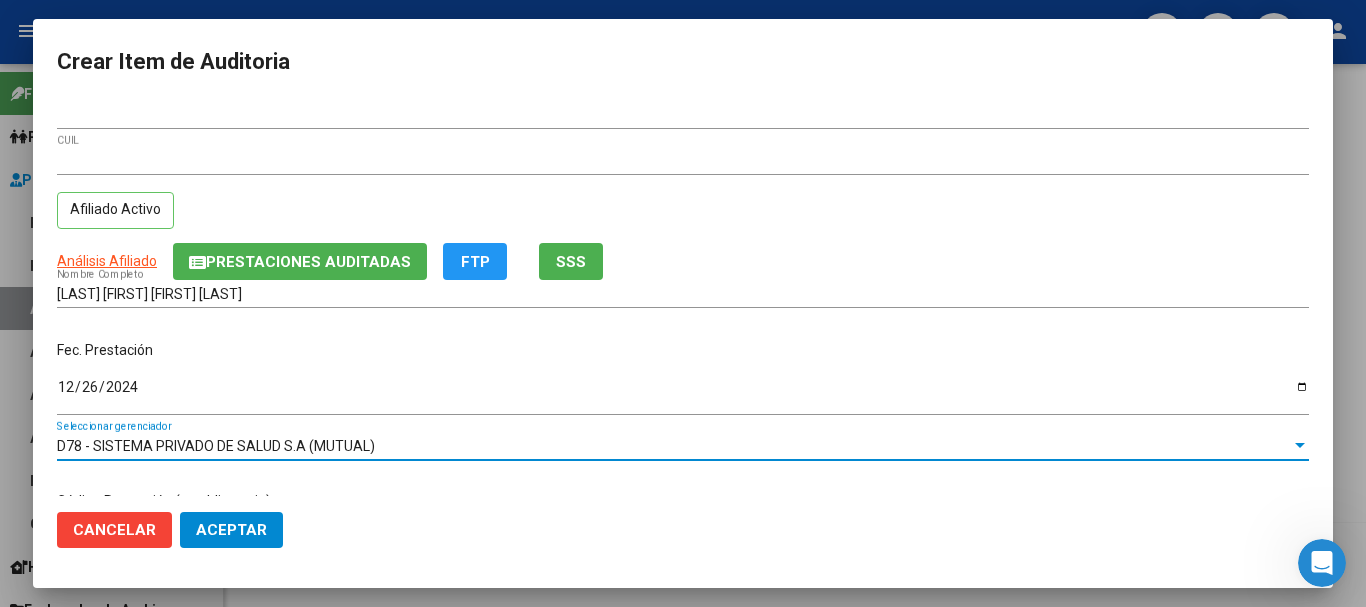 scroll, scrollTop: 242, scrollLeft: 0, axis: vertical 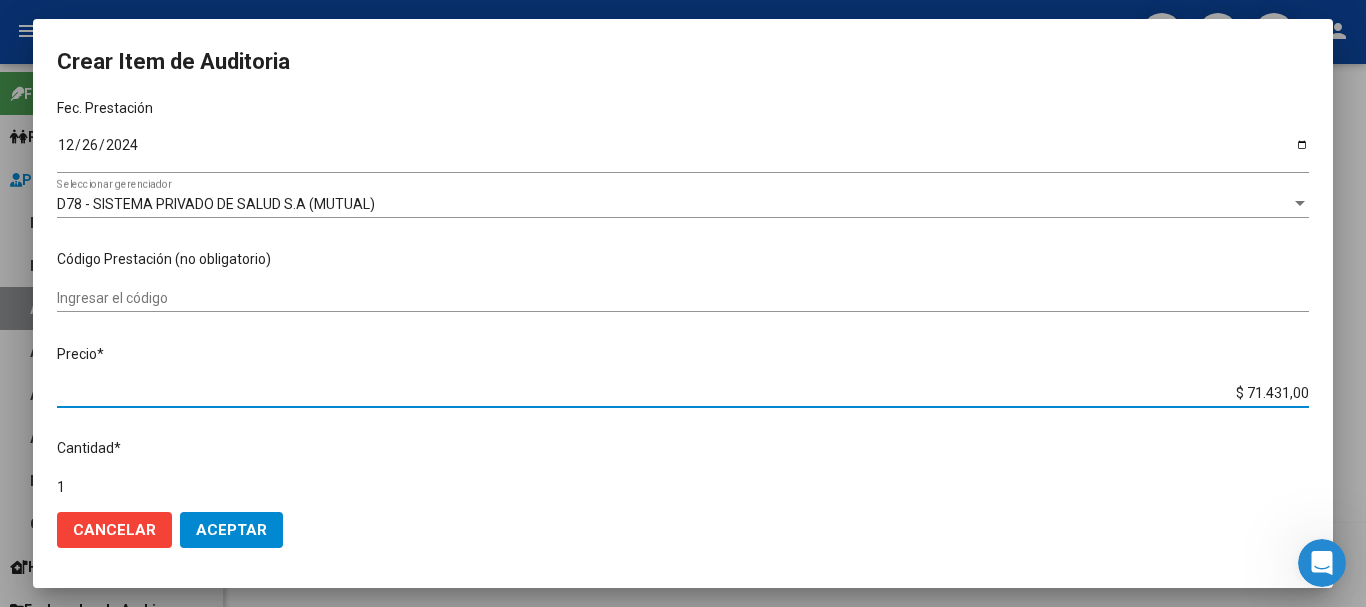 type on "$ 0,03" 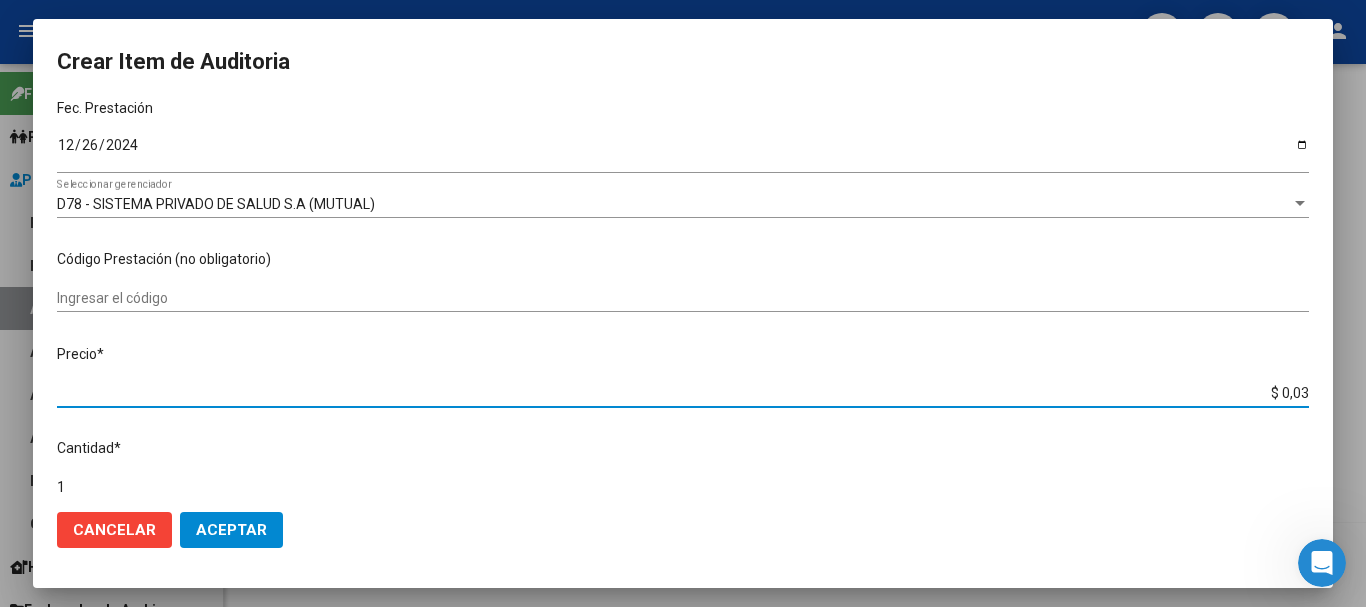 type on "$ 0,39" 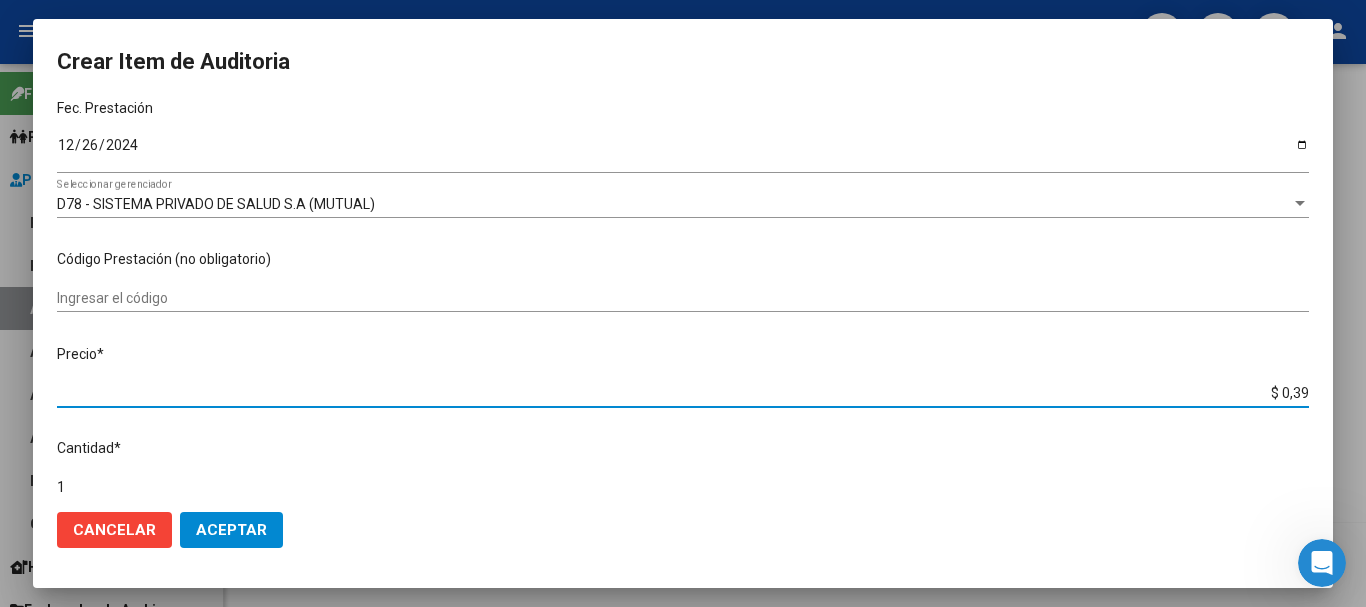 type on "$ 3,99" 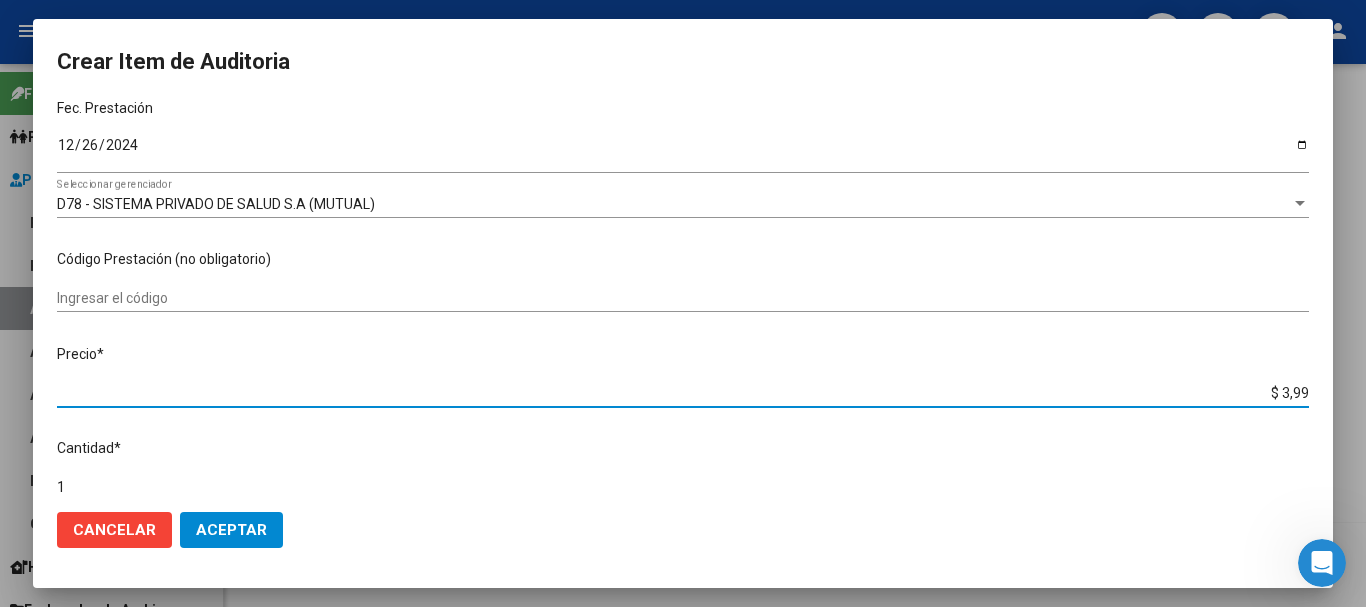 type on "$ 39,98" 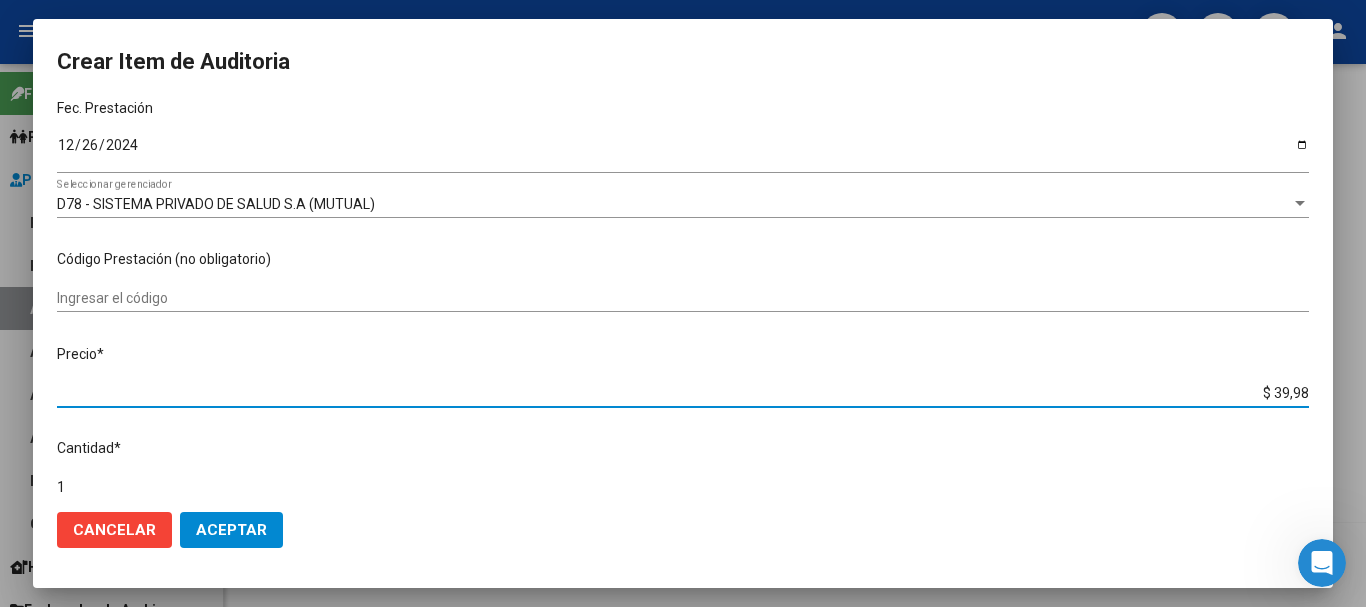 type on "$ 399,80" 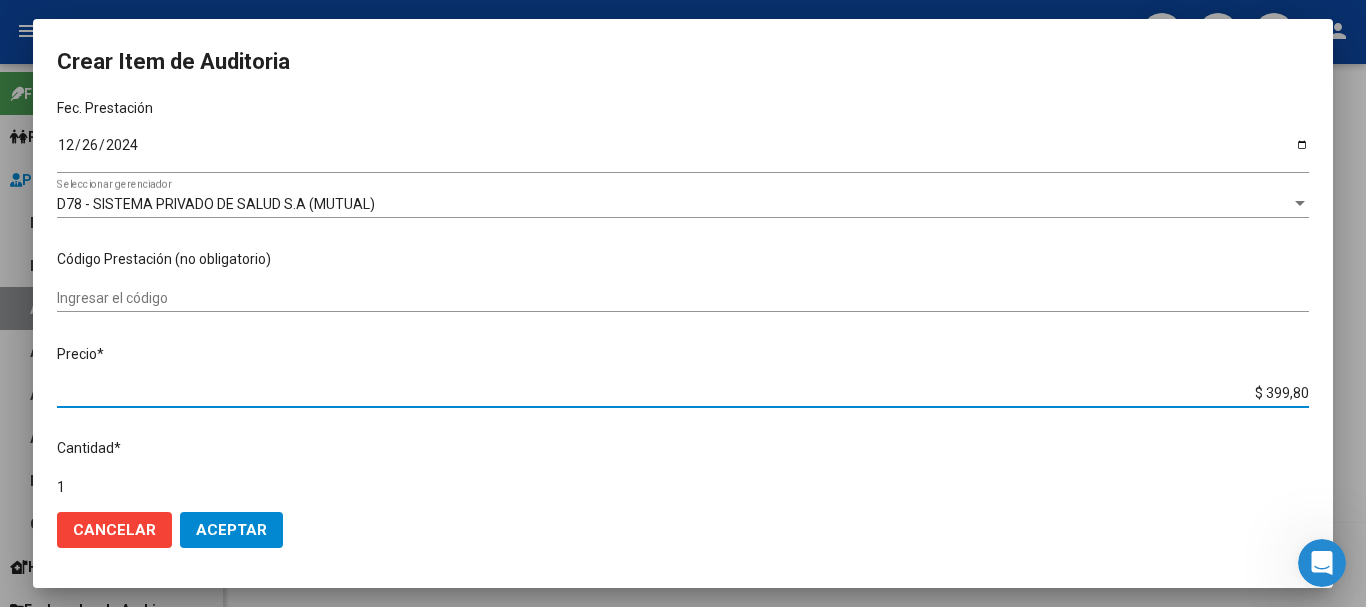 type on "$ 3.998,00" 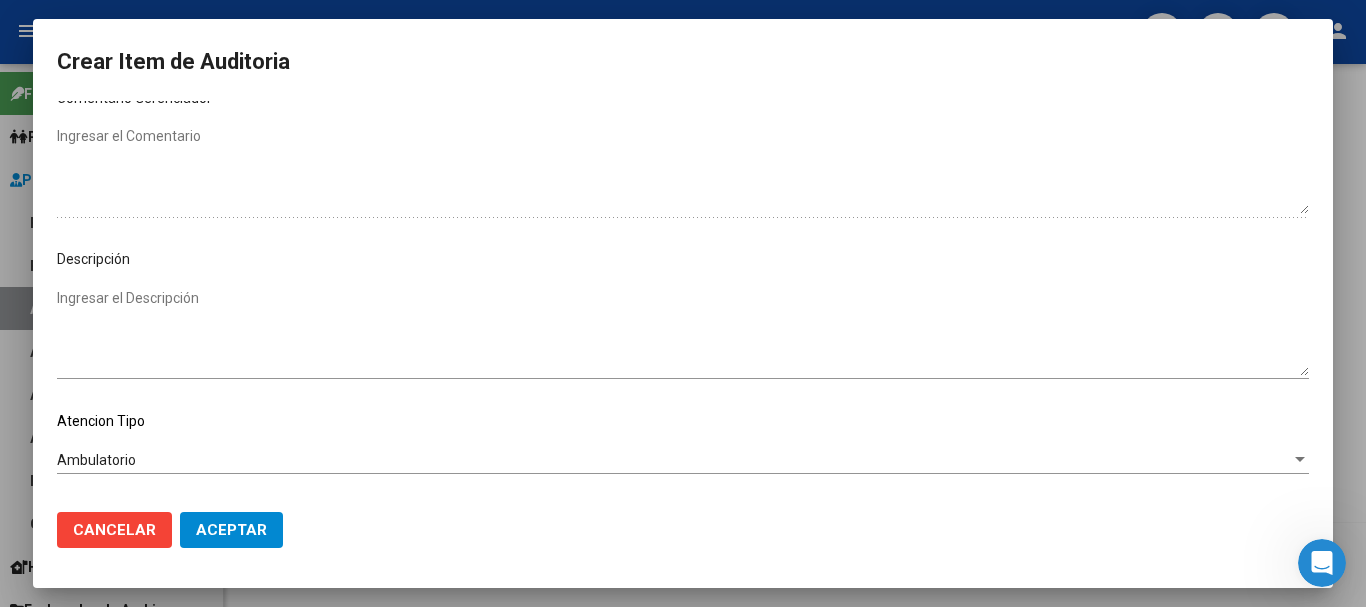 scroll, scrollTop: 1128, scrollLeft: 0, axis: vertical 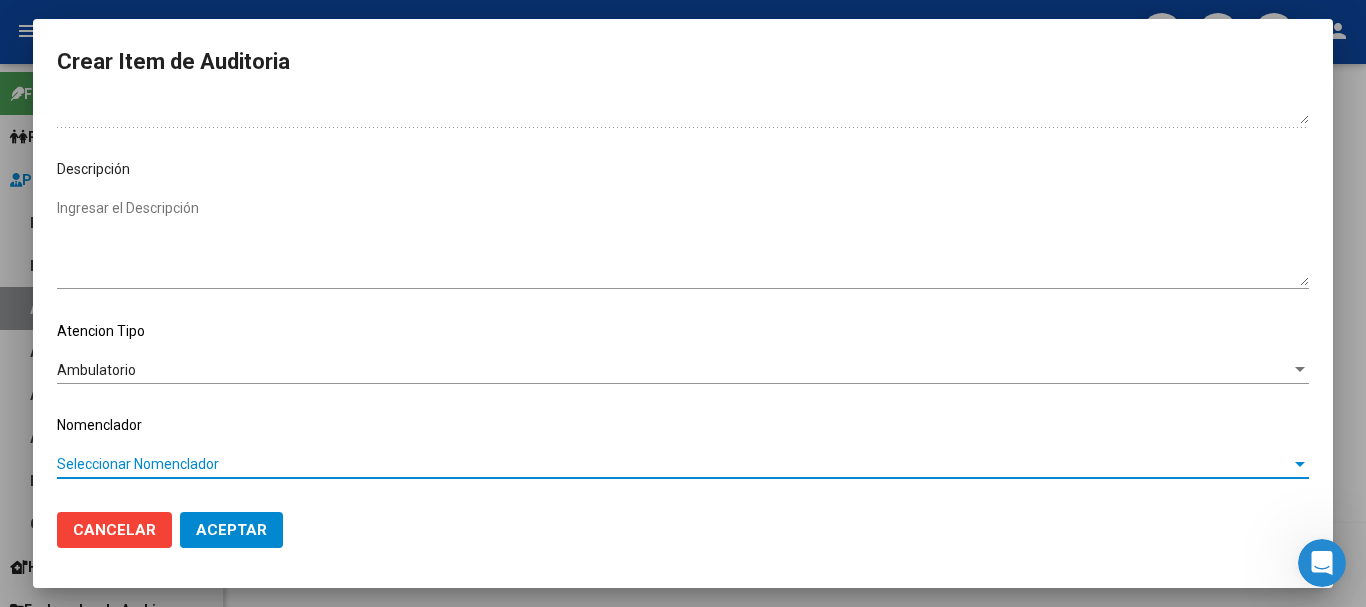 type 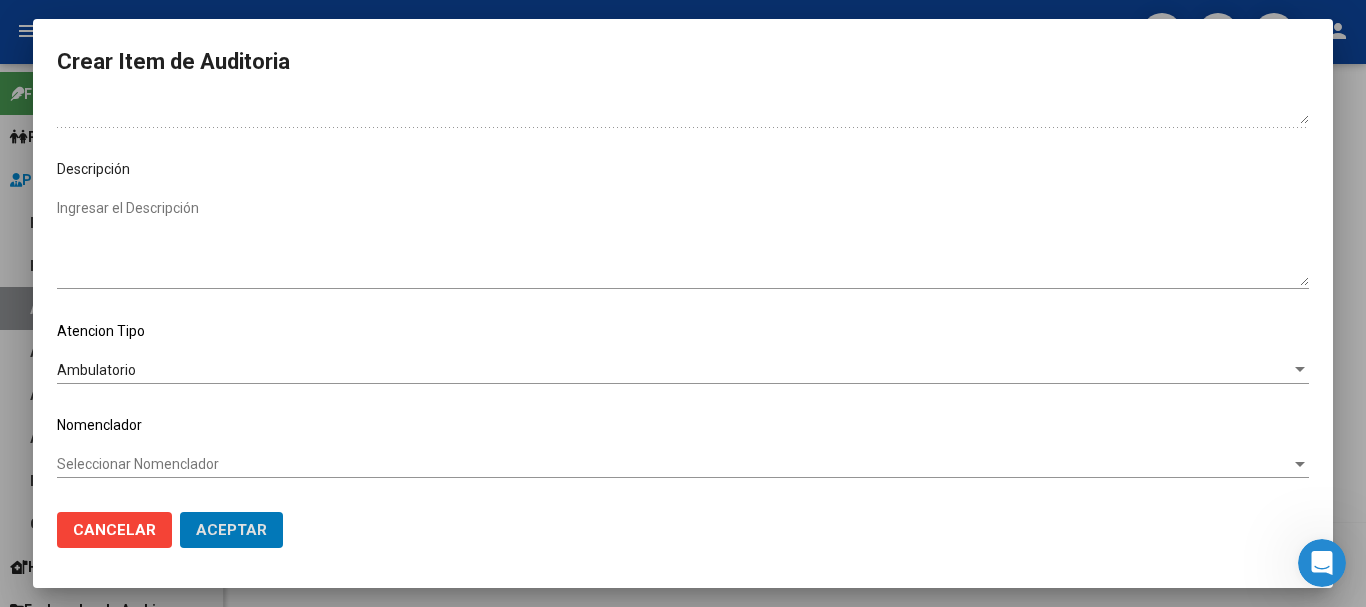 type 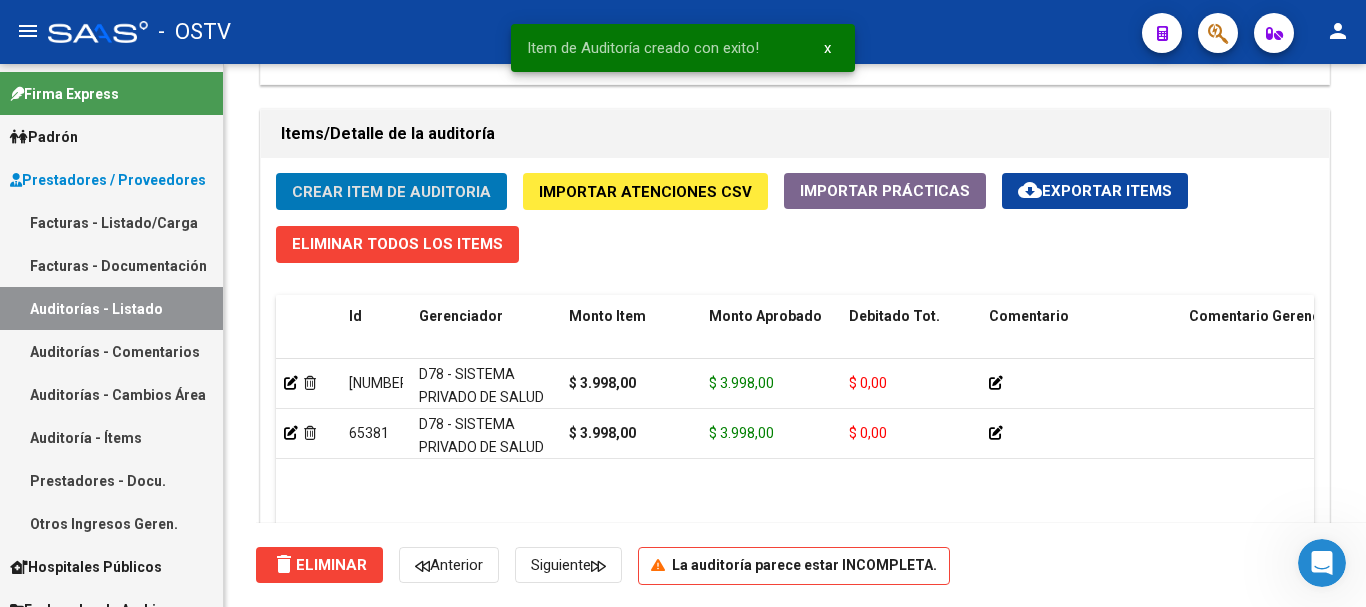 click on "Crear Item de Auditoria" 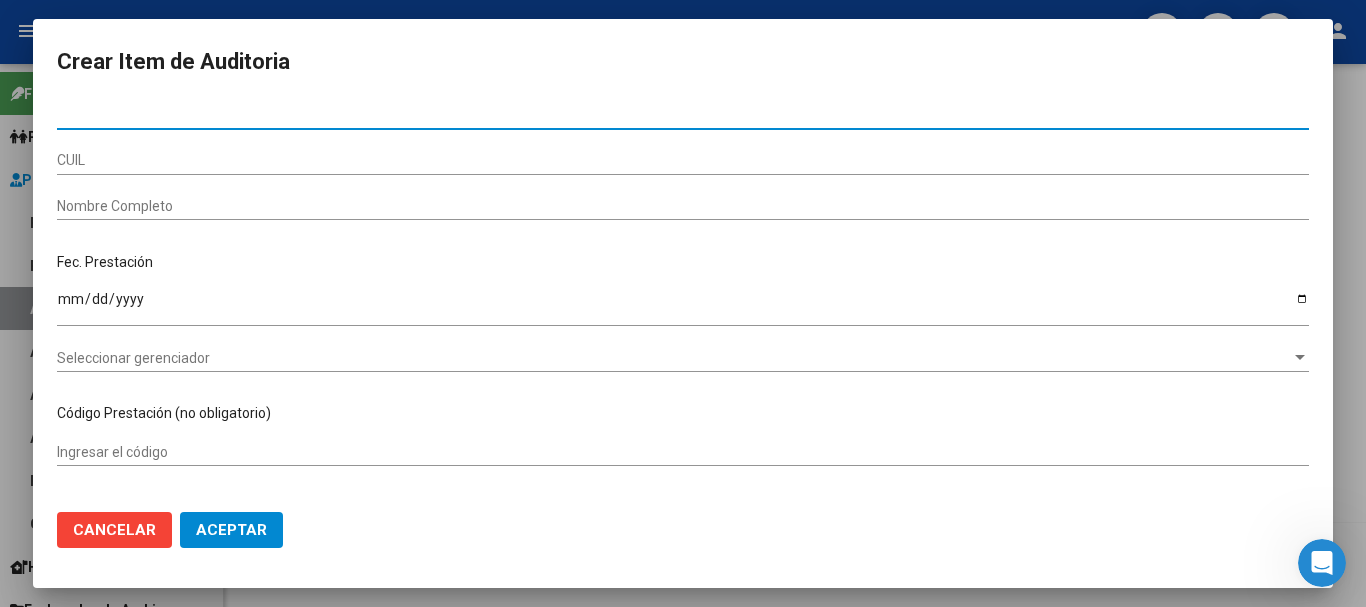 paste on "[NUMBER]" 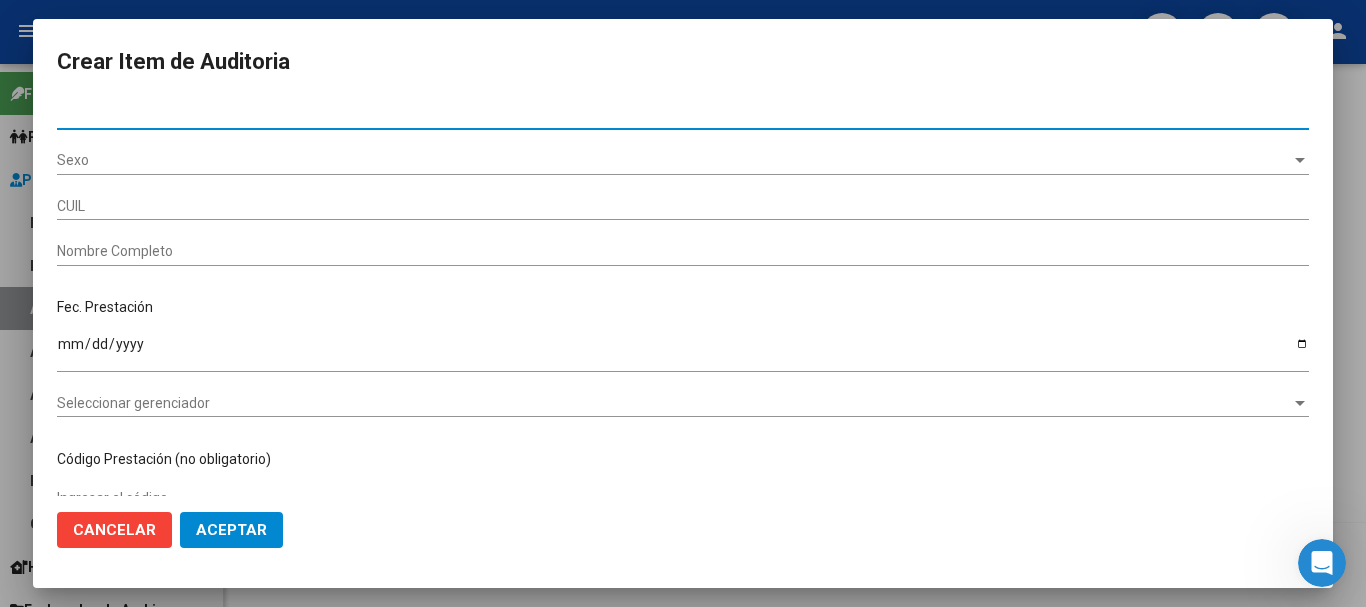 type on "[NUMBER]" 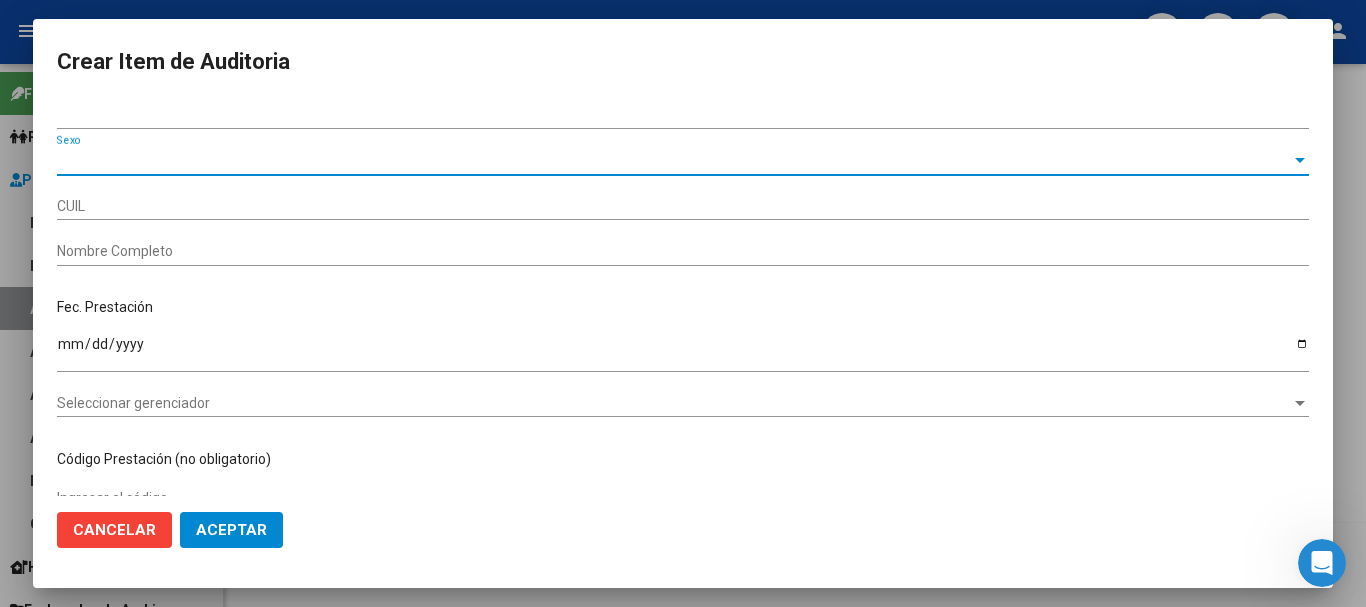 type on "[CUIL]" 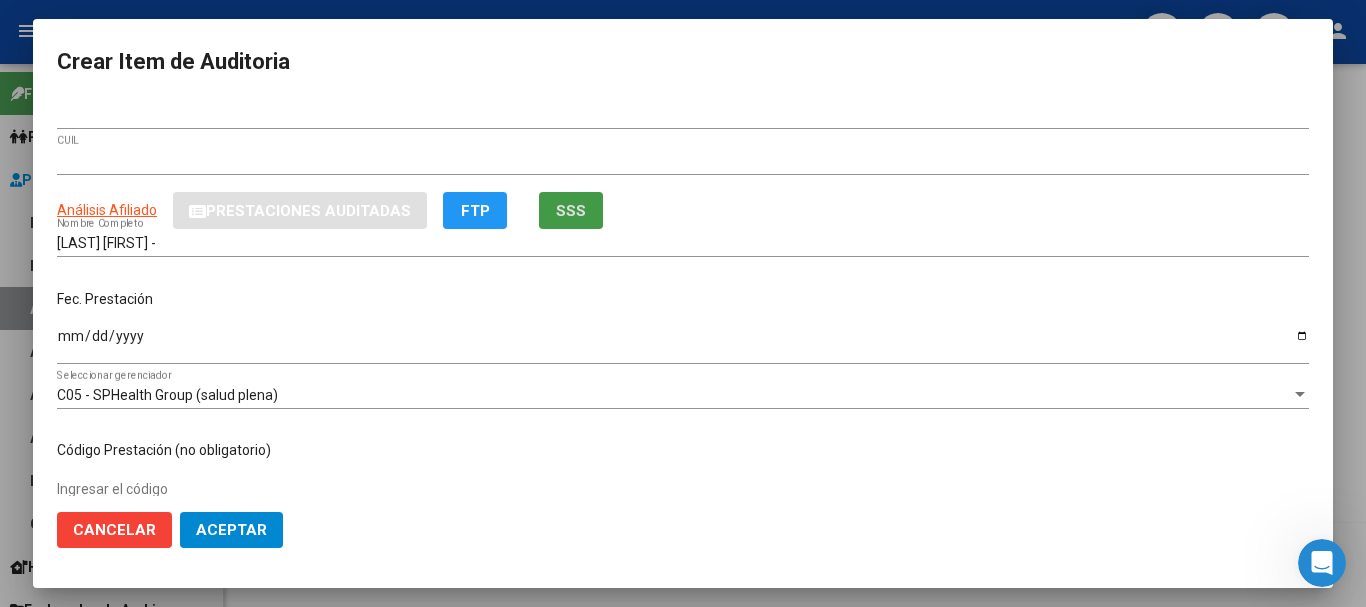 type 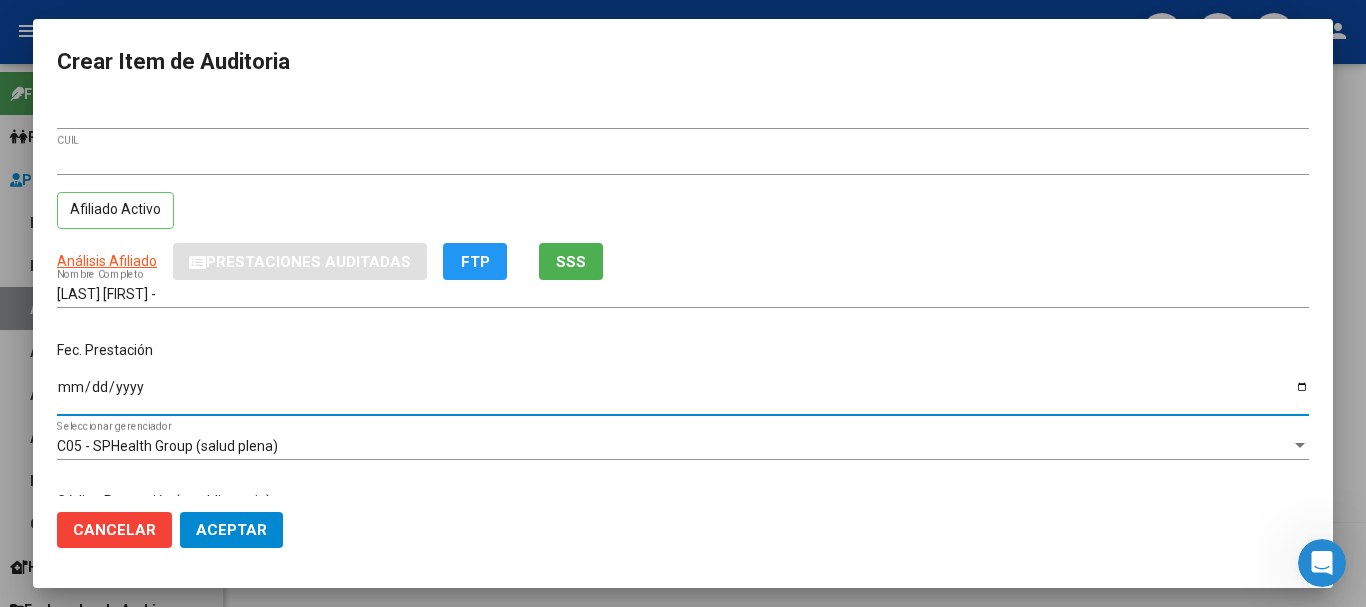 type on "[DATE]" 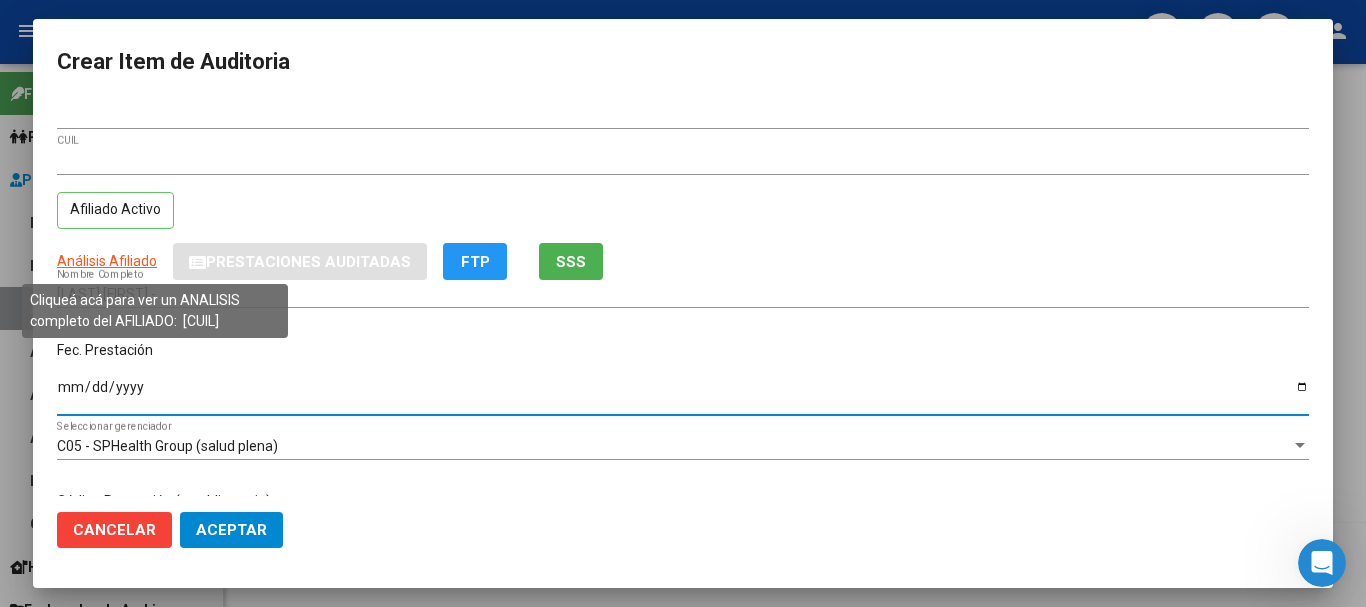 click on "Análisis Afiliado" at bounding box center (107, 261) 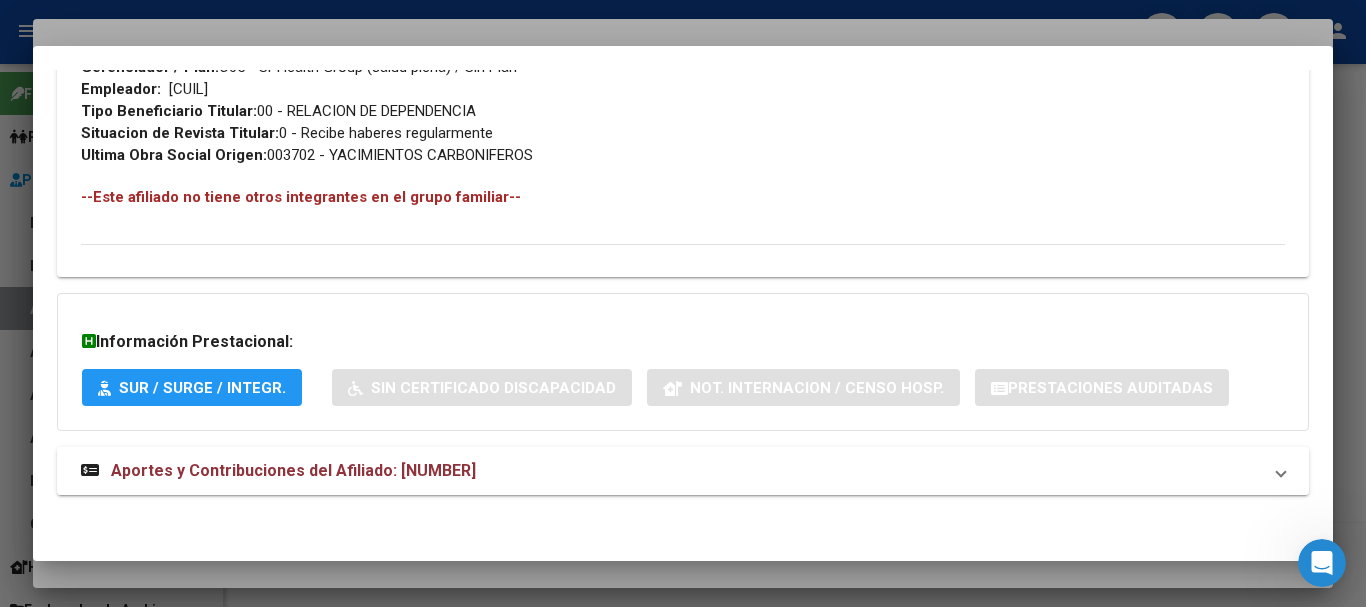 click on "Aportes y Contribuciones del Afiliado: [NUMBER]" at bounding box center (293, 470) 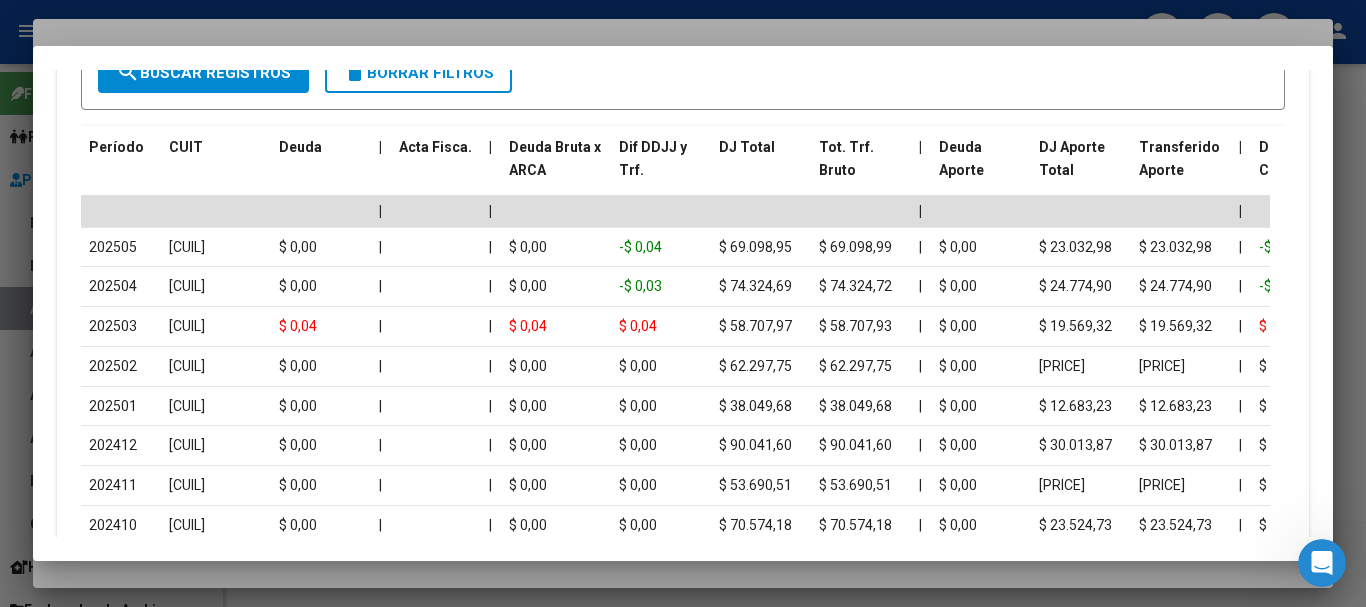 scroll, scrollTop: 1738, scrollLeft: 0, axis: vertical 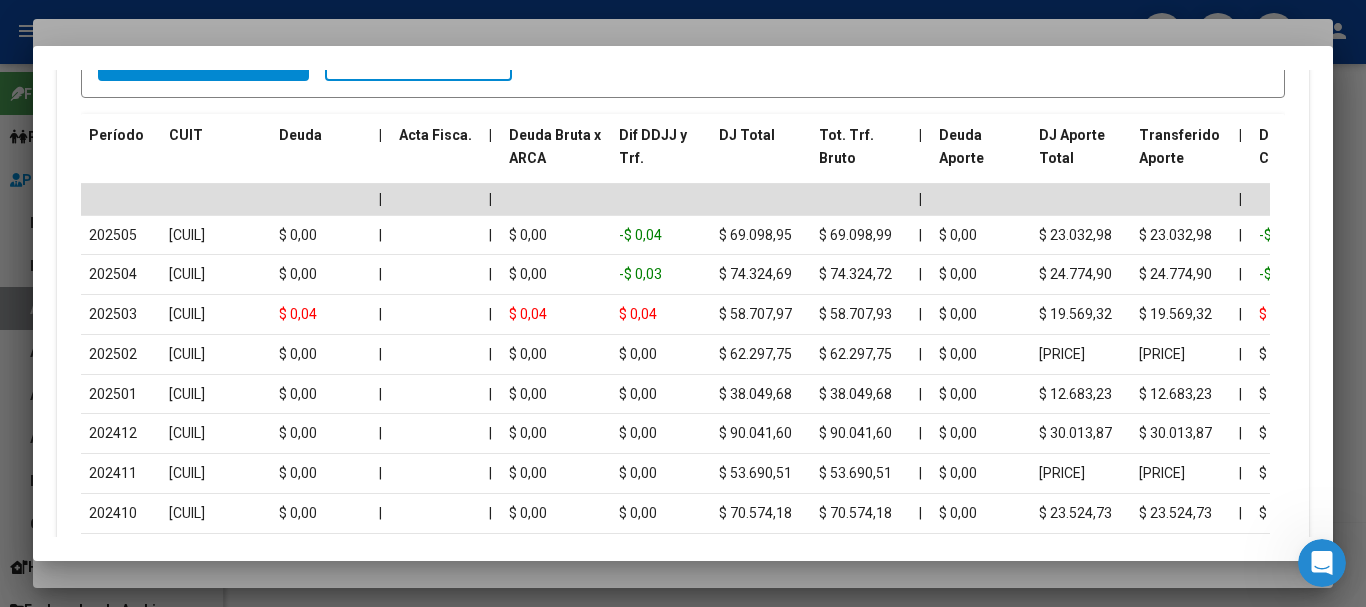 click at bounding box center [683, 303] 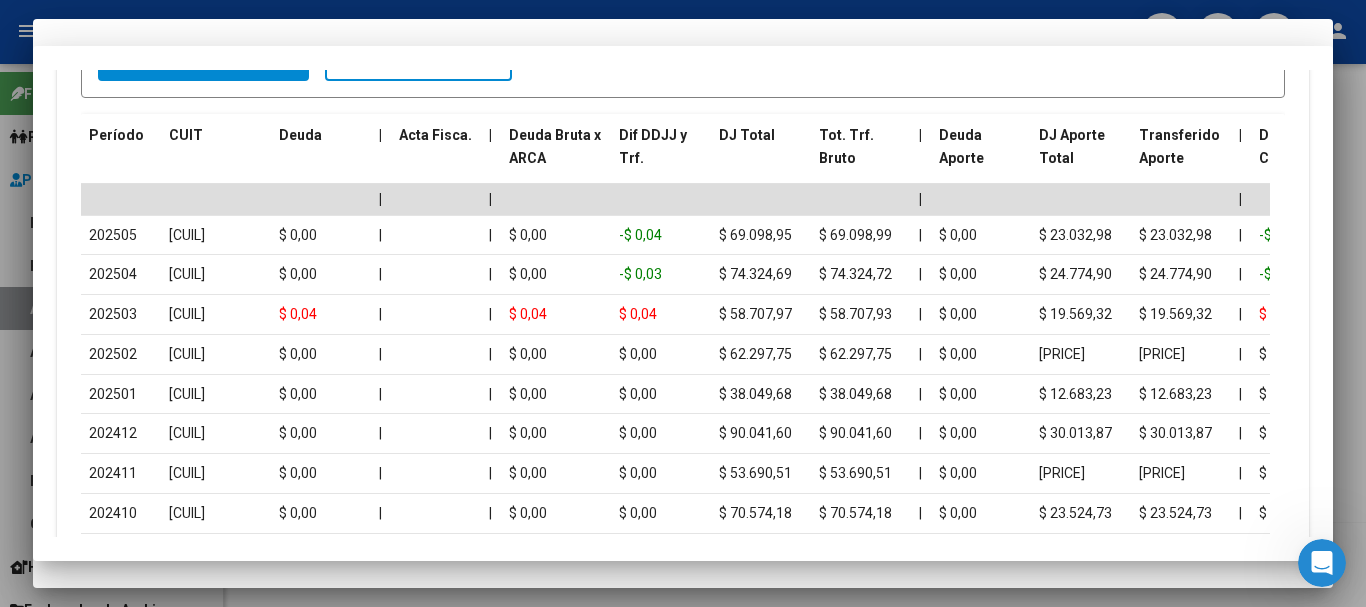 click on "[CUIL] CUIL   Afiliado Activo" at bounding box center [683, 195] 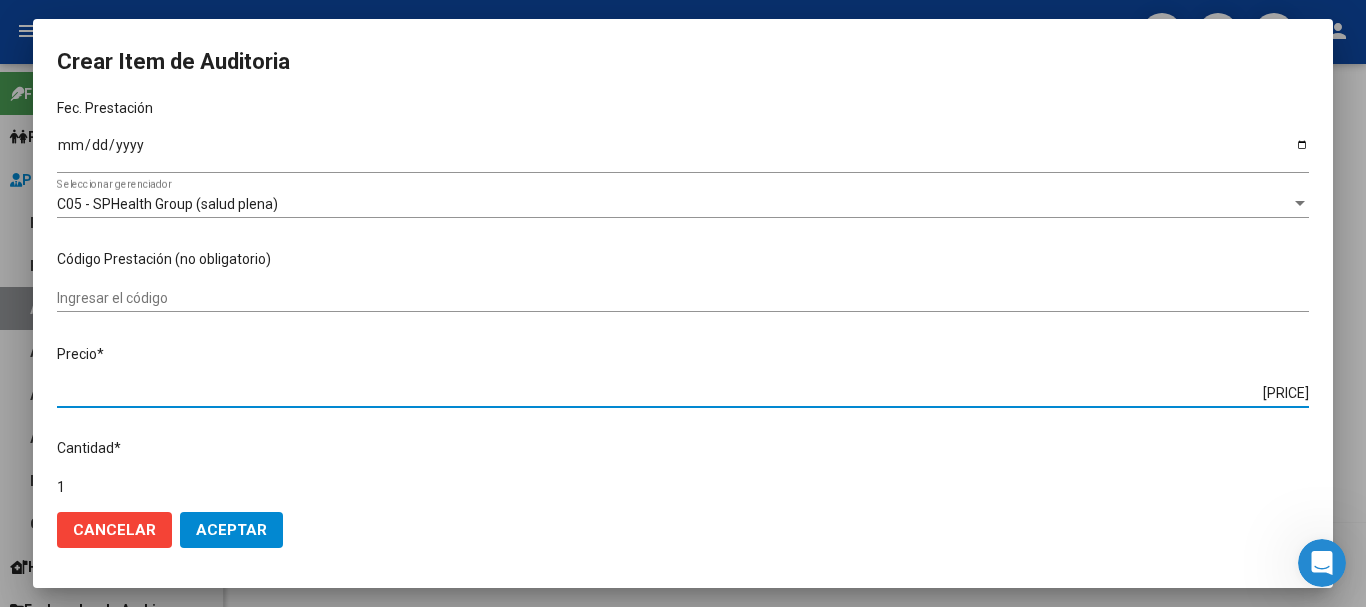 scroll, scrollTop: 342, scrollLeft: 0, axis: vertical 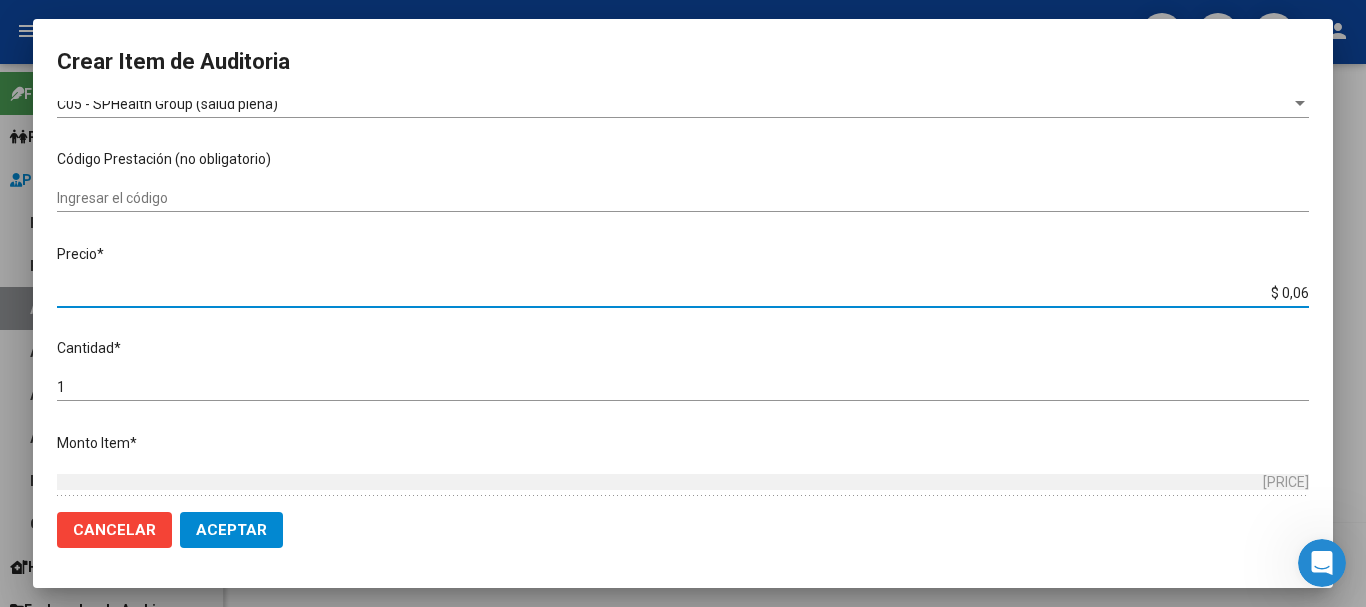 type on "$ 0,63" 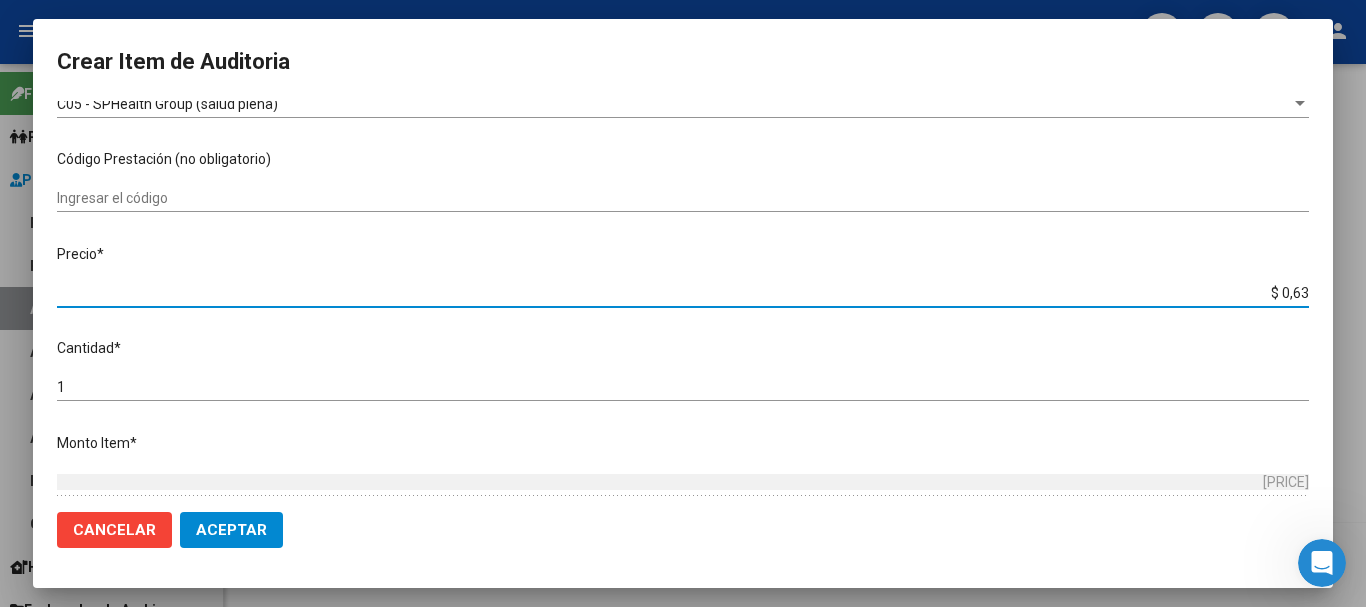 type on "$ 0,63" 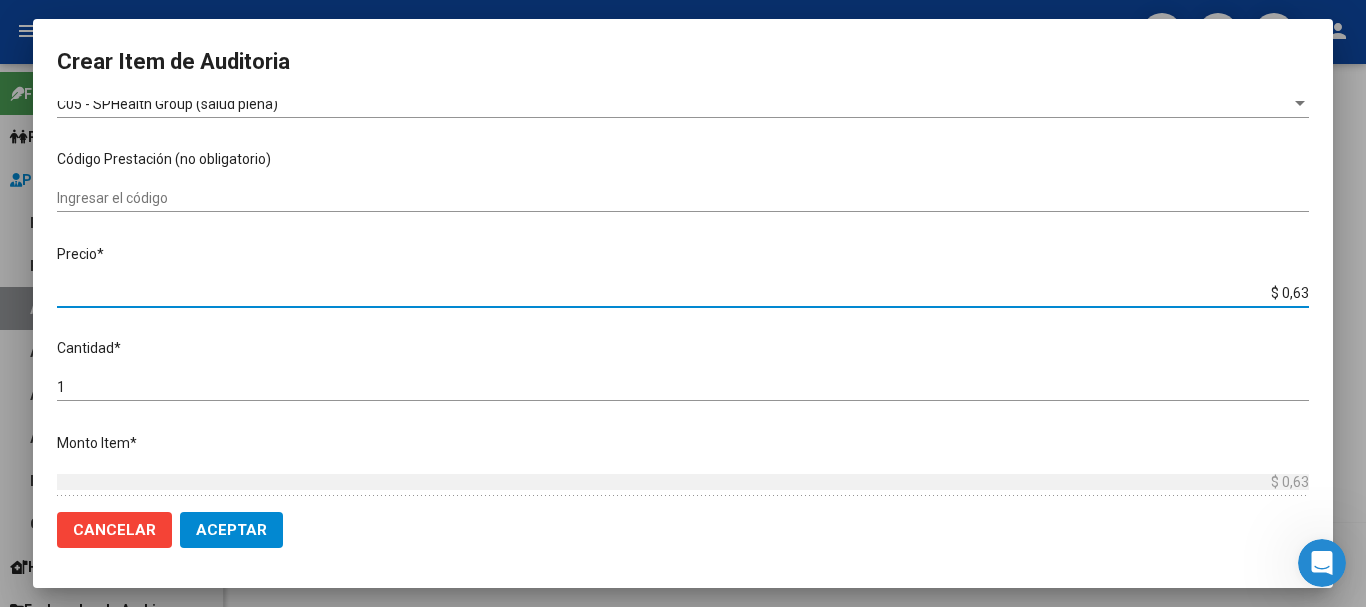 type on "$ 0,06" 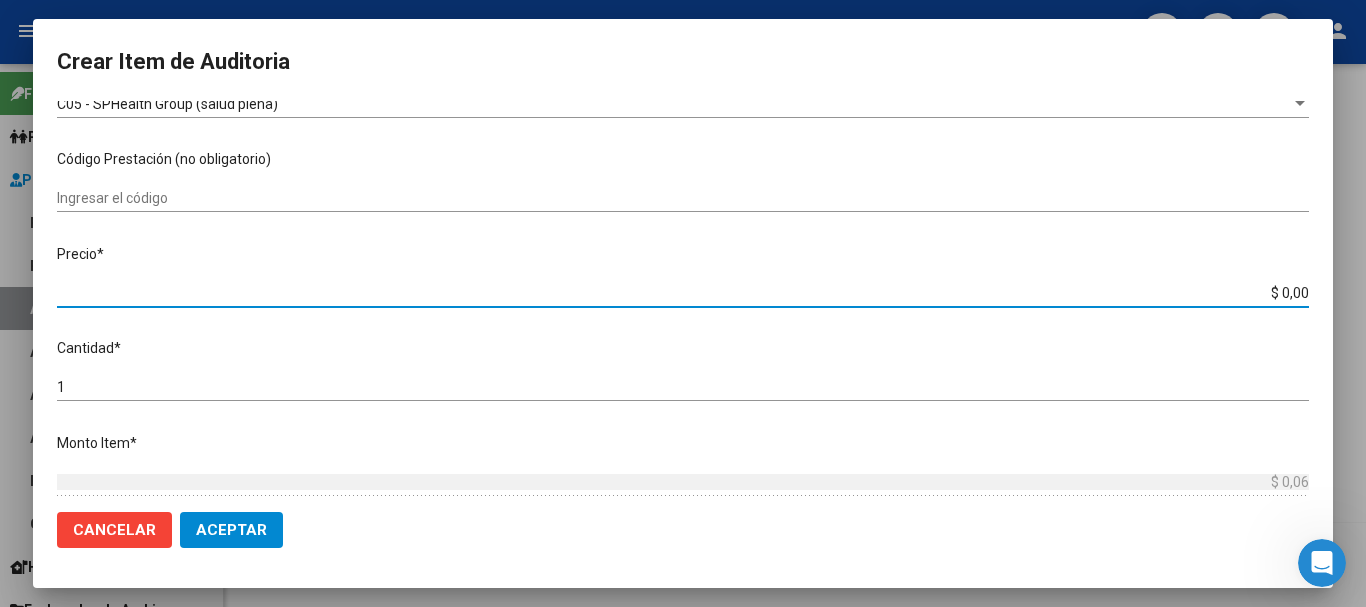 type on "$ 0,03" 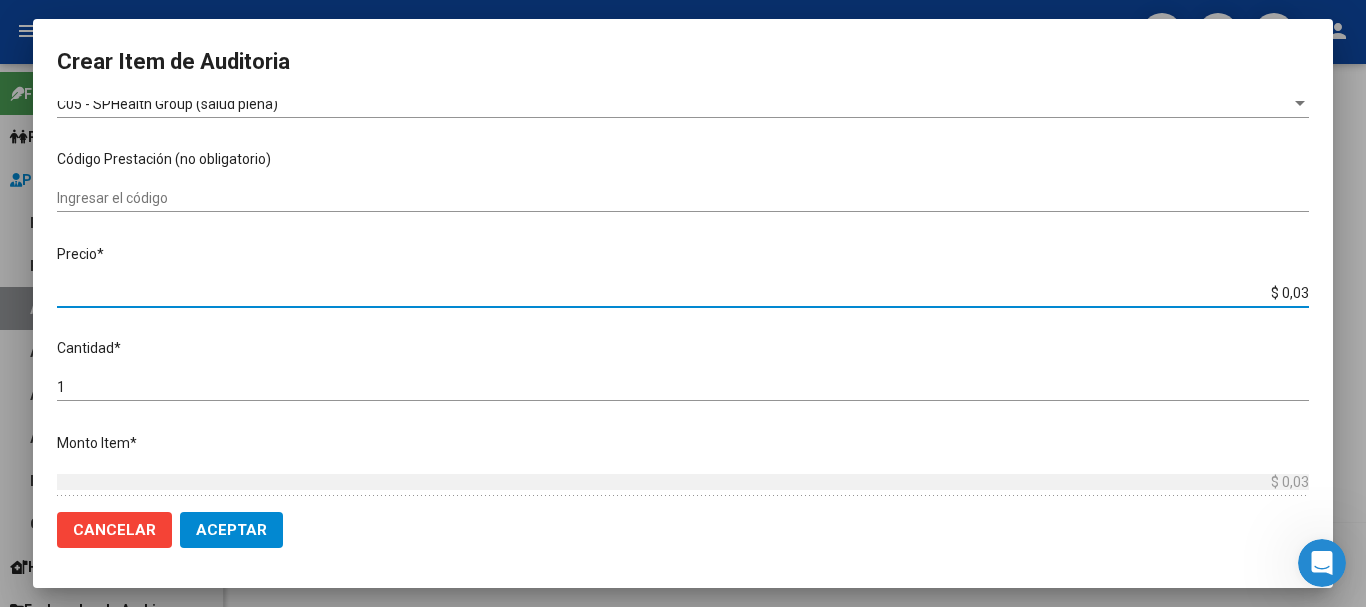 type on "$ 0,33" 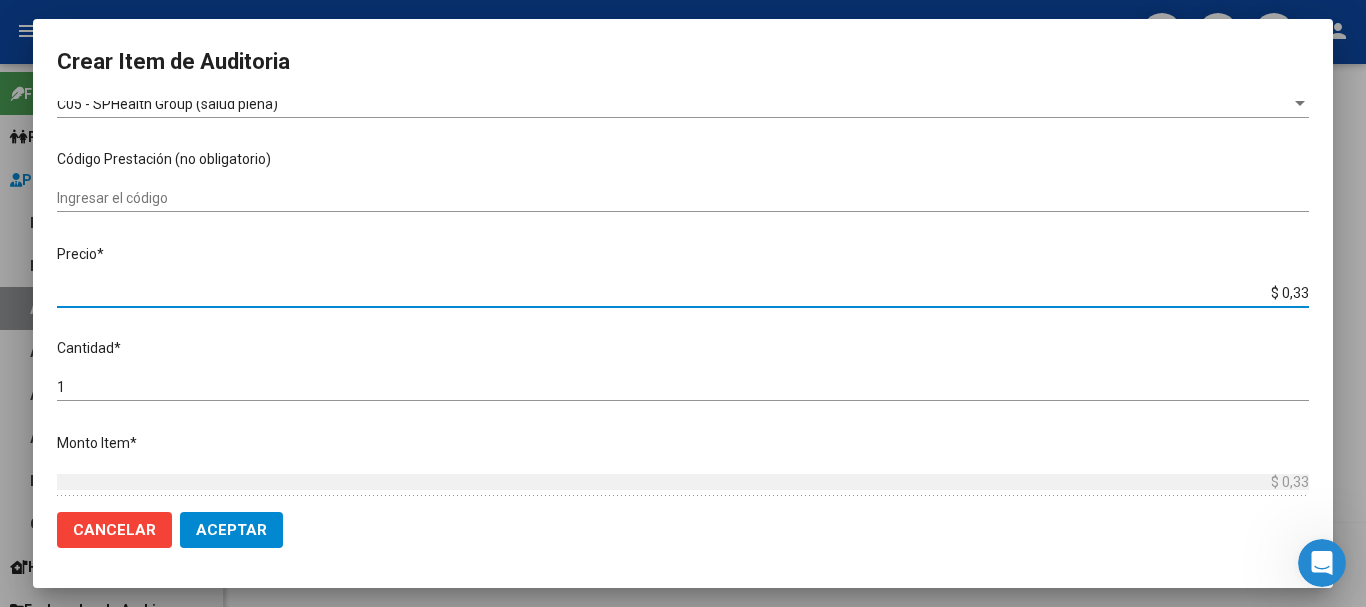 type on "$ 3,39" 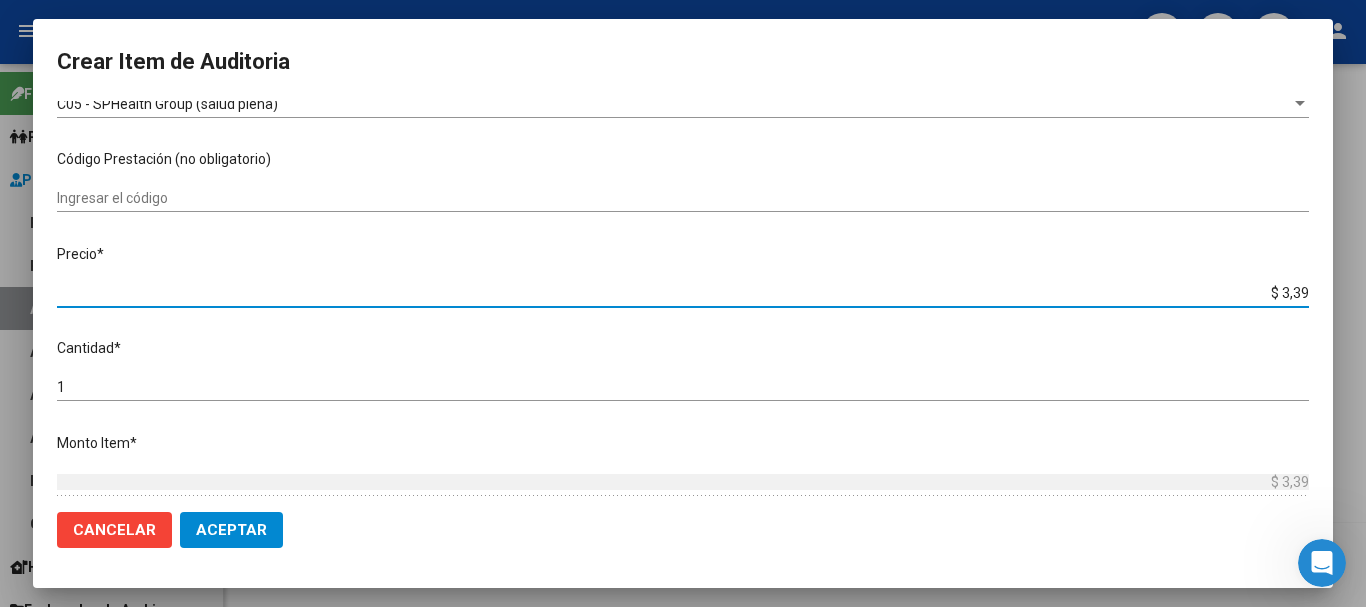 type on "$ 33,99" 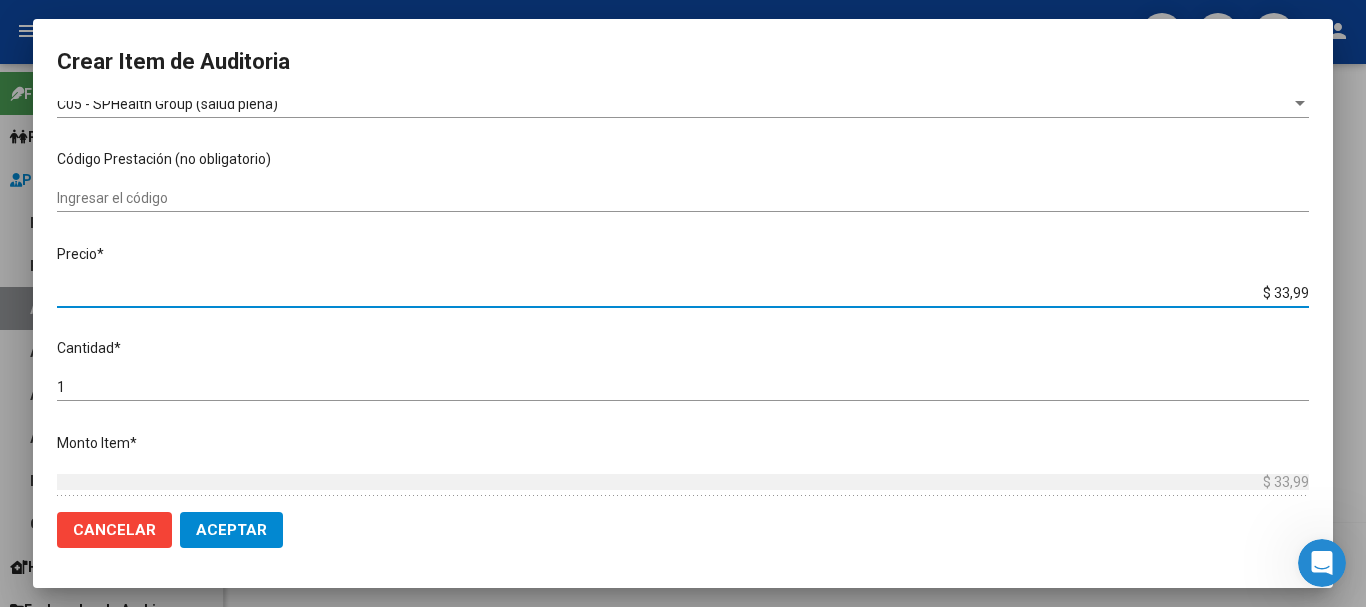 type on "$ 339,98" 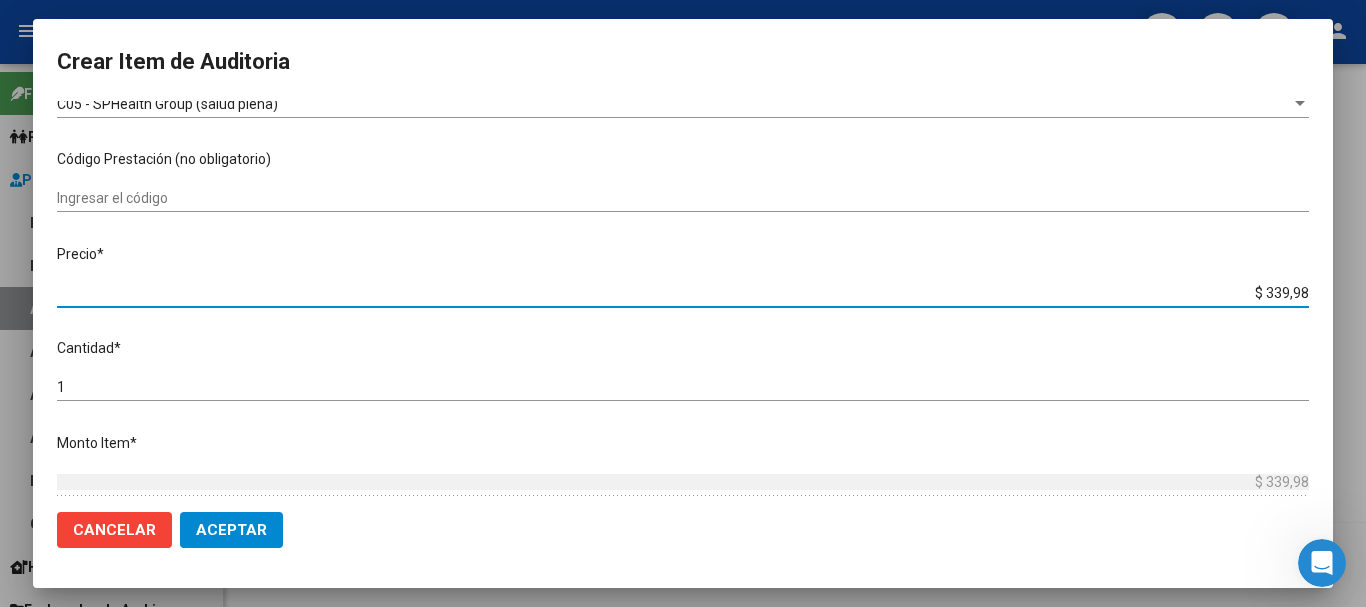 type on "$ 33,99" 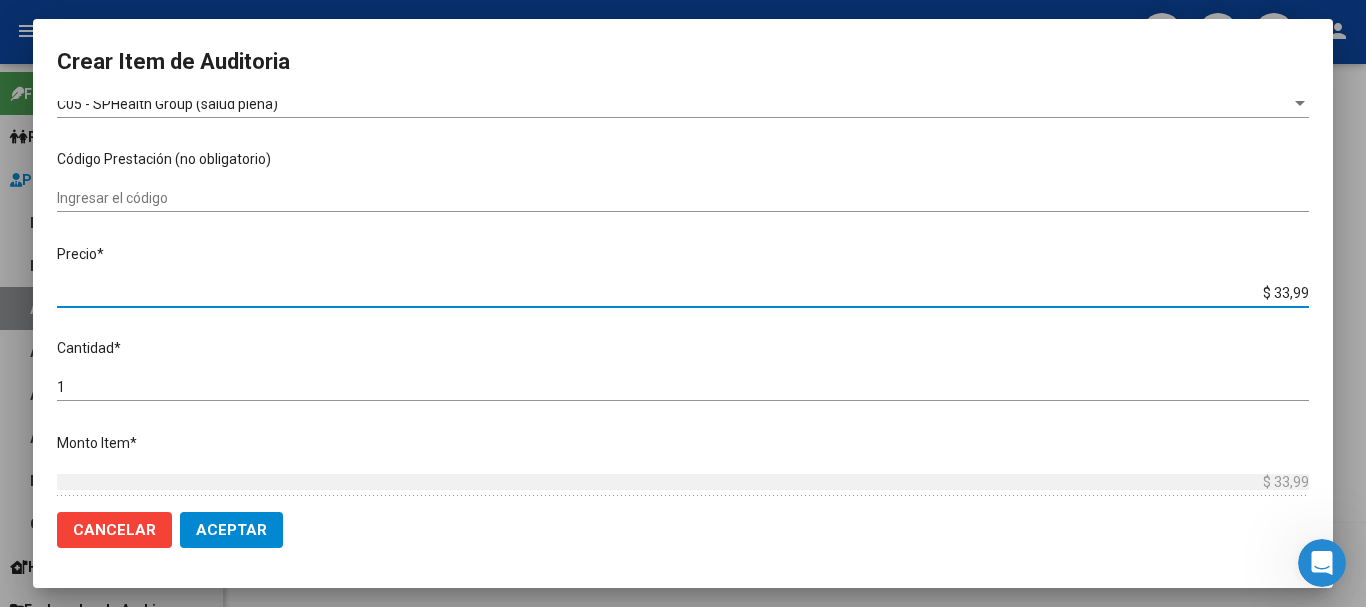 type on "$ 3,39" 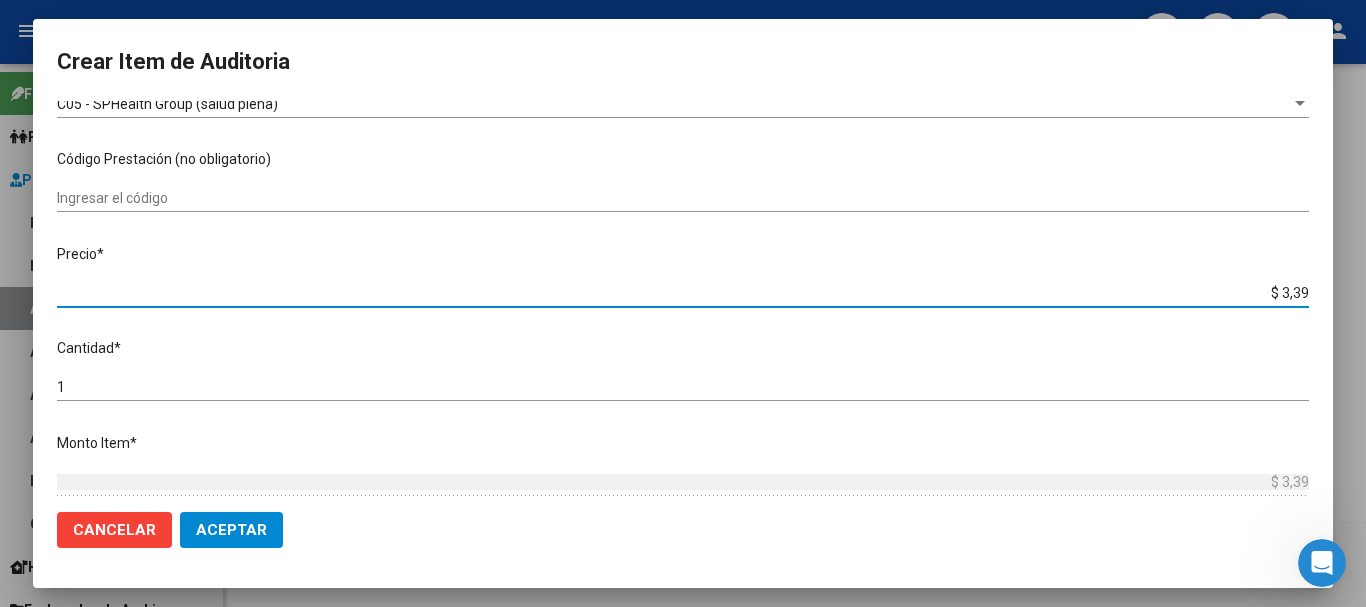 type on "$ 0,33" 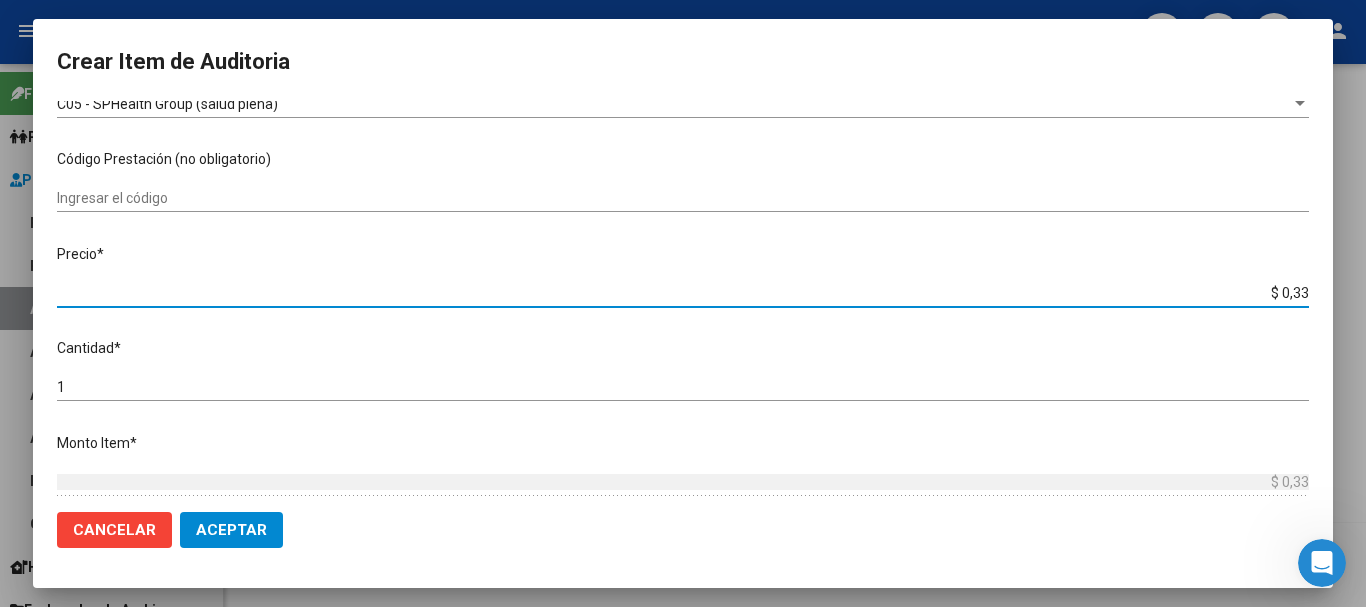 type on "$ 0,03" 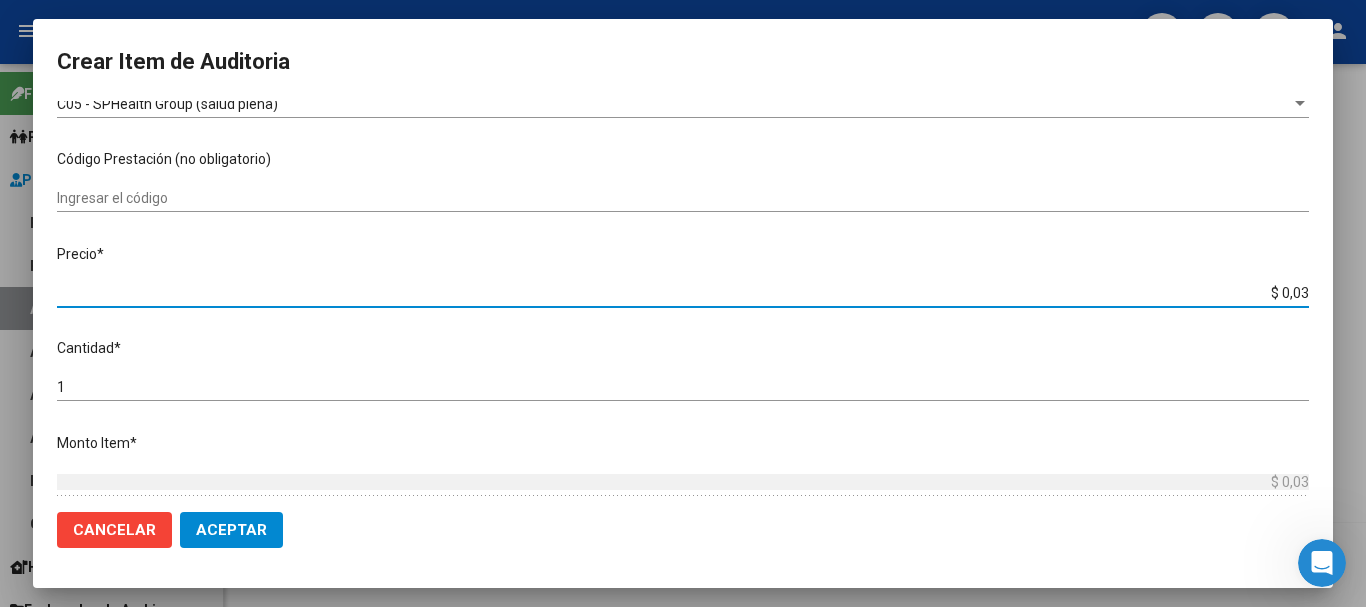 type on "$ 0,39" 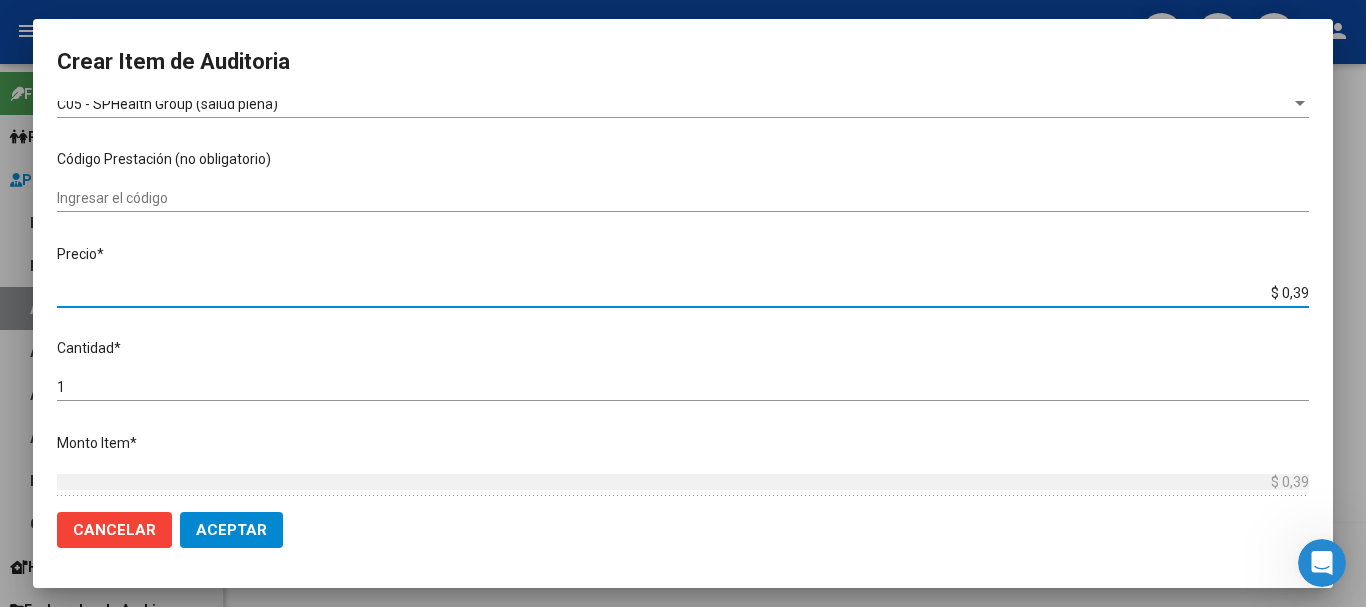 type on "$ 3,99" 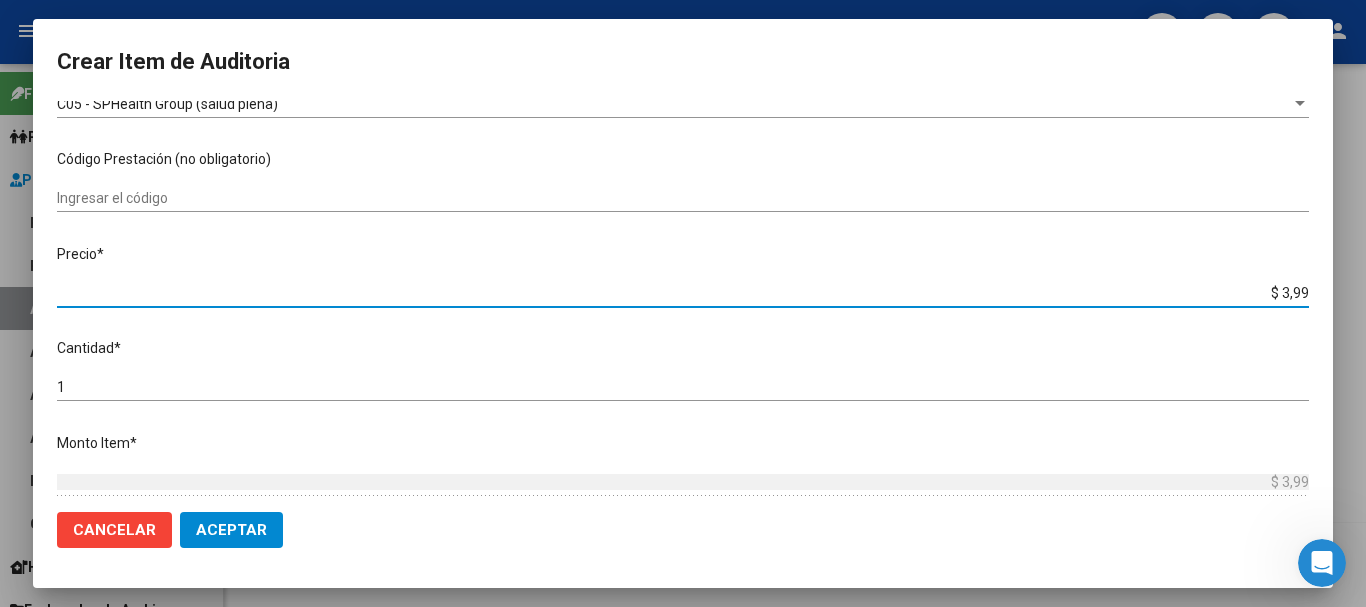 type on "$ 39,98" 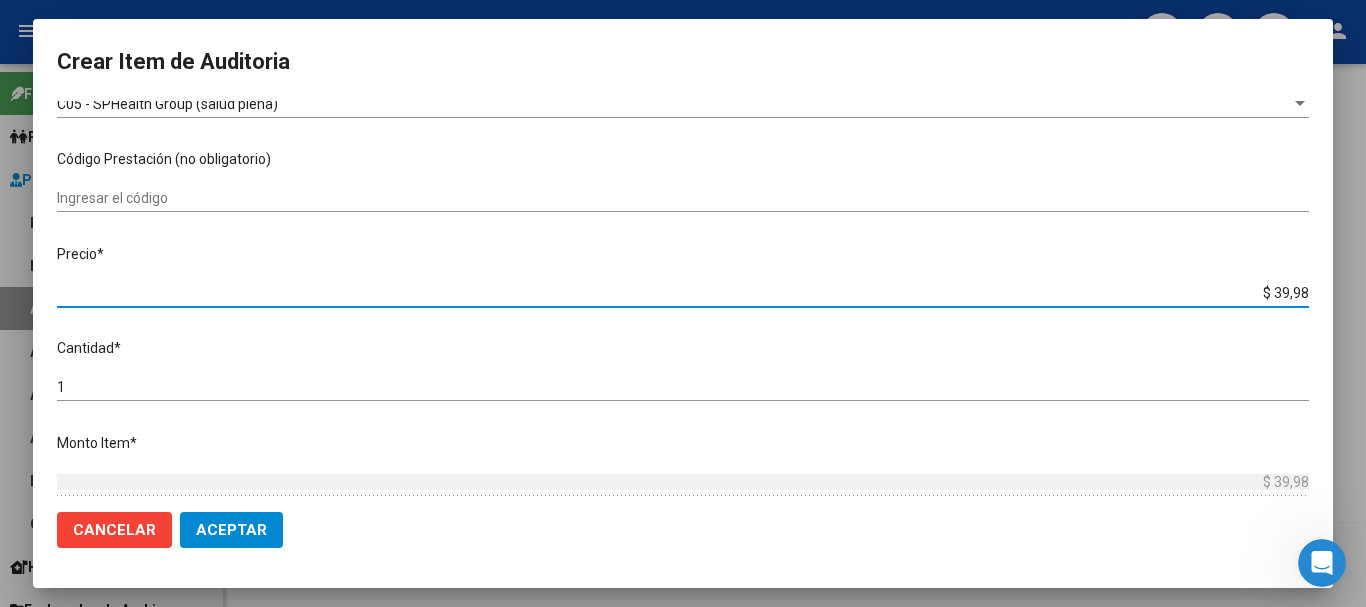 type on "$ 399,80" 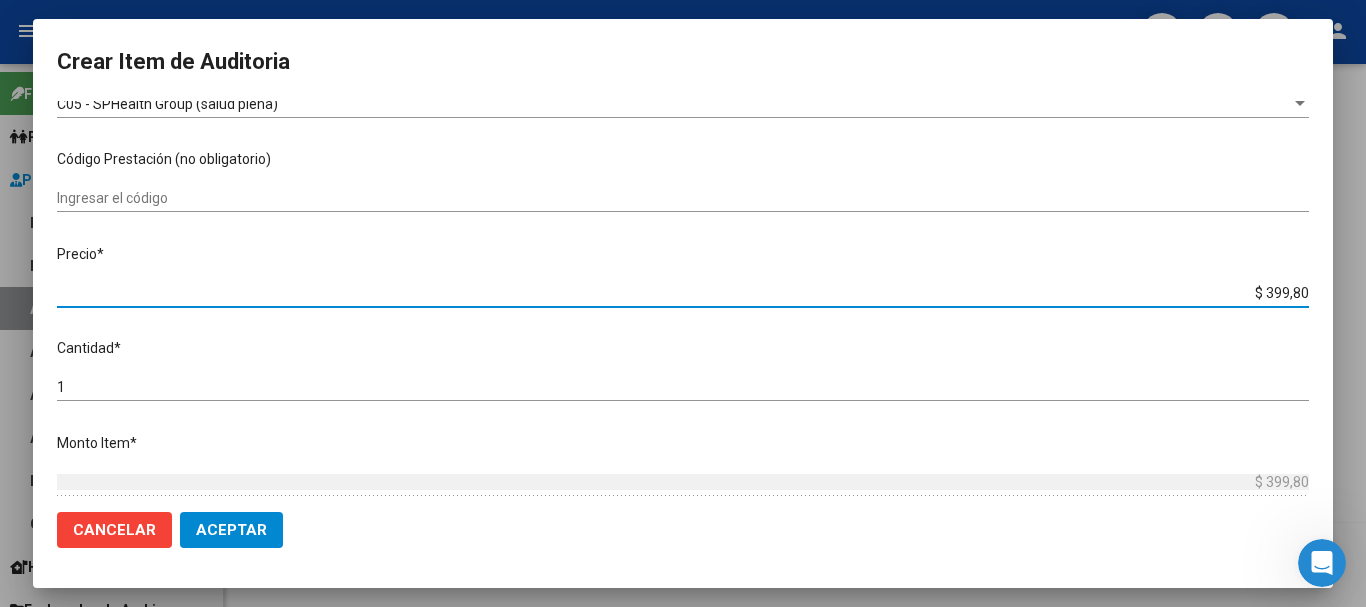 type on "$ 3.998,00" 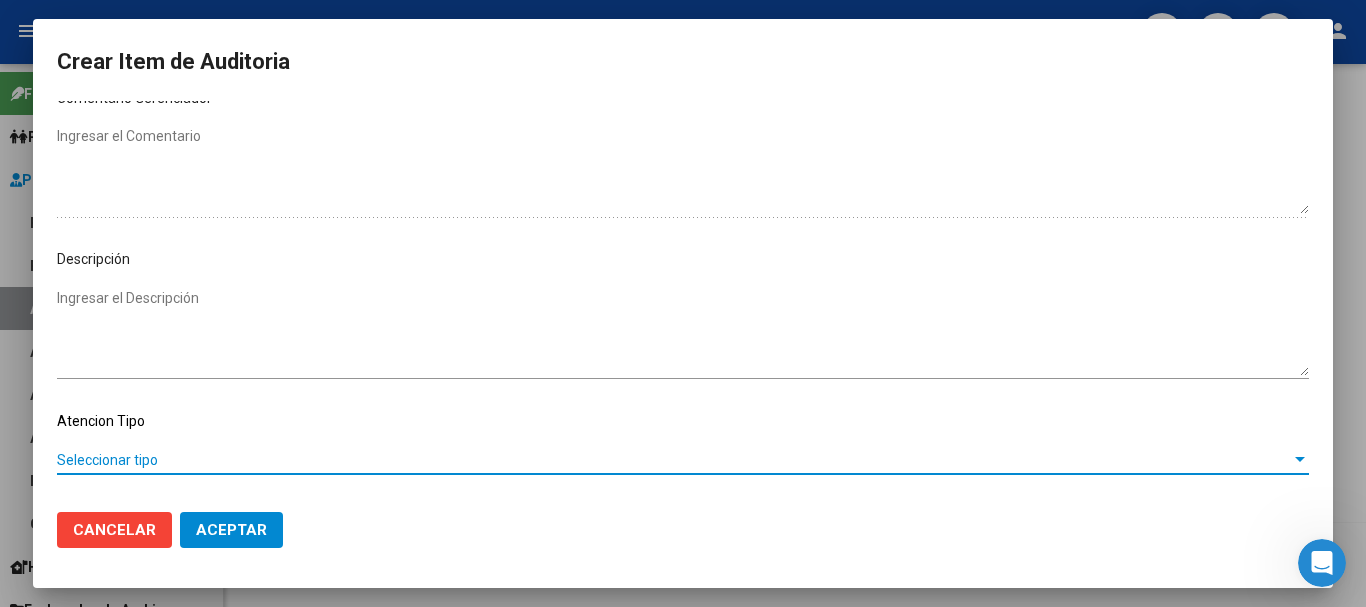 scroll, scrollTop: 1128, scrollLeft: 0, axis: vertical 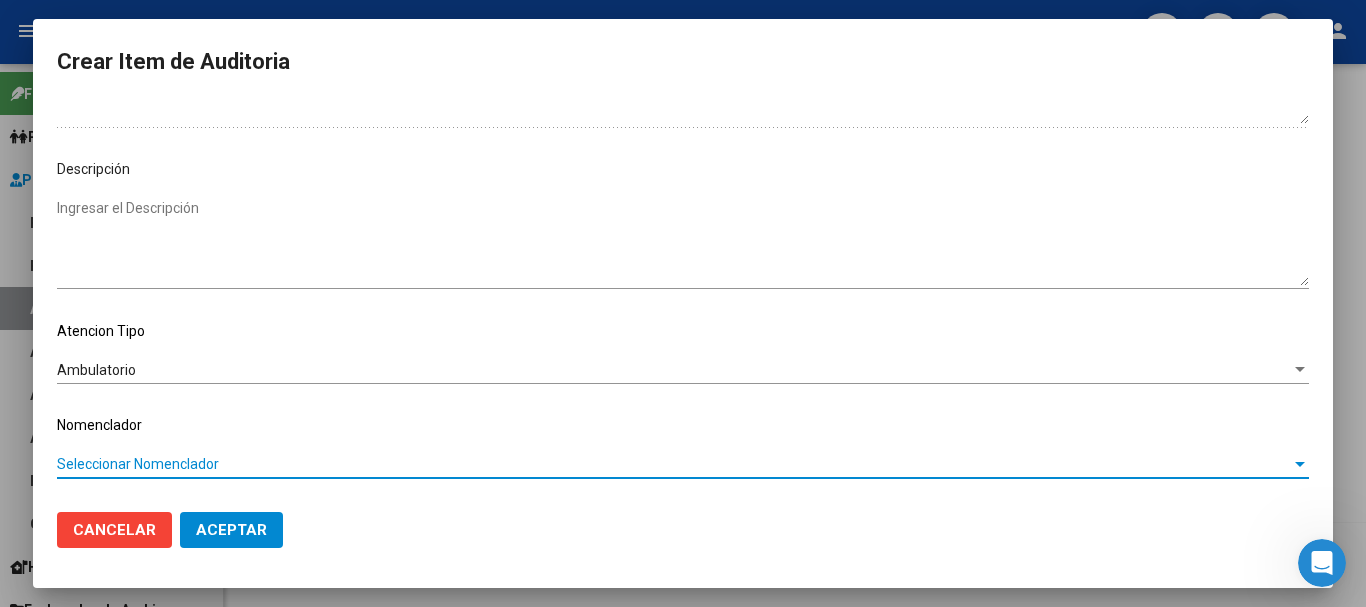type 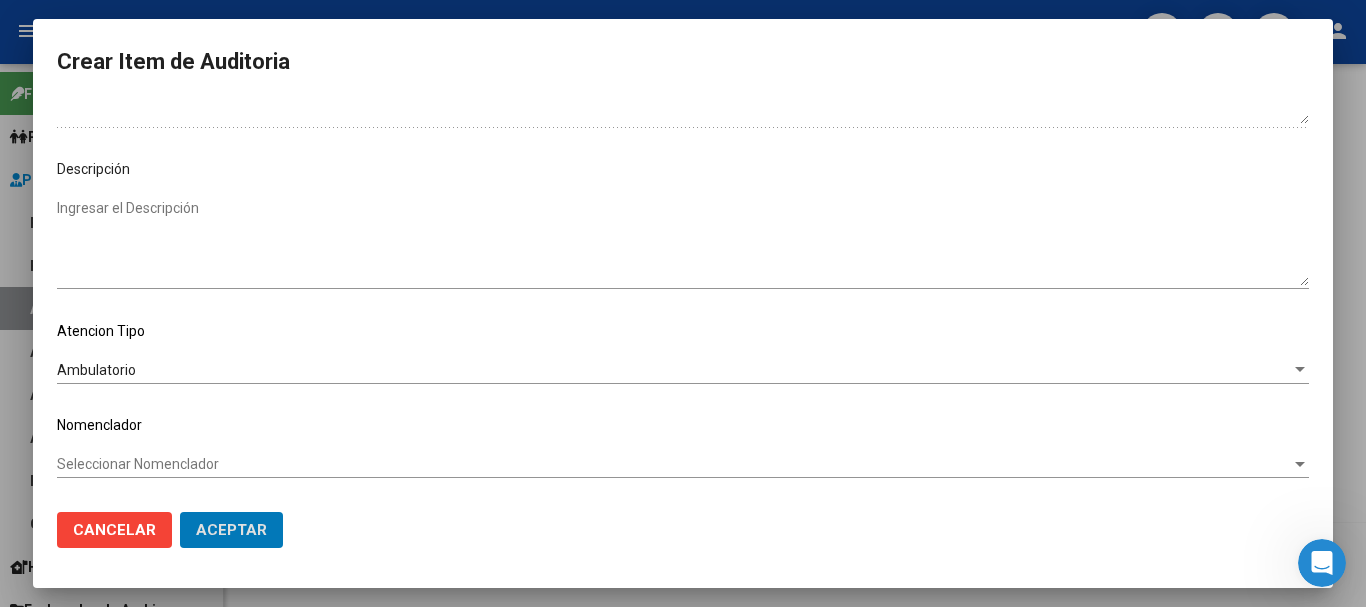 type 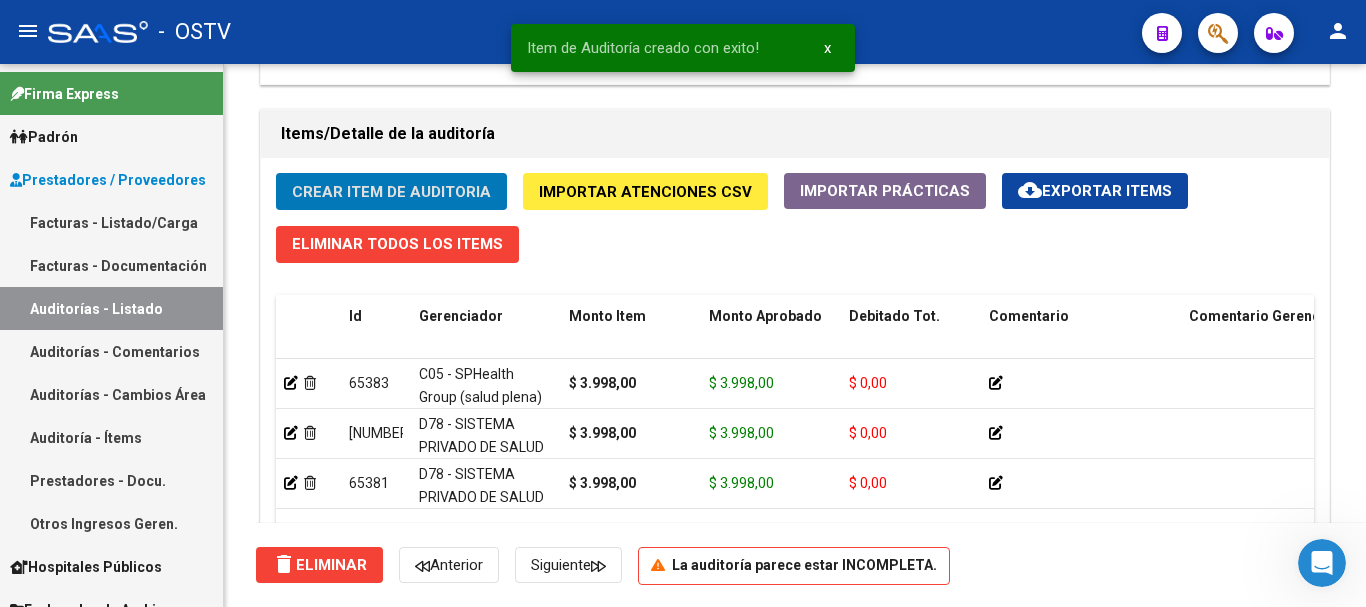click on "Crear Item de Auditoria" 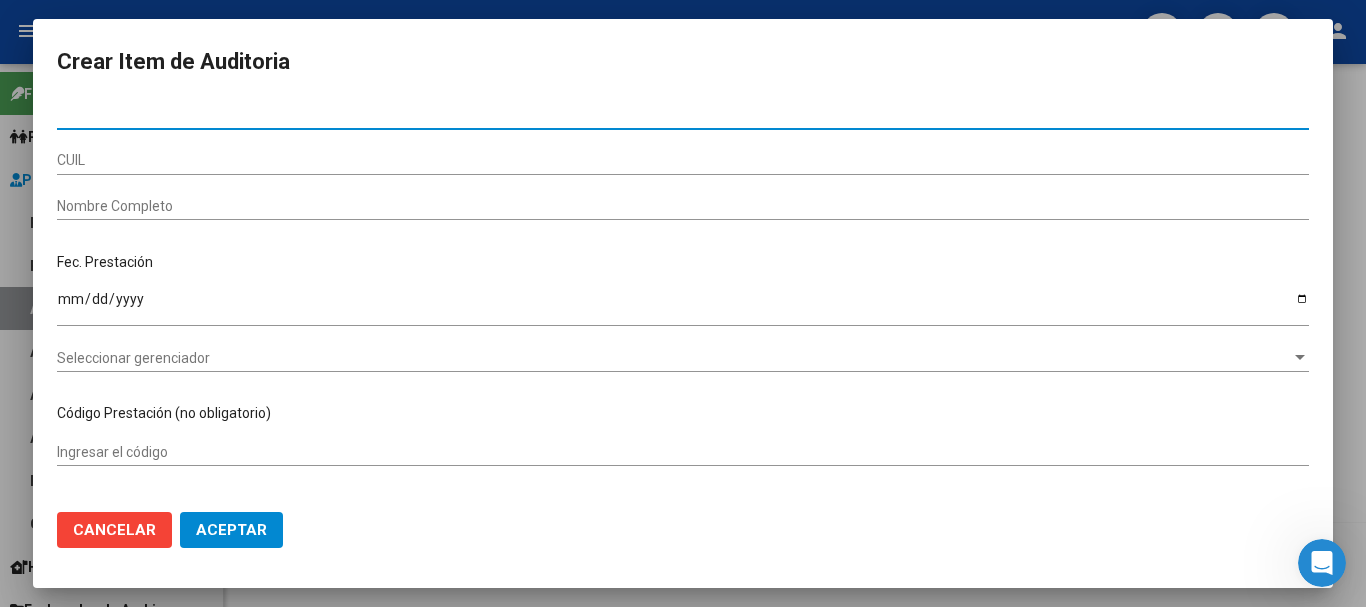 paste on "[DOCUMENT_NUMBER]" 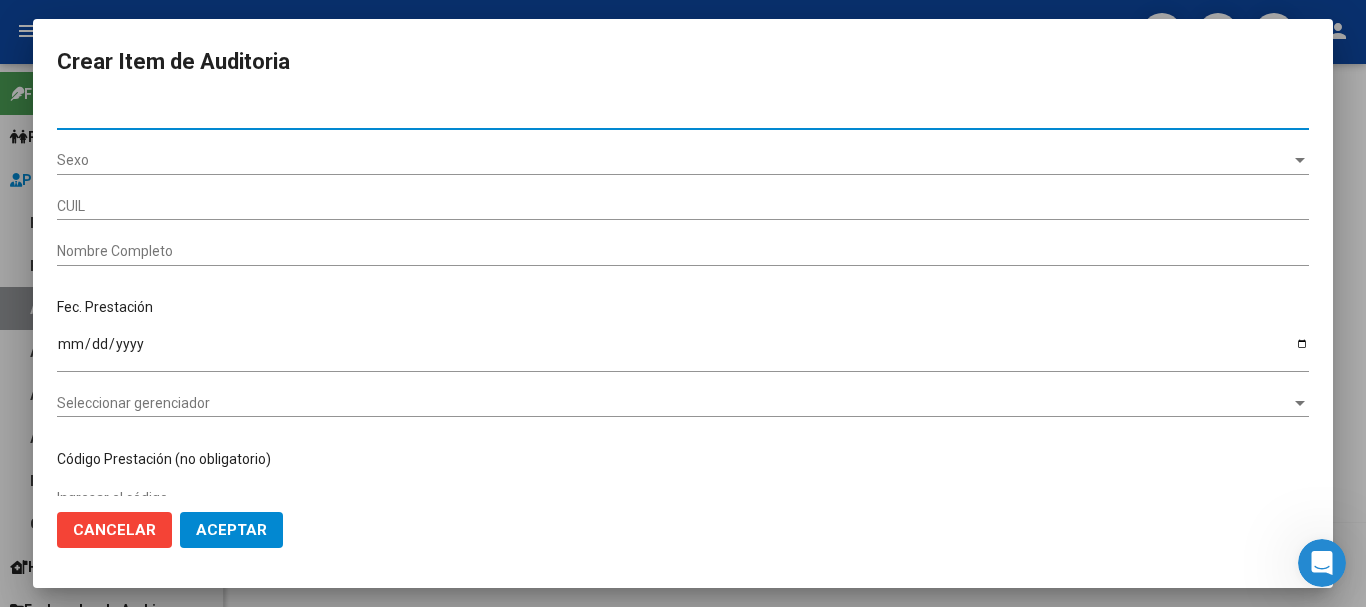 type on "[DOCUMENT_NUMBER]" 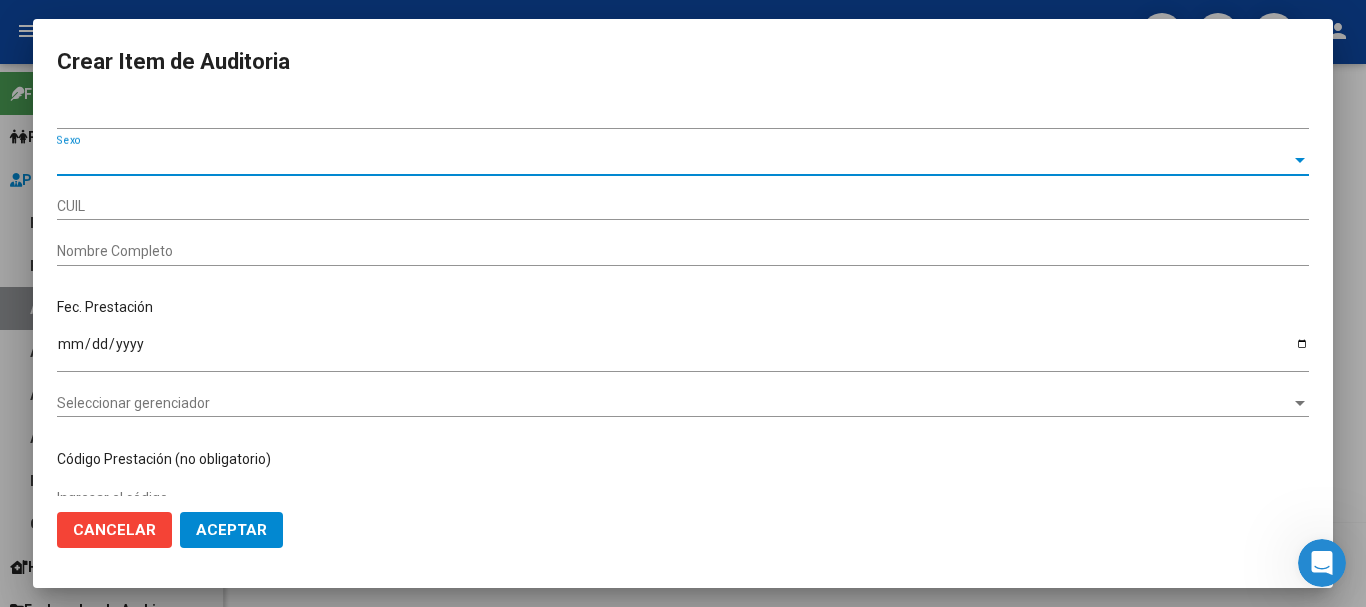 type on "[NUMBER]" 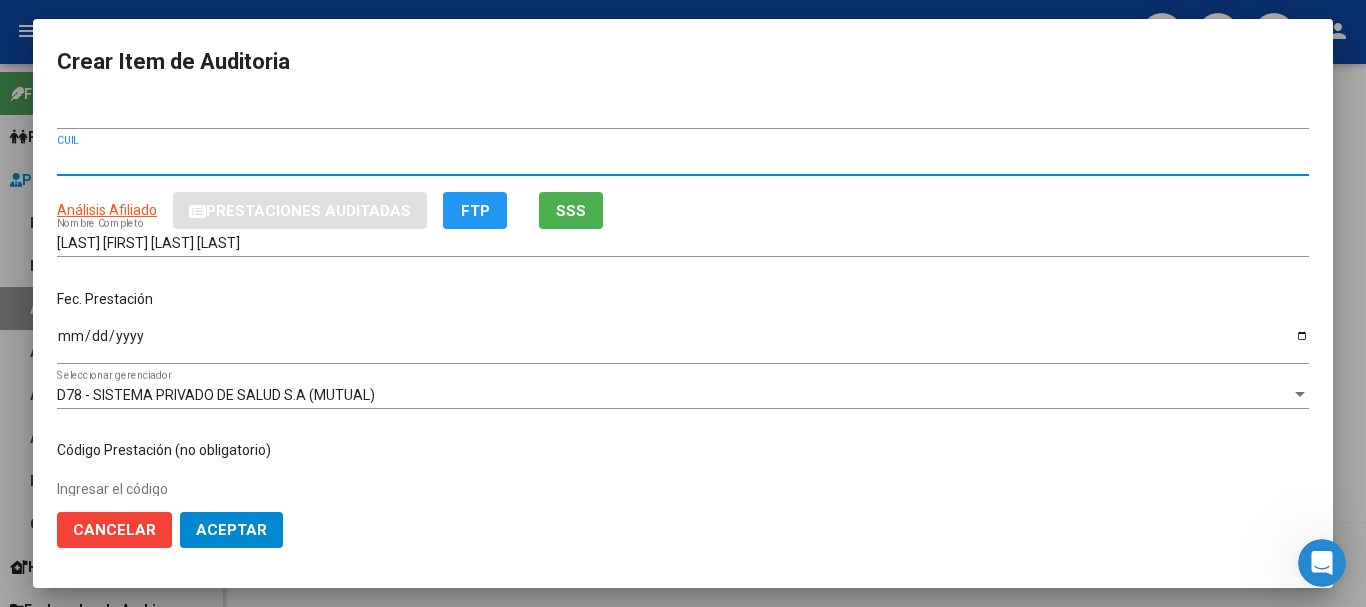 type 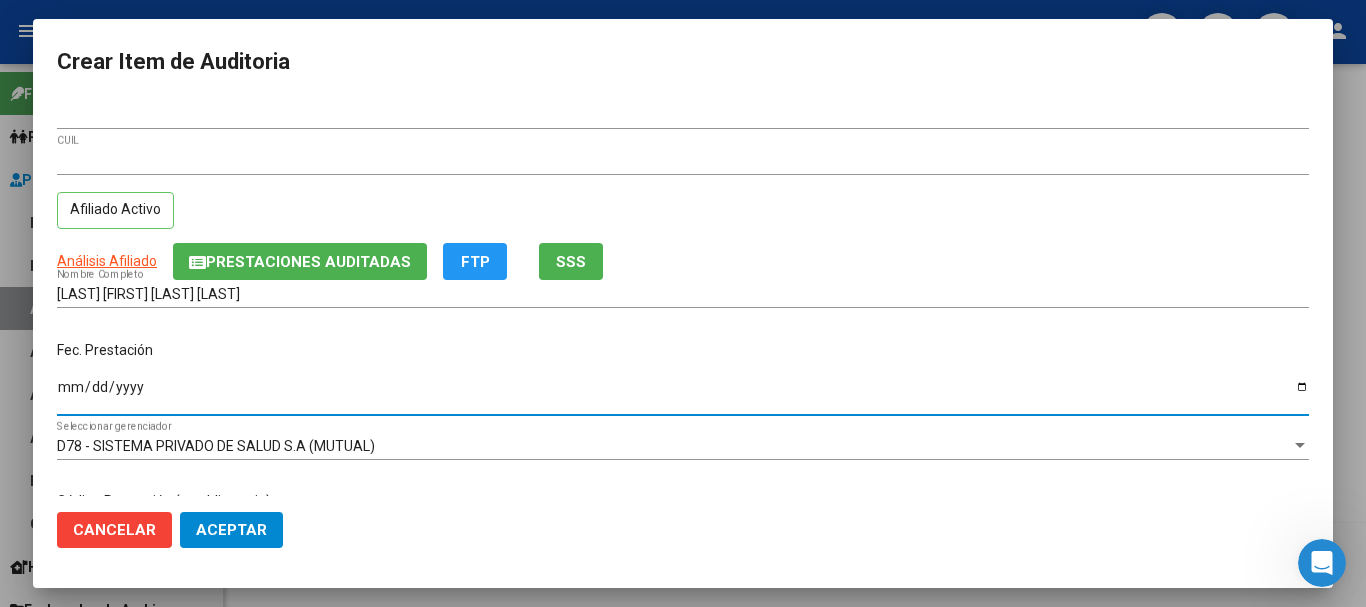 type on "[DATE]" 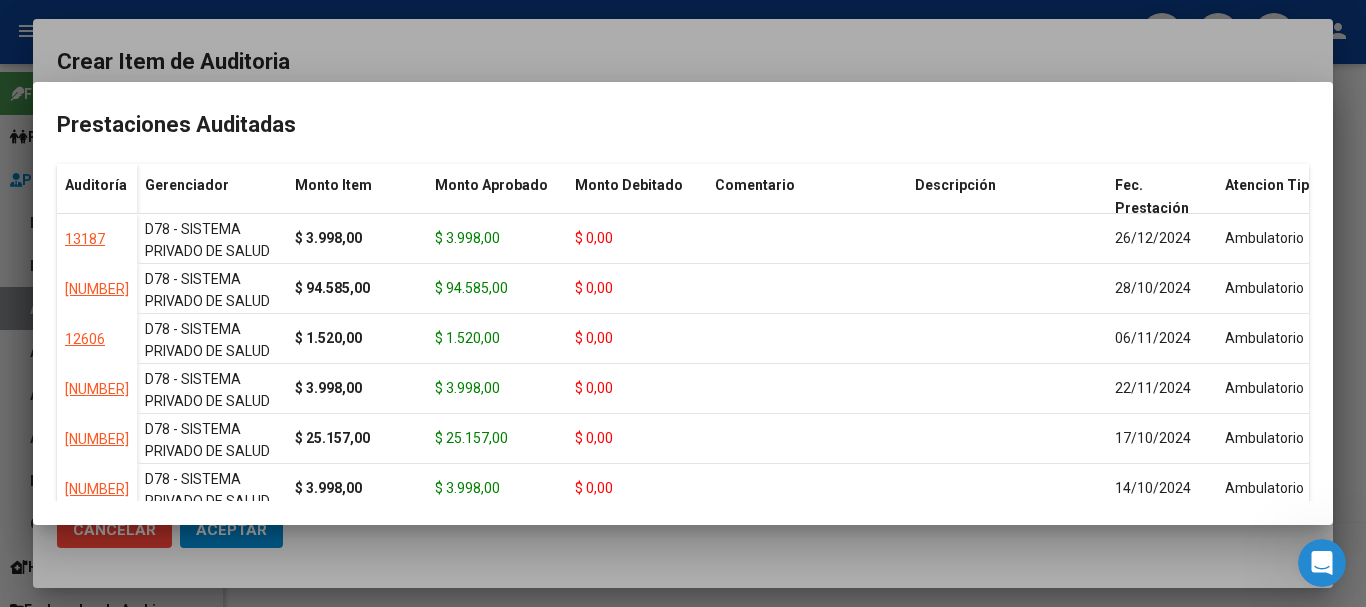 click at bounding box center (683, 303) 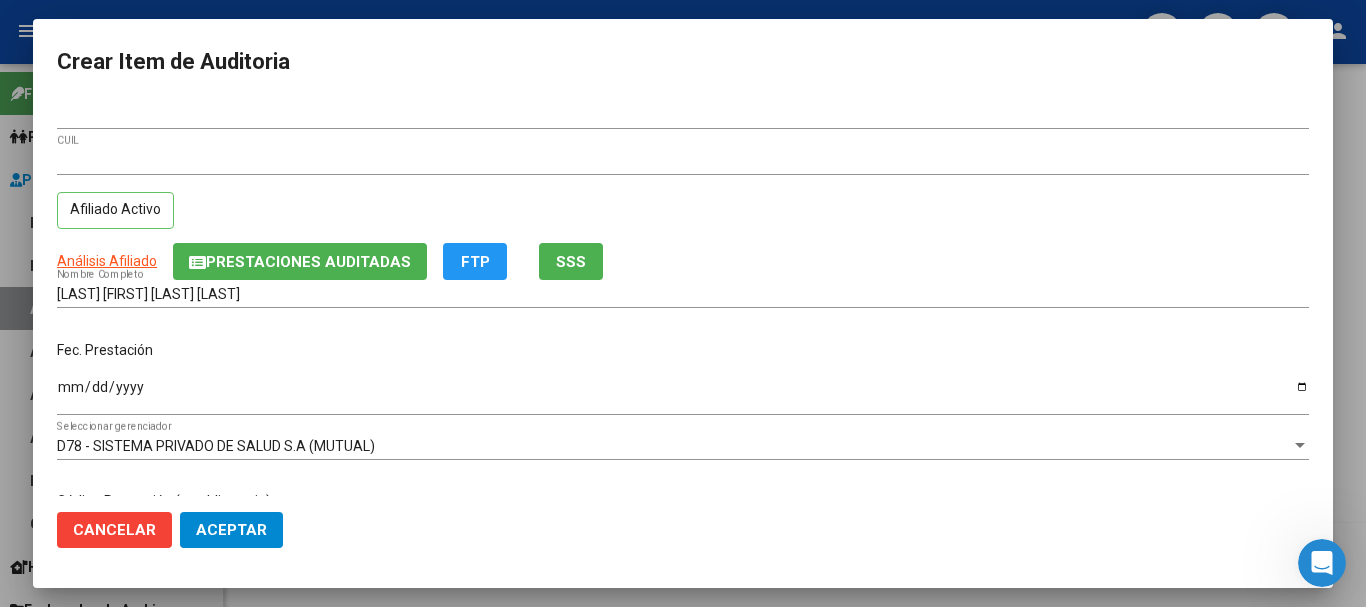 click on "[CUIL] CUIL   Afiliado Activo" at bounding box center (683, 195) 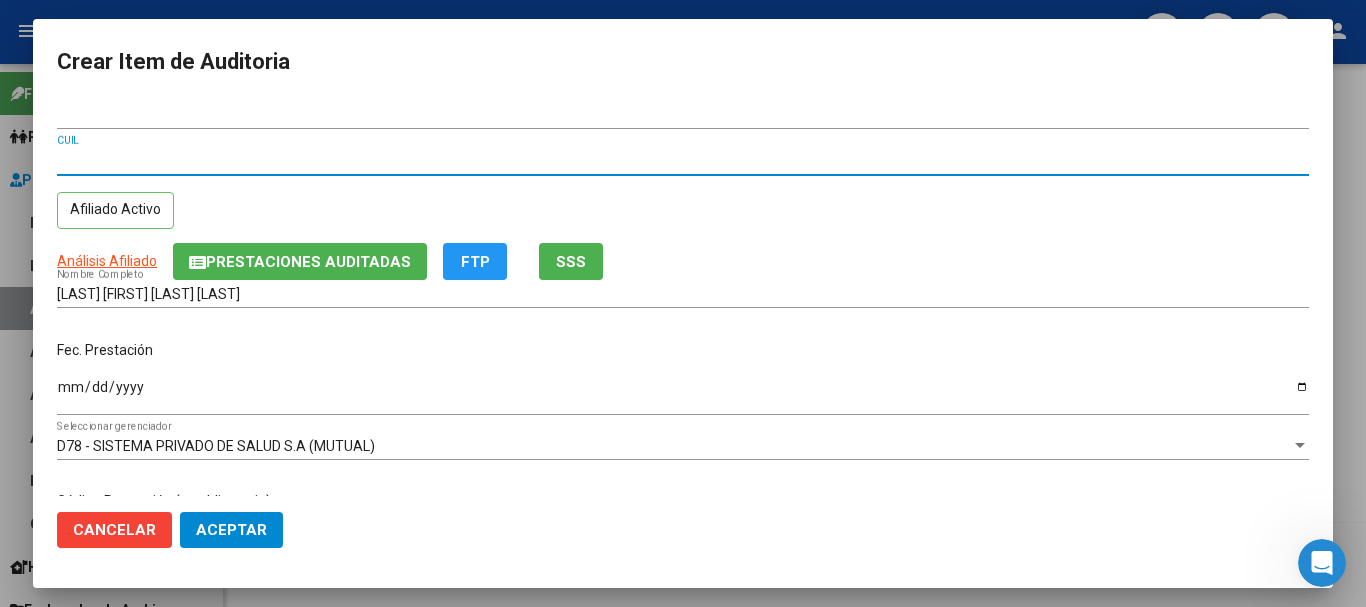 type 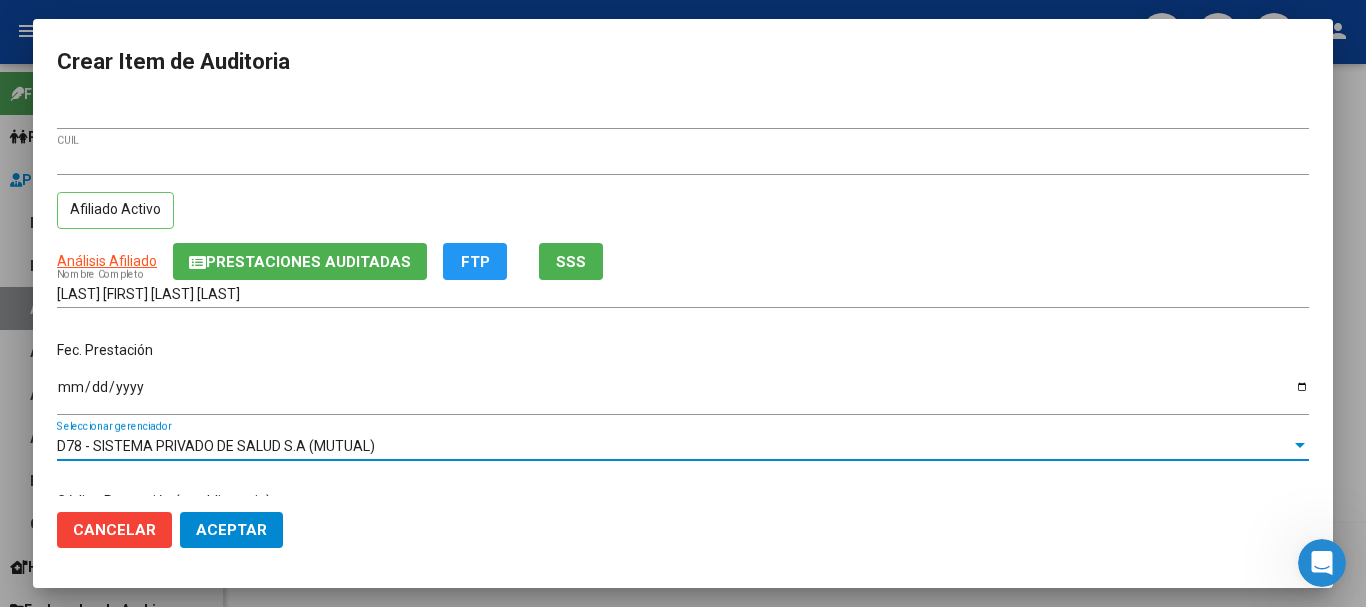 scroll, scrollTop: 242, scrollLeft: 0, axis: vertical 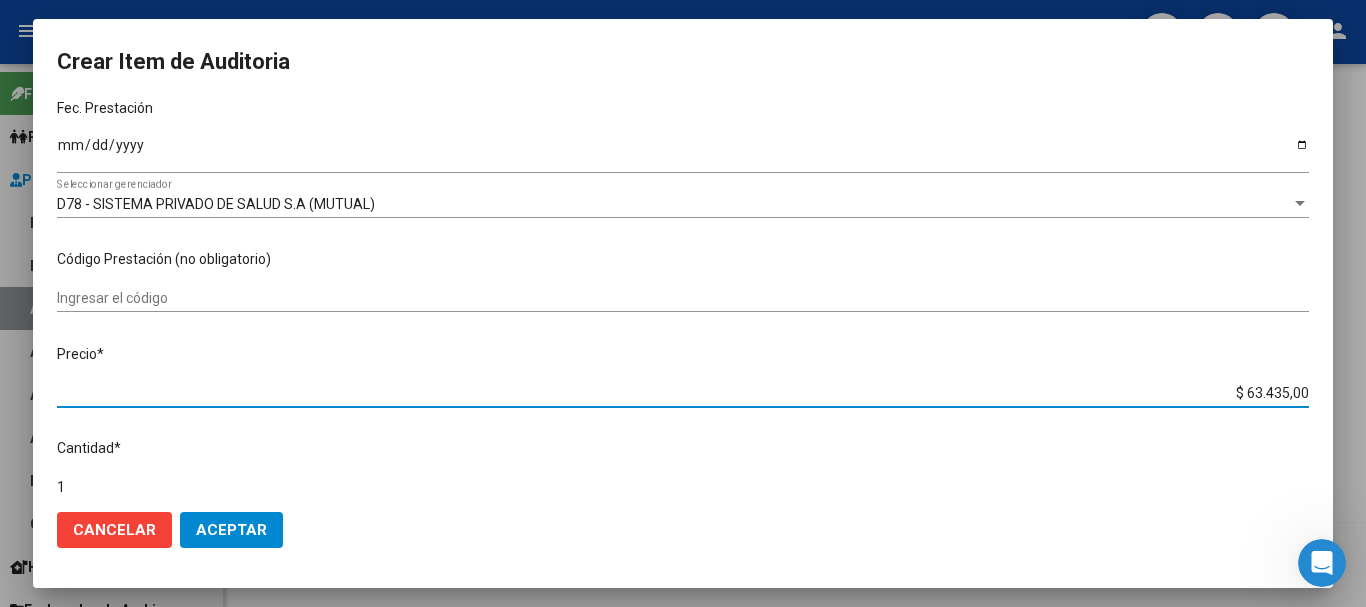 type on "$ 0,02" 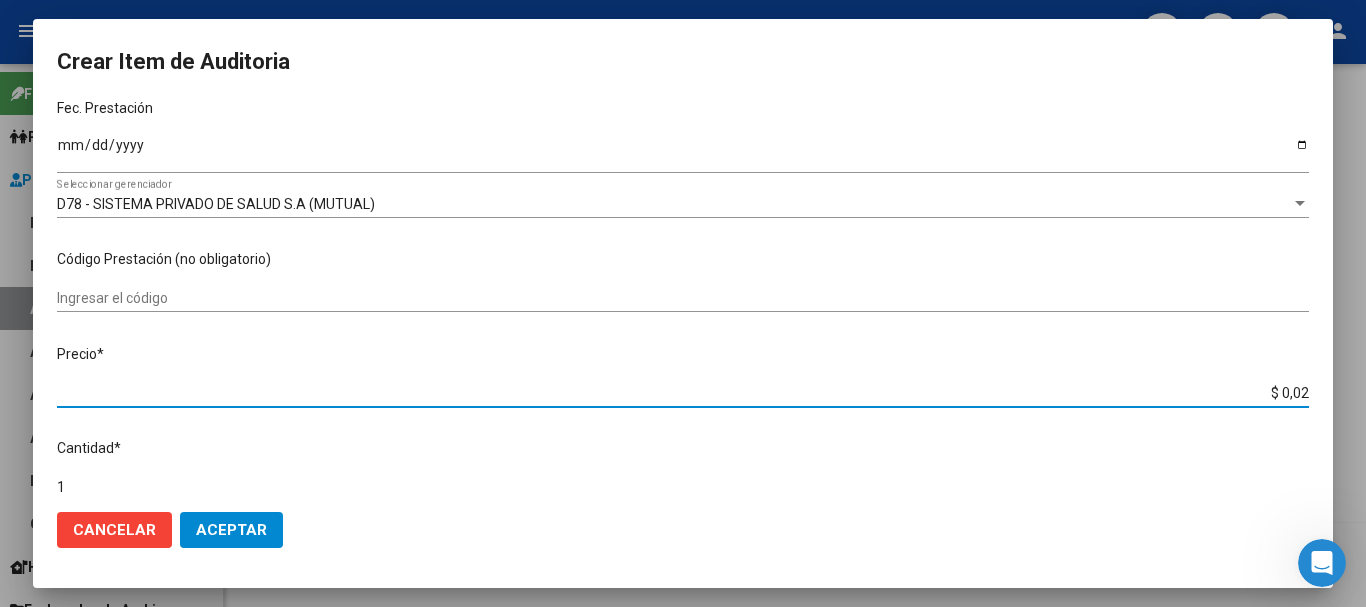 type on "$ 0,22" 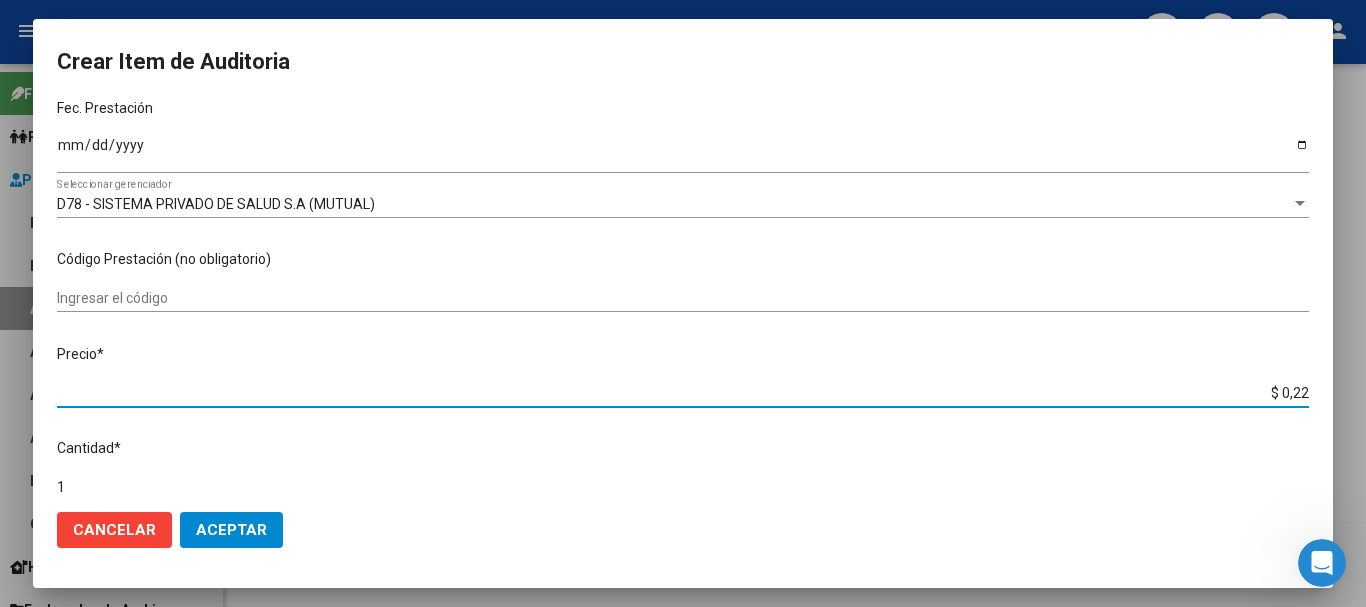 type on "$ 2,24" 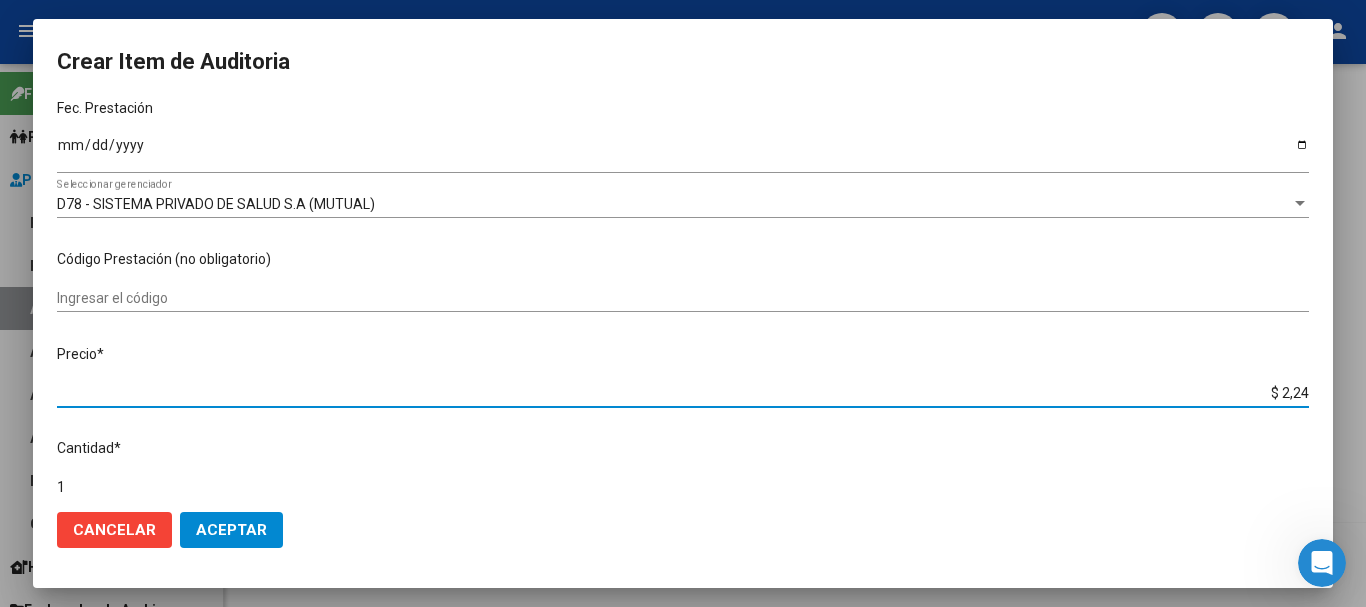 type on "$ 2,24" 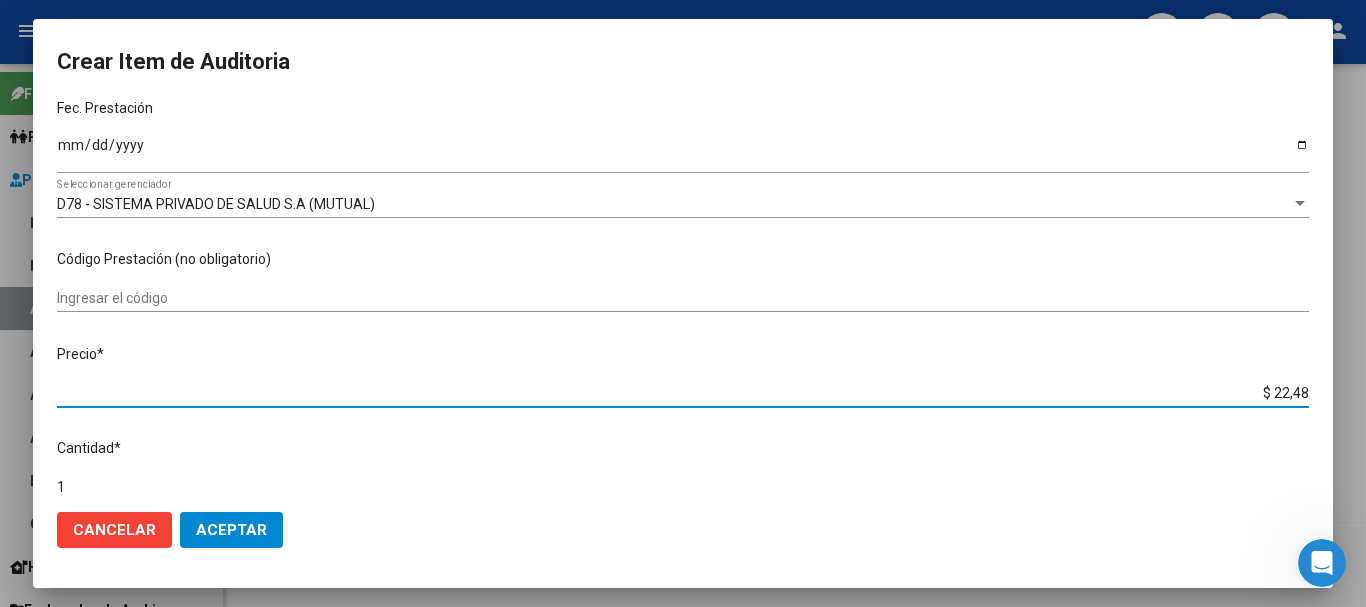 type on "[PRICE]" 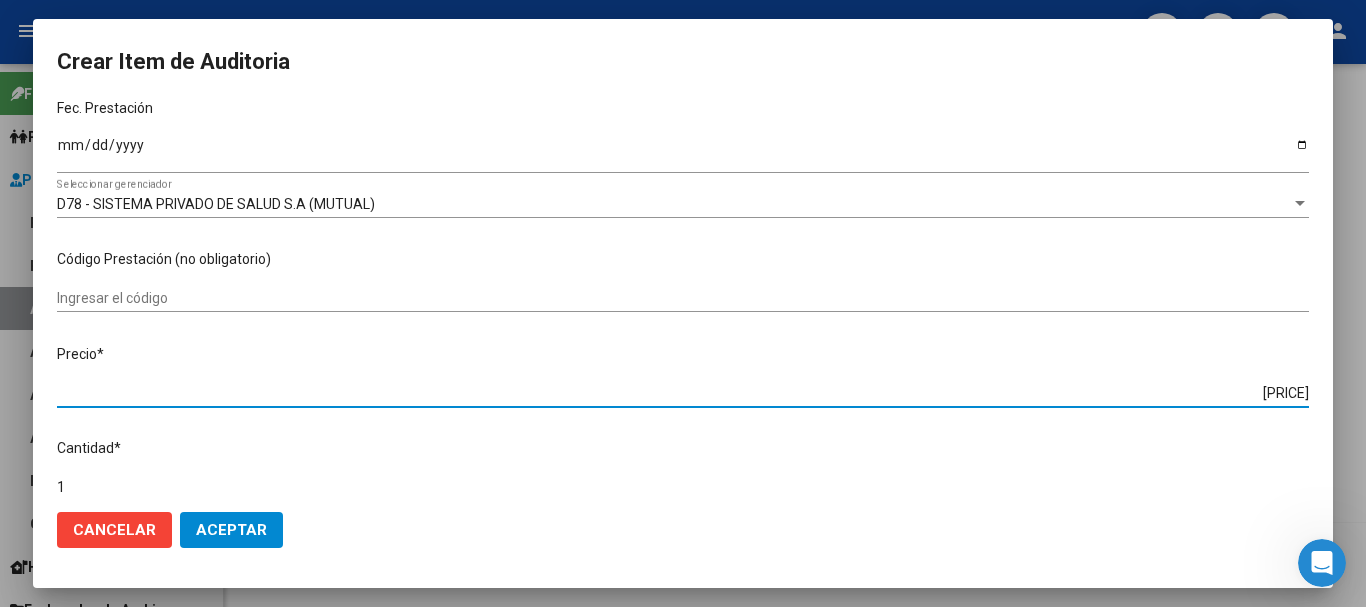 type on "$ 2.248,30" 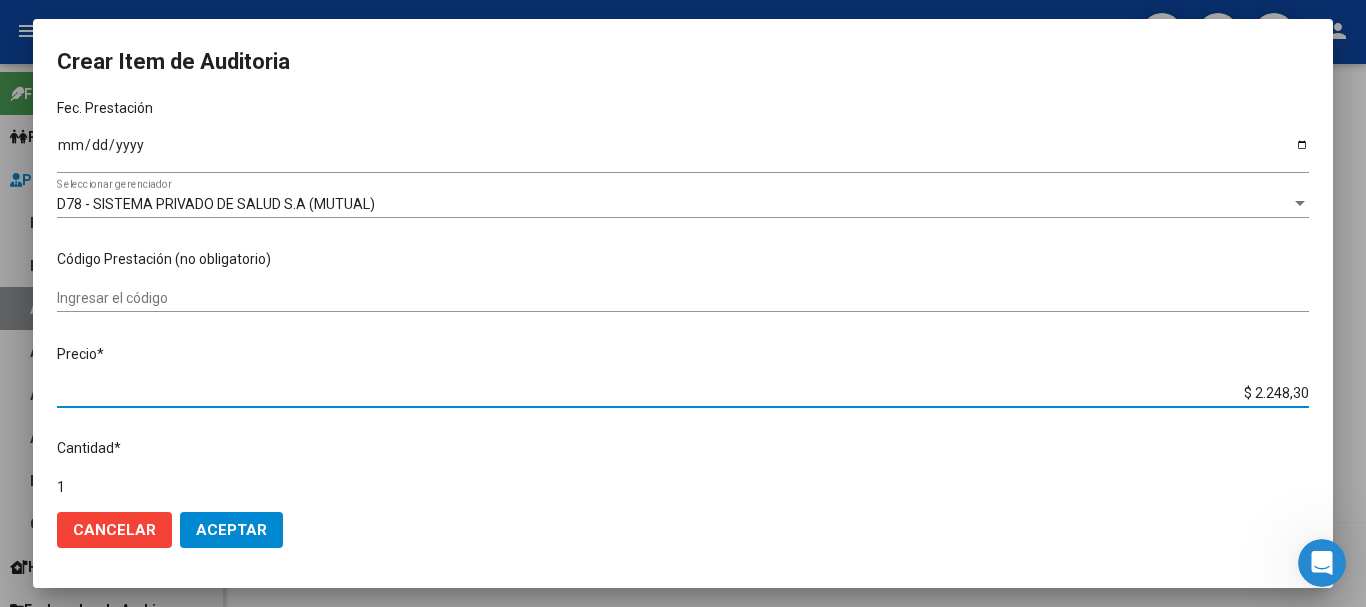 type on "[PRICE]" 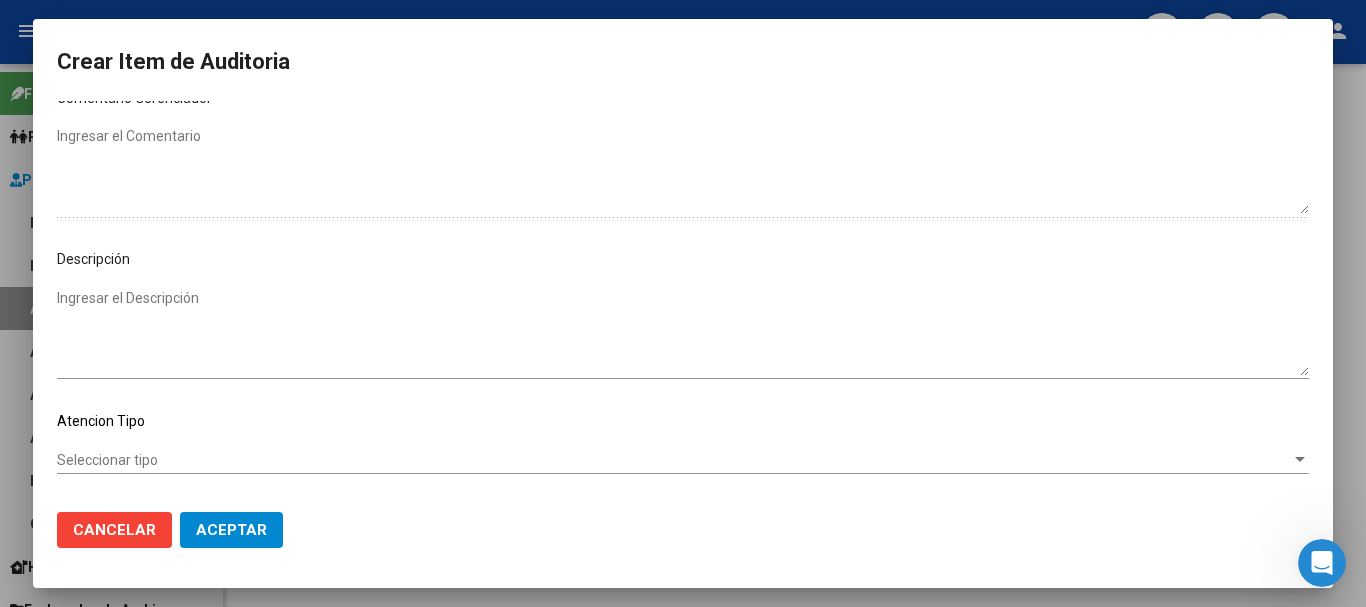 scroll, scrollTop: 1128, scrollLeft: 0, axis: vertical 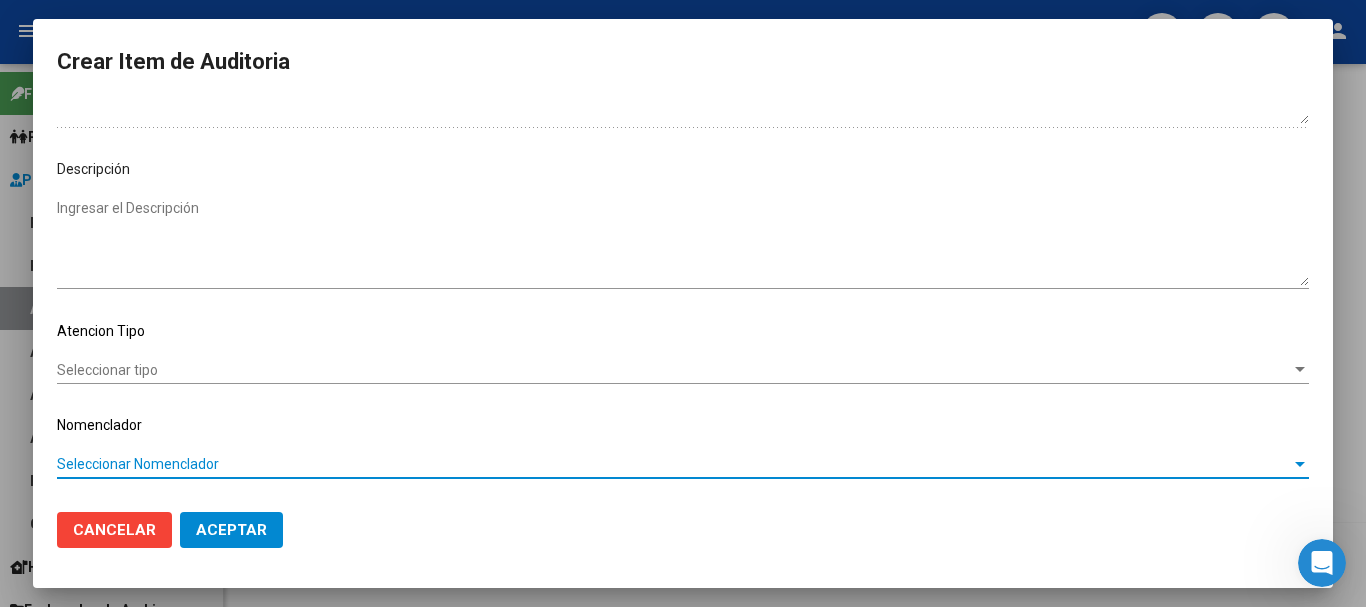 type 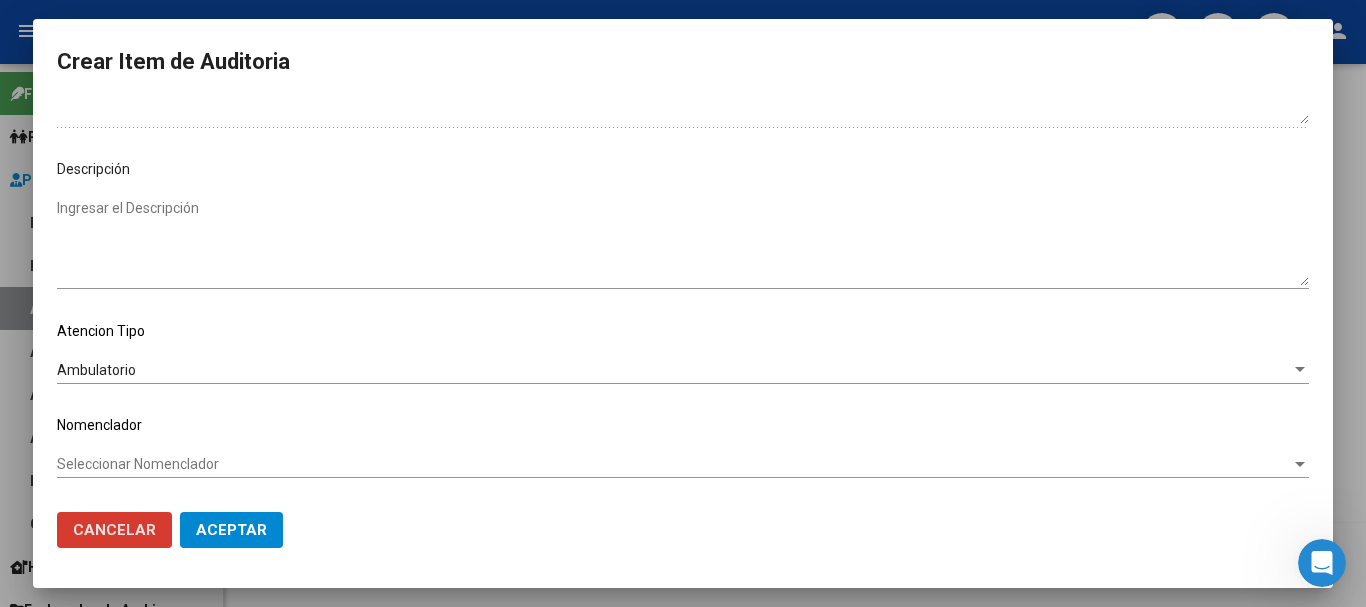 type 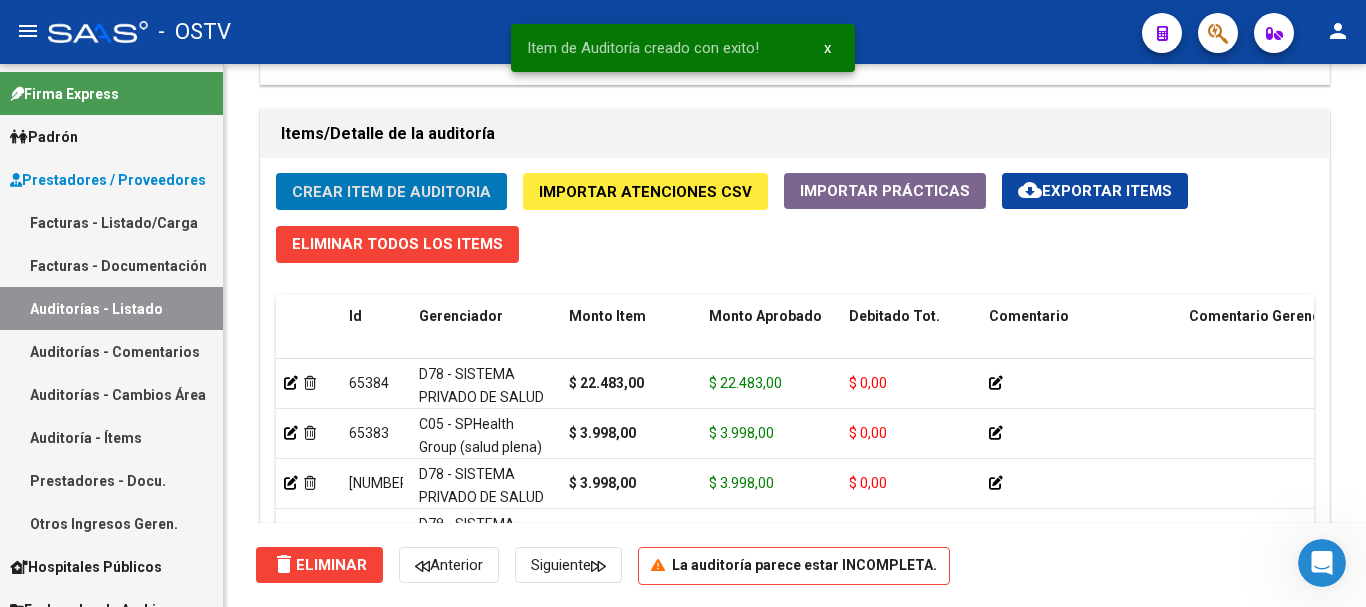 click on "Crear Item de Auditoria" 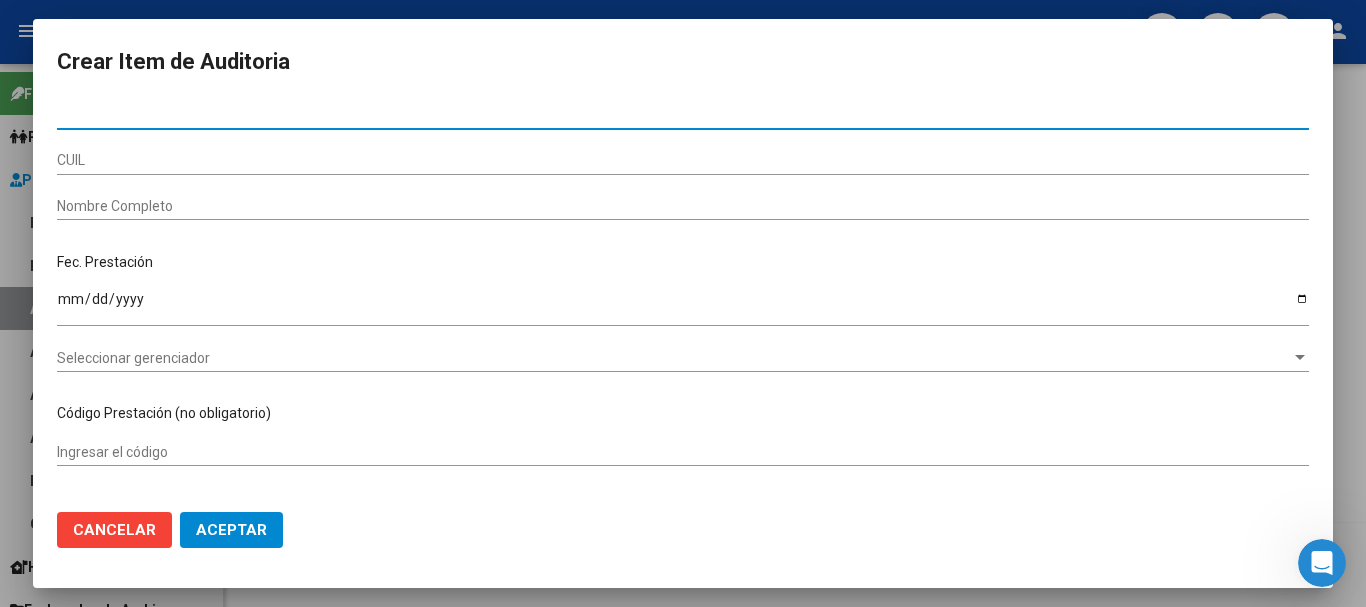 paste on "[NUMBER]" 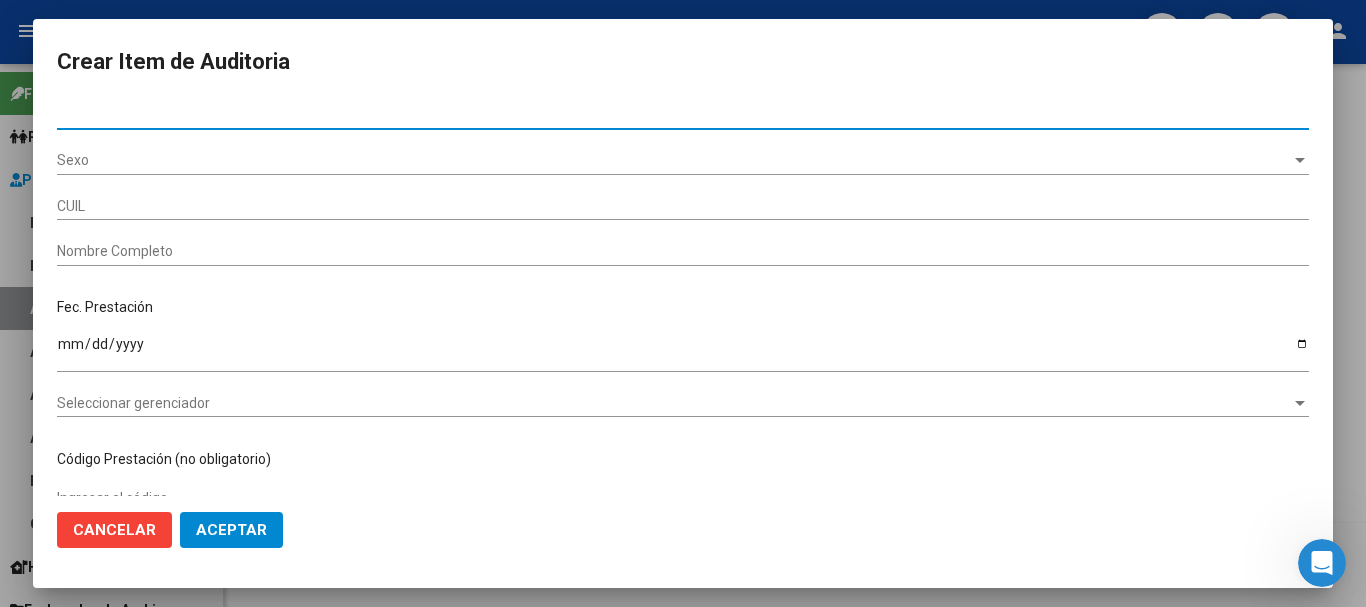 type on "[NUMBER]" 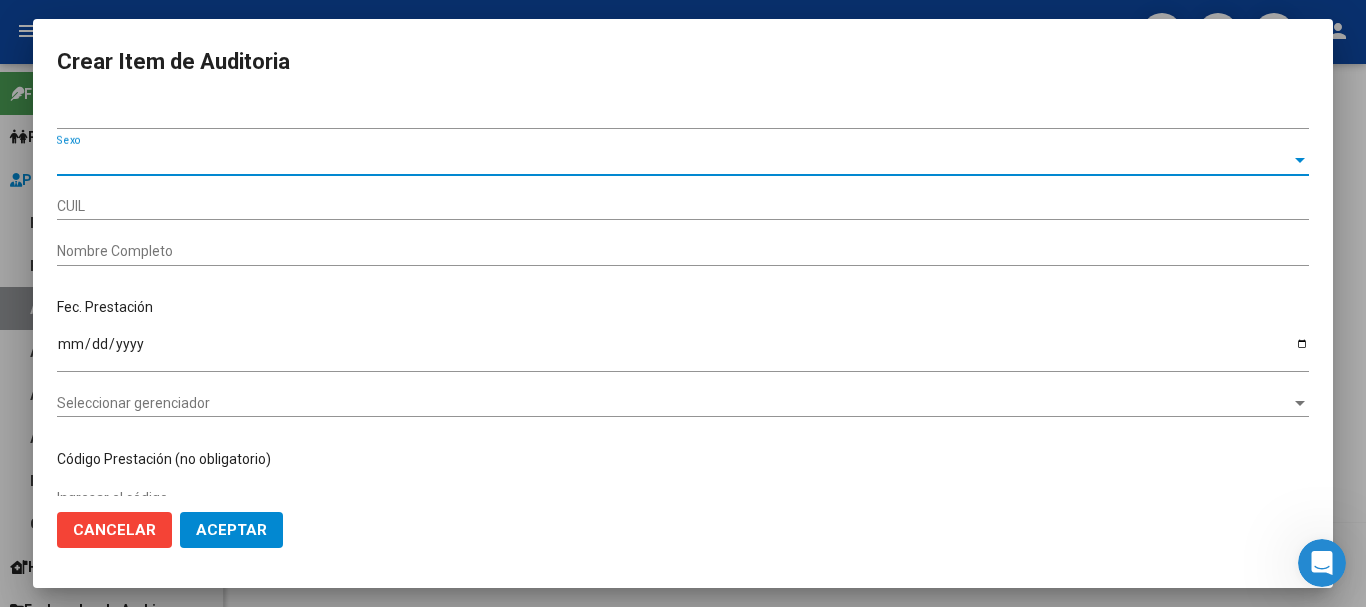 type on "[CUIL]" 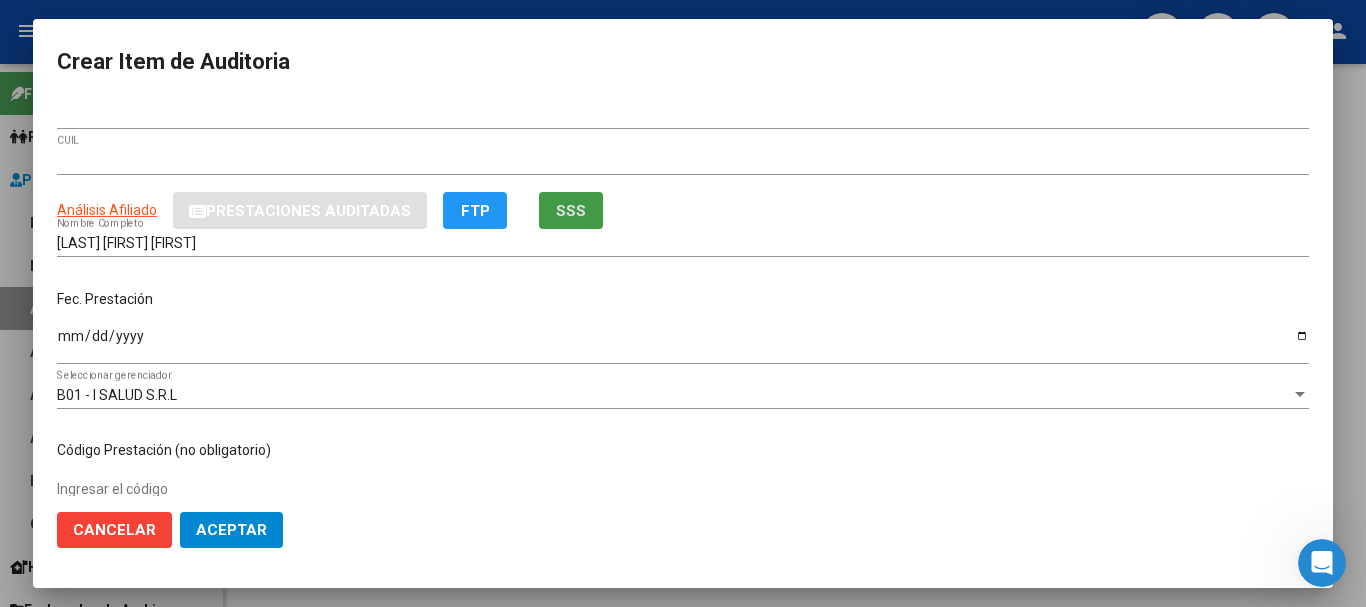 type 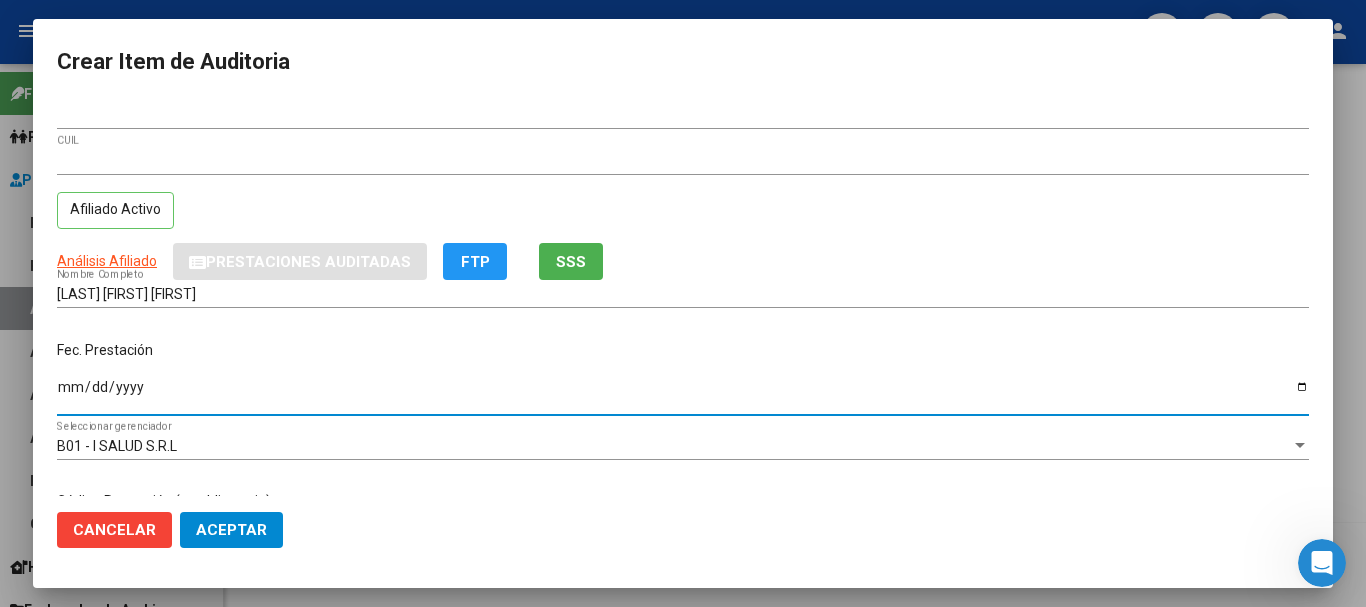 type on "[DATE]" 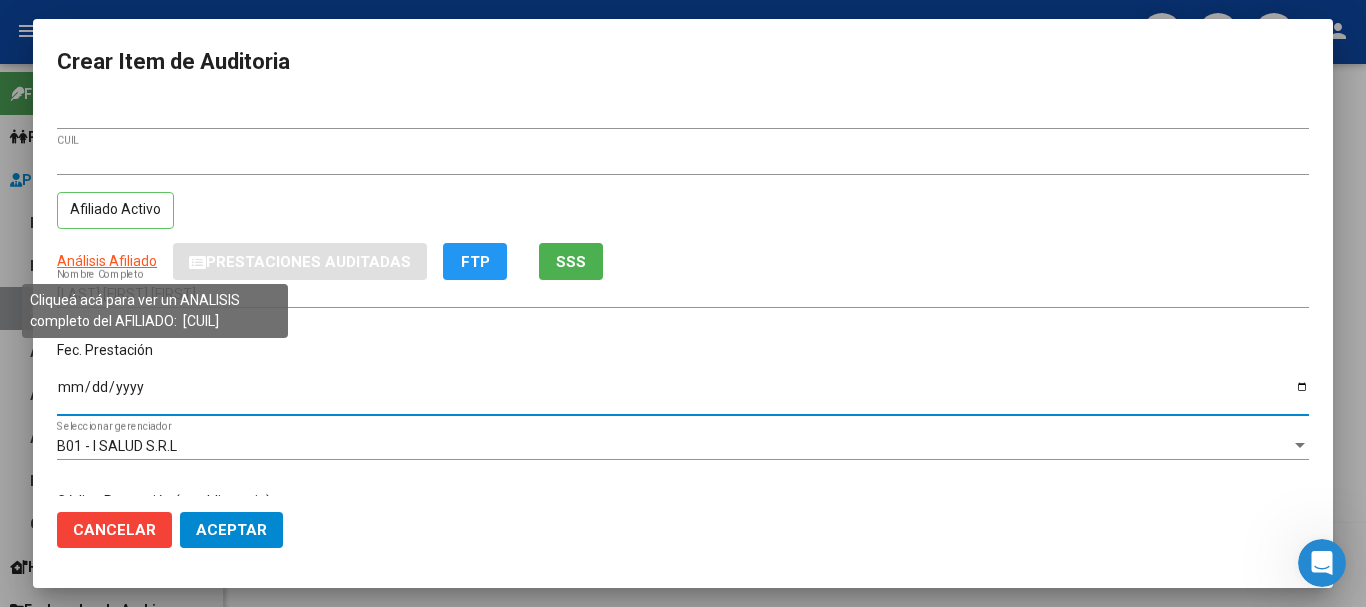 click on "Análisis Afiliado" at bounding box center [107, 261] 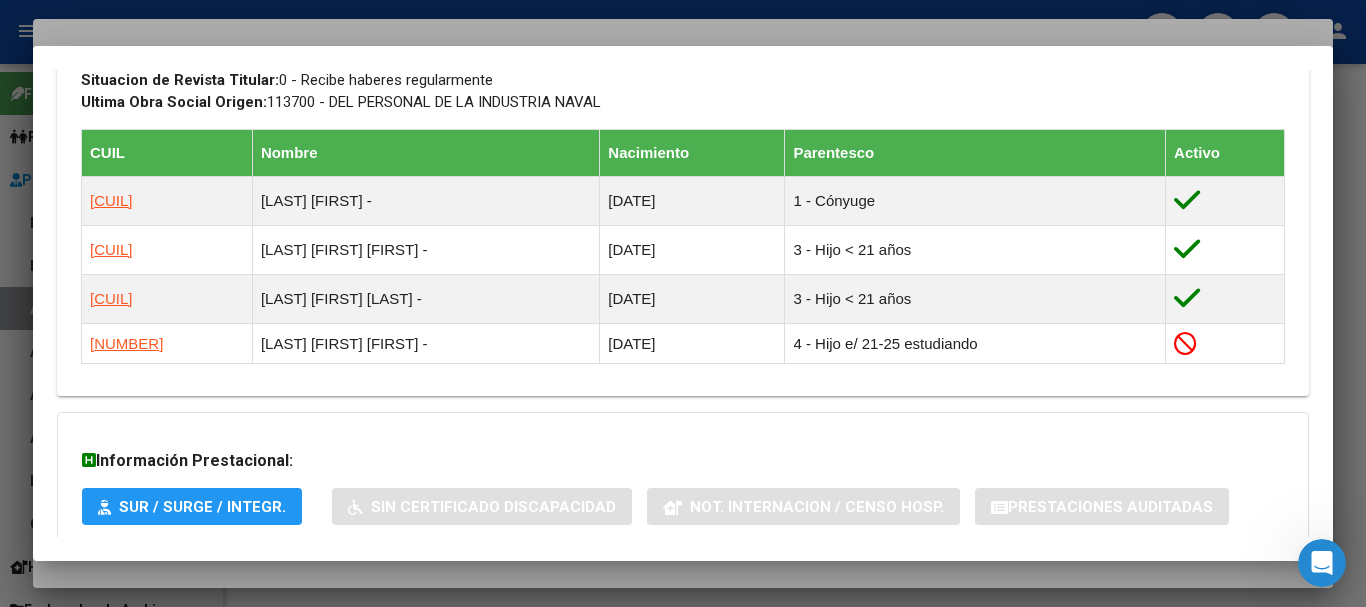 scroll, scrollTop: 1210, scrollLeft: 0, axis: vertical 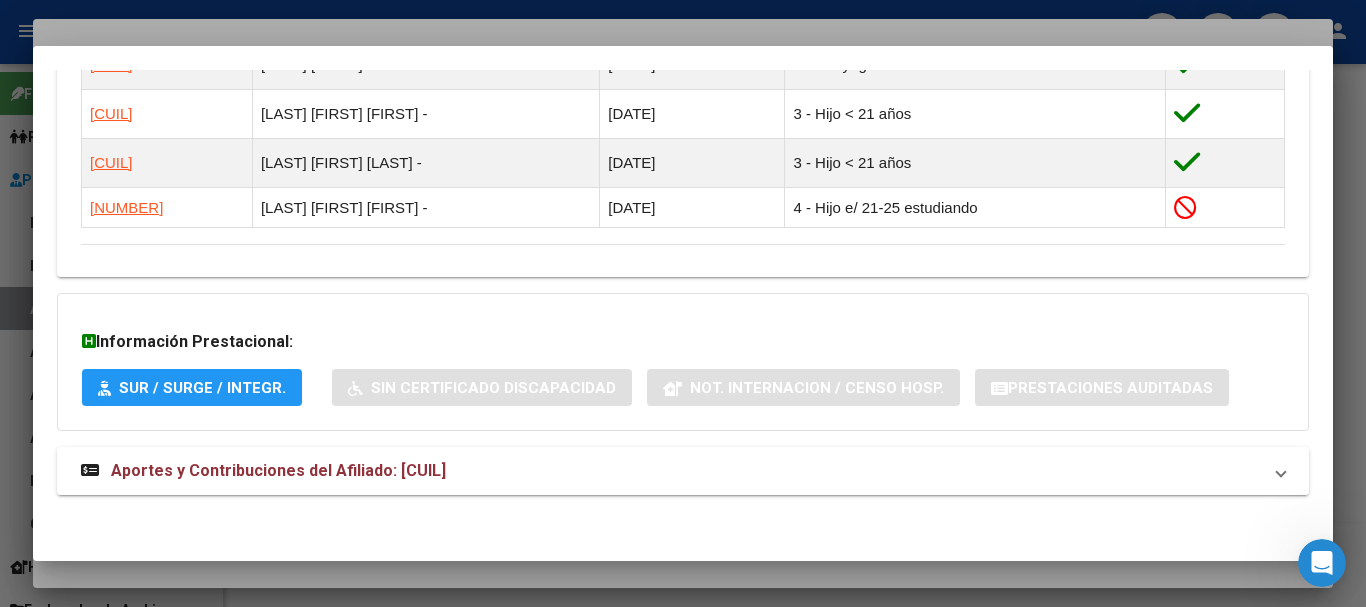 click on "Aportes y Contribuciones del Afiliado: [CUIL]" at bounding box center (278, 470) 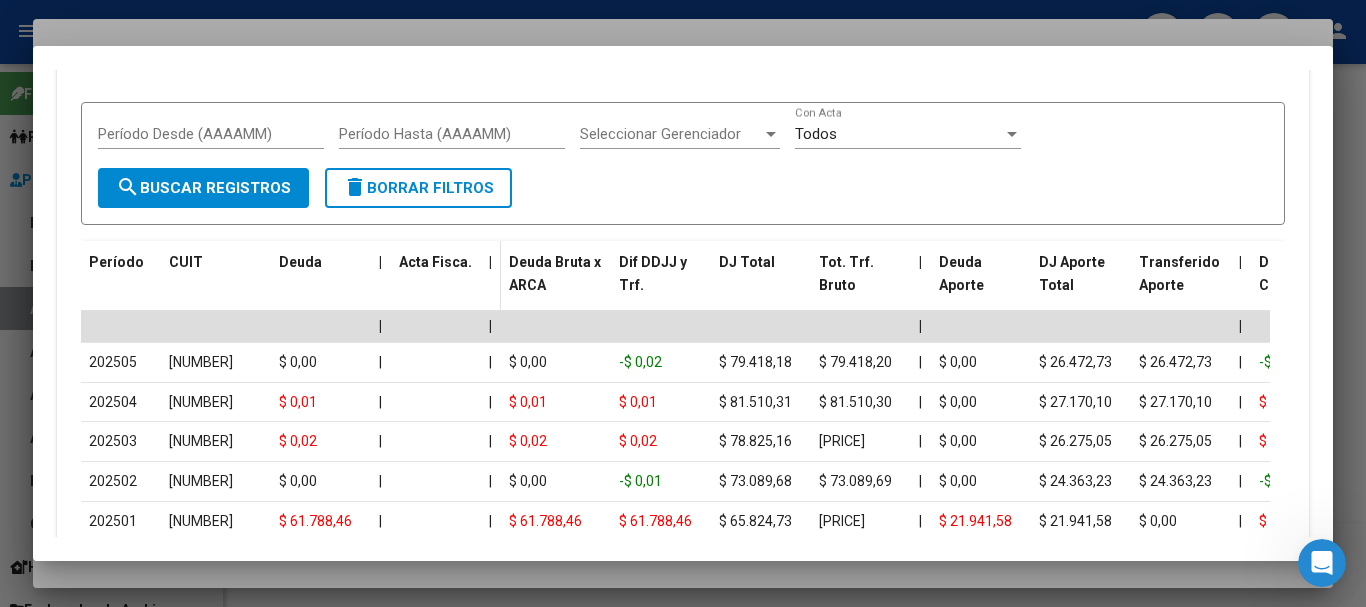 scroll, scrollTop: 1888, scrollLeft: 0, axis: vertical 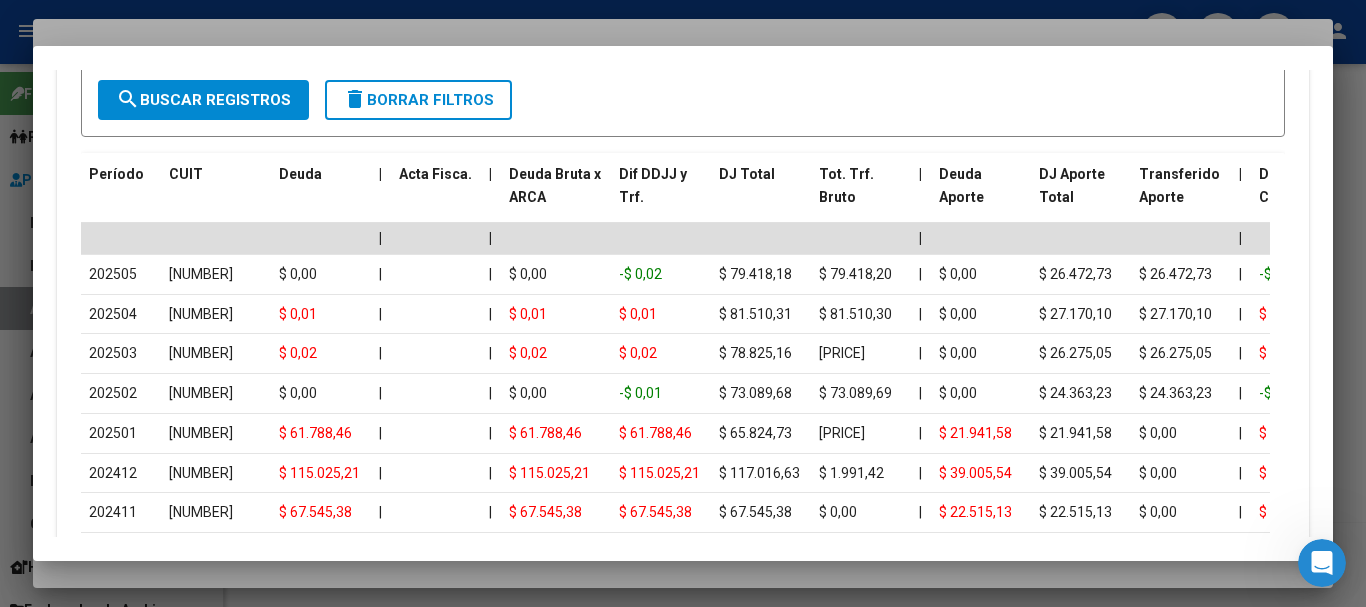 click at bounding box center [683, 303] 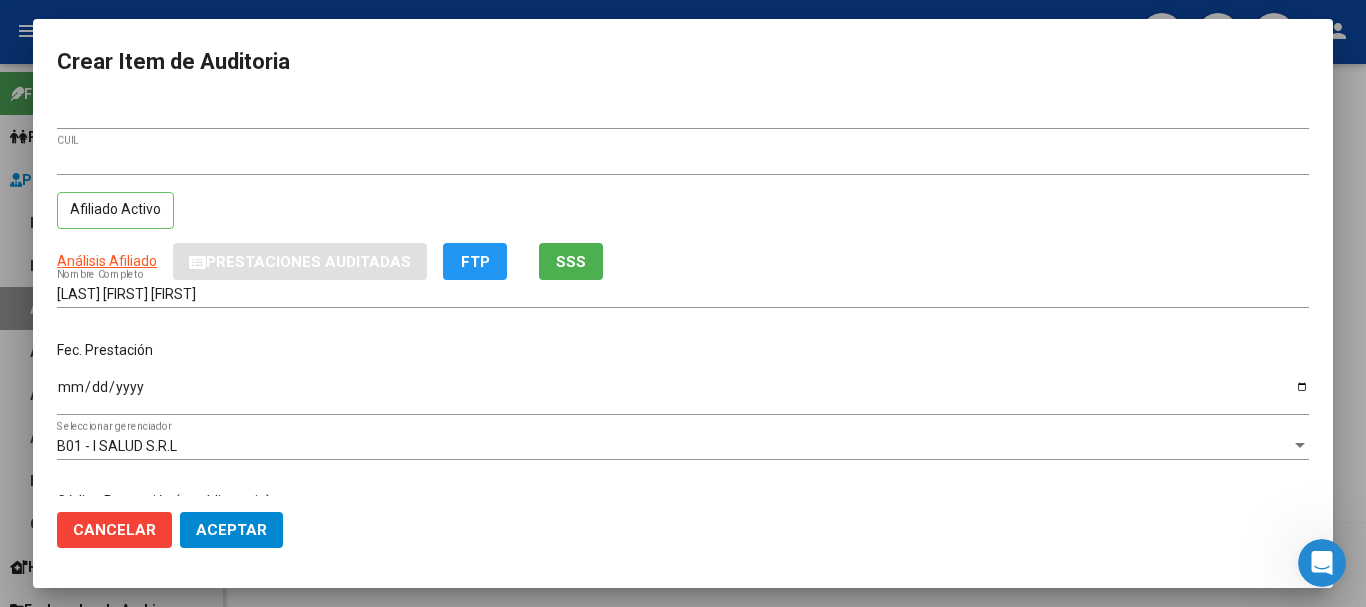 click on "[NUMBER] CUIL   Afiliado Activo" at bounding box center [683, 195] 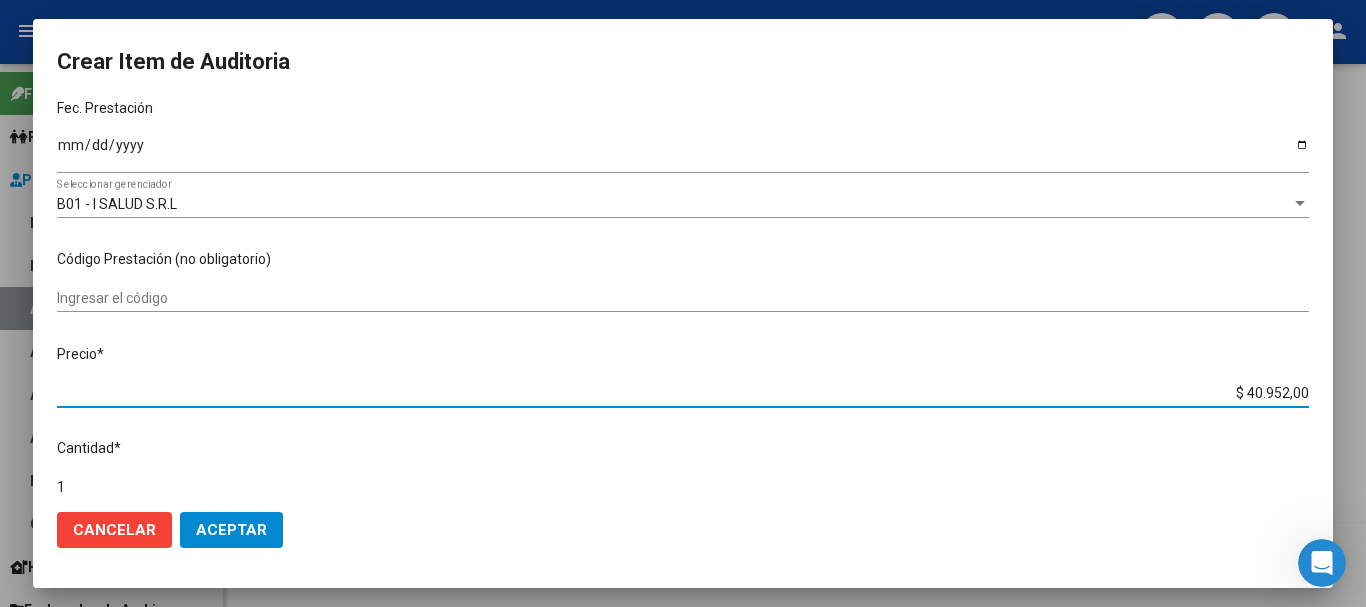 scroll, scrollTop: 142, scrollLeft: 0, axis: vertical 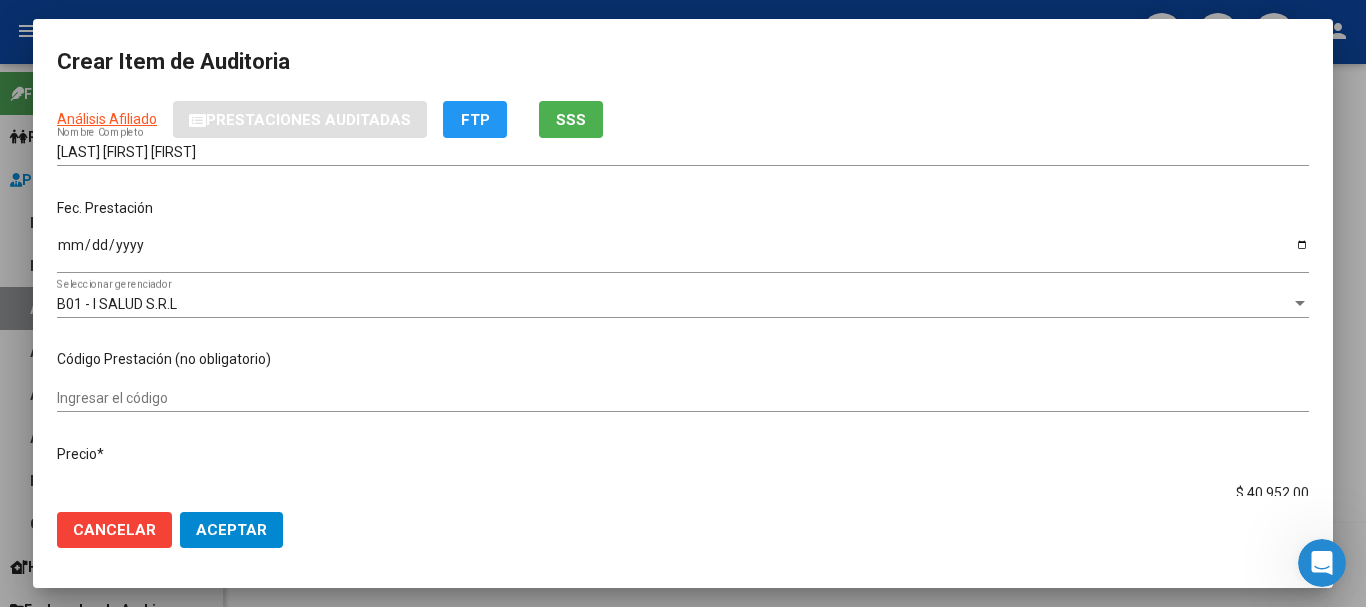 type on "$ 0,03" 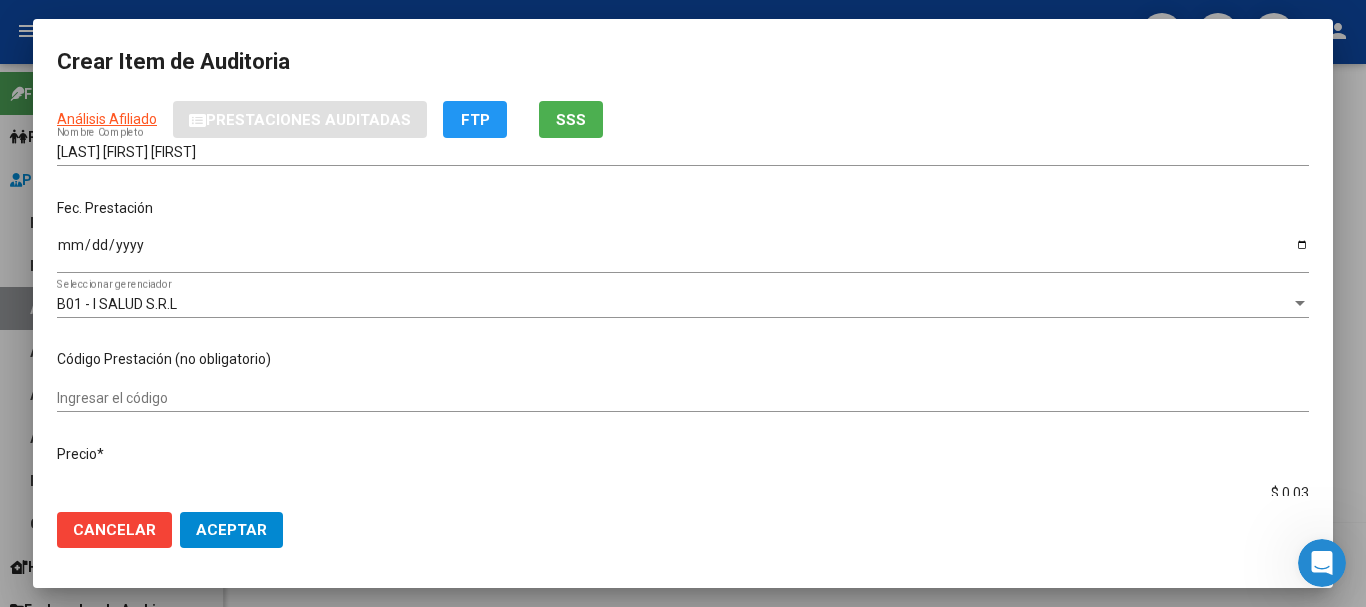 type on "$ 0,03" 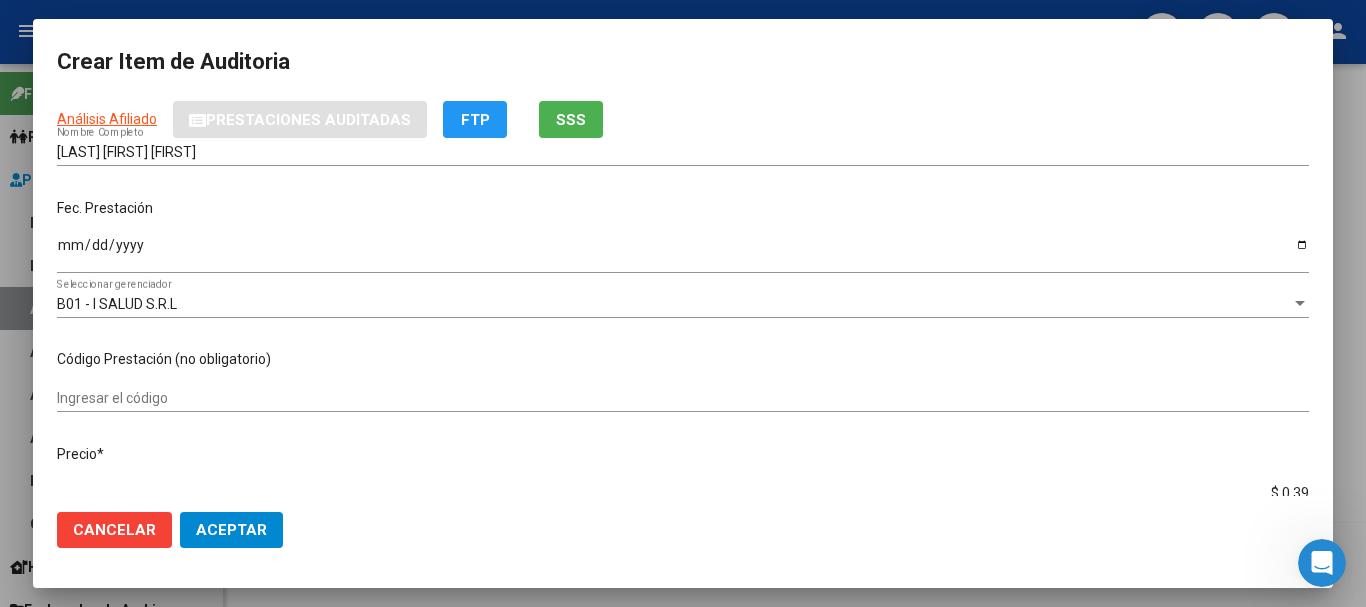 type on "$ 3,99" 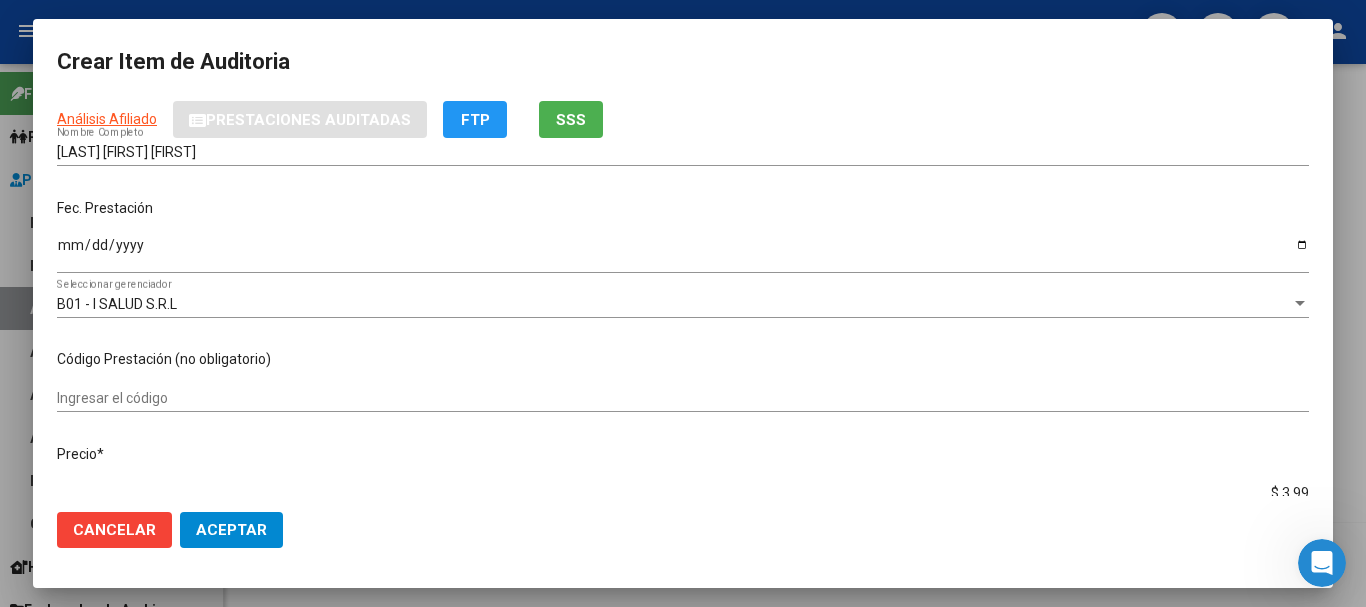 type on "$ 39,98" 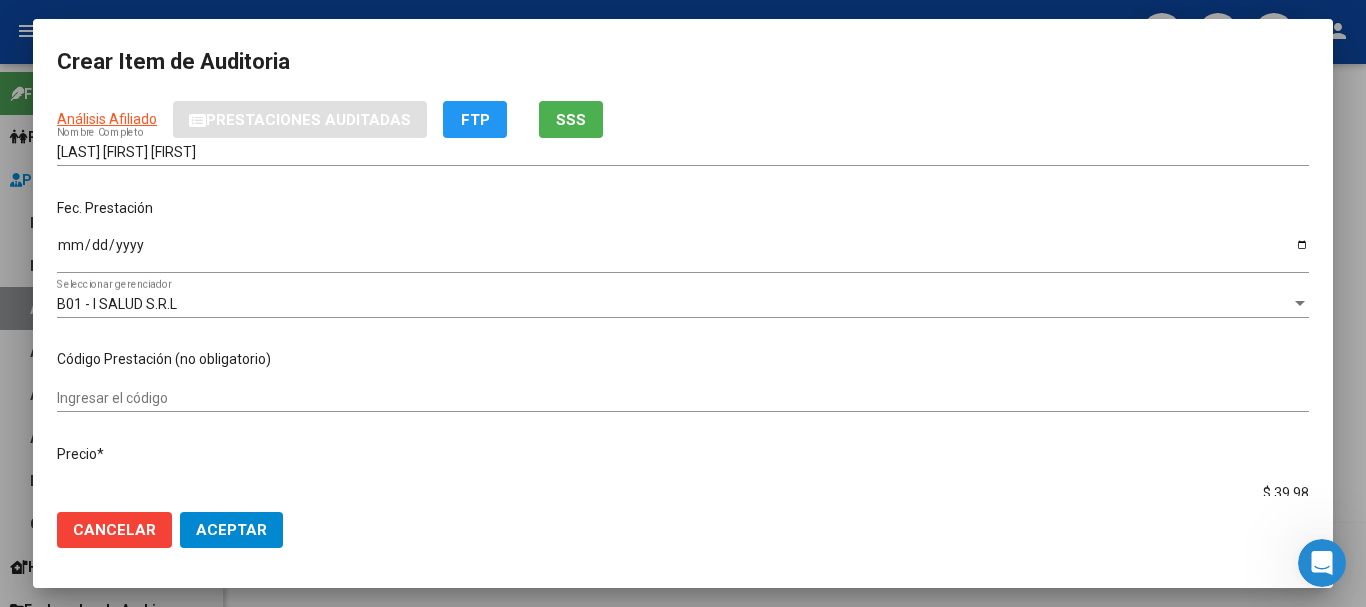 type on "$ 399,80" 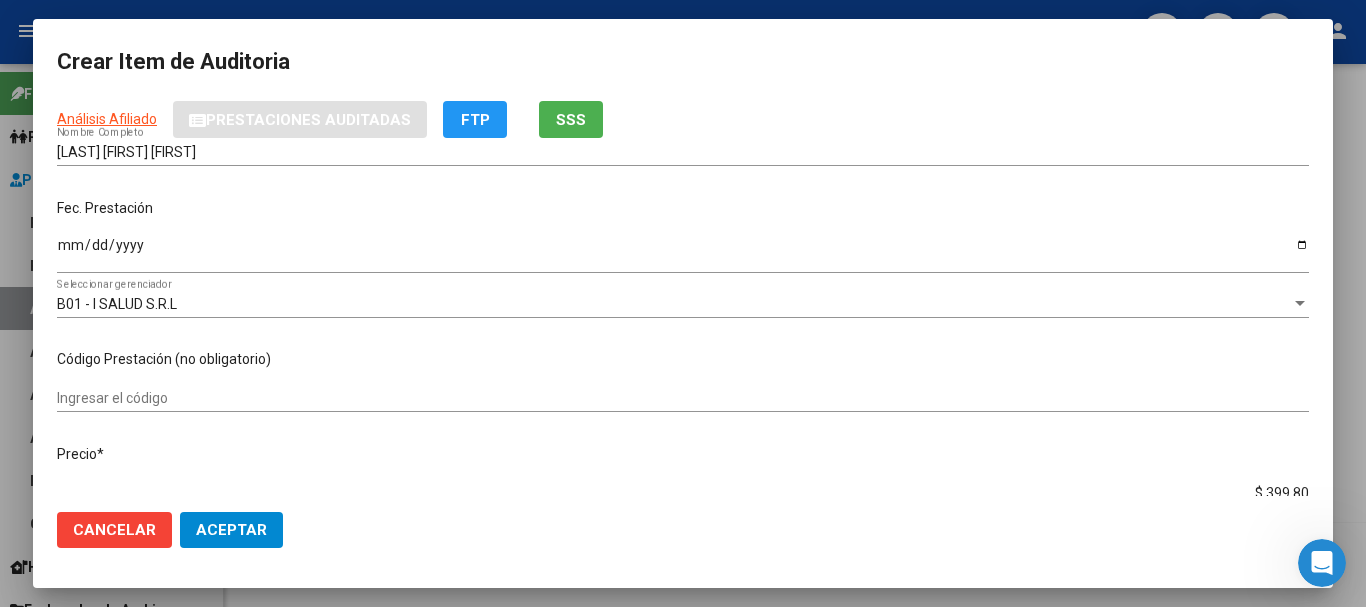 type on "$ 3.998,00" 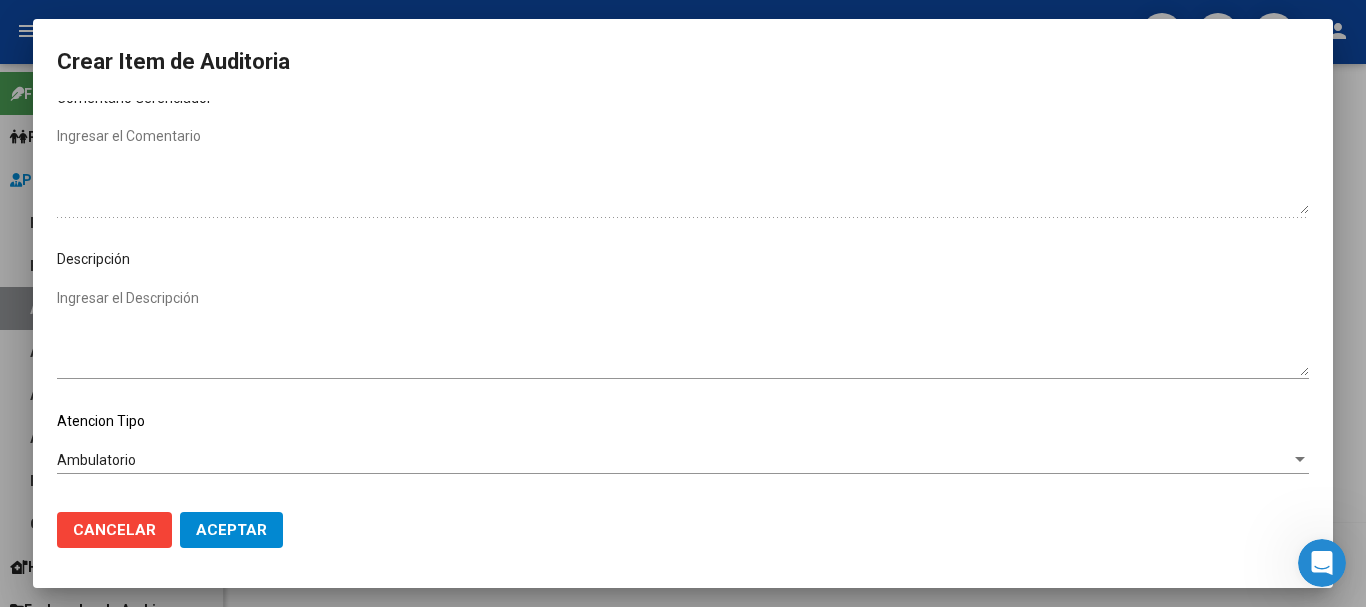 scroll, scrollTop: 1128, scrollLeft: 0, axis: vertical 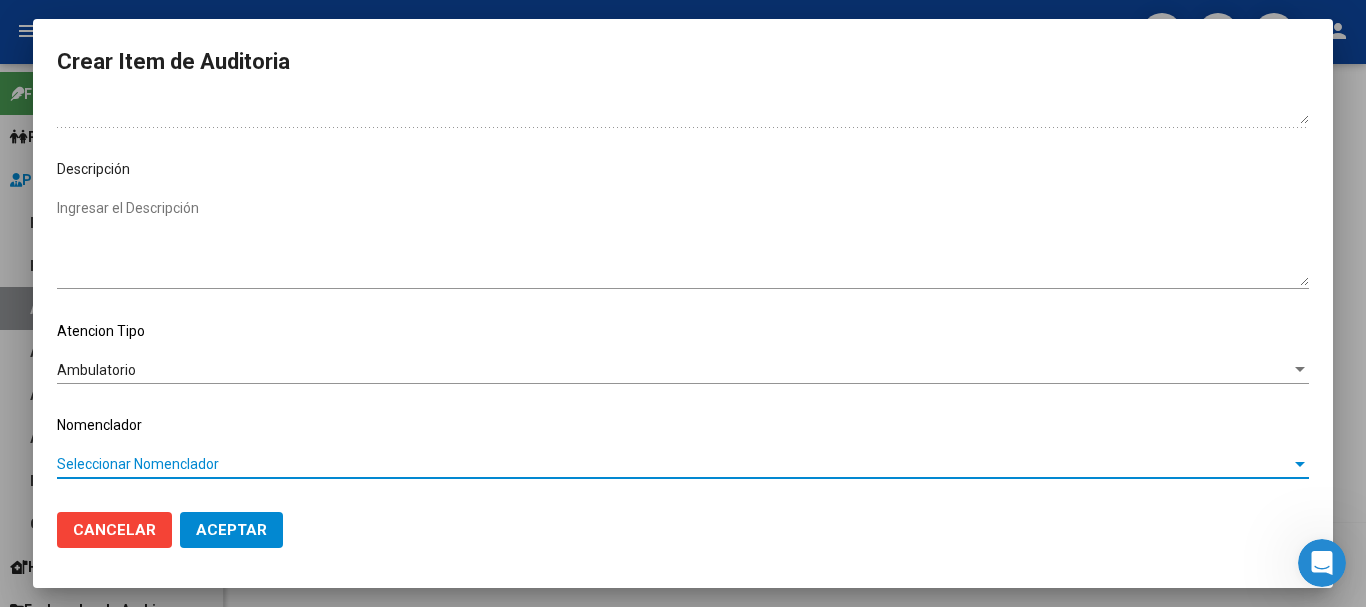 type 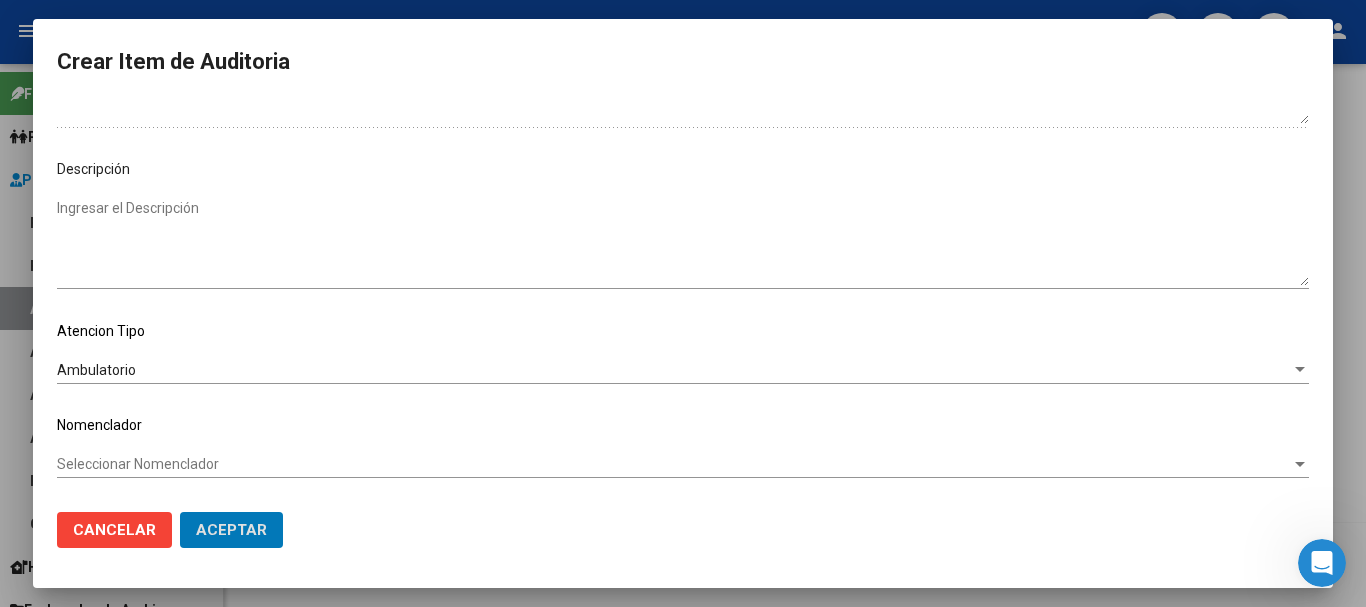 type 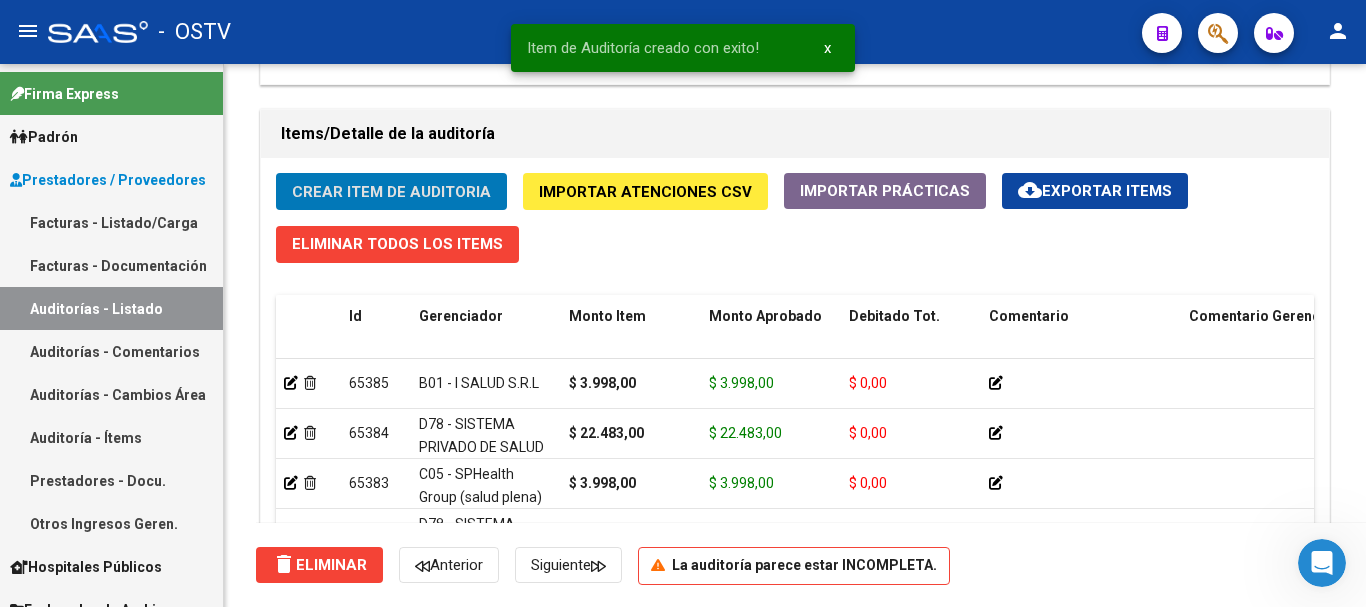 click on "Crear Item de Auditoria" 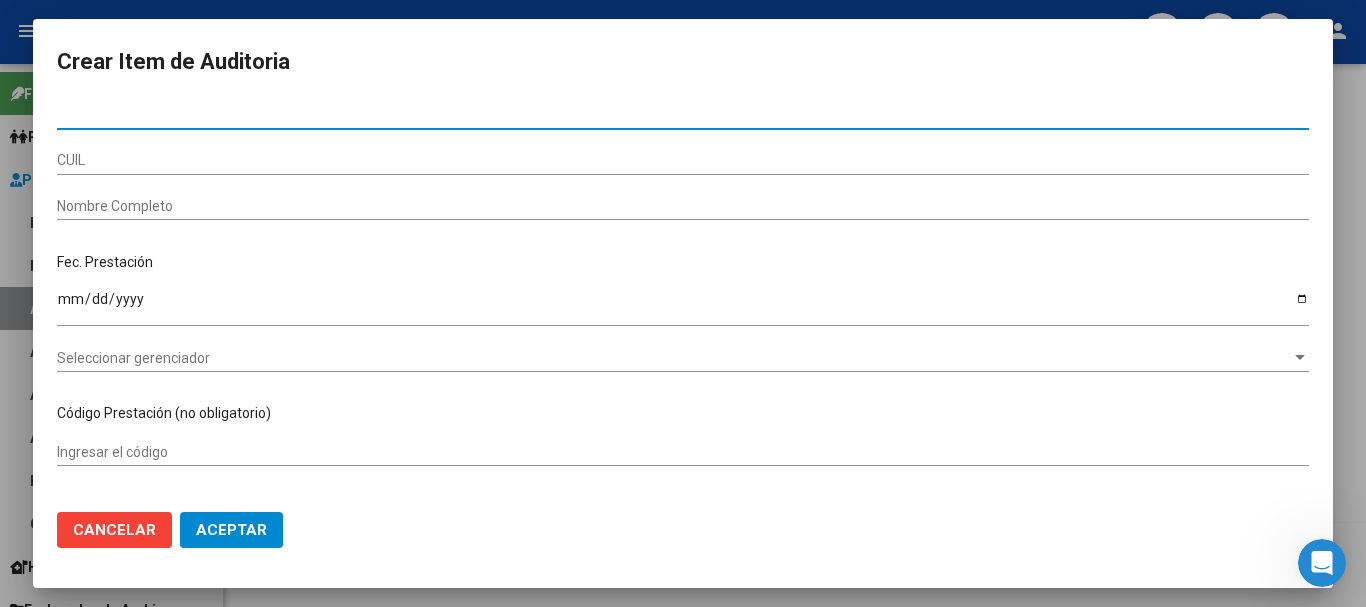 paste on "[NUMBER]" 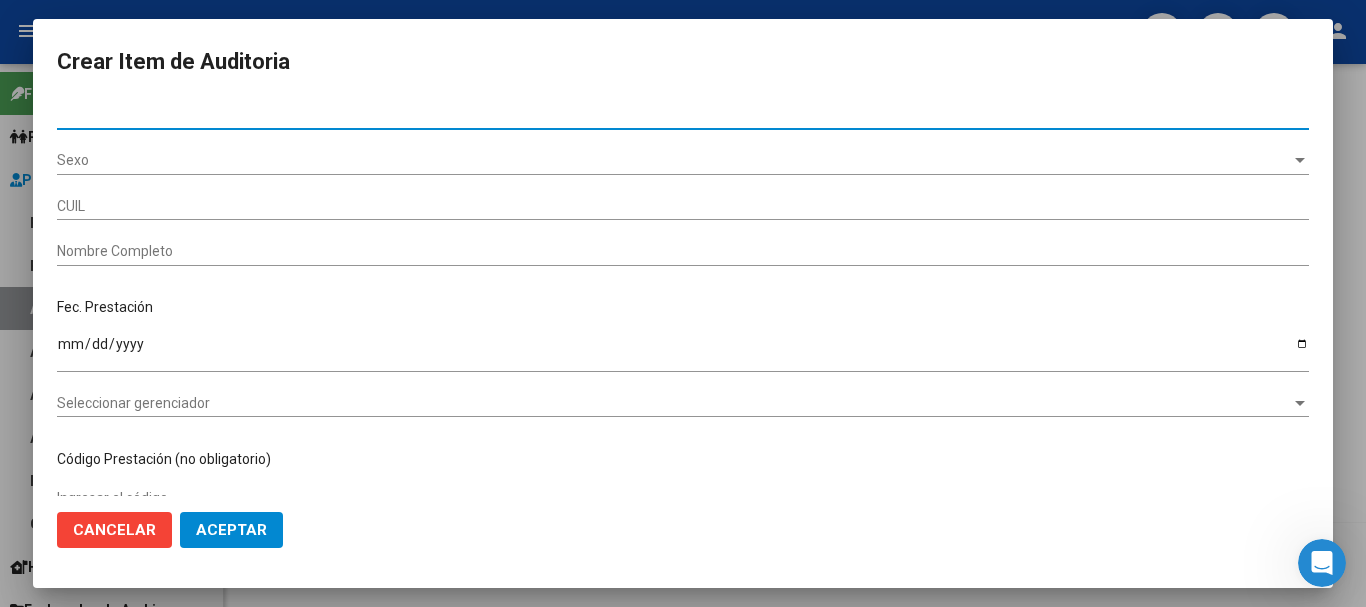 type on "[NUMBER]" 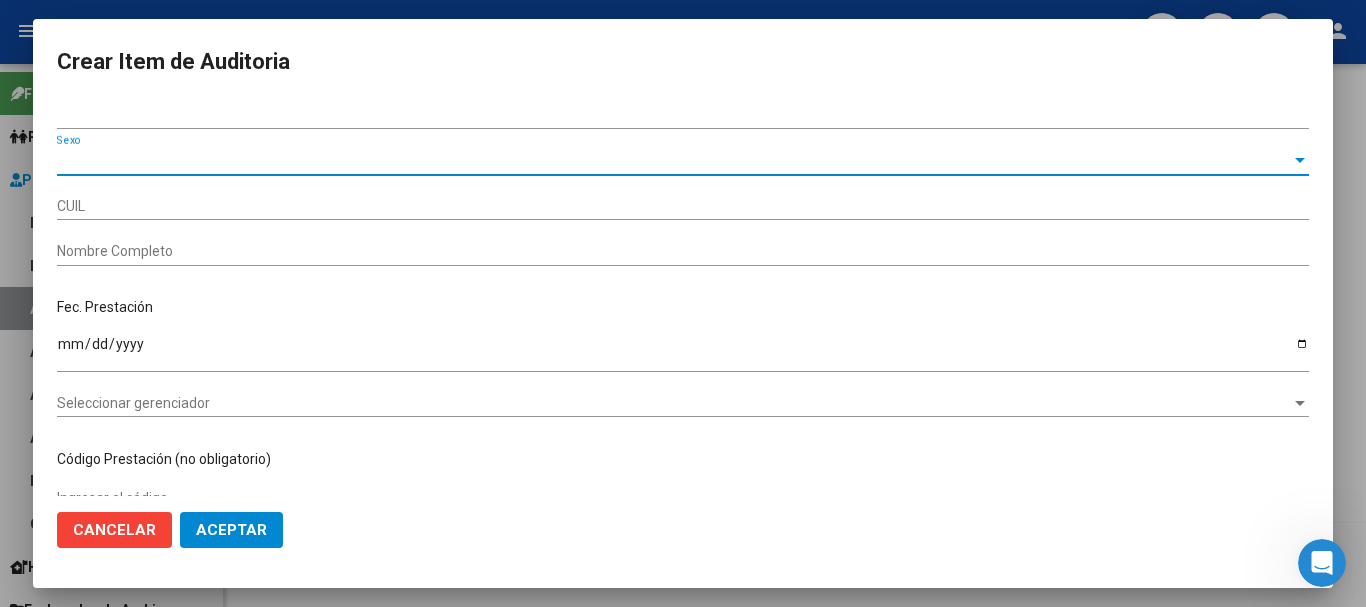 type on "[CUIL]" 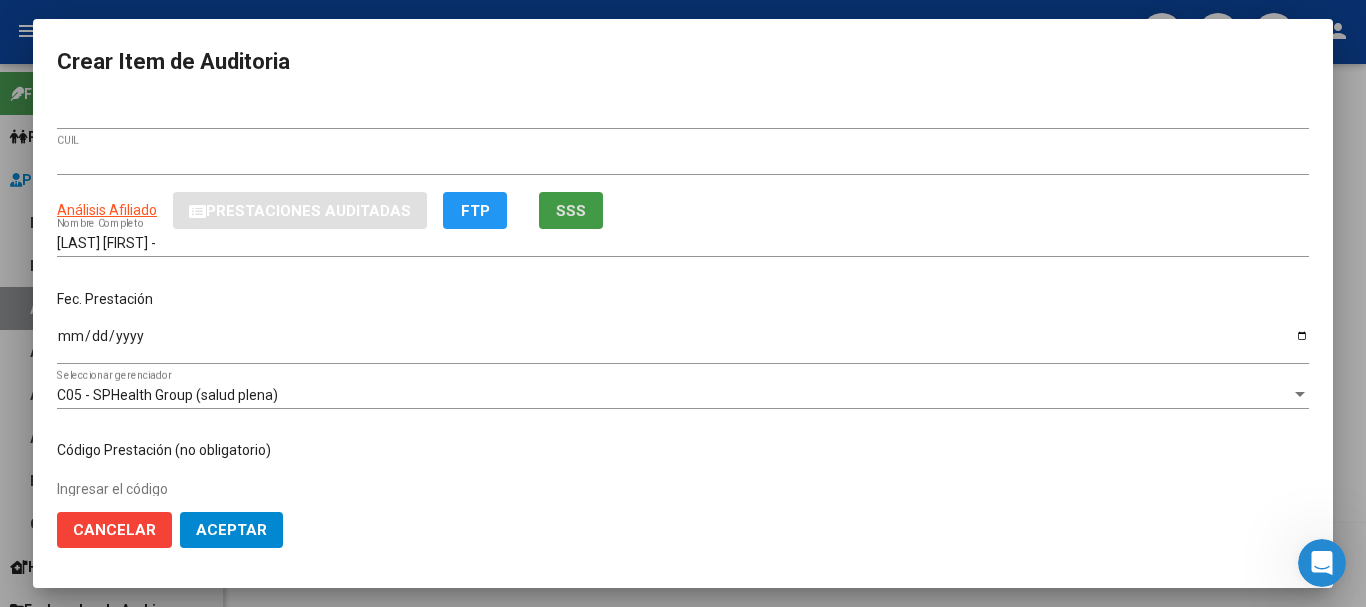 type 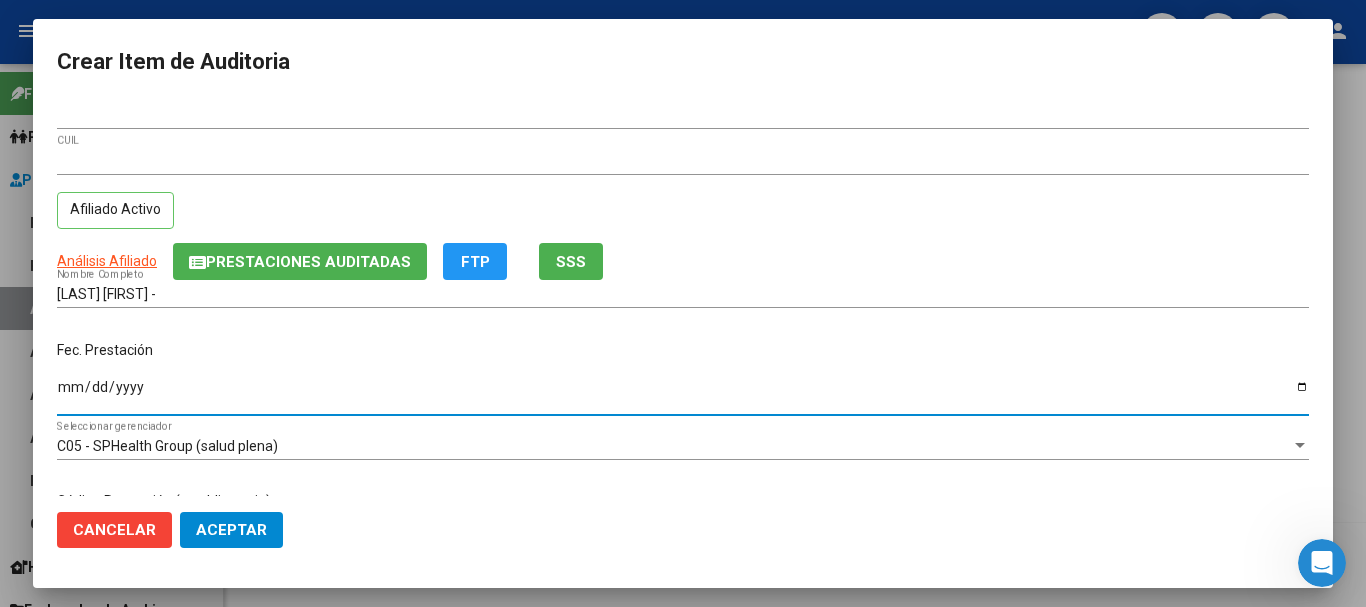 type on "[DATE]" 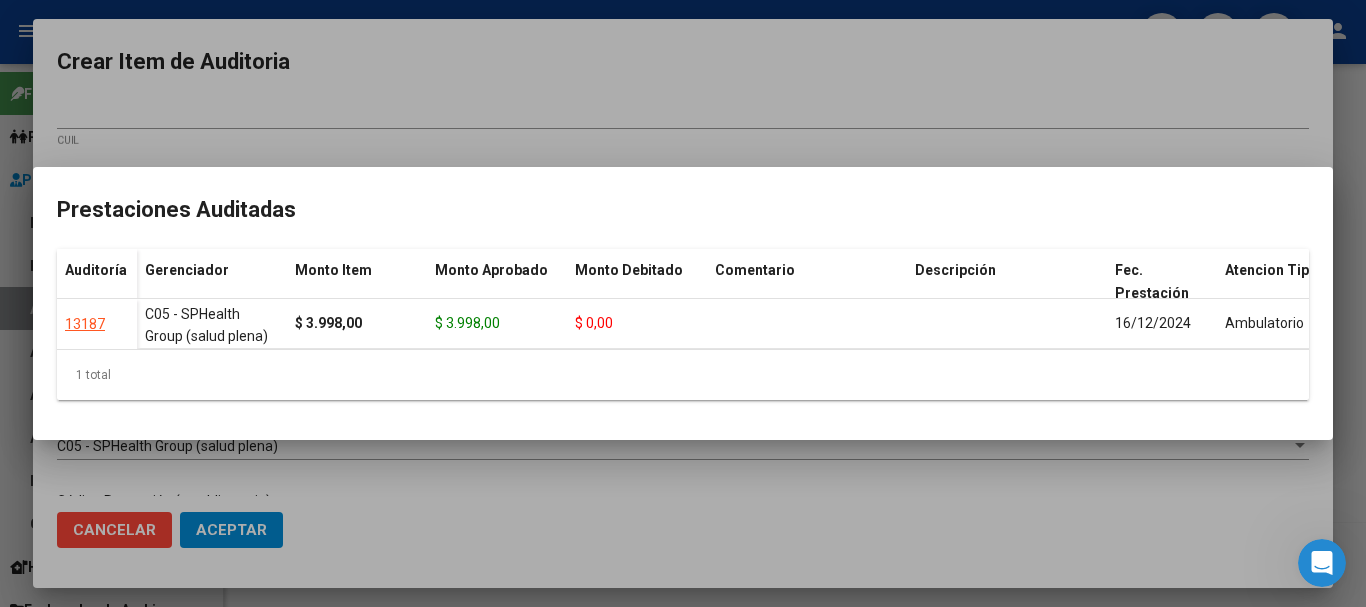 click at bounding box center (683, 303) 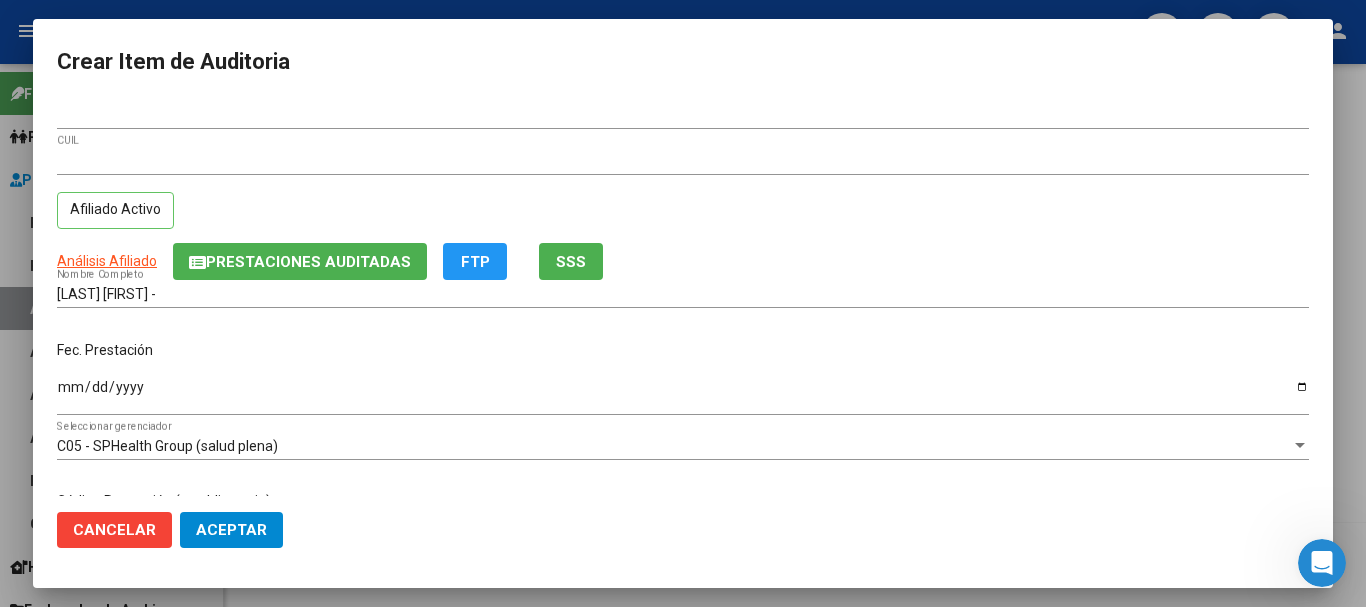 click on "Análisis Afiliado  Prestaciones Auditadas FTP SSS" at bounding box center [683, 261] 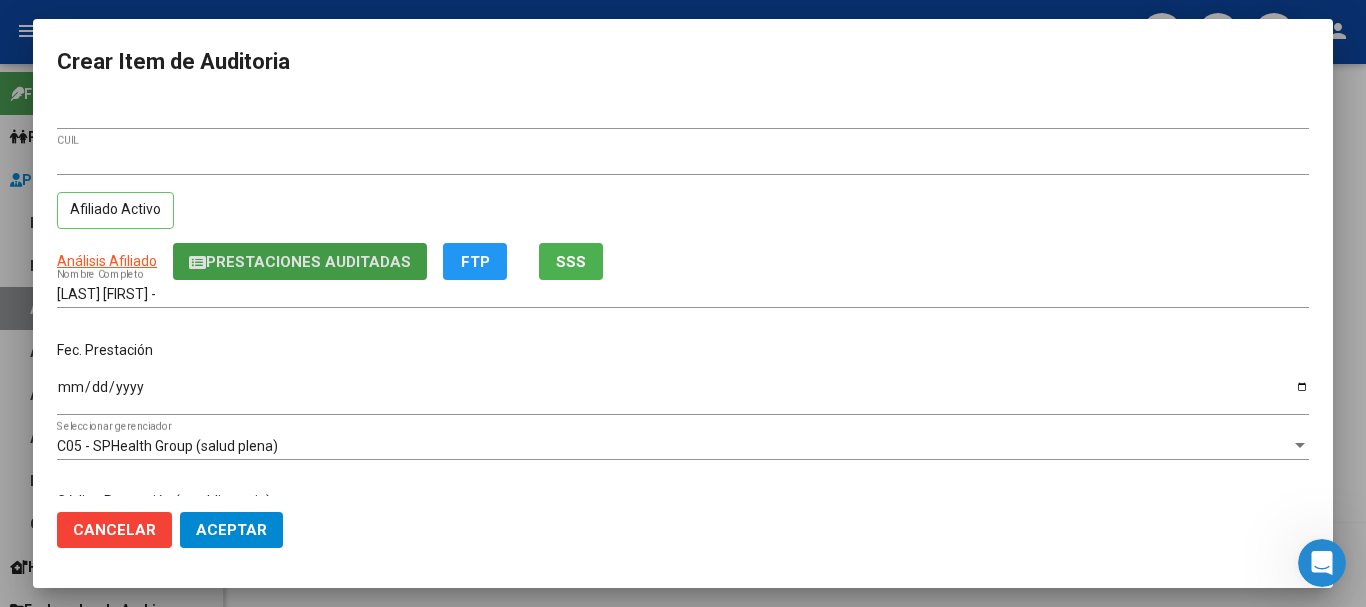 type 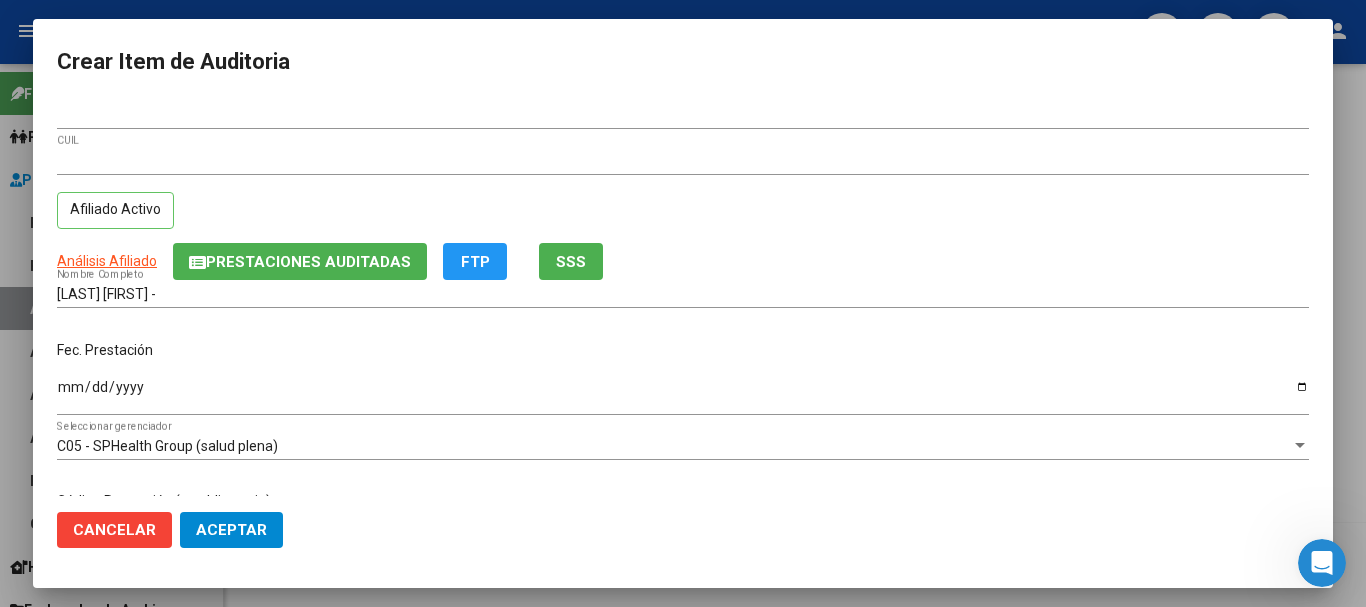 scroll, scrollTop: 242, scrollLeft: 0, axis: vertical 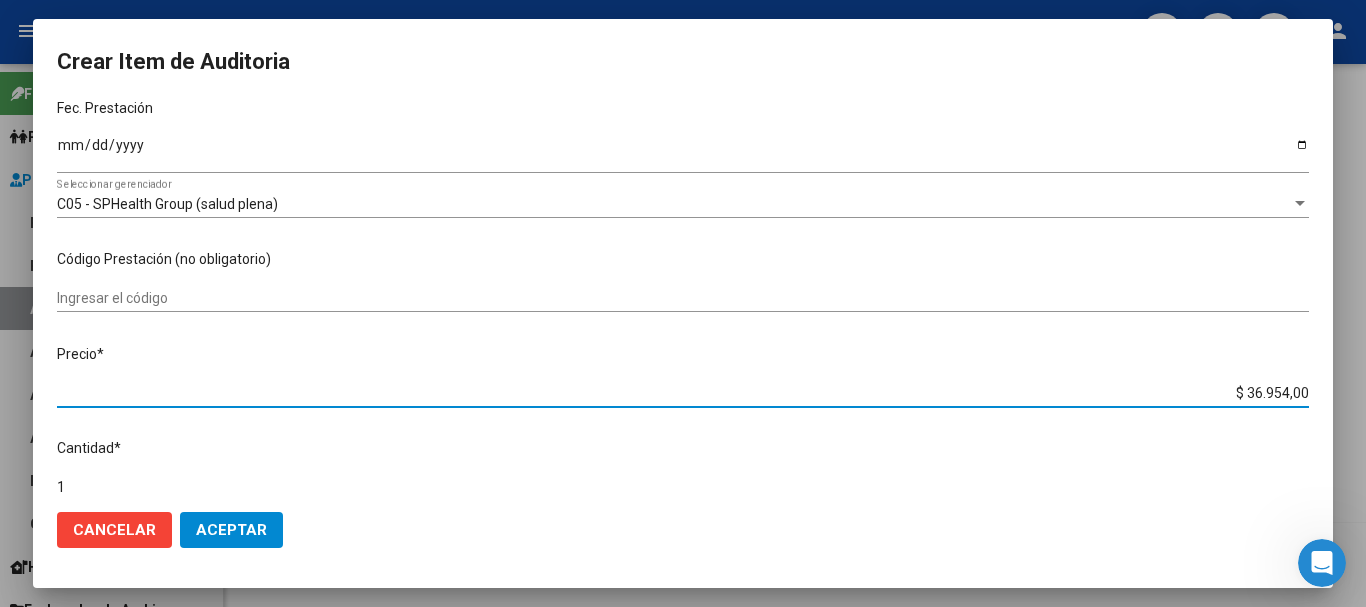 type on "$ 0,03" 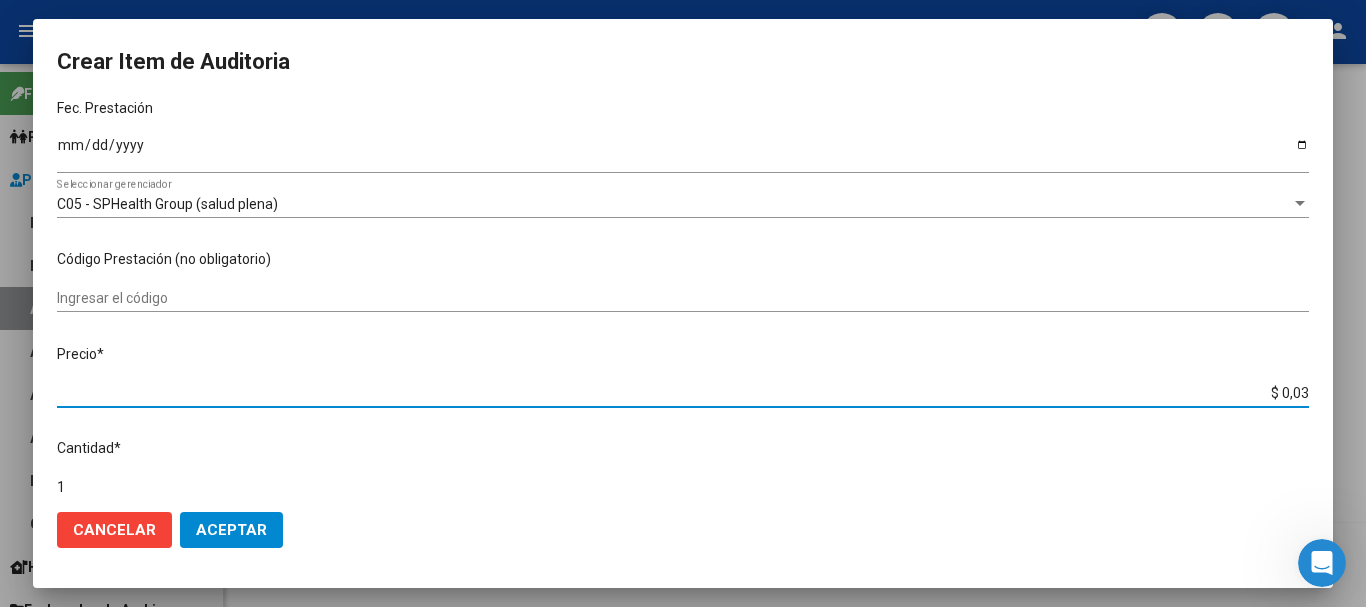 type on "$ 0,39" 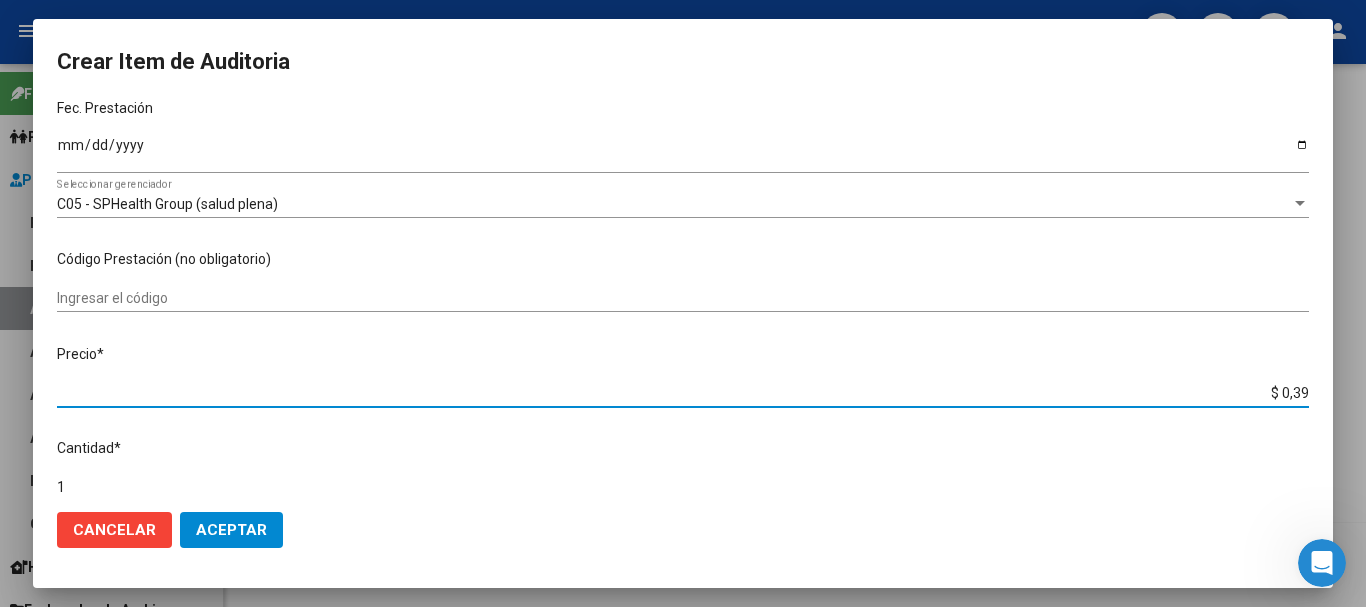 type on "$ 3,99" 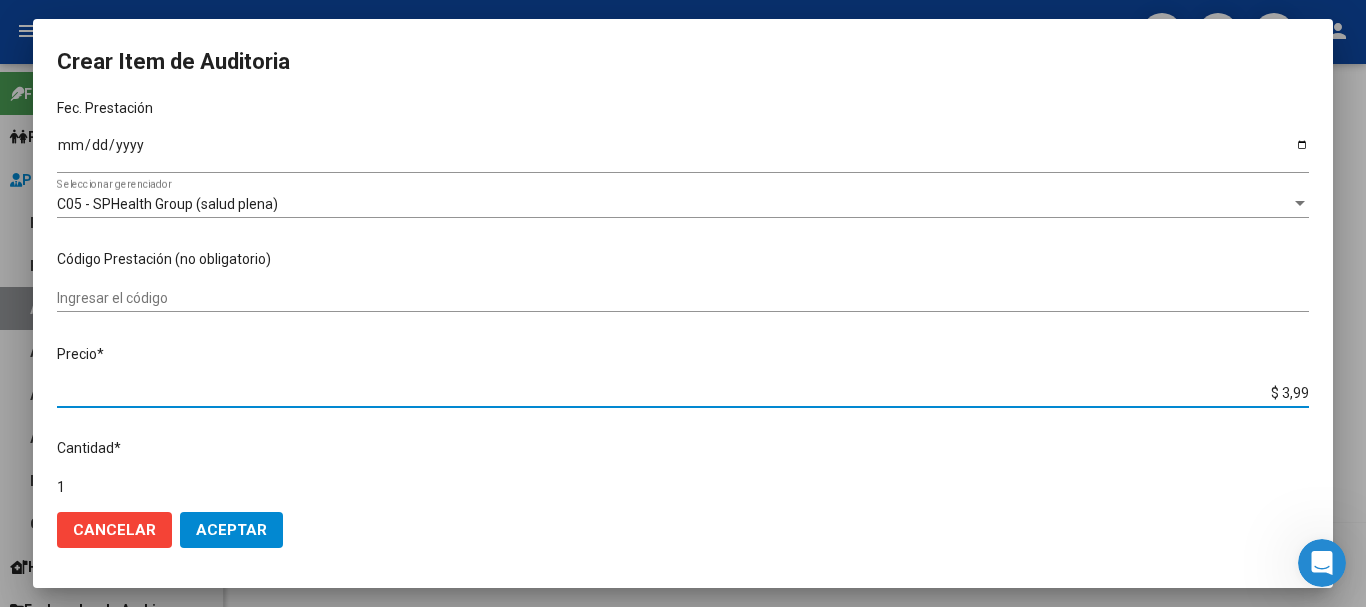 type on "$ 39,90" 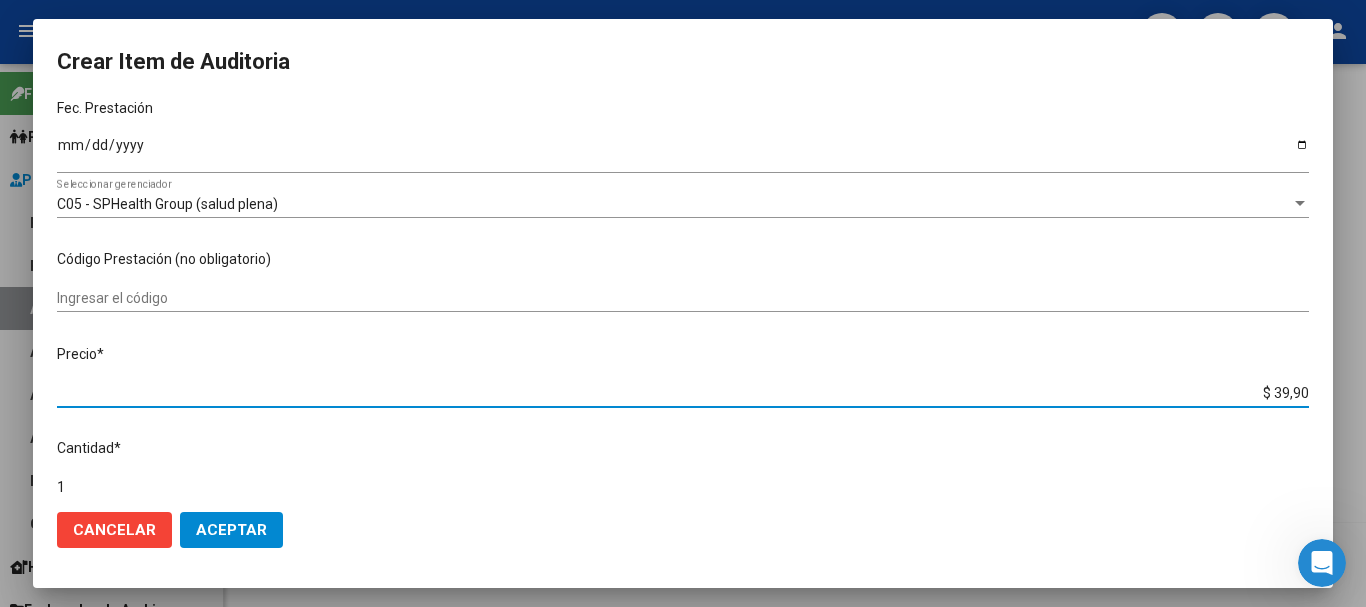 type on "$ 399,00" 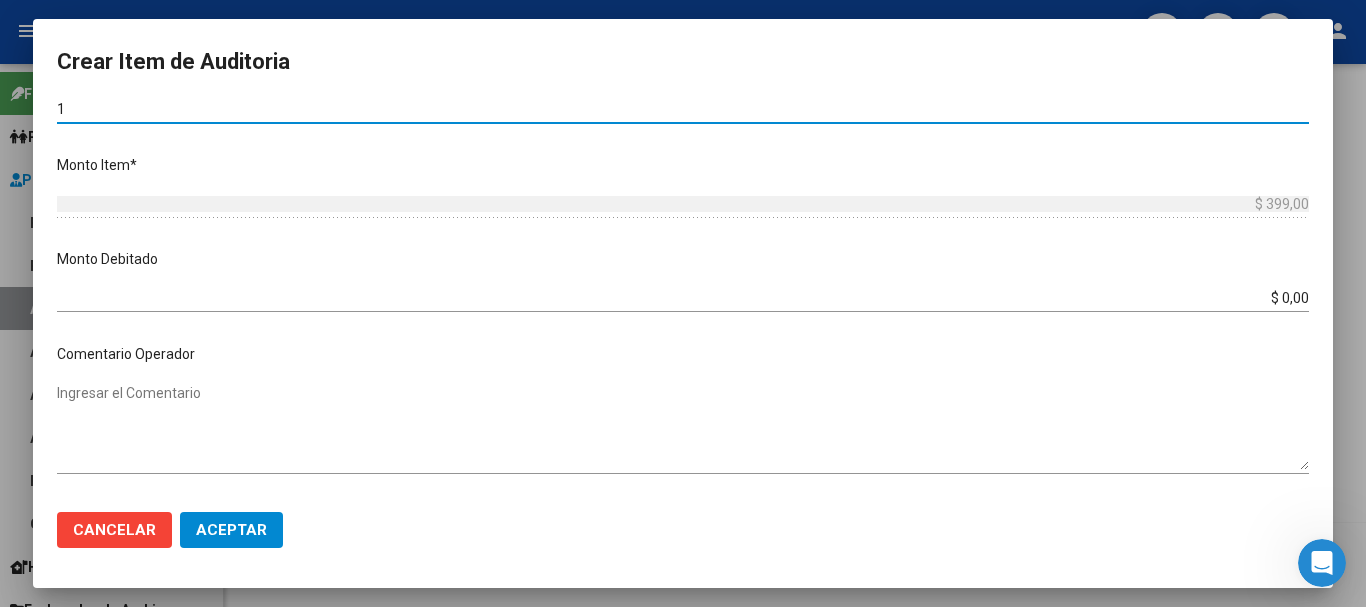 scroll, scrollTop: 336, scrollLeft: 0, axis: vertical 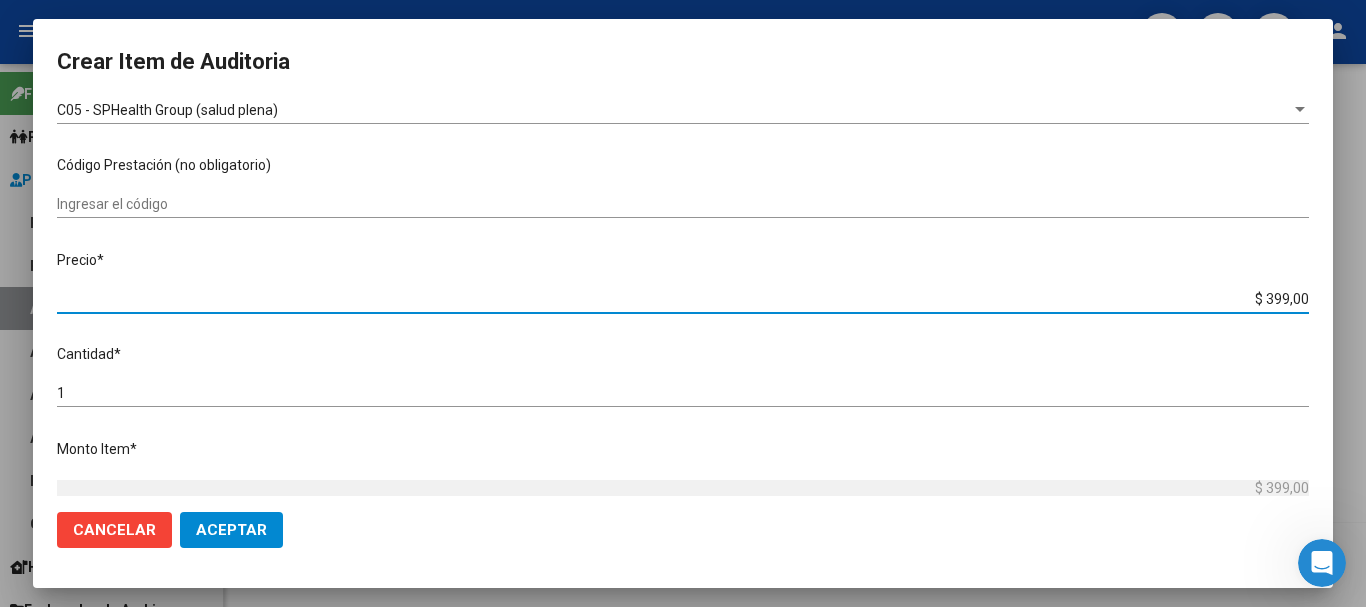 type on "$ 0,03" 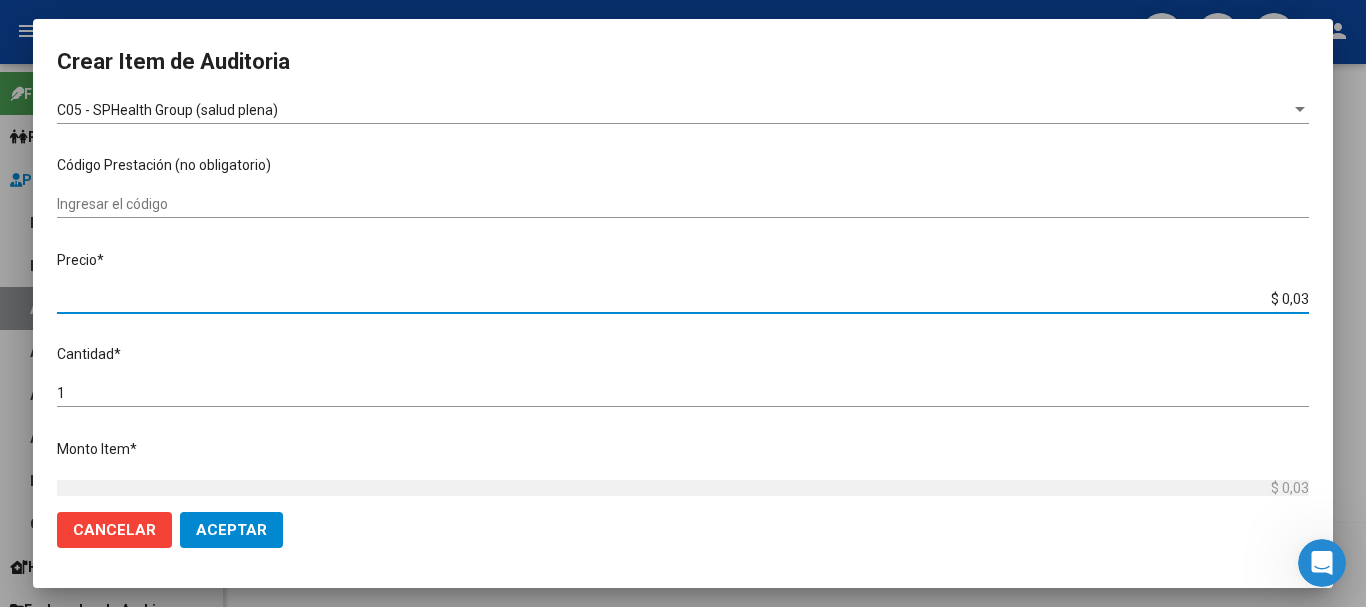 type on "$ 0,39" 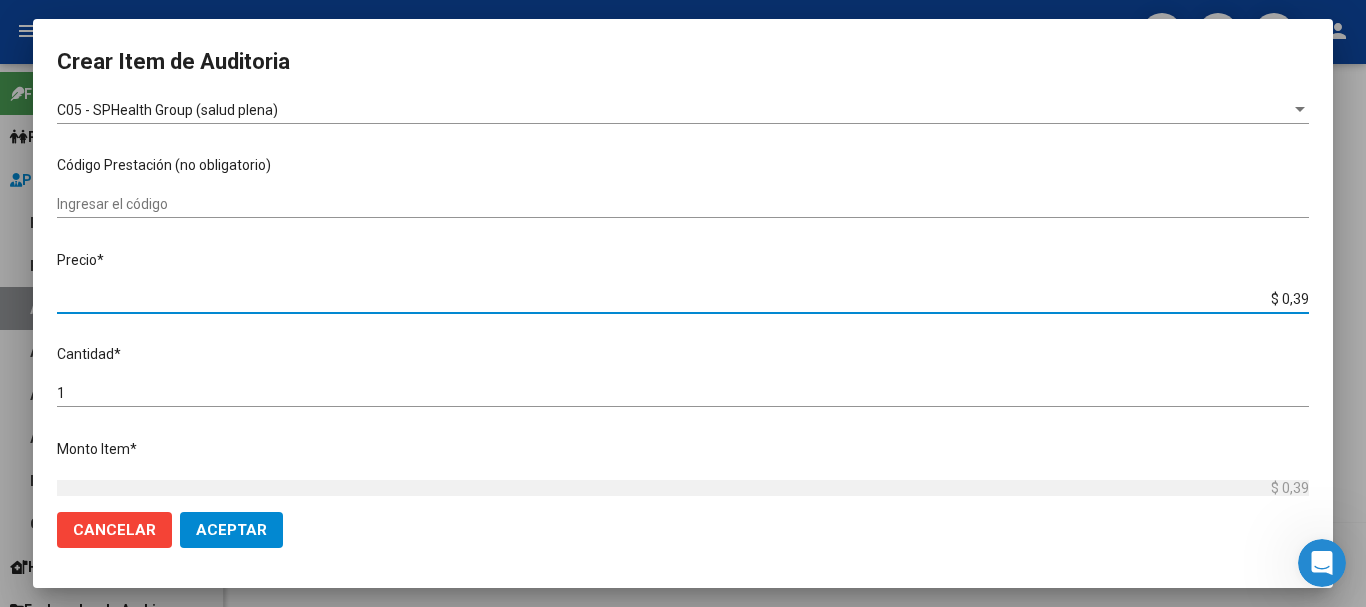 type on "$ 3,99" 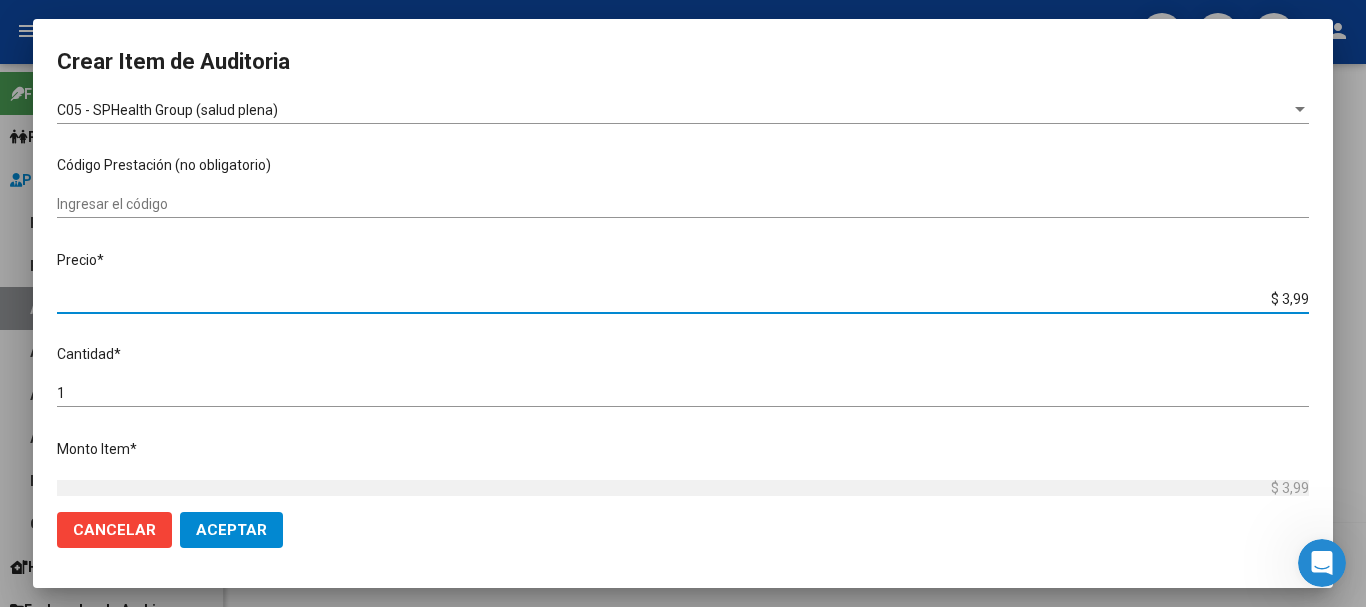 type on "$ 39,98" 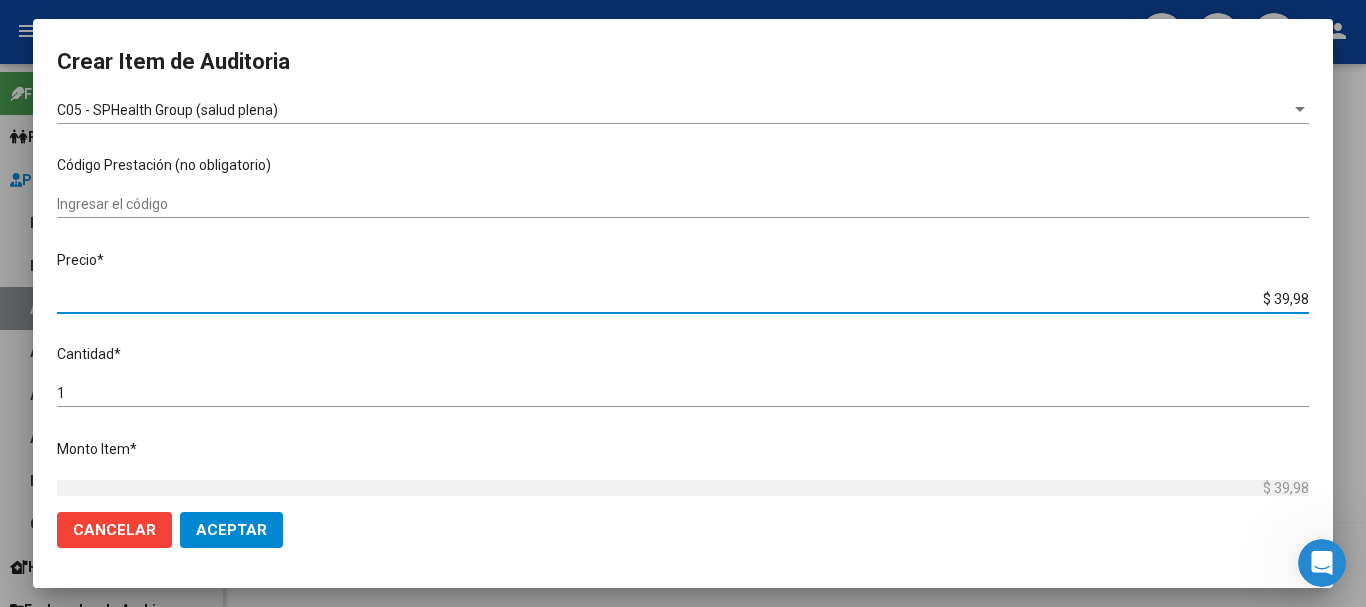 type on "$ 399,80" 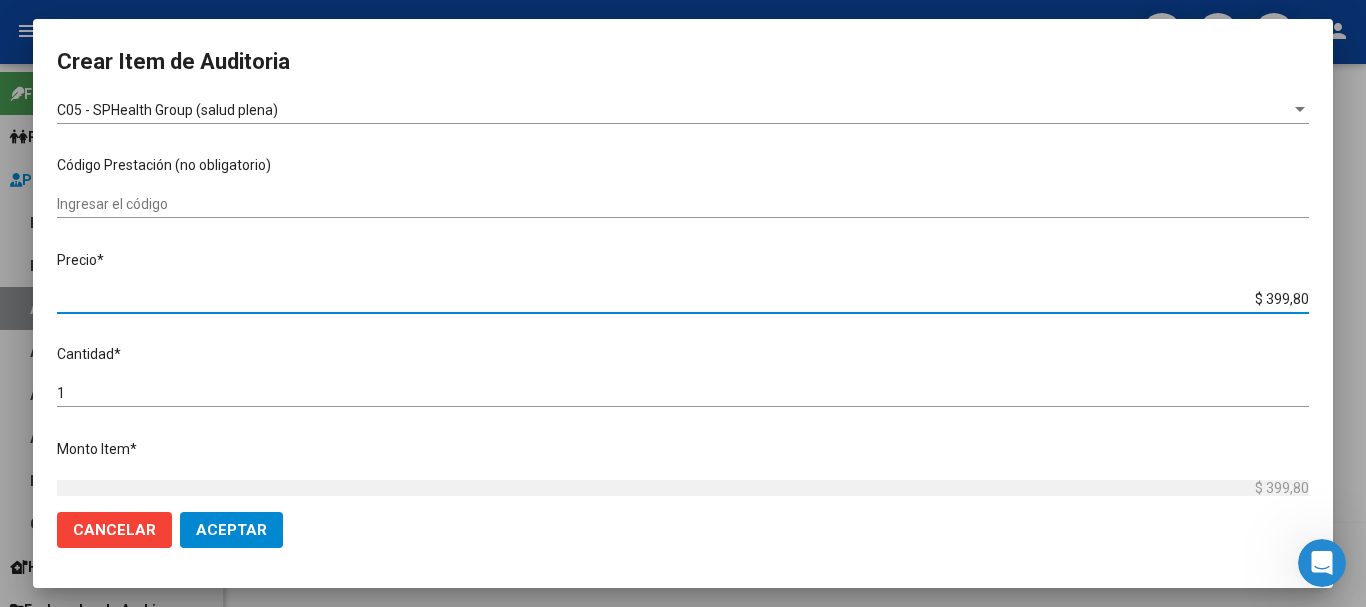 type on "$ 3.998,00" 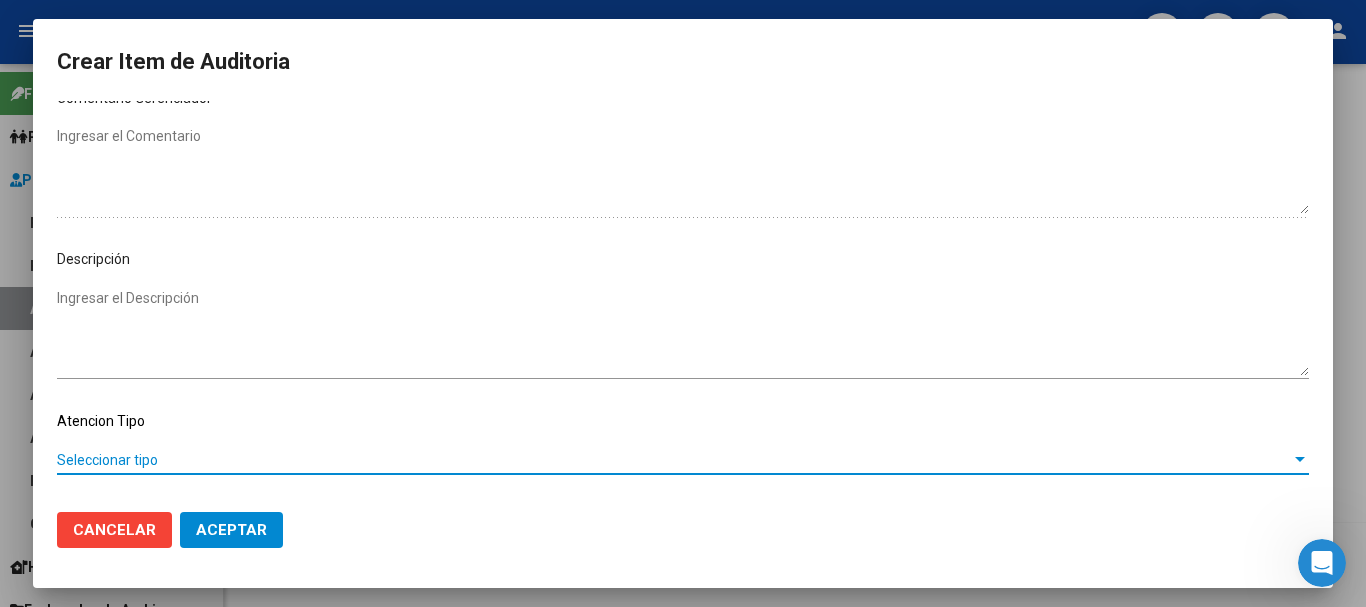 scroll, scrollTop: 1128, scrollLeft: 0, axis: vertical 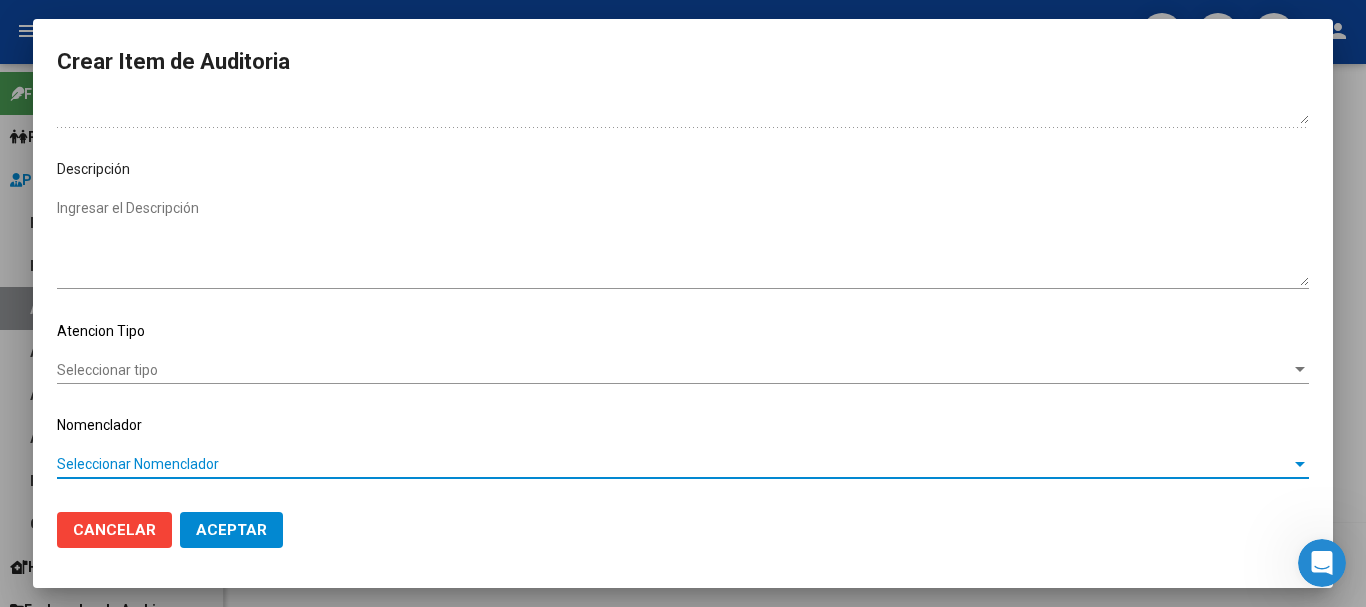 type 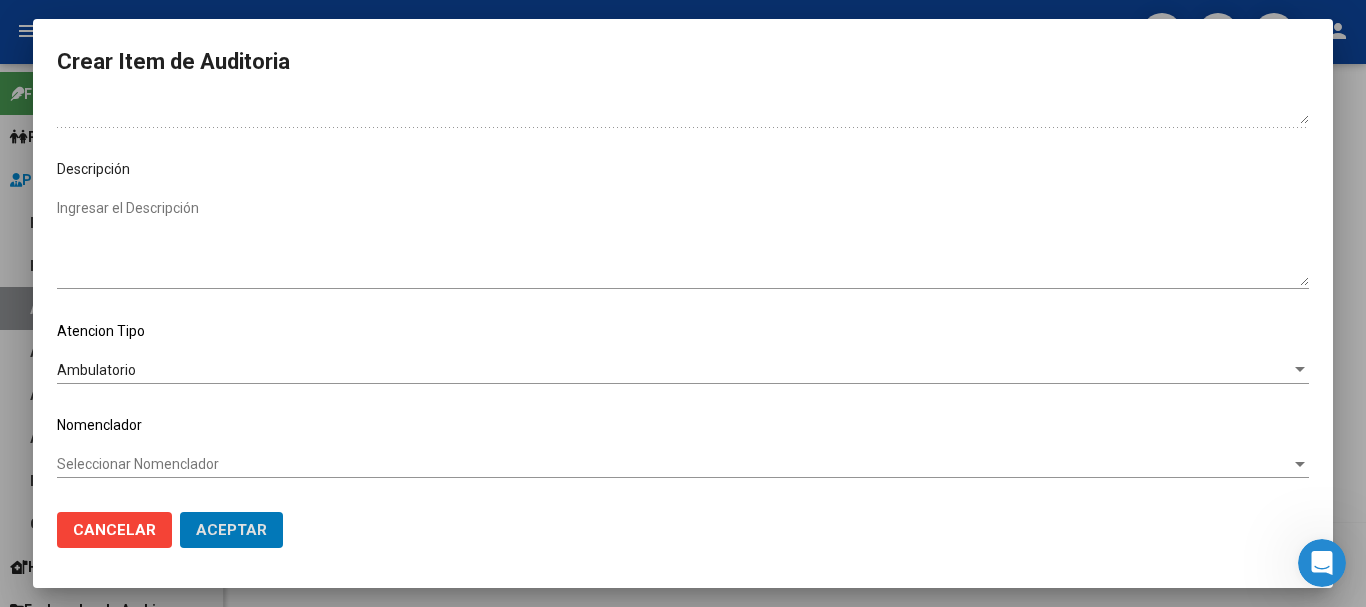type 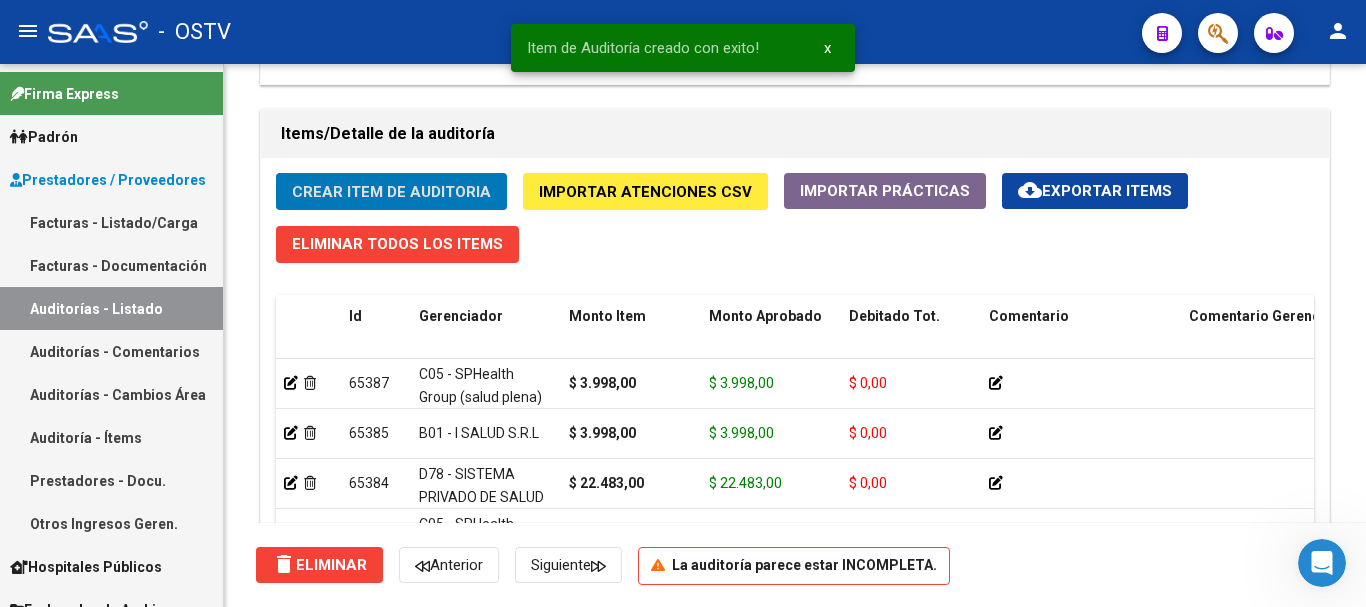 click on "Crear Item de Auditoria" 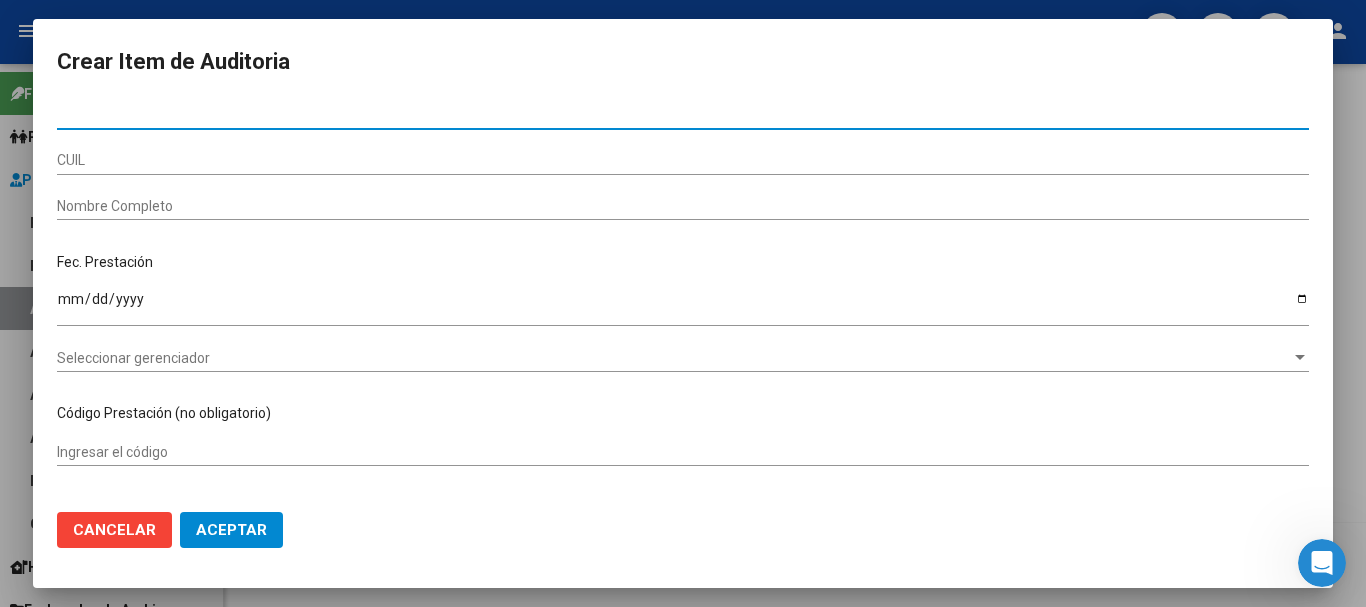paste on "[DOCUMENT_NUMBER]" 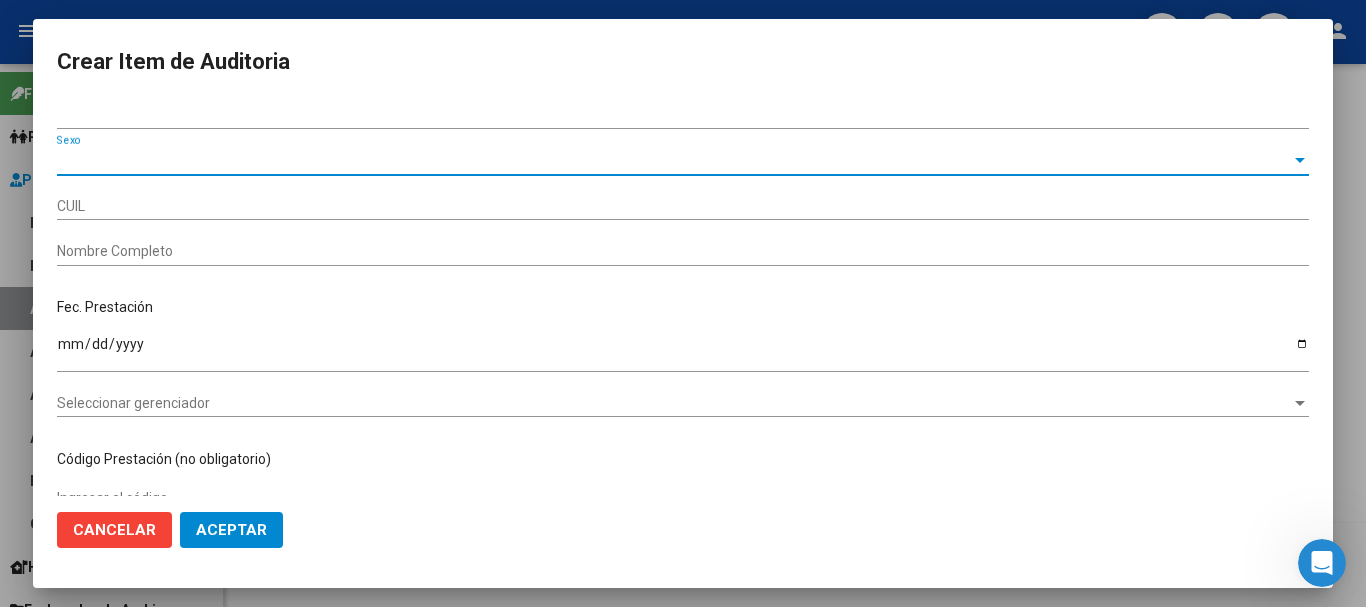 type on "[CUIL]" 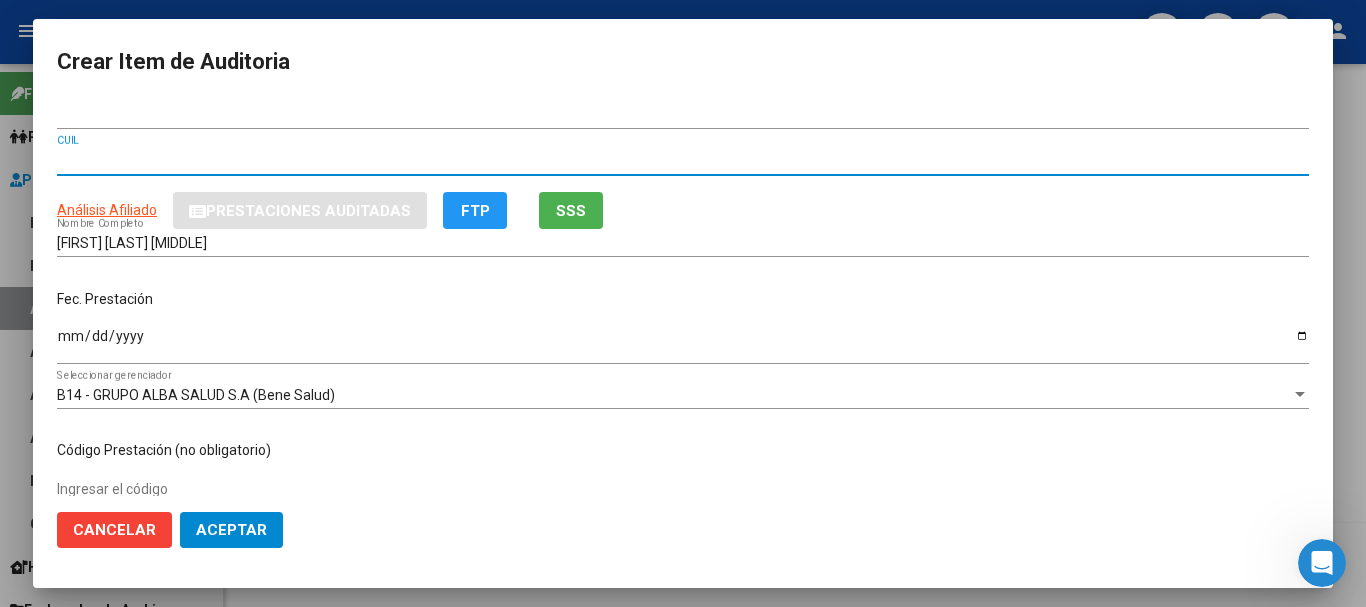 type 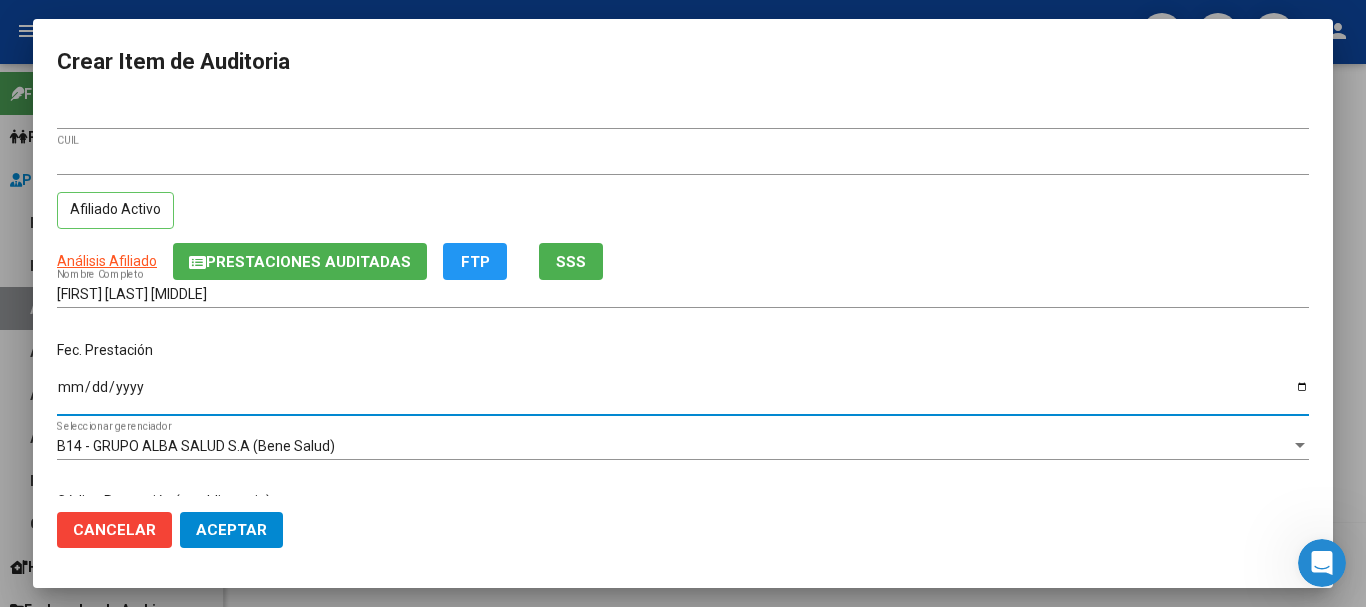 type on "[DATE]" 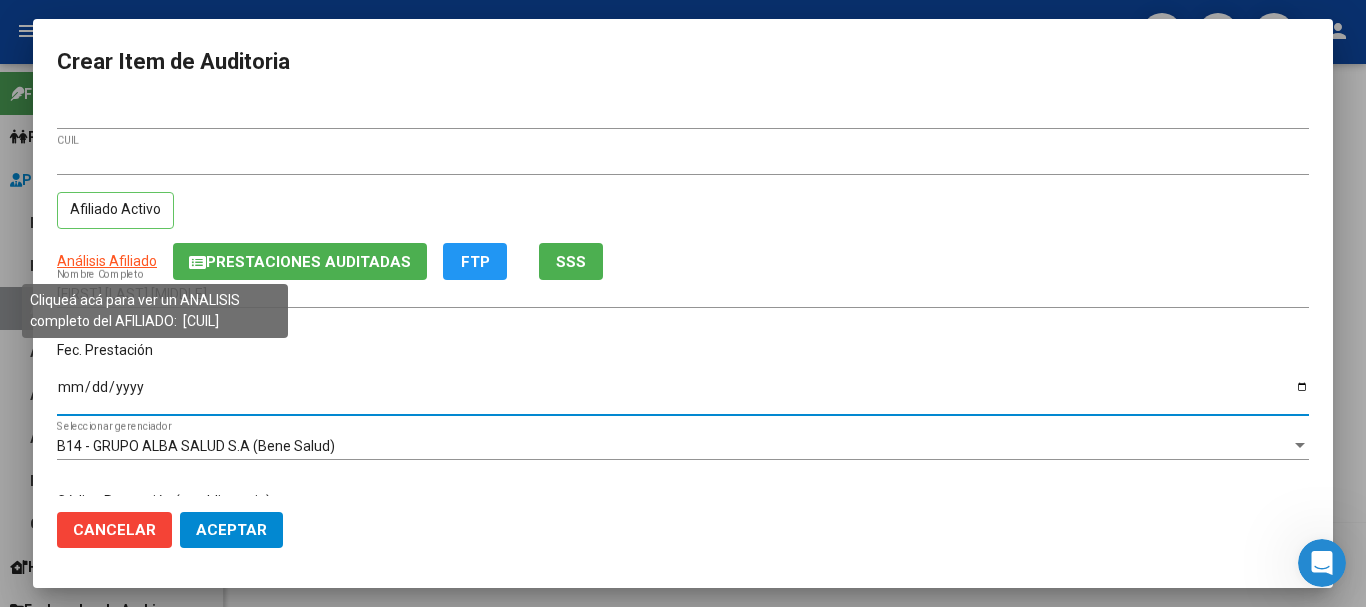click on "Análisis Afiliado" at bounding box center [107, 261] 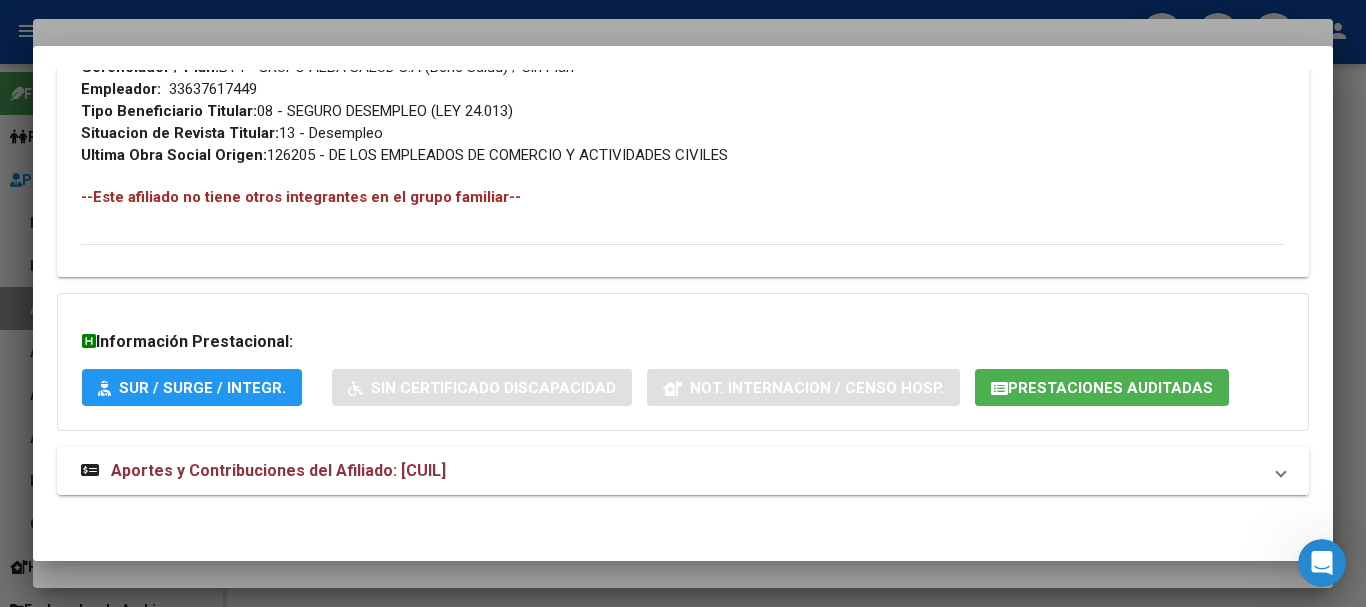 click on "Aportes y Contribuciones del Afiliado: [CUIL]" at bounding box center (278, 470) 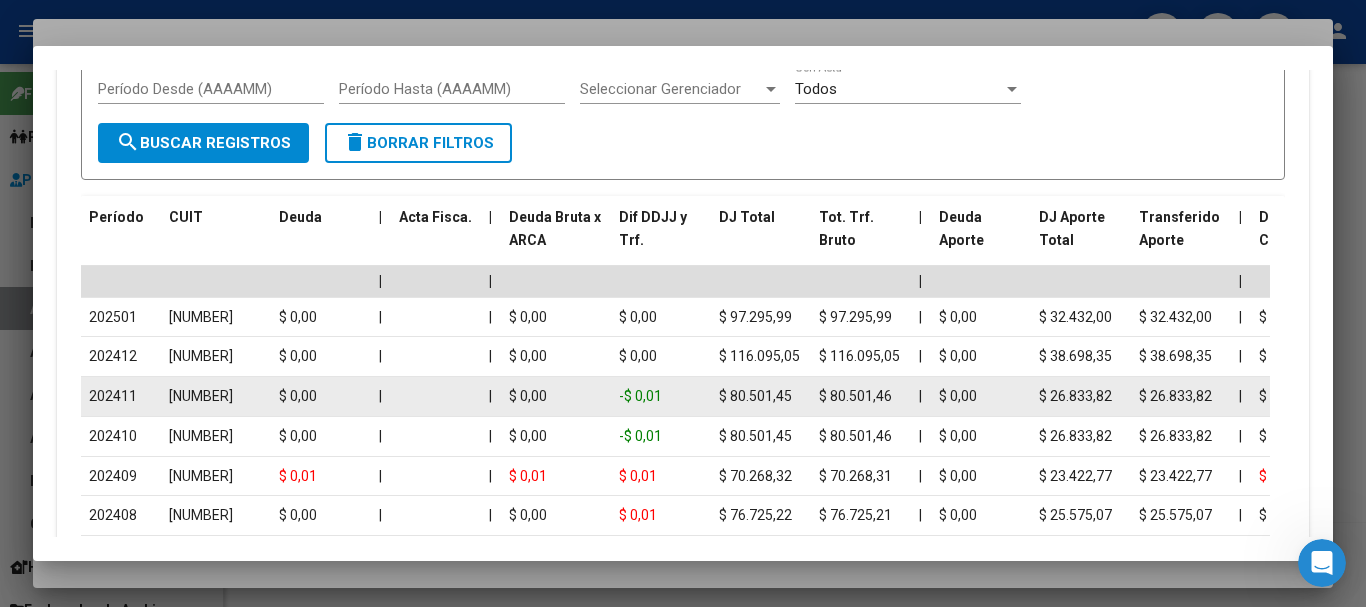 scroll, scrollTop: 1704, scrollLeft: 0, axis: vertical 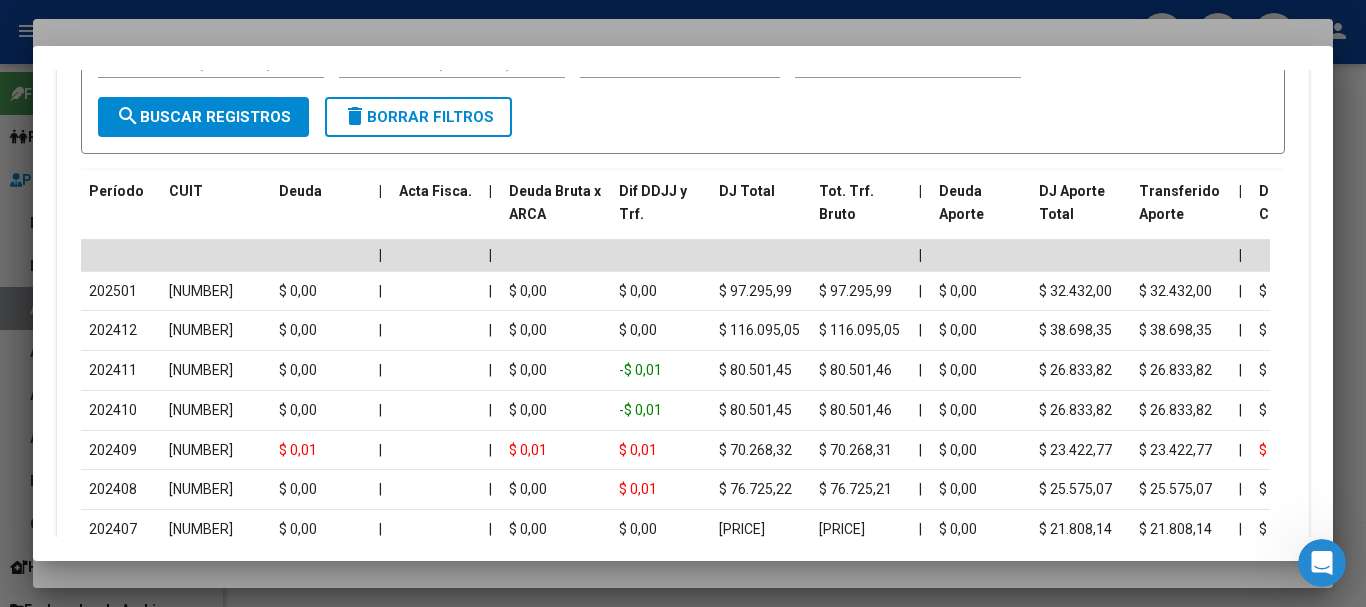 click at bounding box center (683, 303) 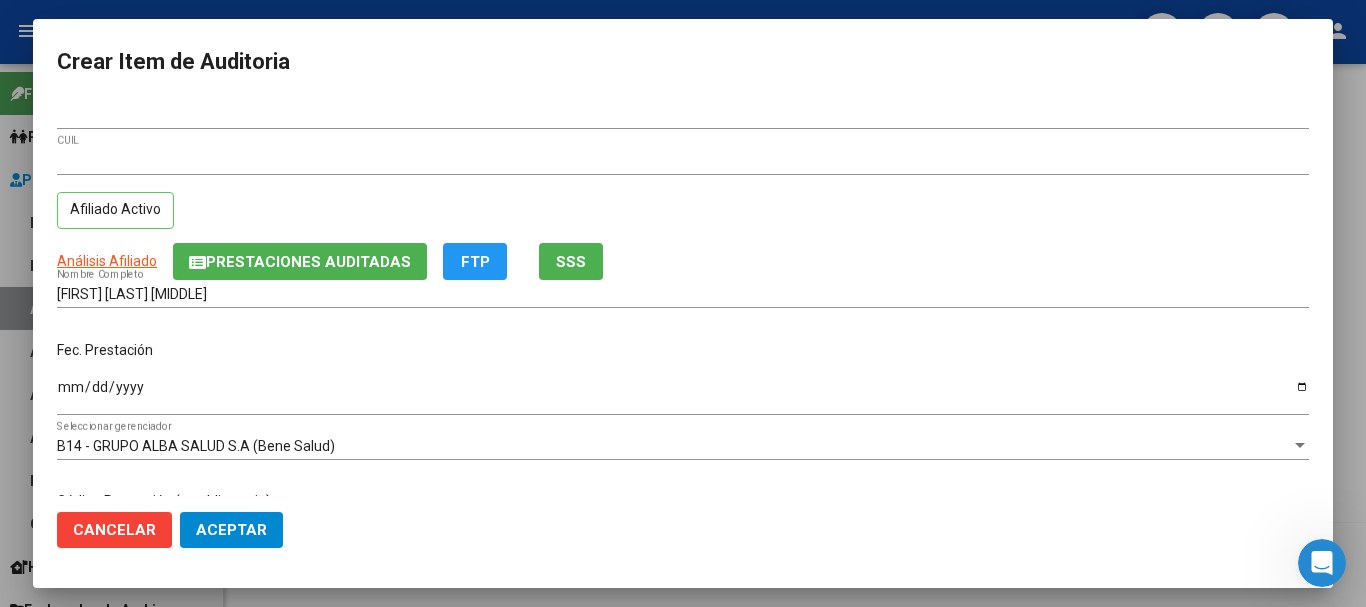 click on "[NUMBER] CUIL   Afiliado Activo" at bounding box center [683, 195] 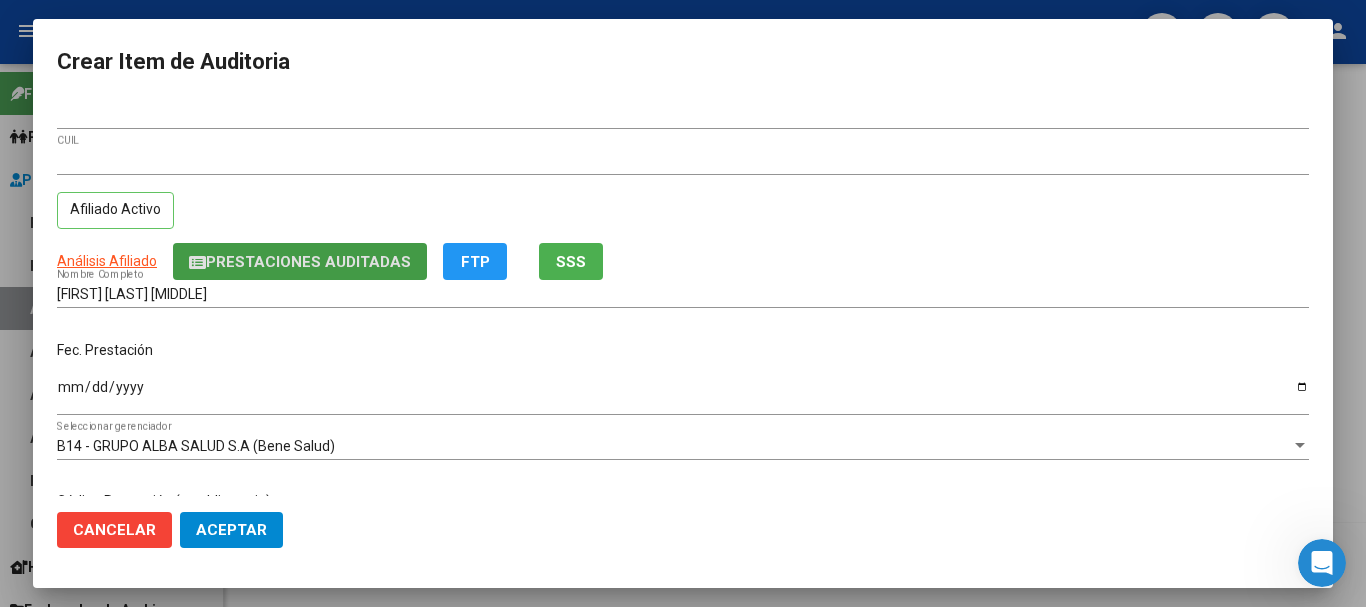 type 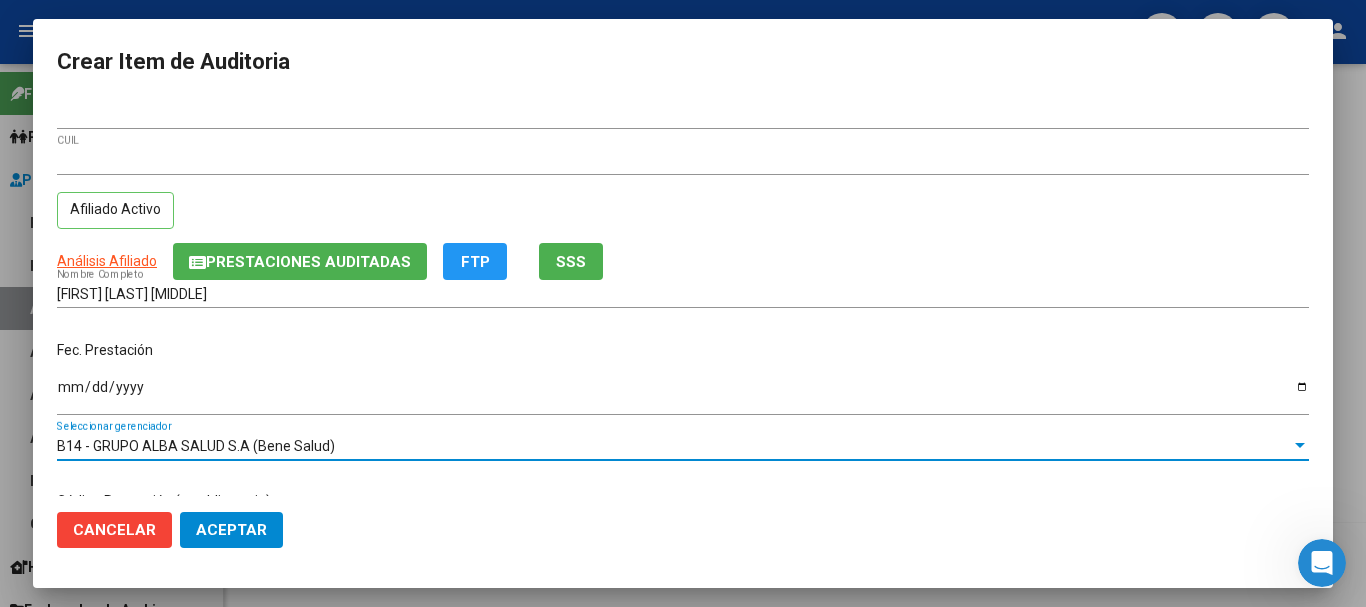 scroll, scrollTop: 242, scrollLeft: 0, axis: vertical 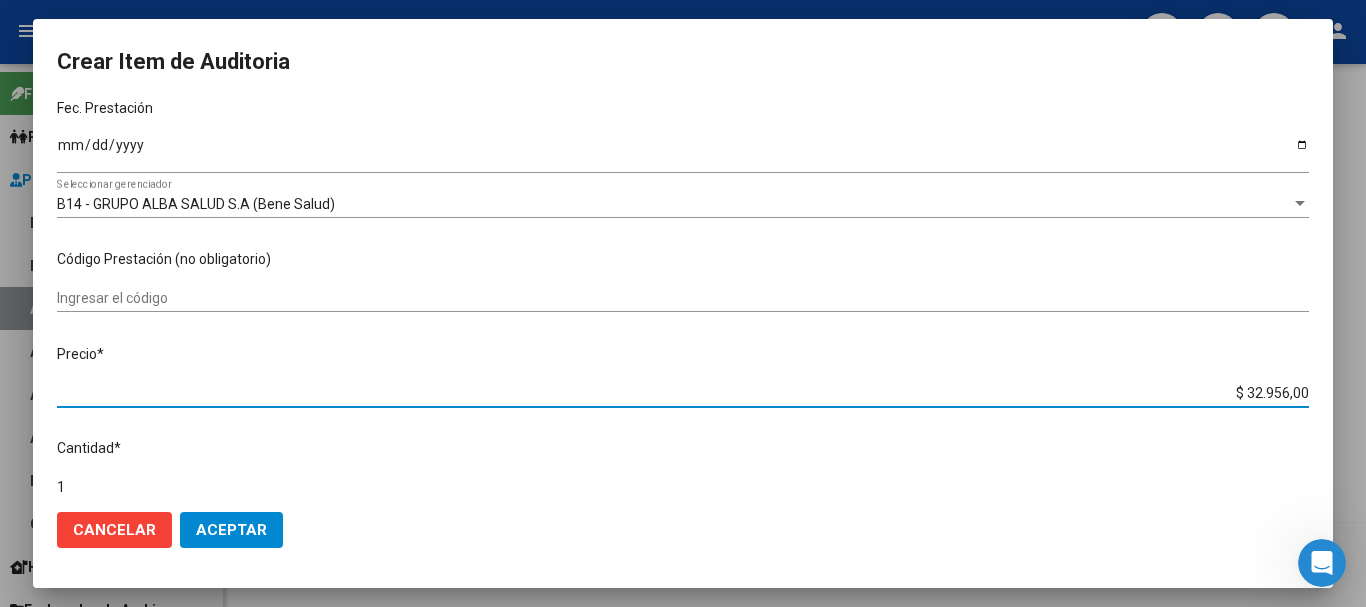 type on "$ 0,07" 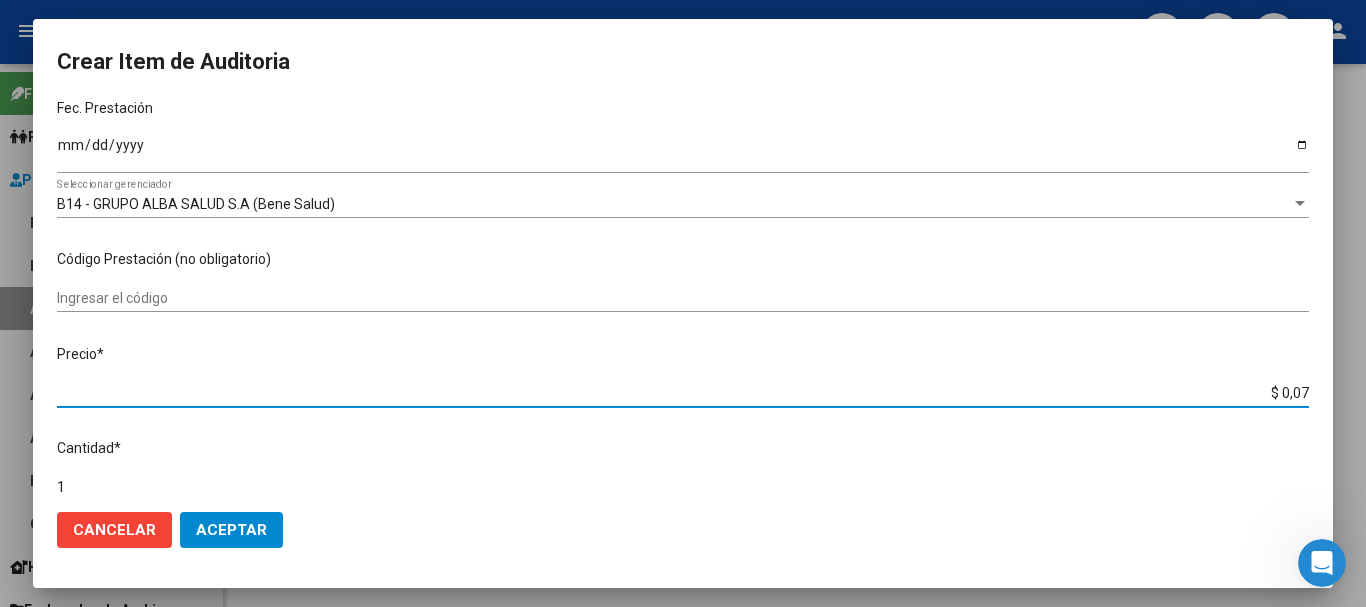 type on "$ 0,07" 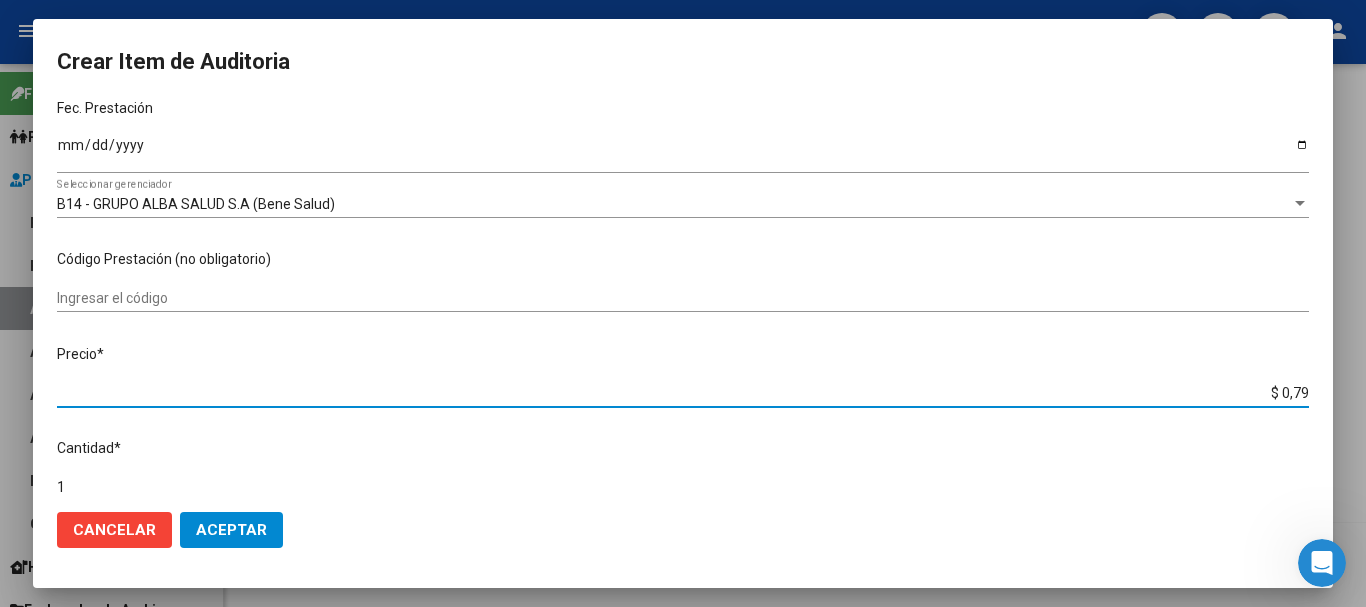 type on "$ 7,96" 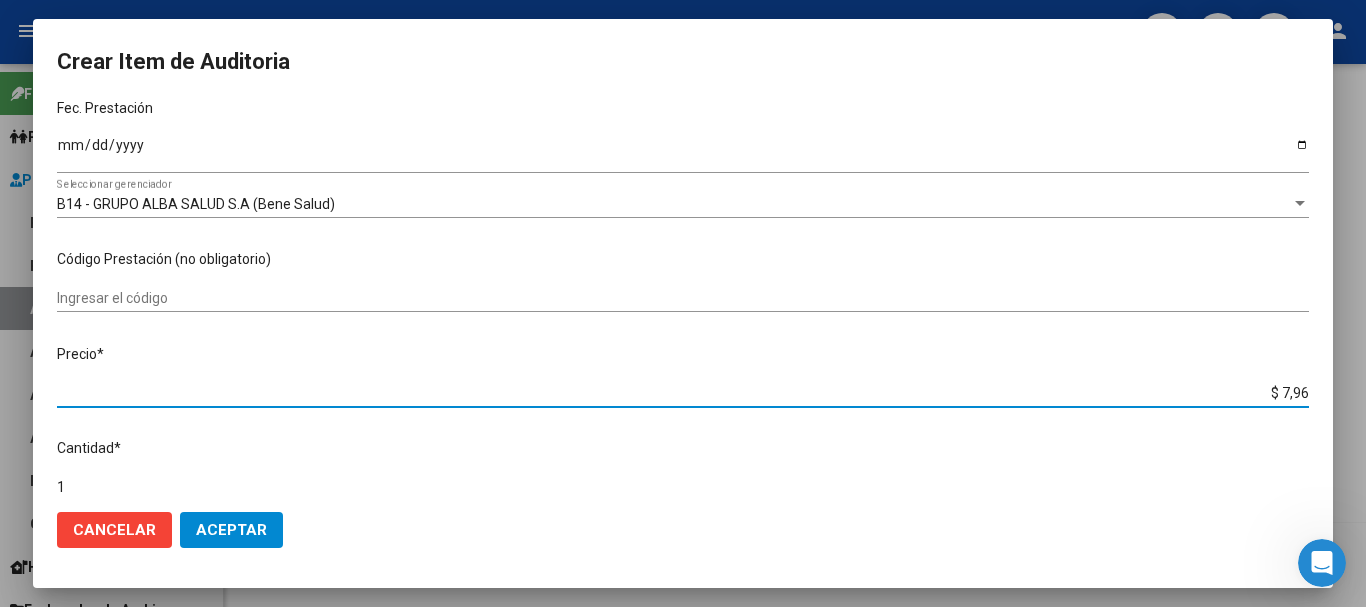 type on "$ 7,96" 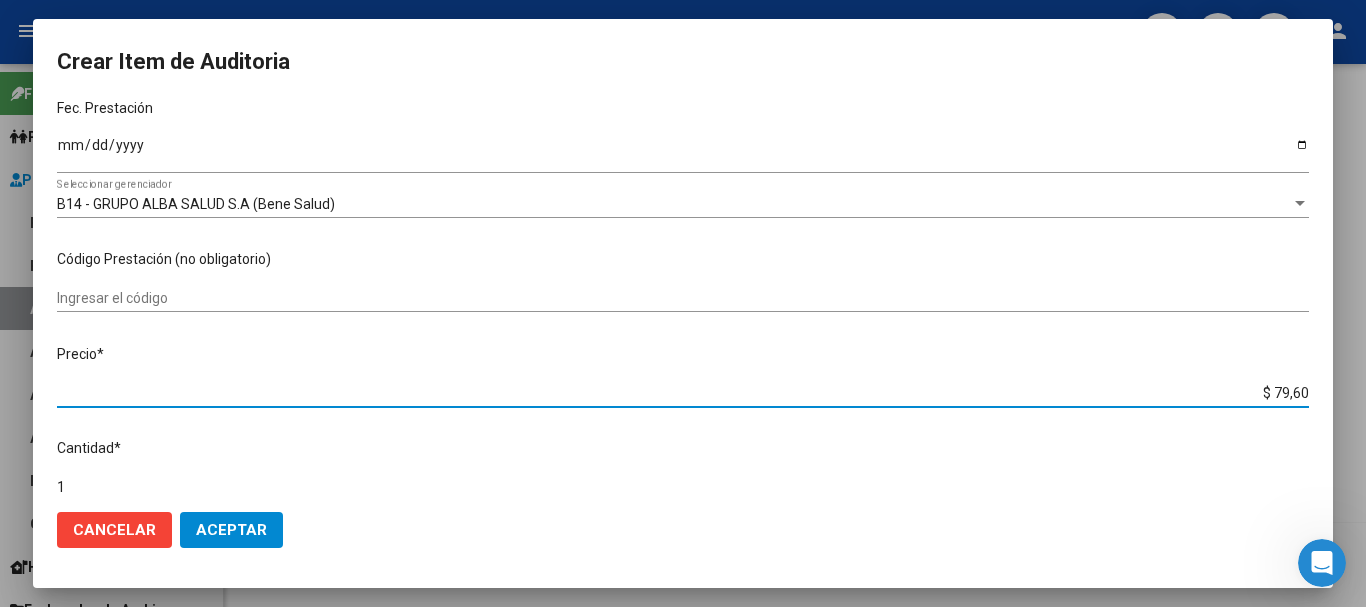 type on "$ 796,09" 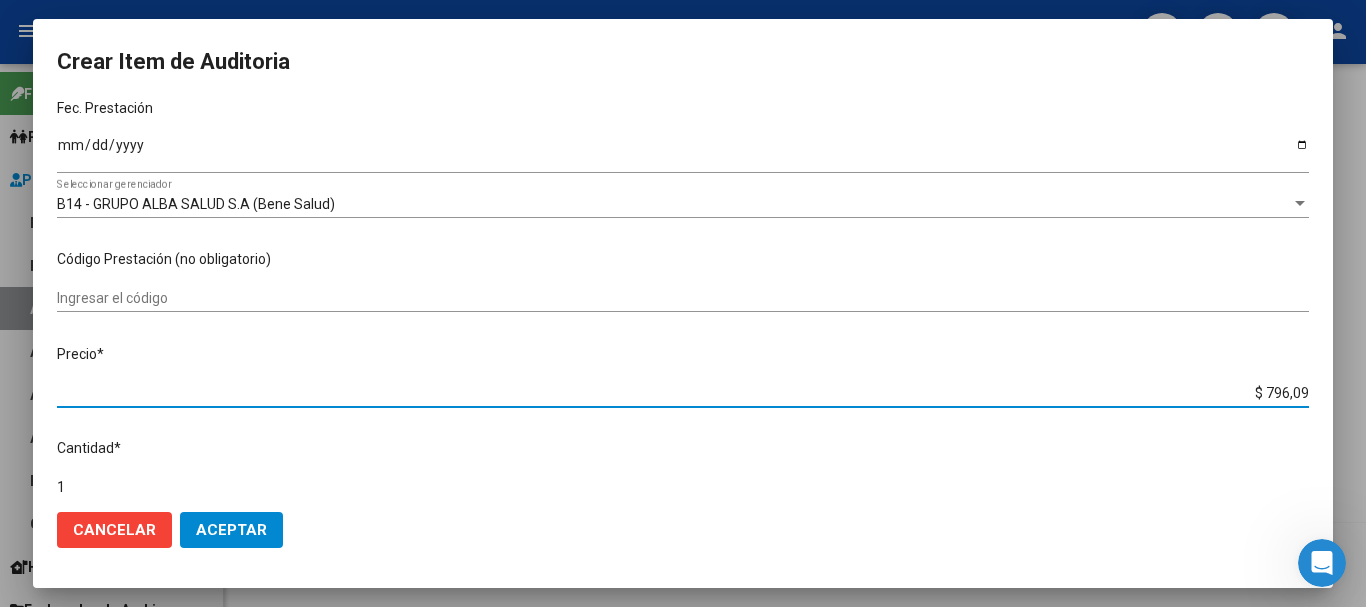 type on "$ 7.960,90" 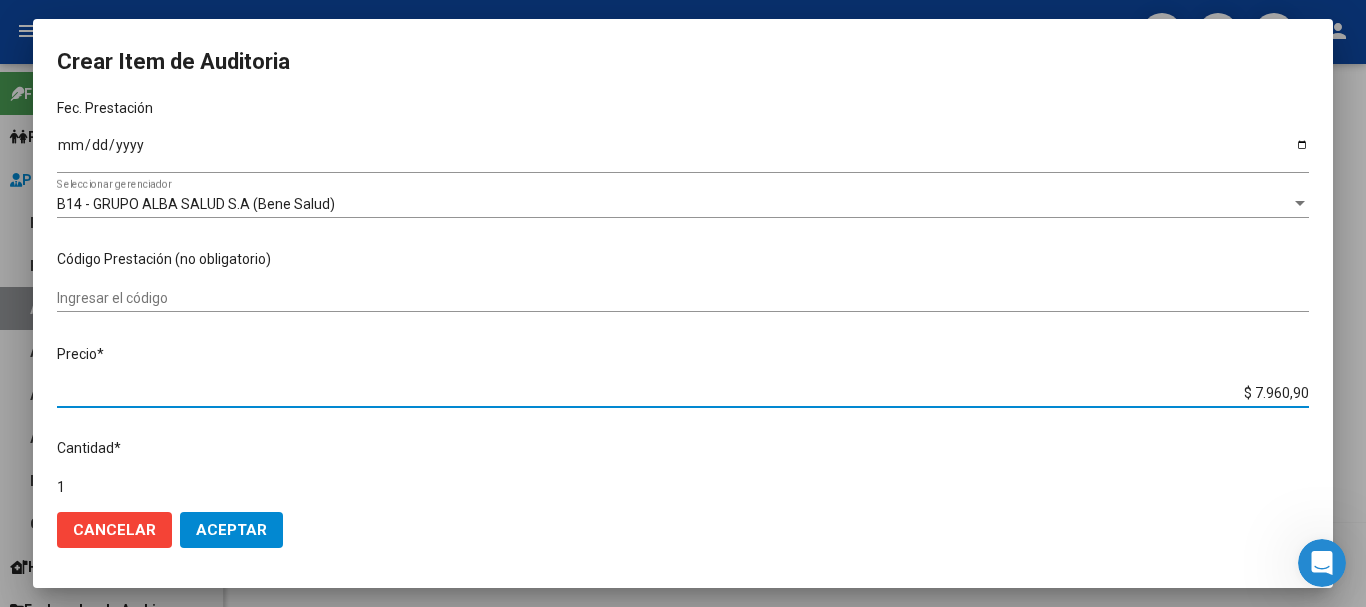 type on "$ 79.609,00" 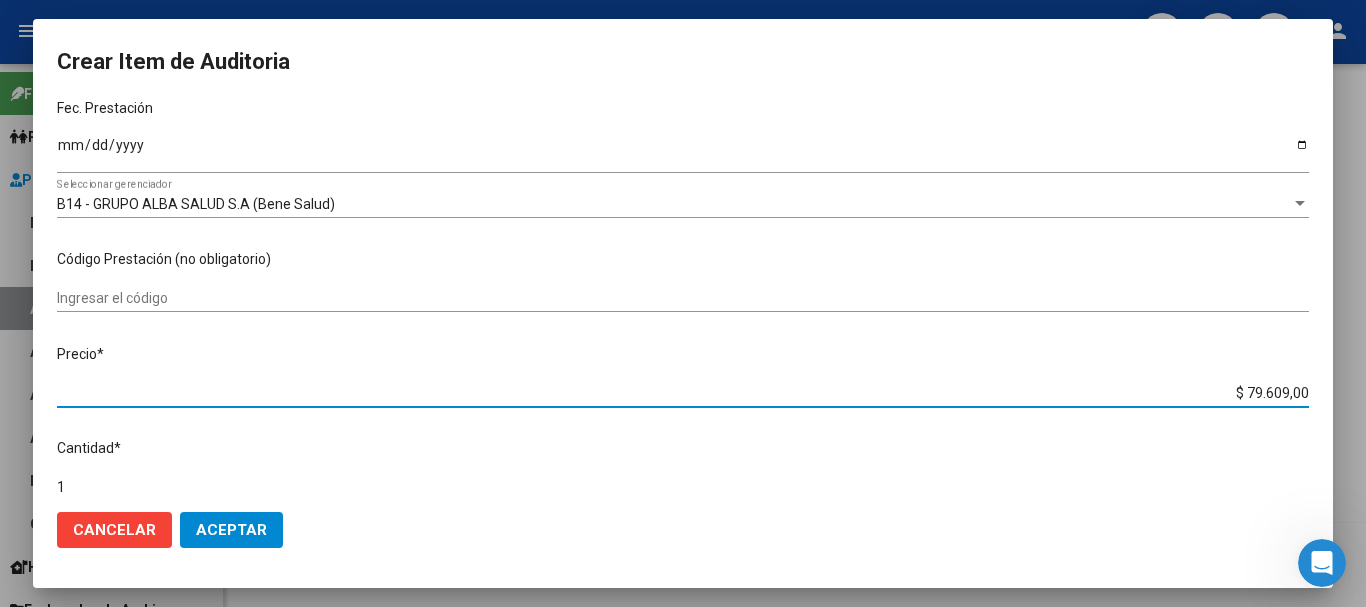type on "$ 7.960,90" 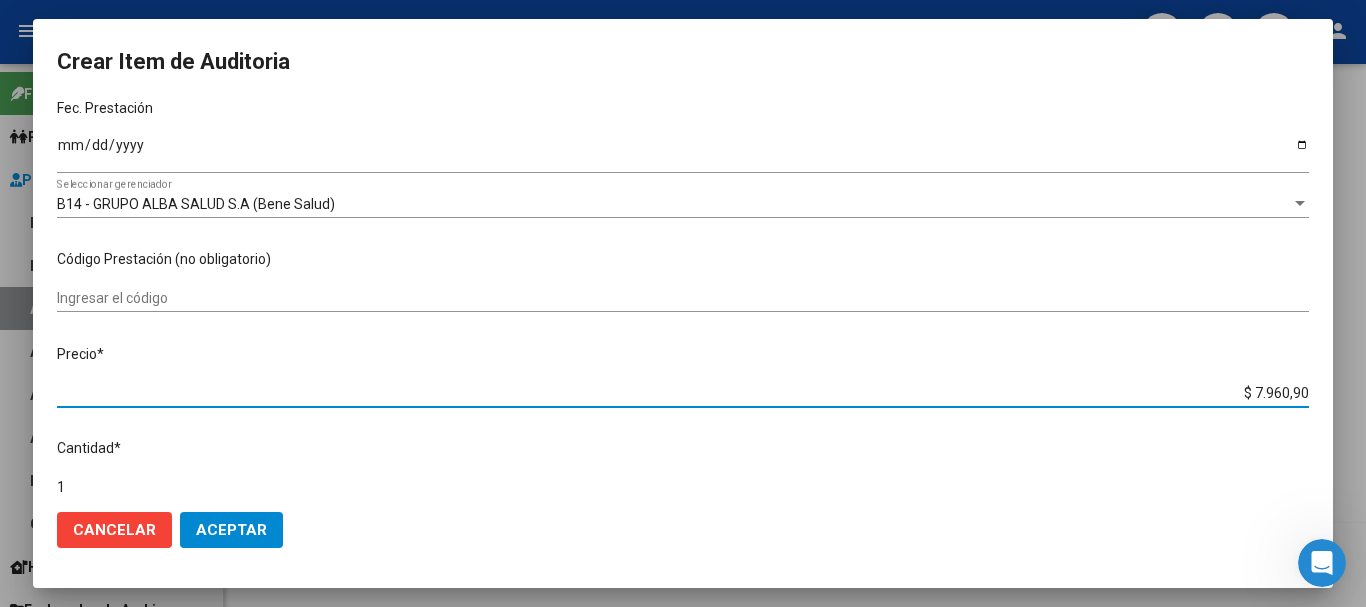 type on "$ 796,09" 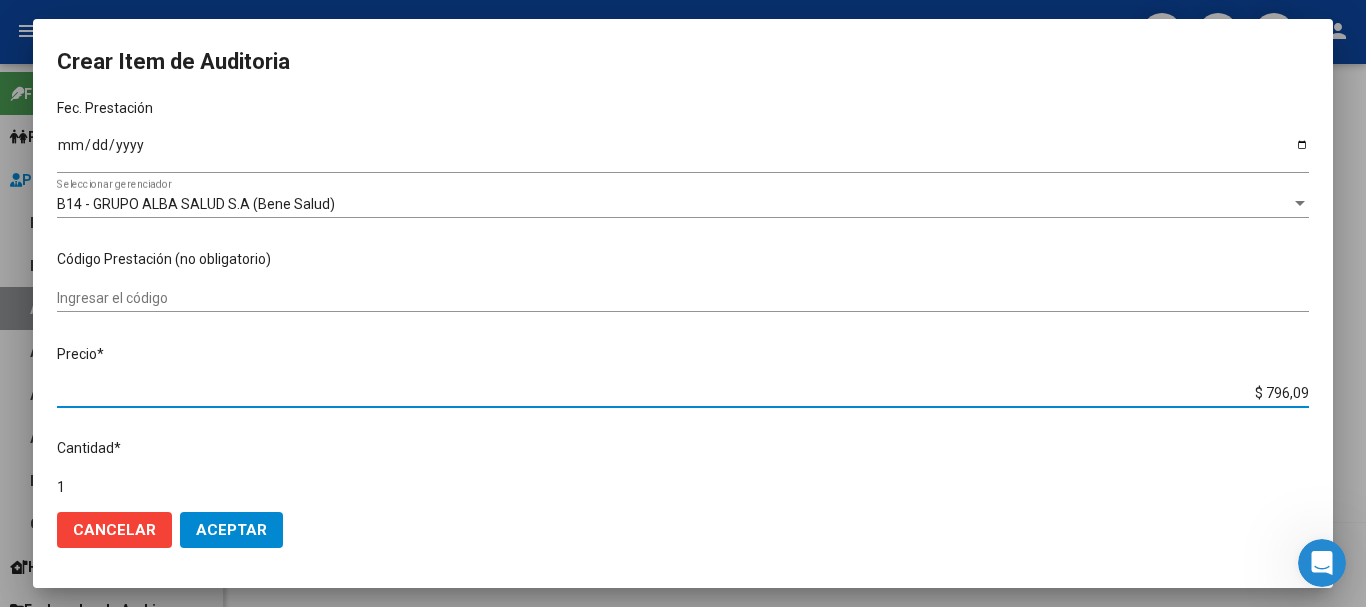 type on "$ 79,60" 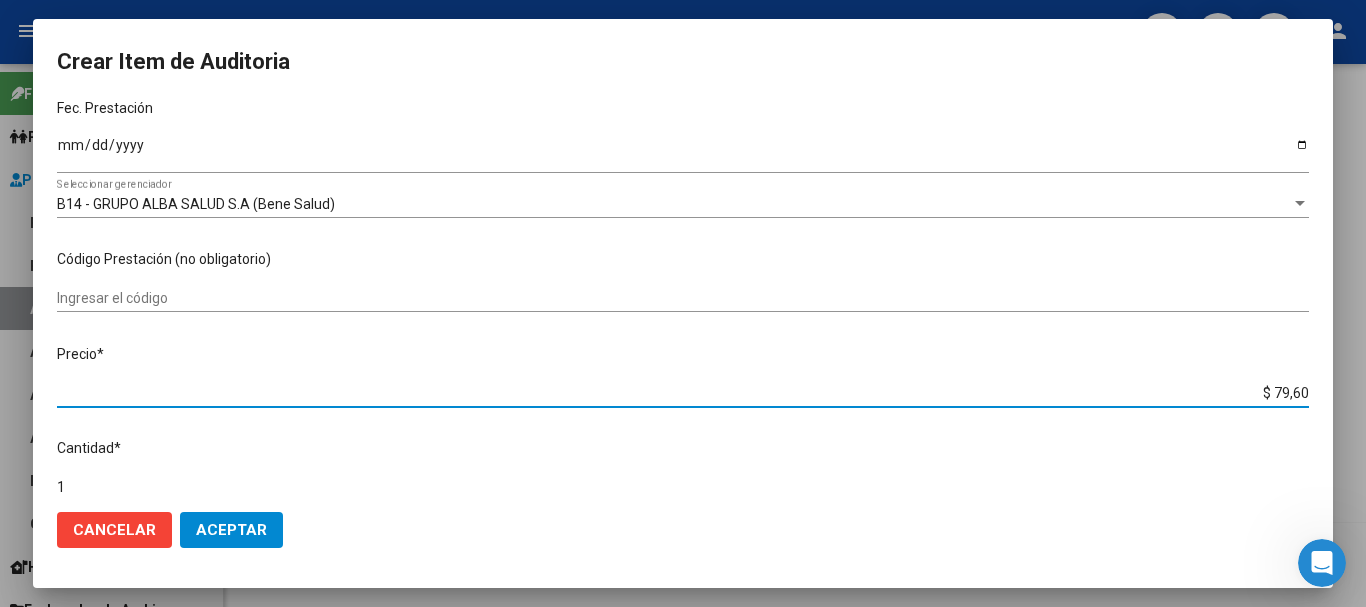 type on "$ 7,96" 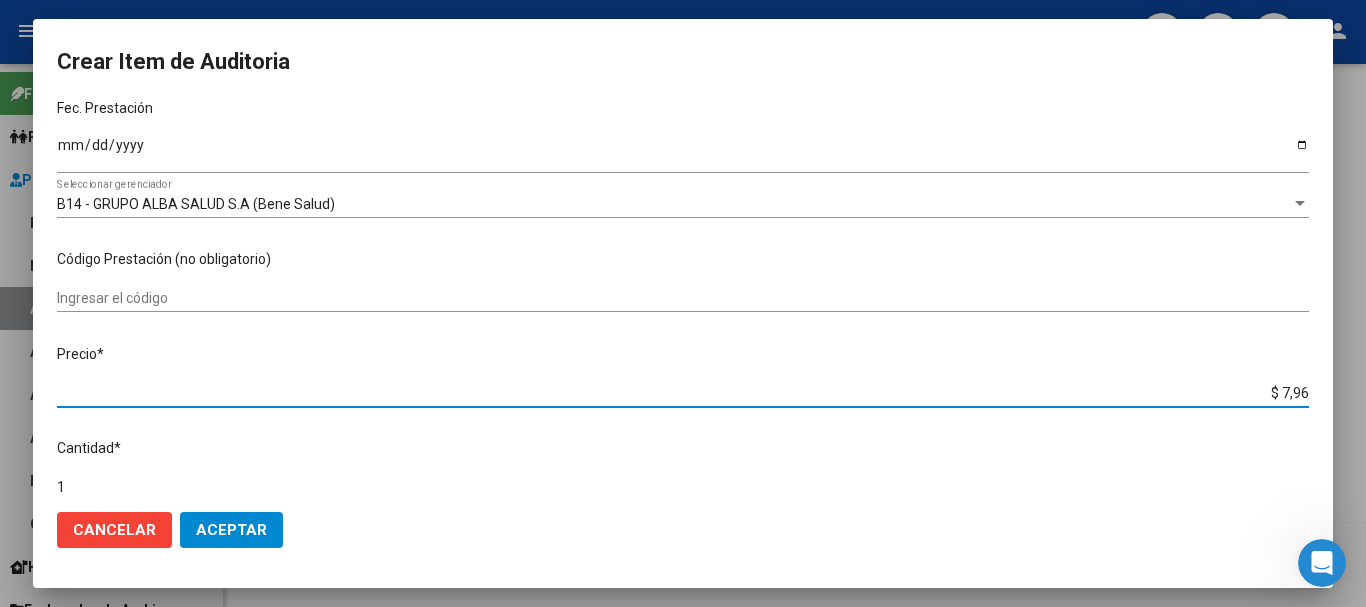 type on "$ 0,79" 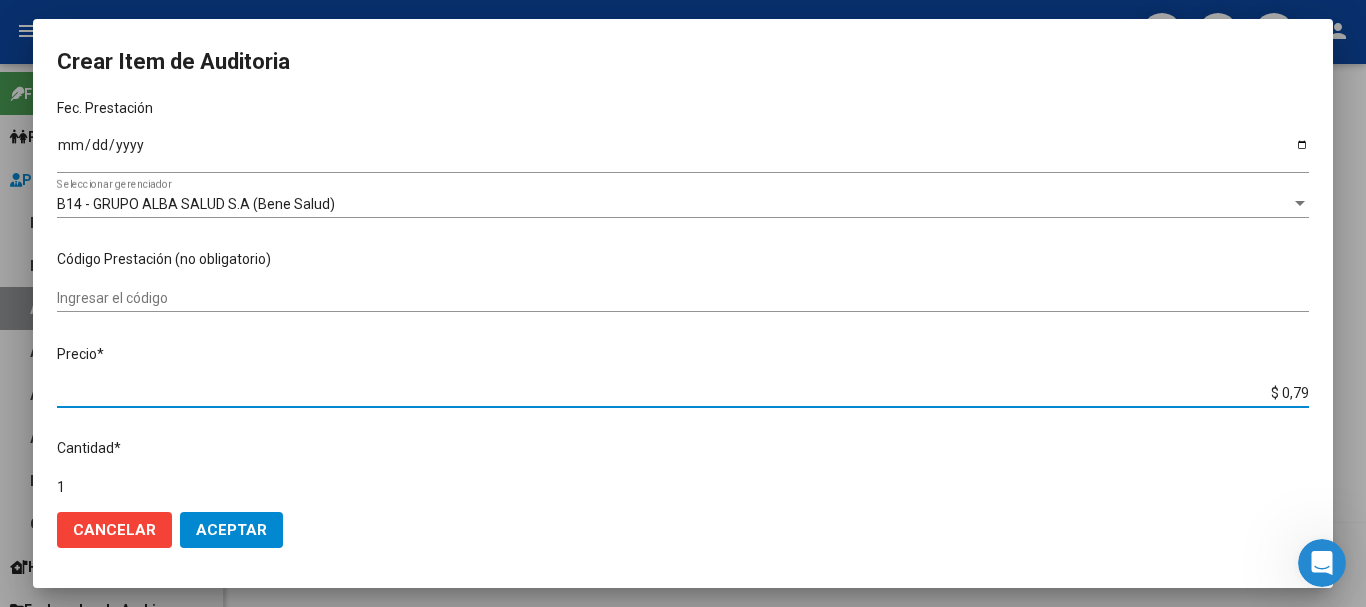 type on "$ 0,07" 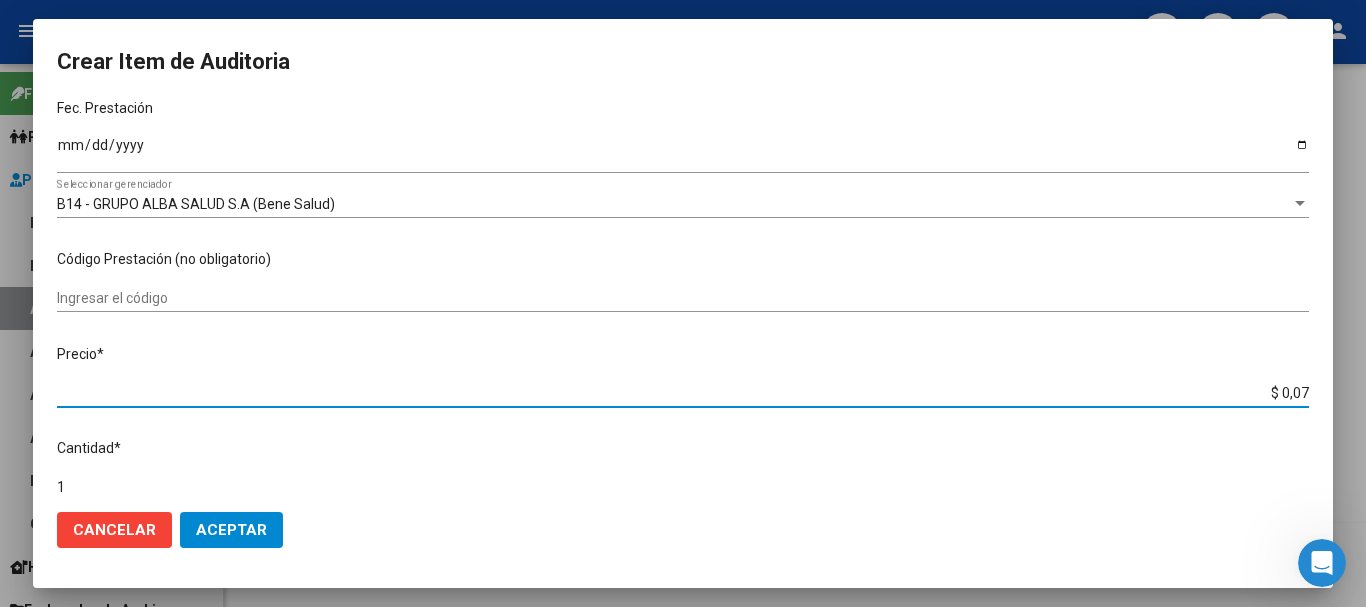 type on "$ 0,76" 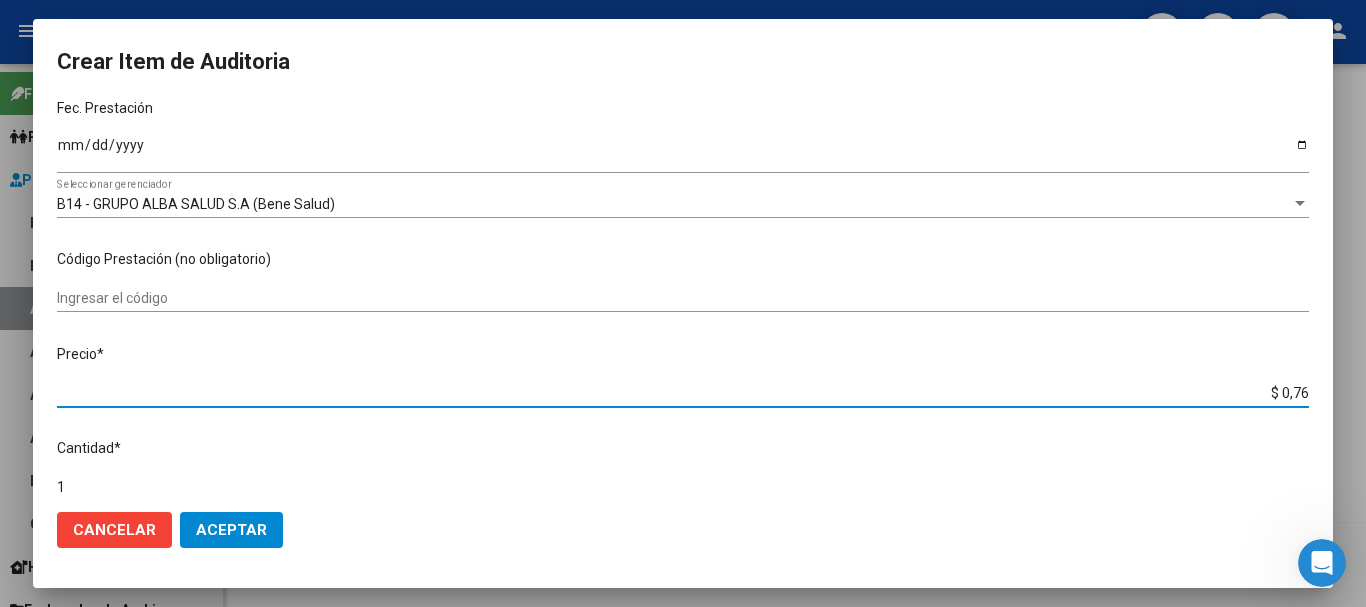 type on "$ 7,60" 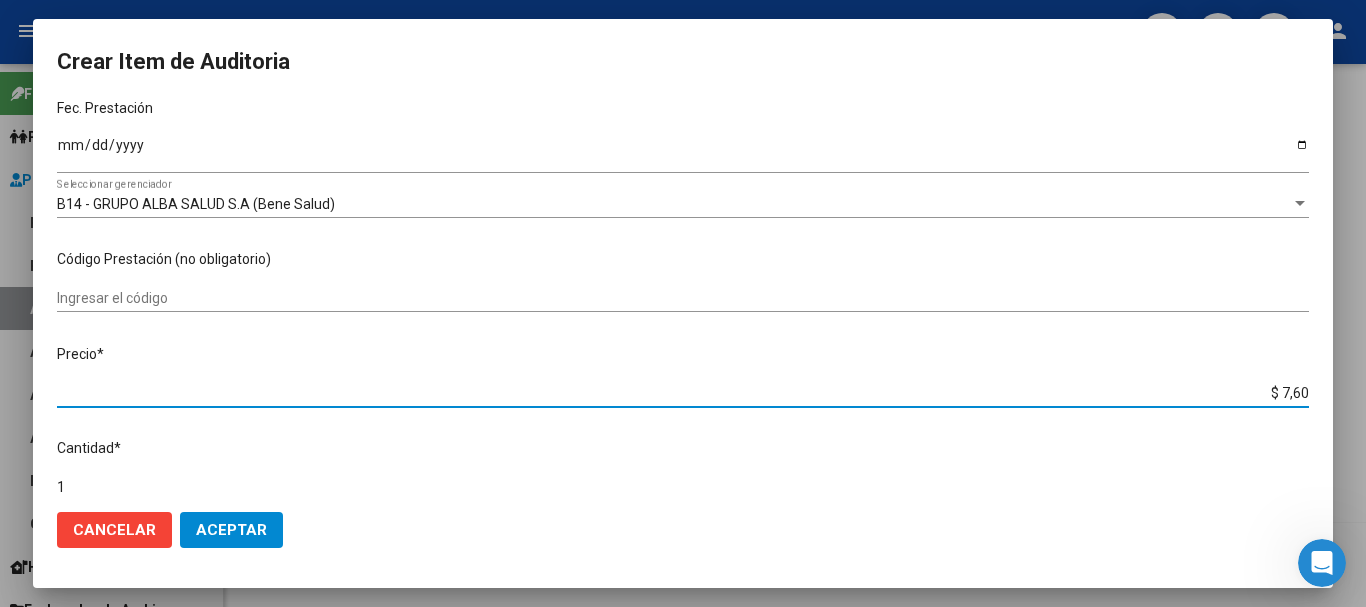 type on "$ 76,09" 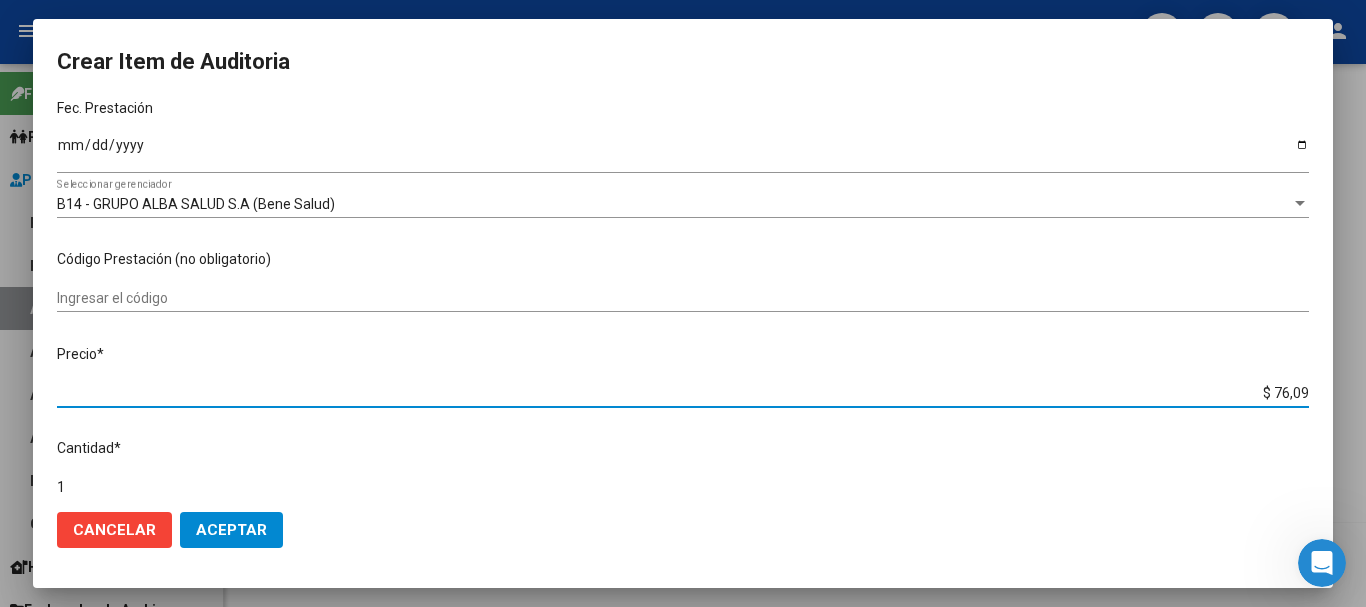 type on "$ 760,90" 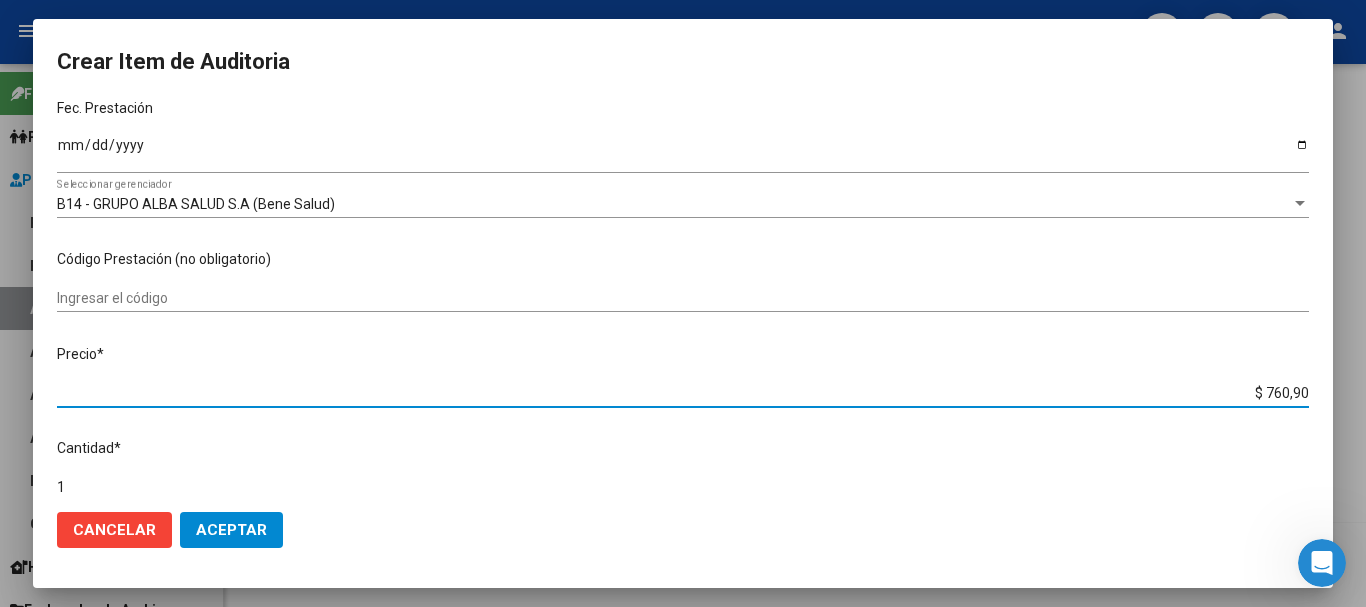 type on "$ 7.609,00" 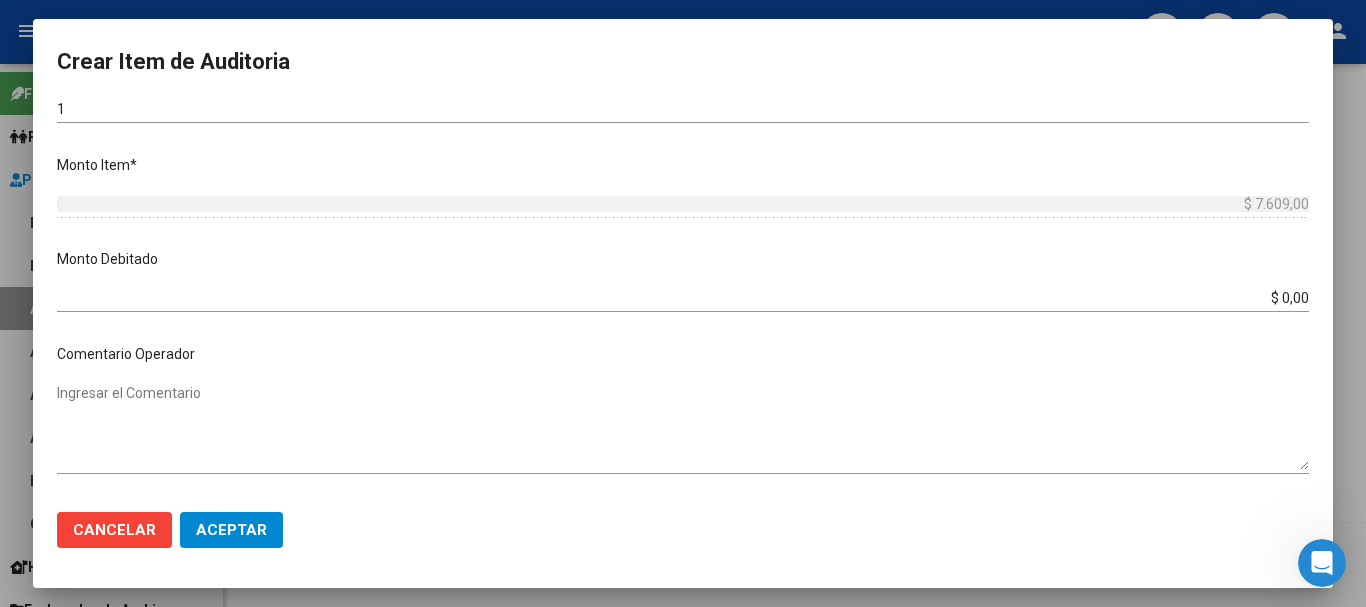 scroll, scrollTop: 1038, scrollLeft: 0, axis: vertical 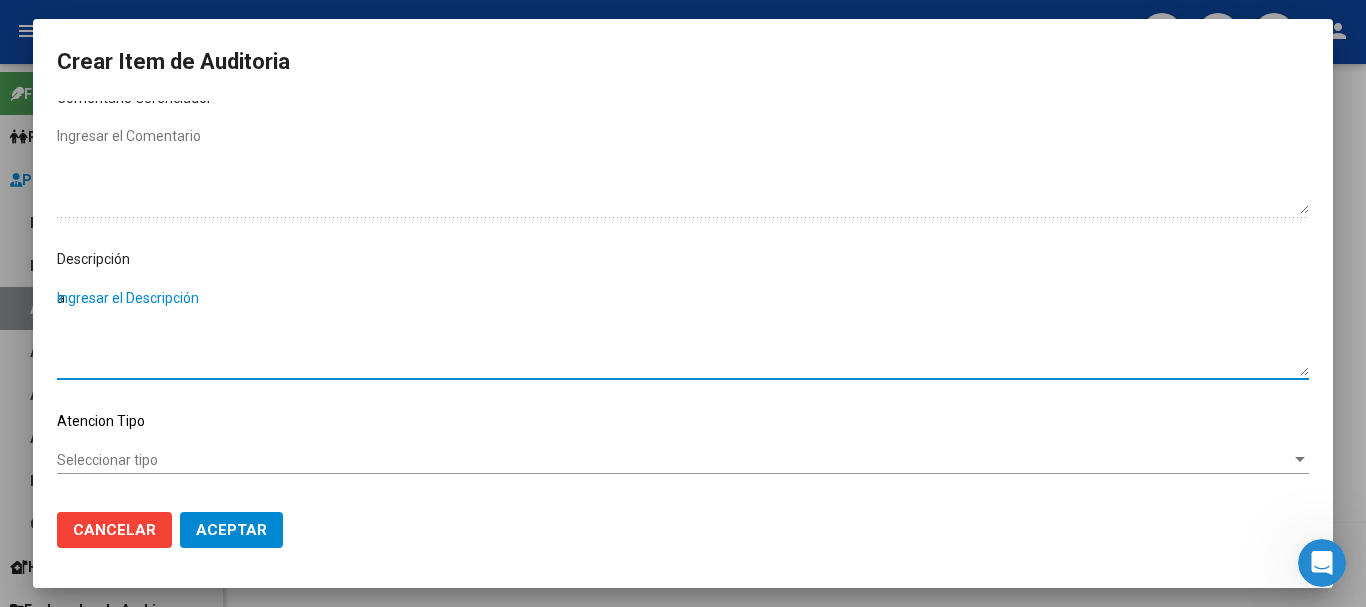 type on "a" 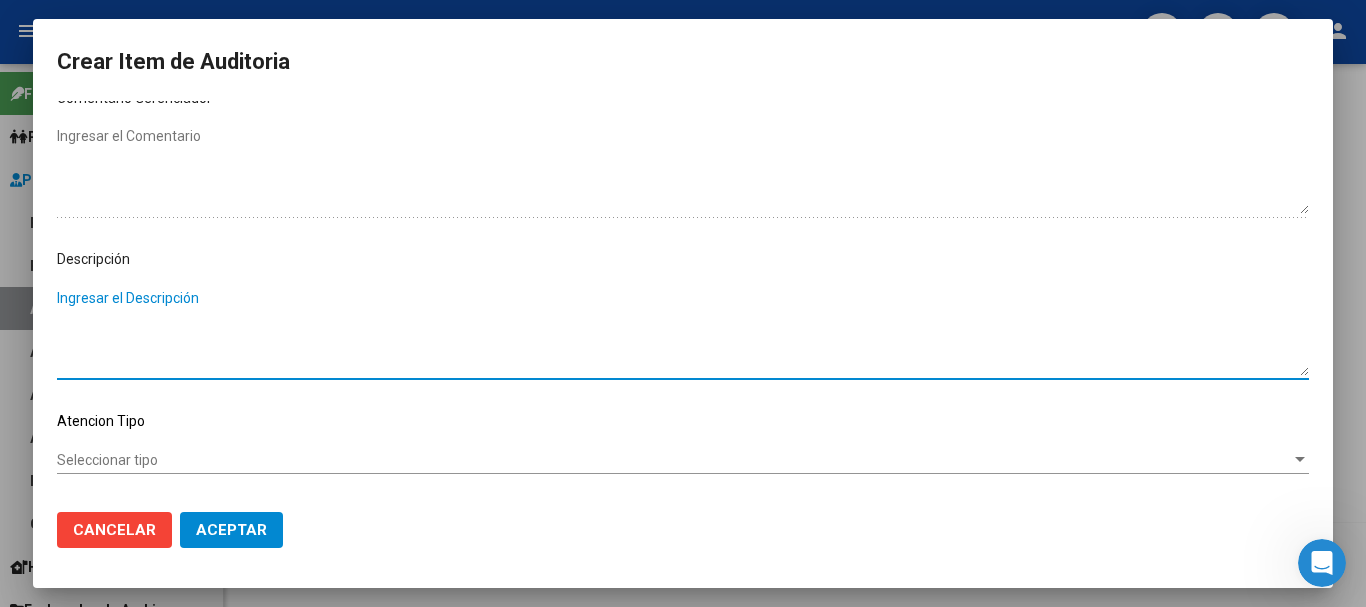 type 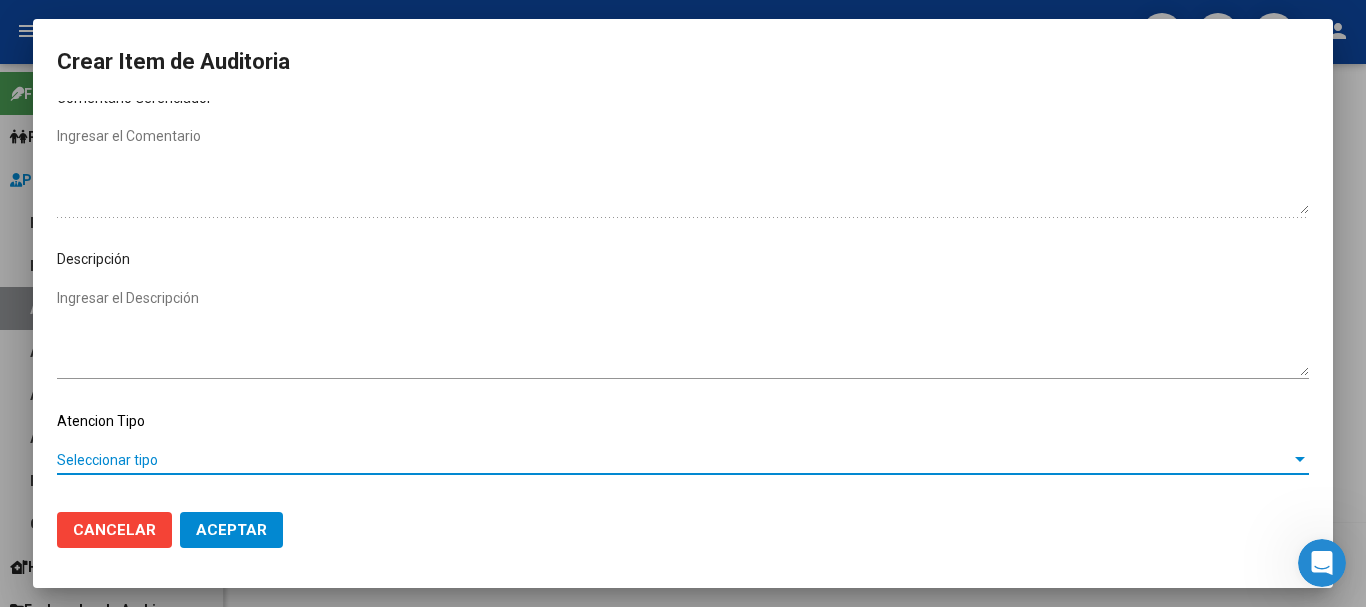 scroll, scrollTop: 1128, scrollLeft: 0, axis: vertical 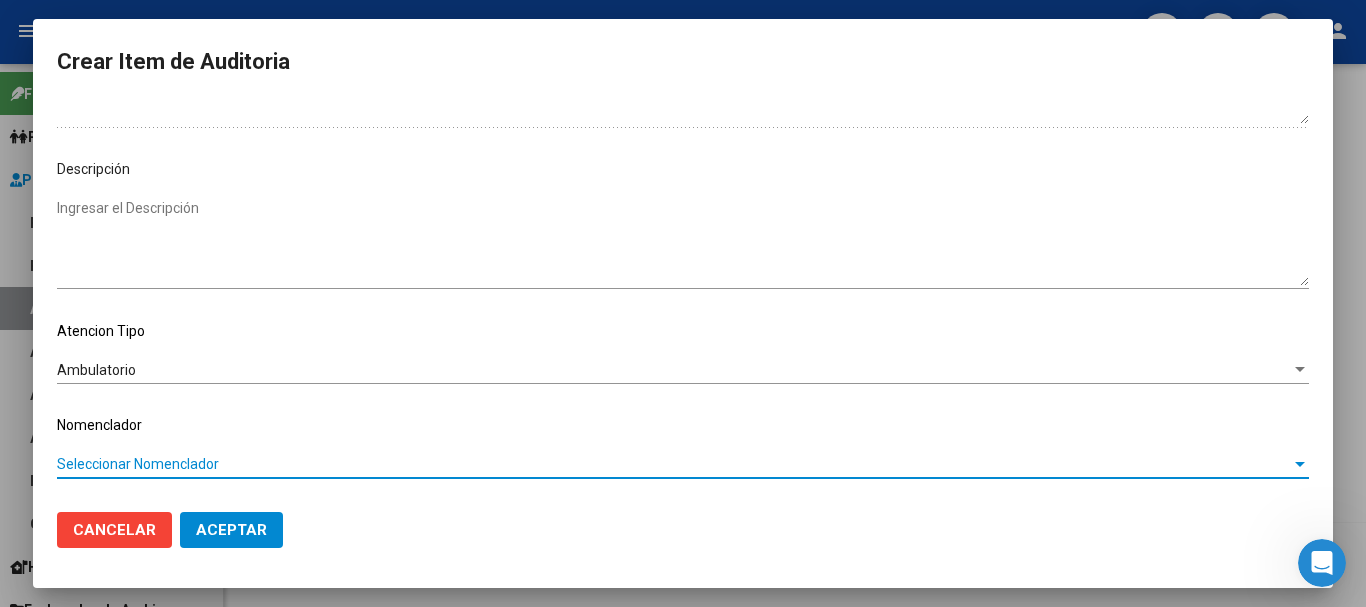 type 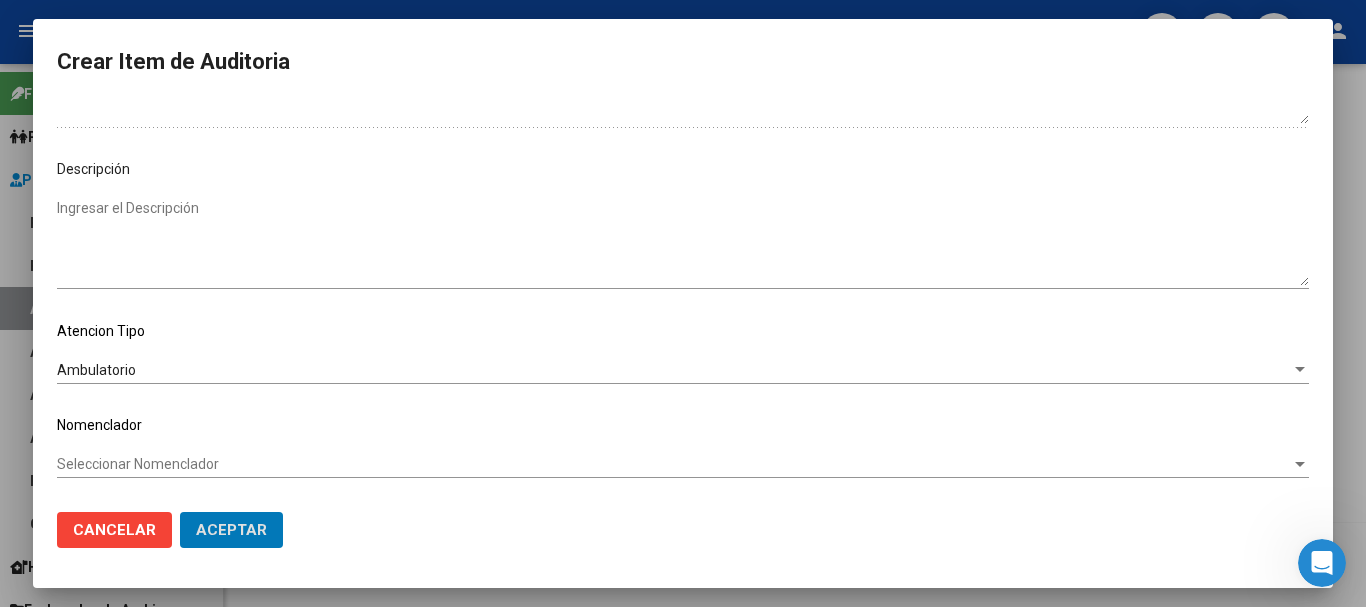 type 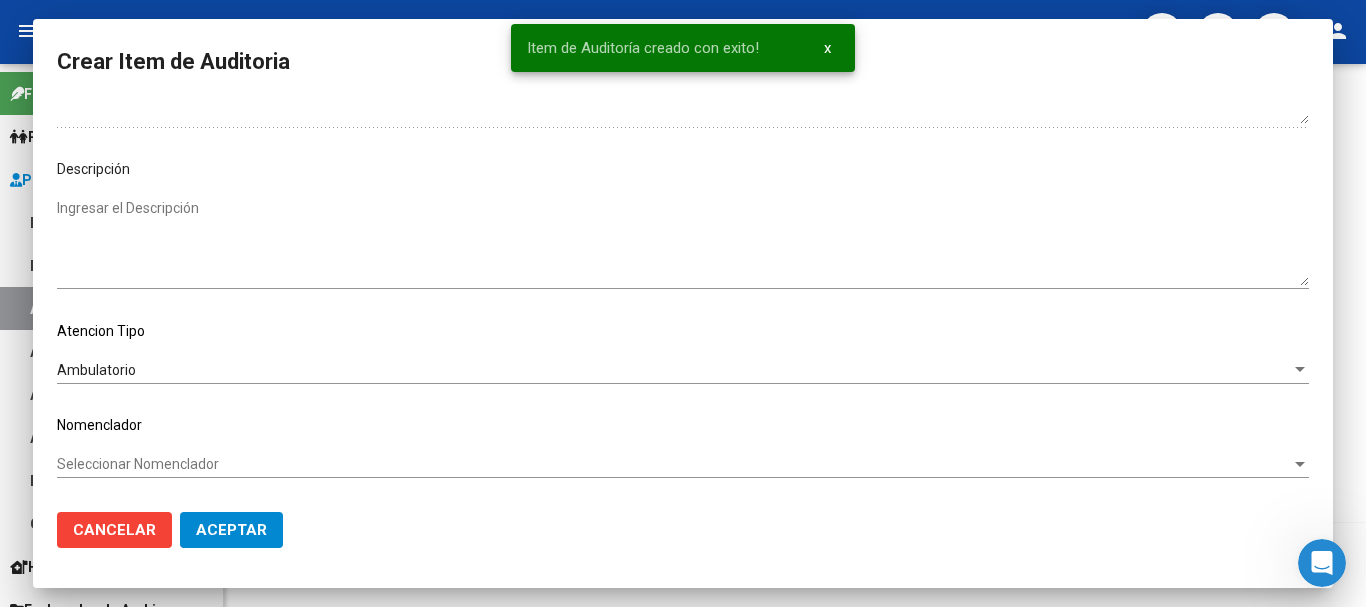 click on "Crear Item de Auditoria" 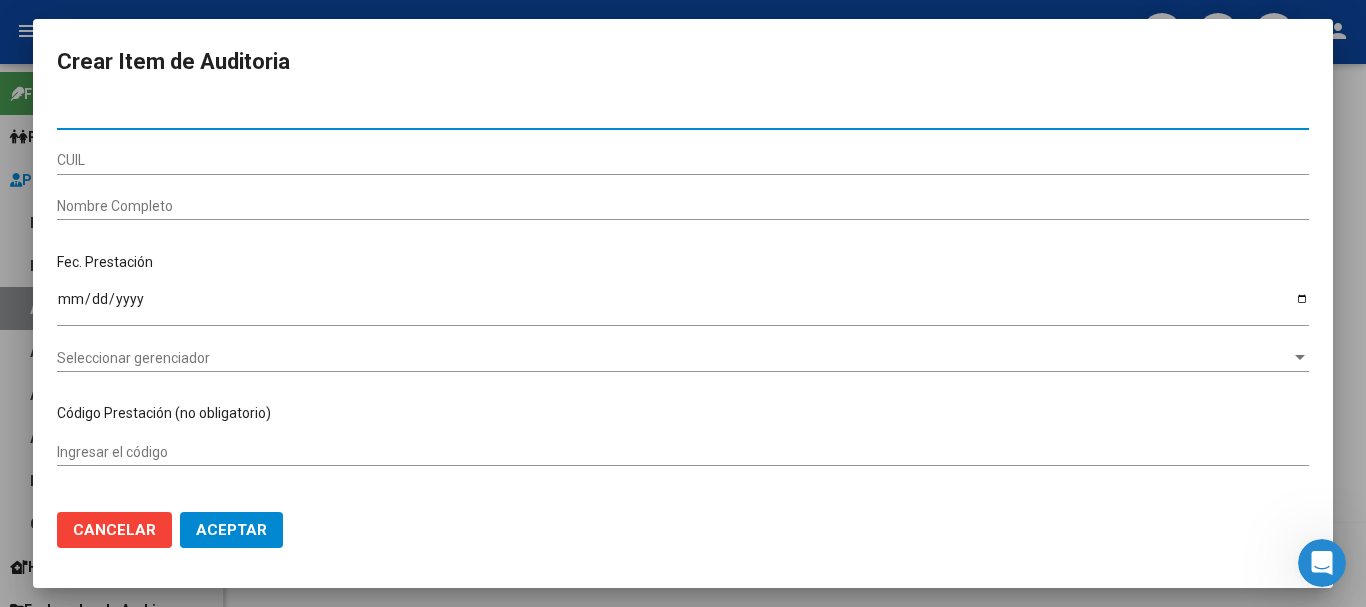 paste on "[NUMBER]" 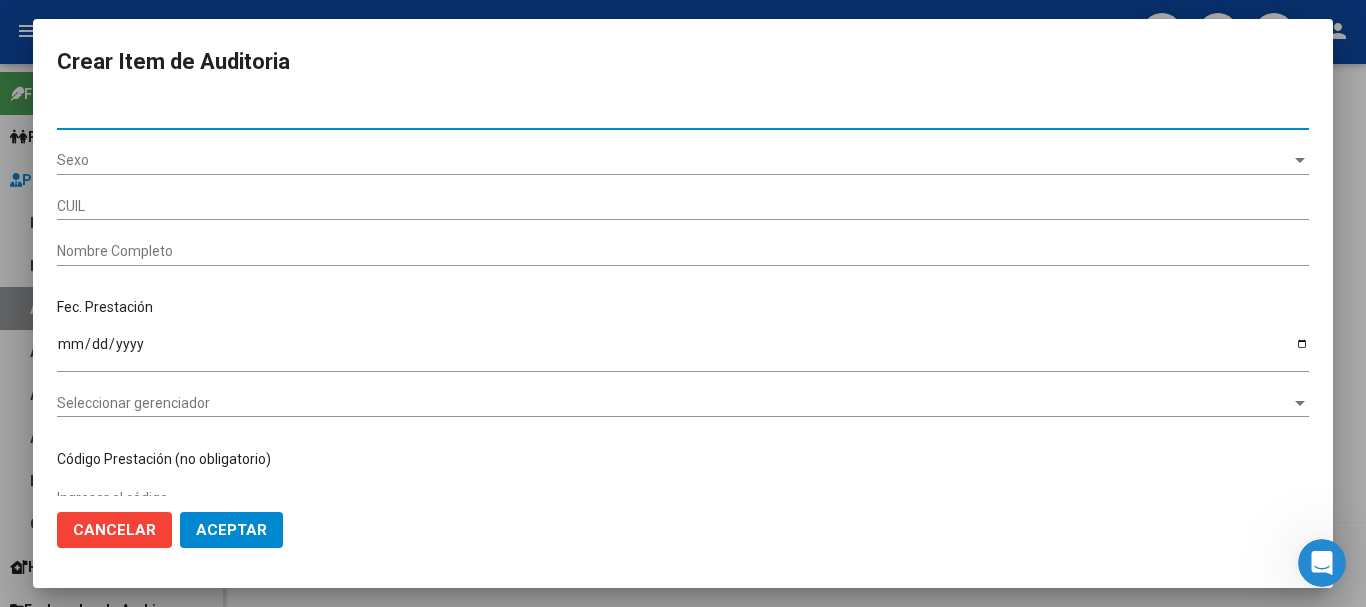 type 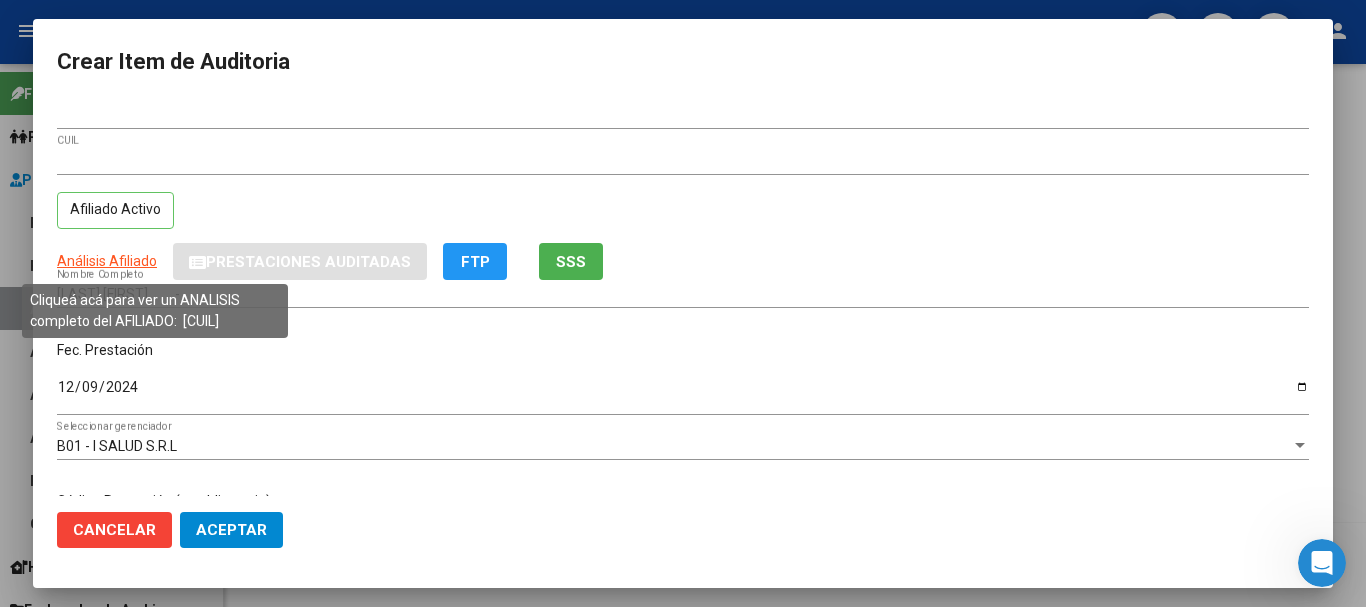 click on "Análisis Afiliado" at bounding box center (107, 261) 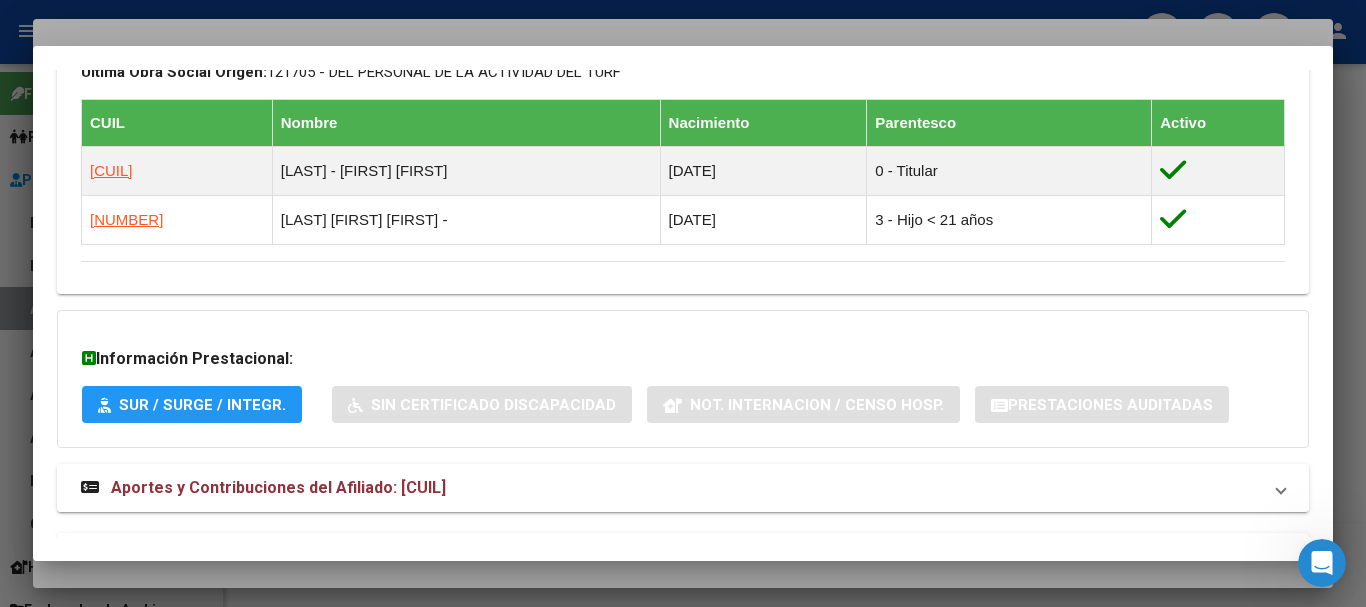 scroll, scrollTop: 1169, scrollLeft: 0, axis: vertical 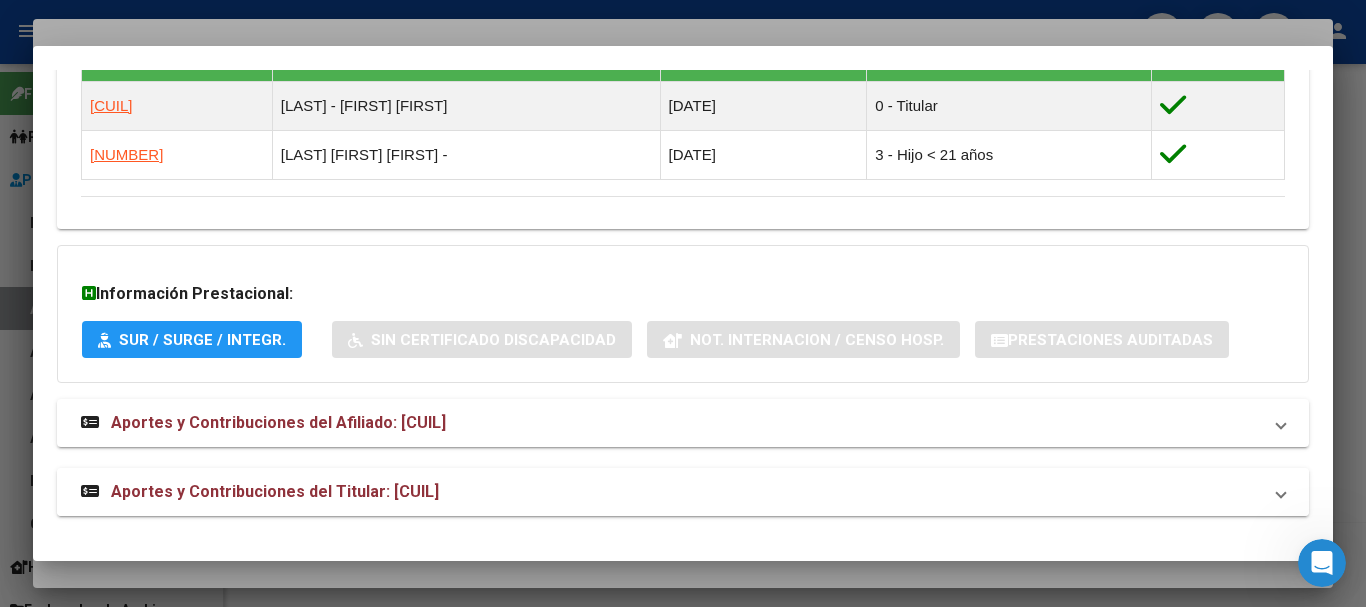 click on "Aportes y Contribuciones del Titular: [CUIL]" at bounding box center [275, 491] 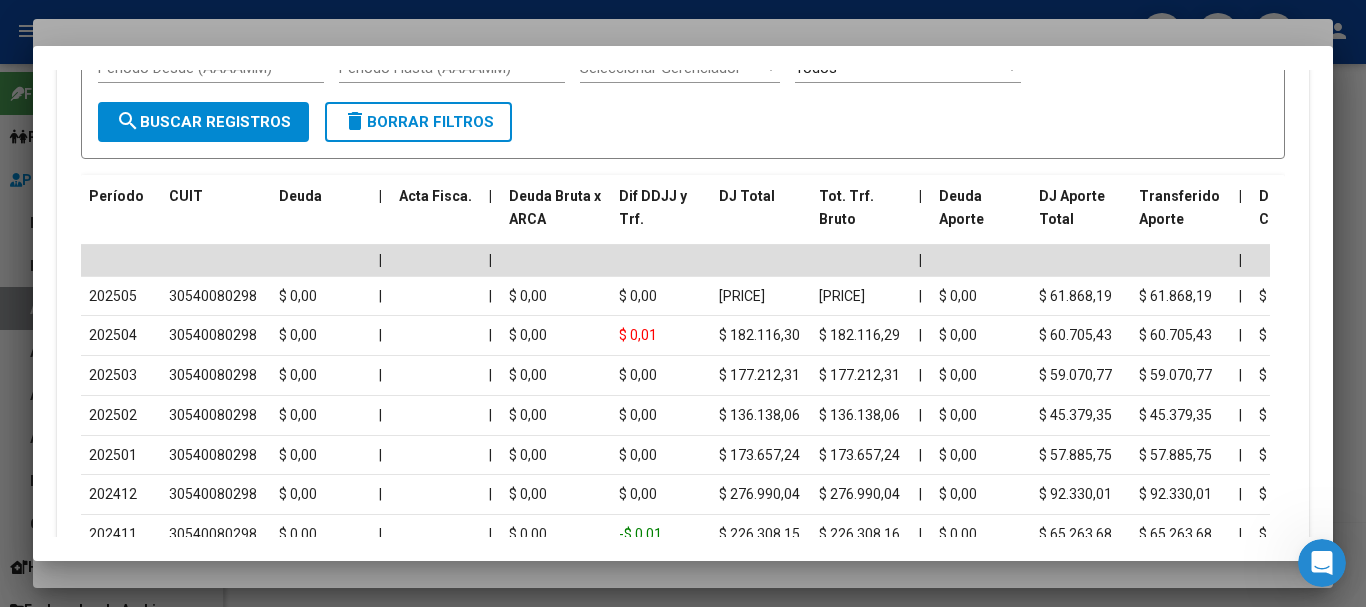 scroll, scrollTop: 1847, scrollLeft: 0, axis: vertical 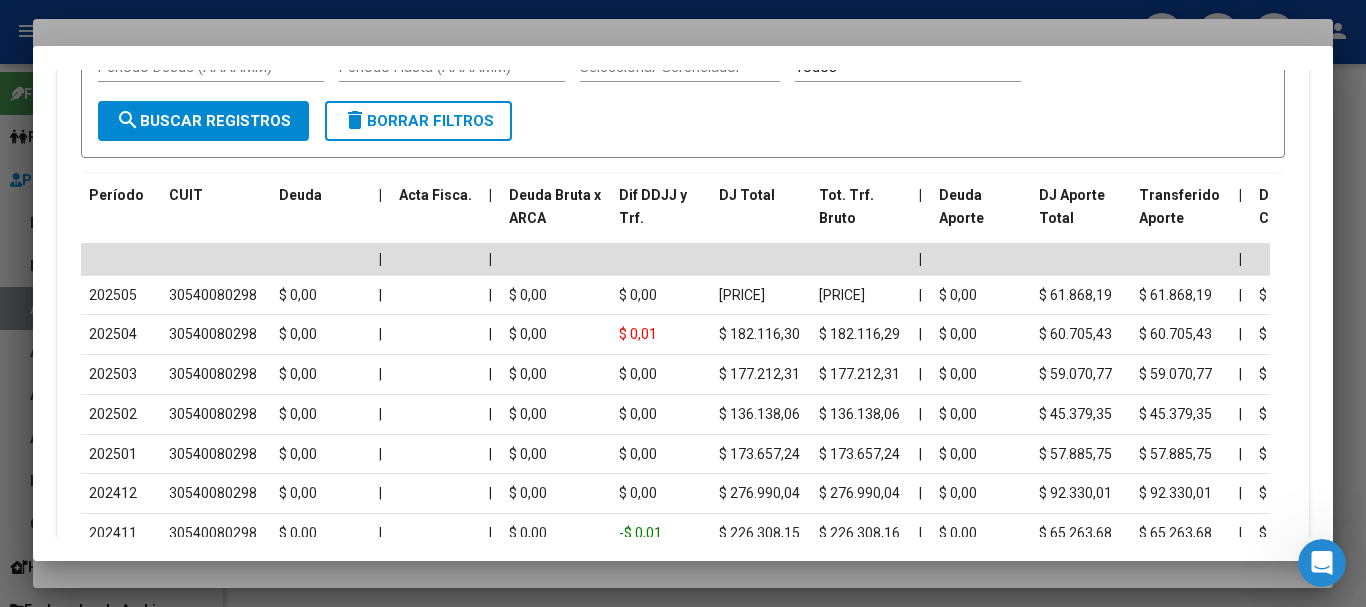 click at bounding box center (683, 303) 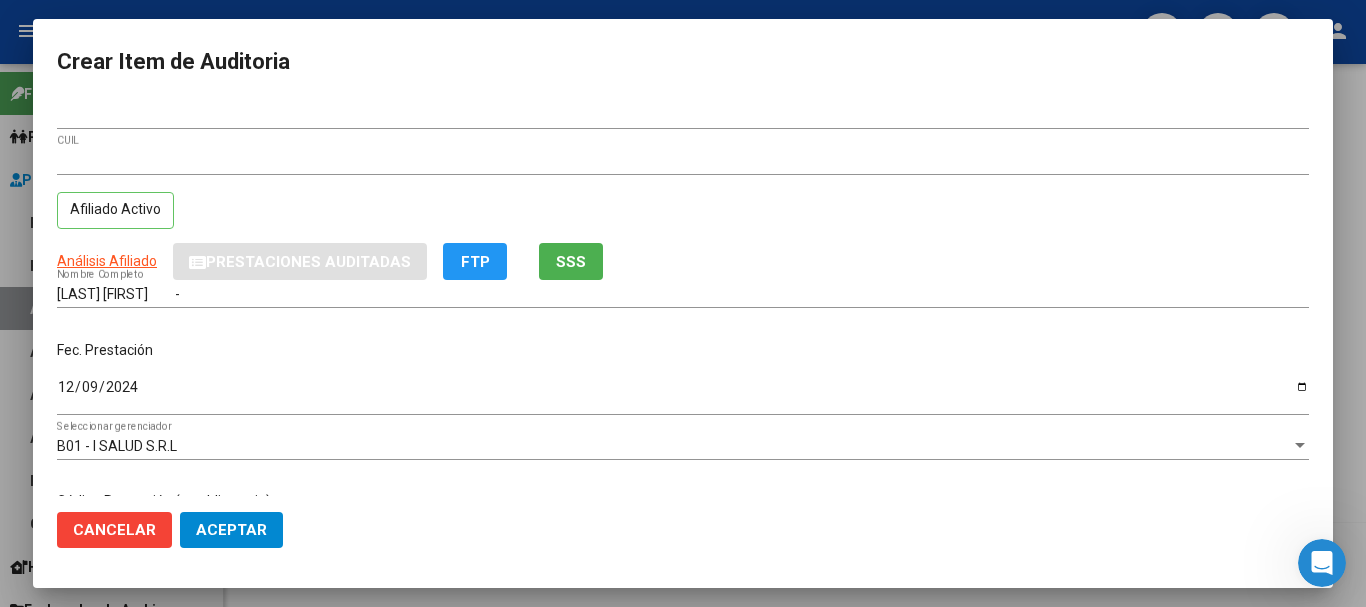 click on "[NUMBER] CUIL   Afiliado Activo" at bounding box center (683, 195) 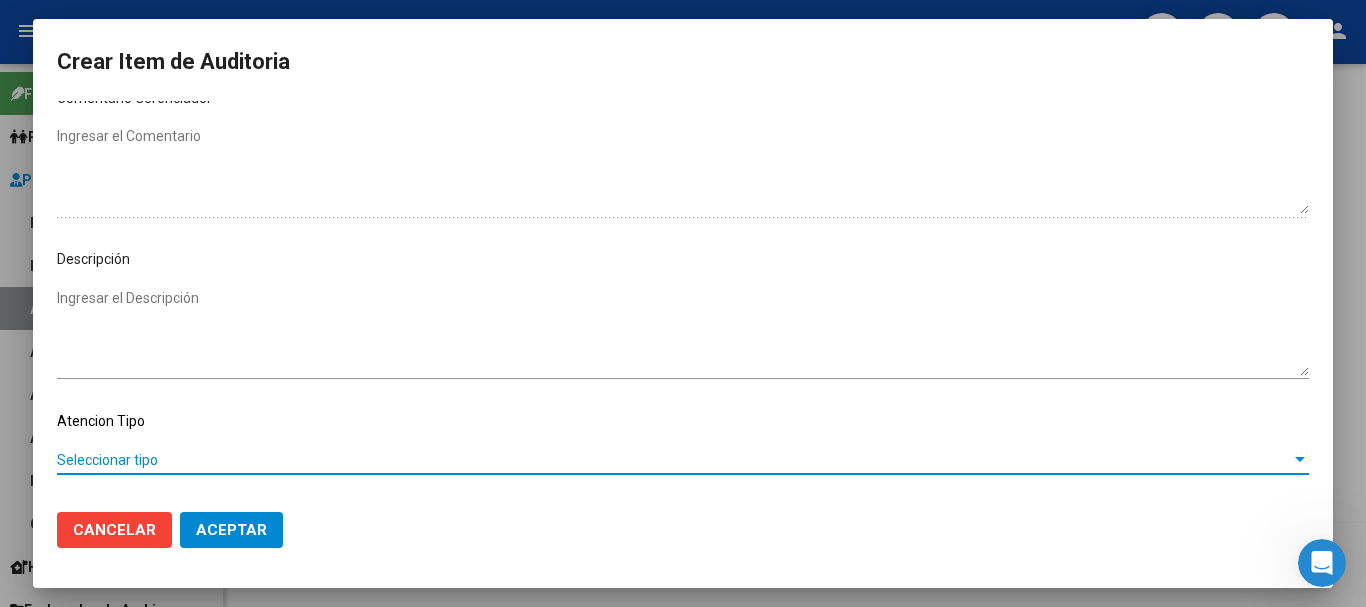 scroll, scrollTop: 1128, scrollLeft: 0, axis: vertical 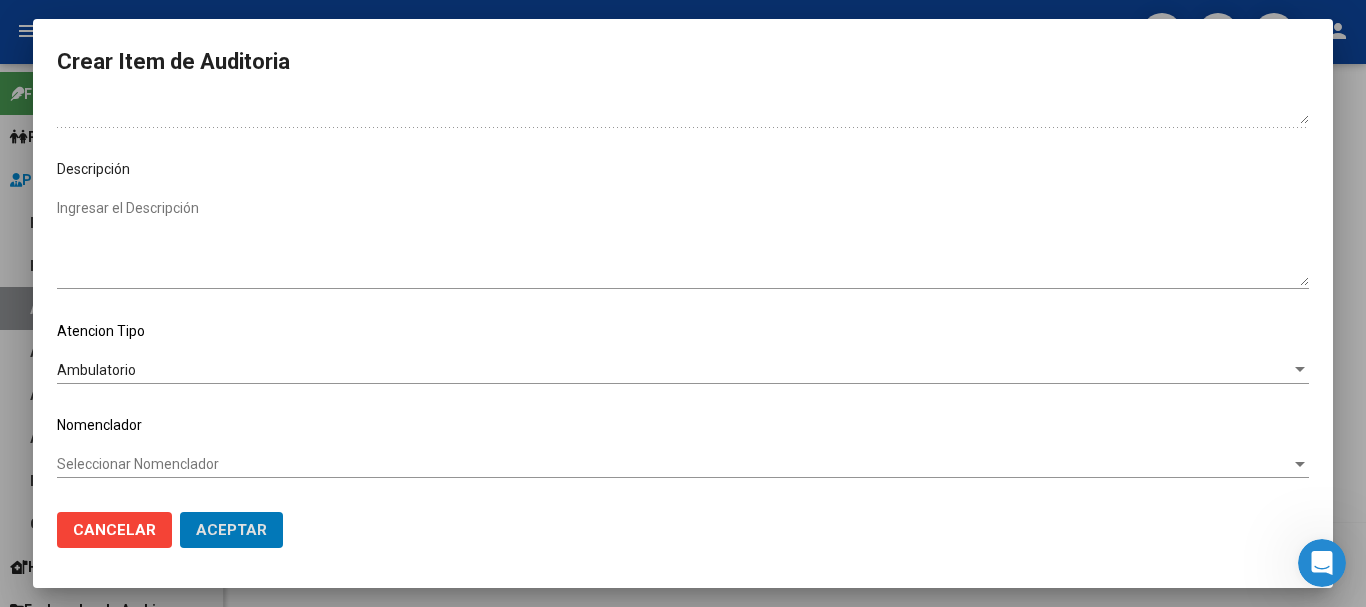 click on "Aceptar" 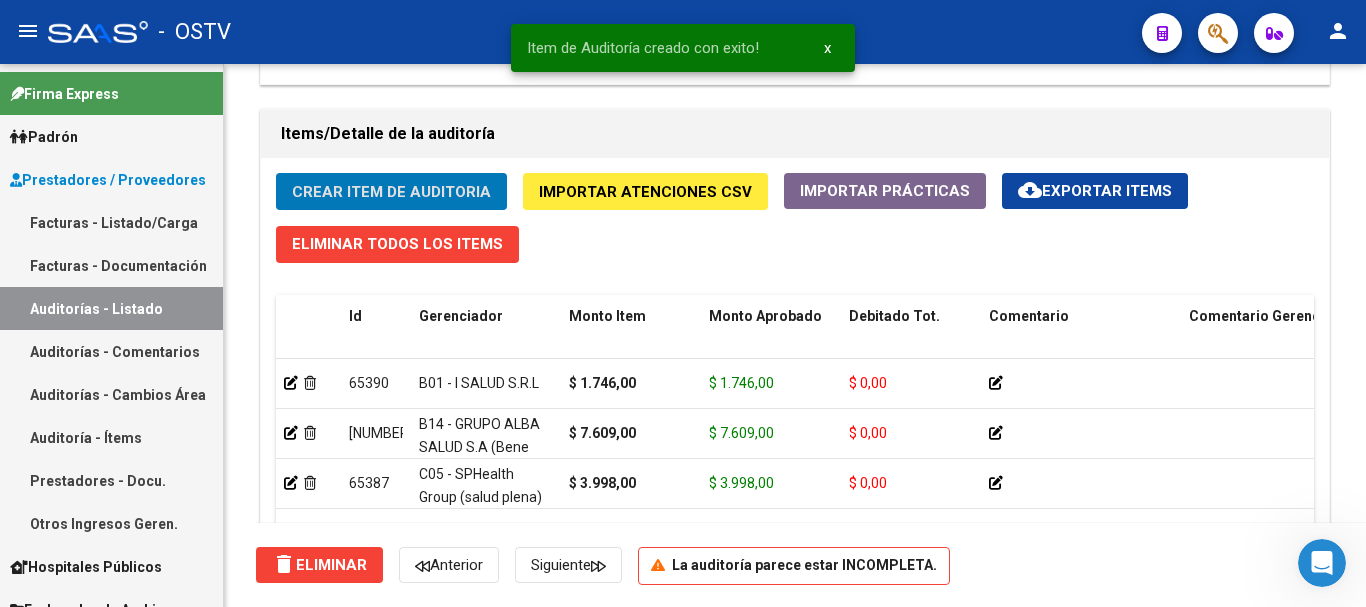 click on "Crear Item de Auditoria" 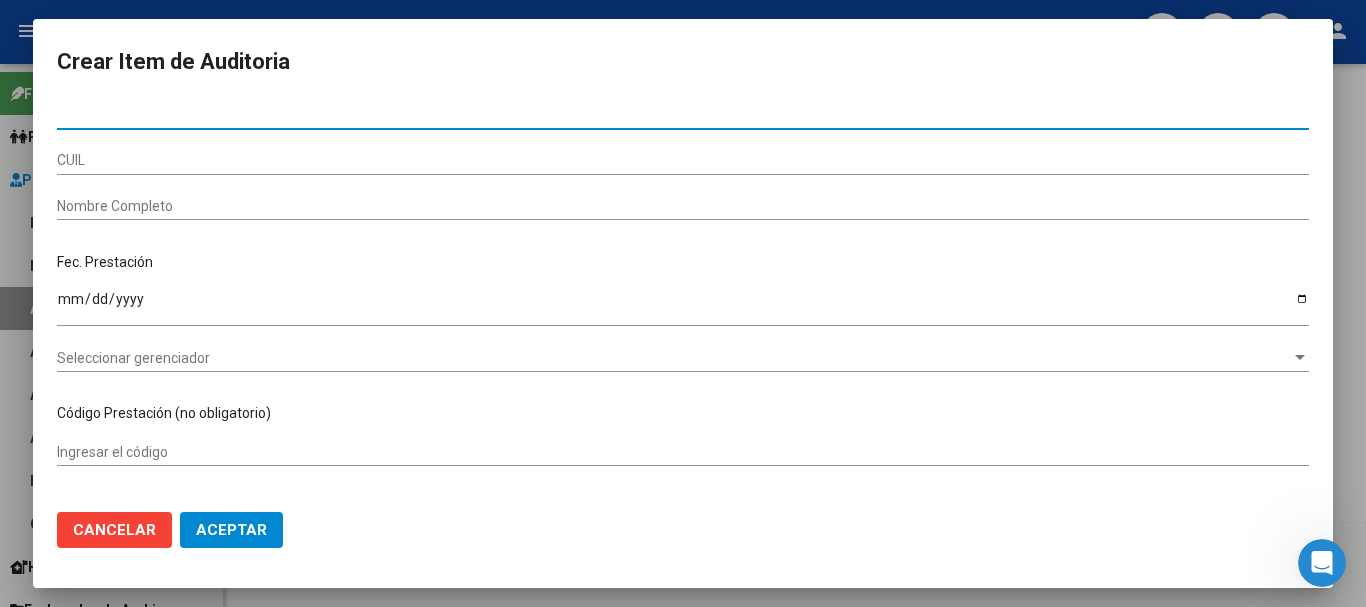 paste on "[NUMBER]" 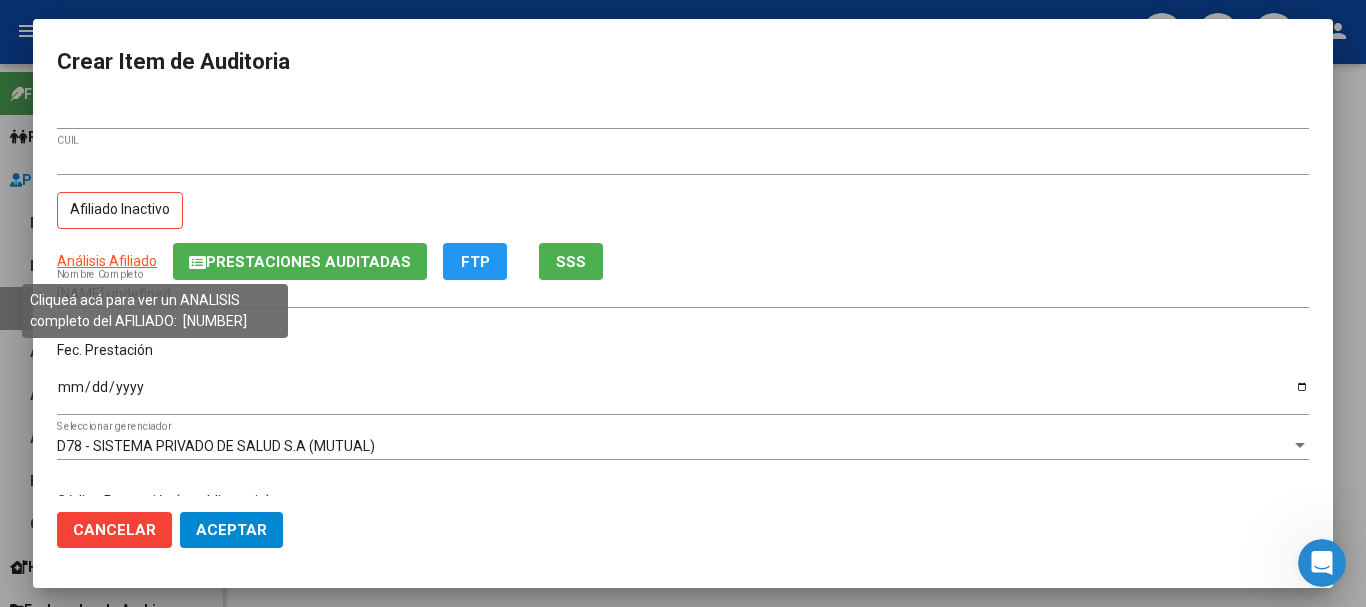 click on "Análisis Afiliado" at bounding box center [107, 261] 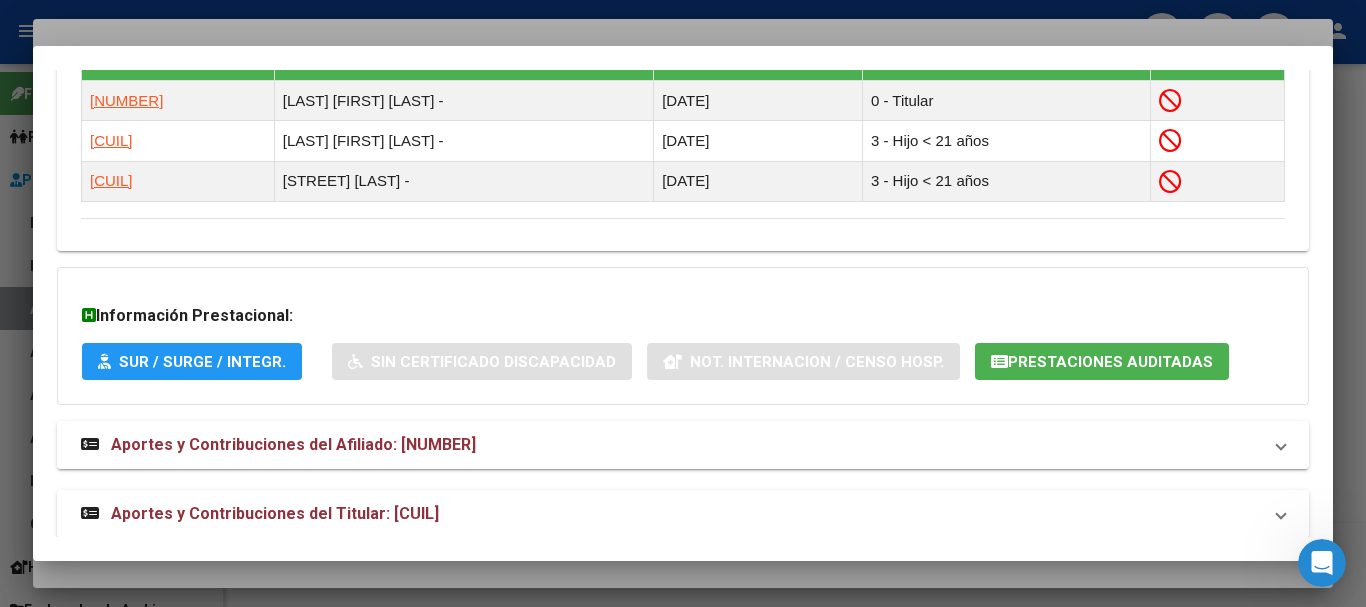 scroll, scrollTop: 1213, scrollLeft: 0, axis: vertical 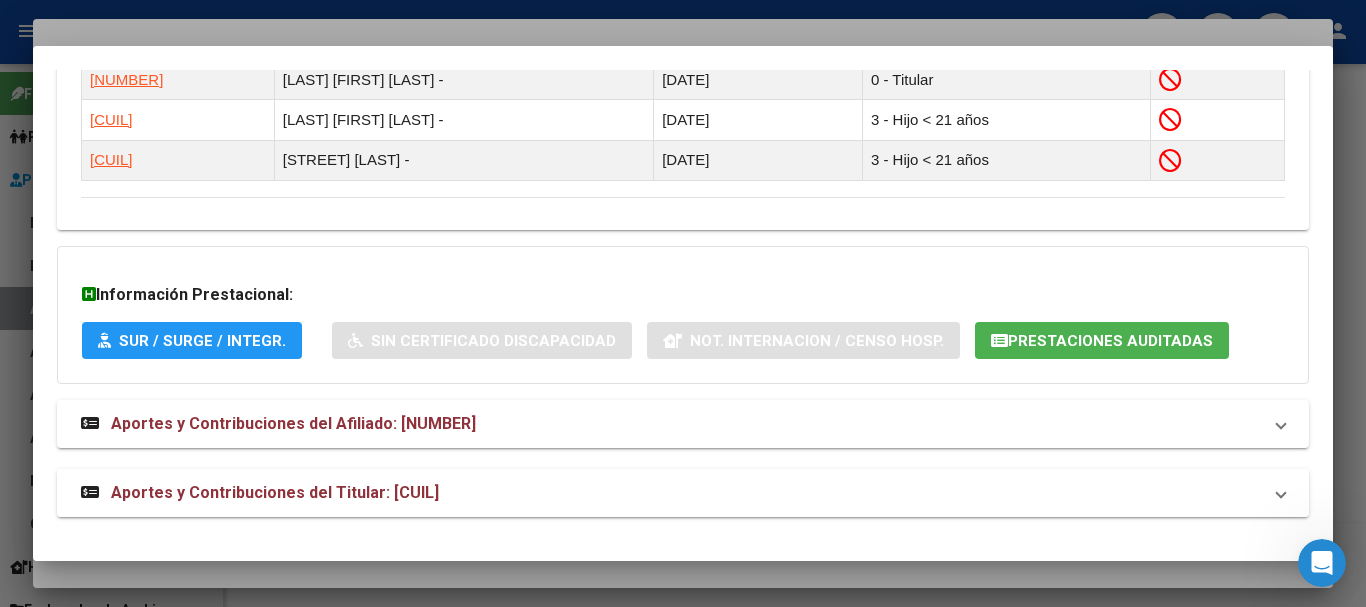 click on "Aportes y Contribuciones del Titular: [CUIL]" at bounding box center [275, 492] 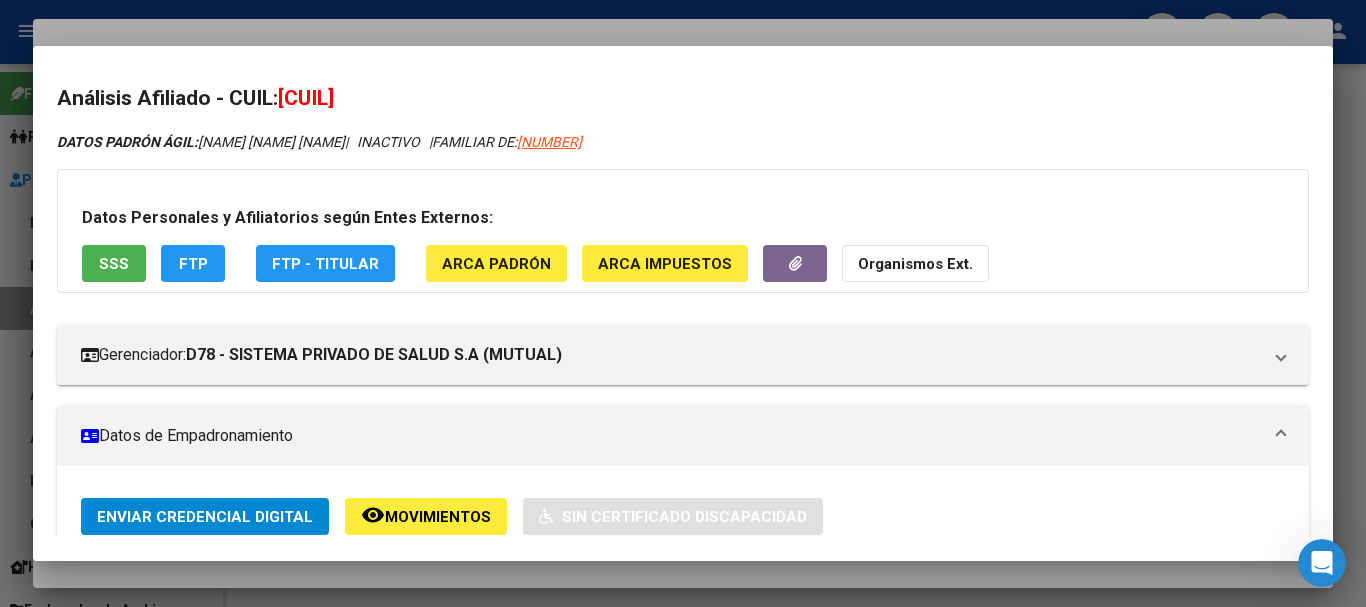 scroll, scrollTop: 0, scrollLeft: 0, axis: both 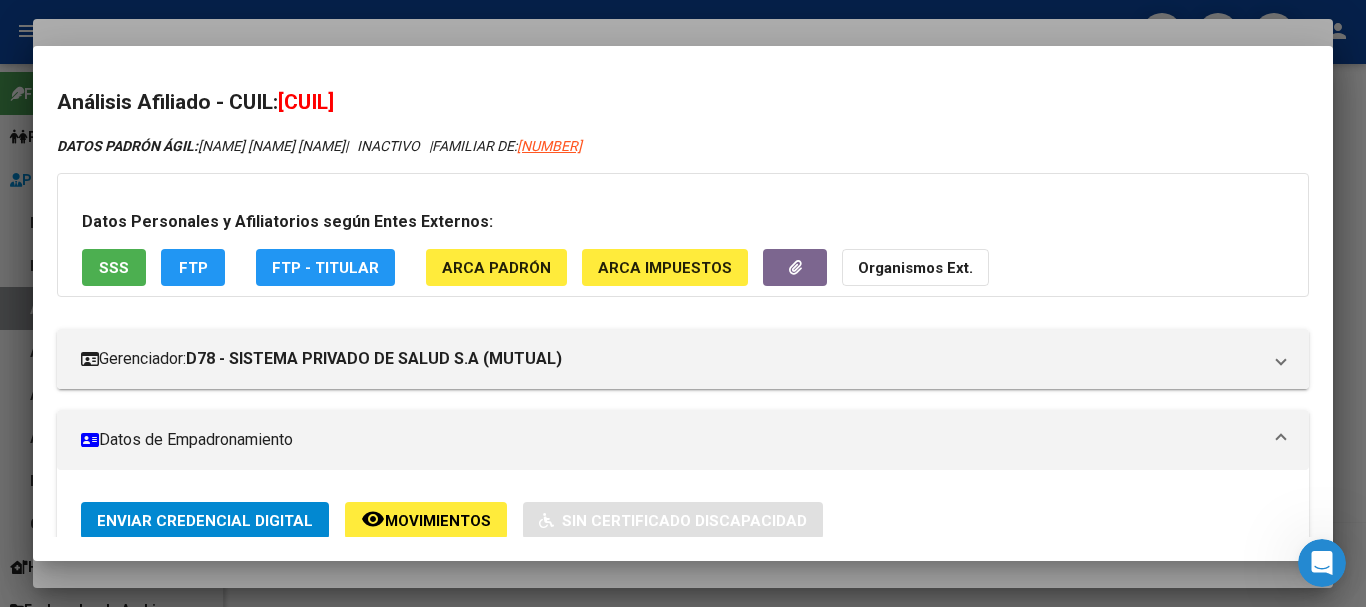 click on "Organismos Ext." 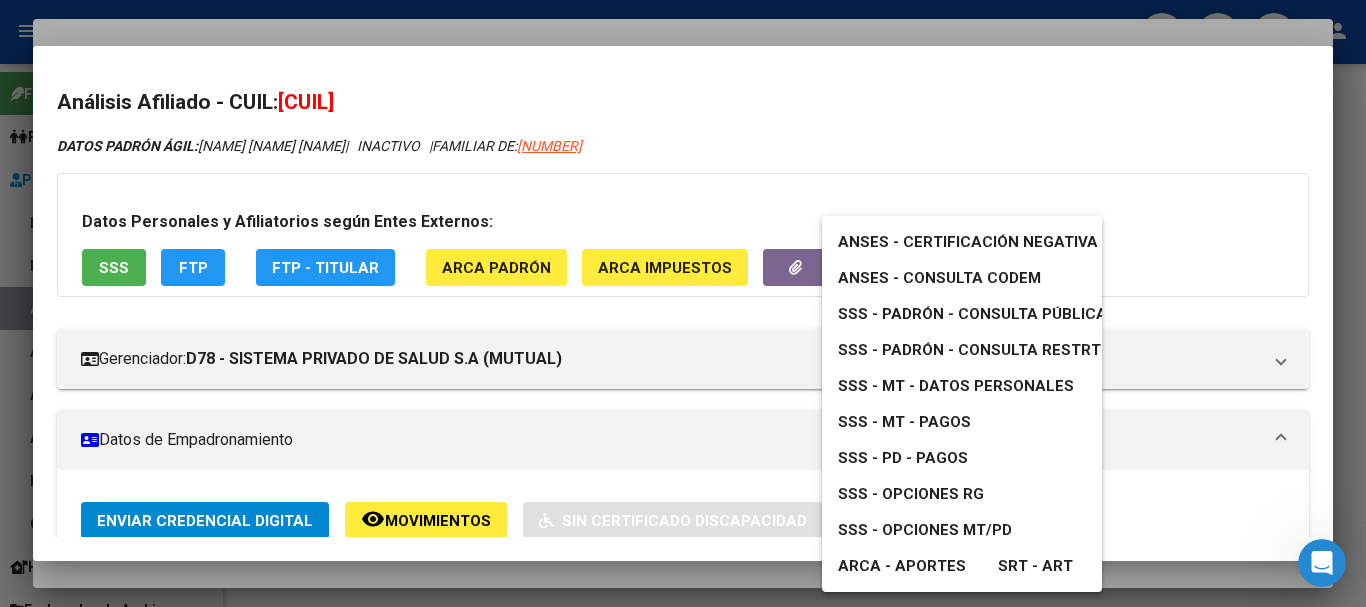 click at bounding box center (683, 303) 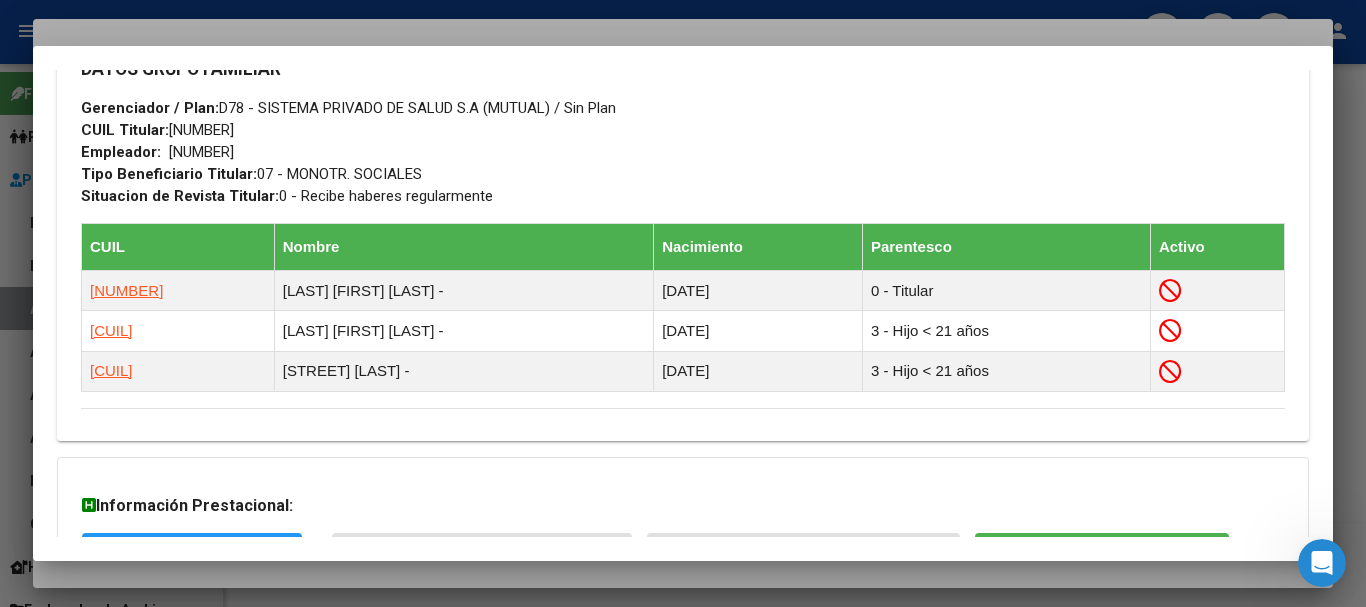 scroll, scrollTop: 1200, scrollLeft: 0, axis: vertical 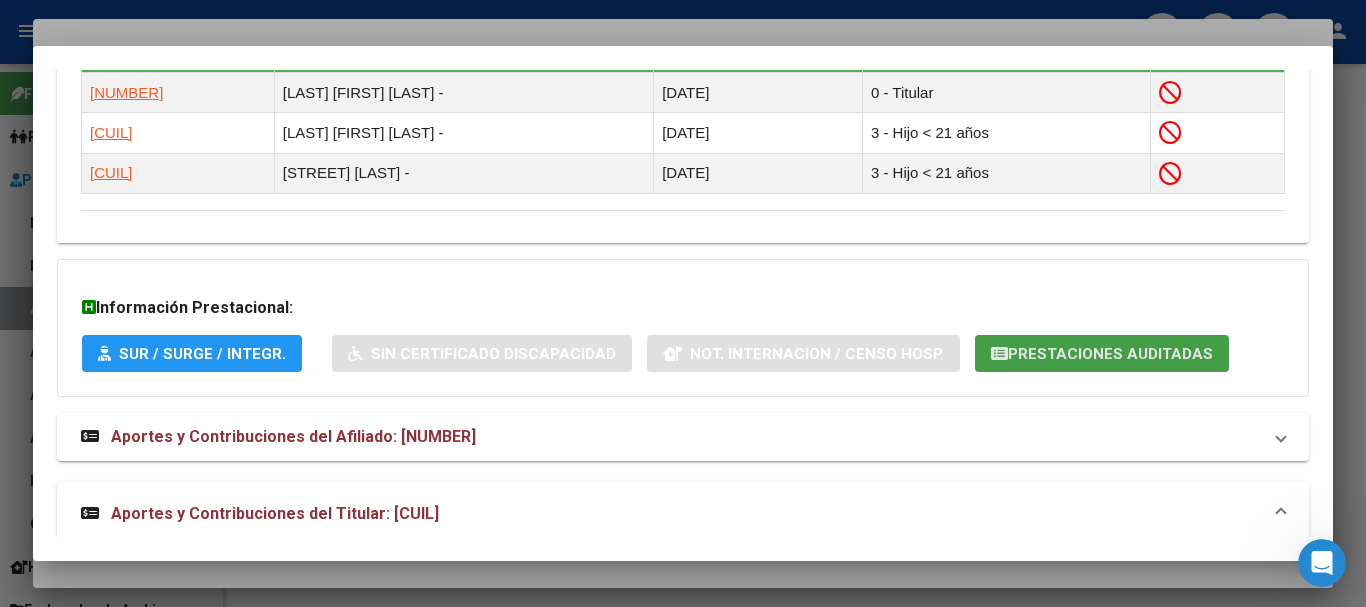 click on "Prestaciones Auditadas" 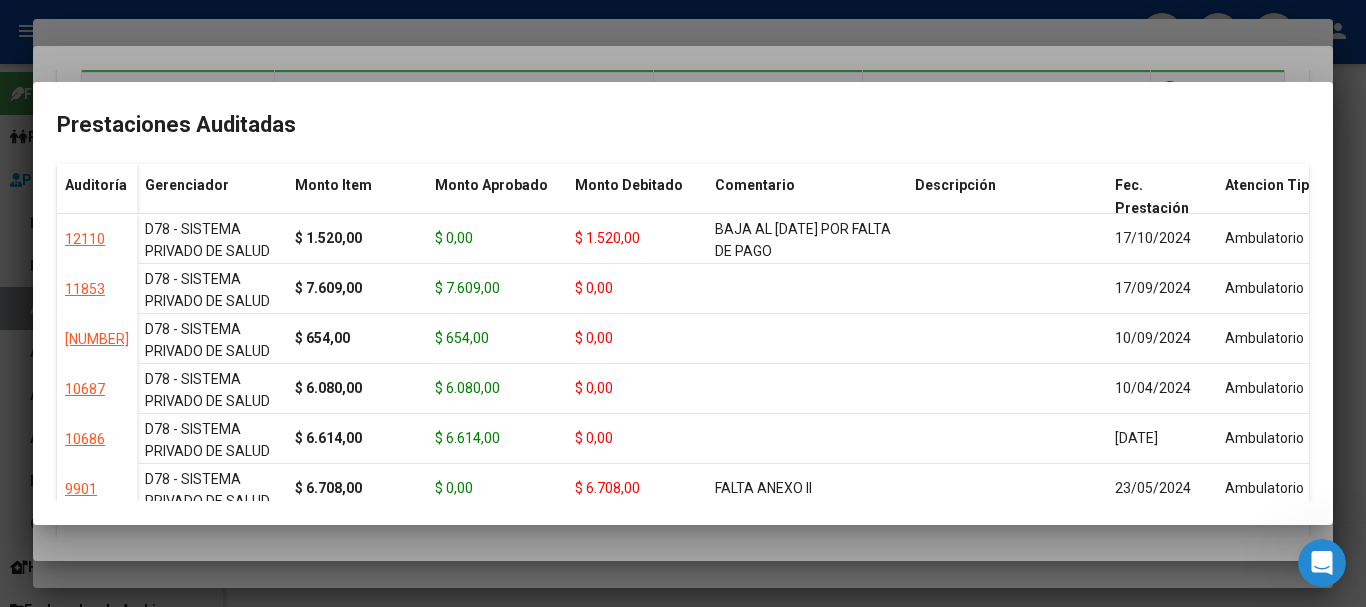click at bounding box center (683, 303) 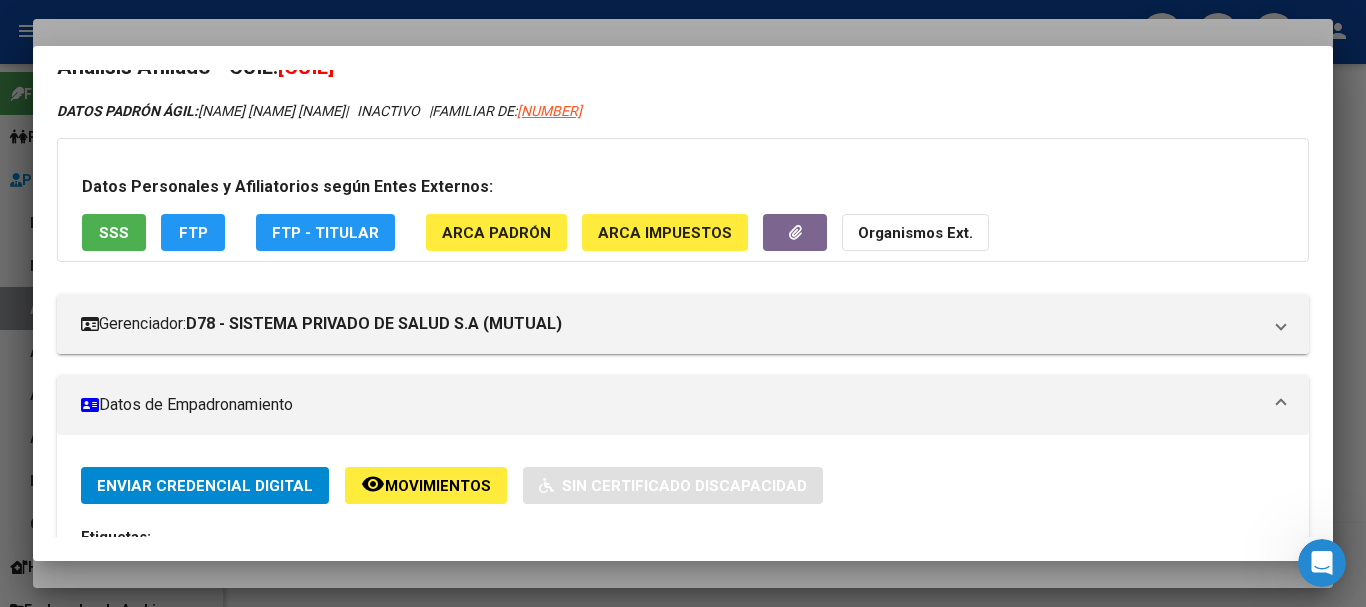 scroll, scrollTop: 0, scrollLeft: 0, axis: both 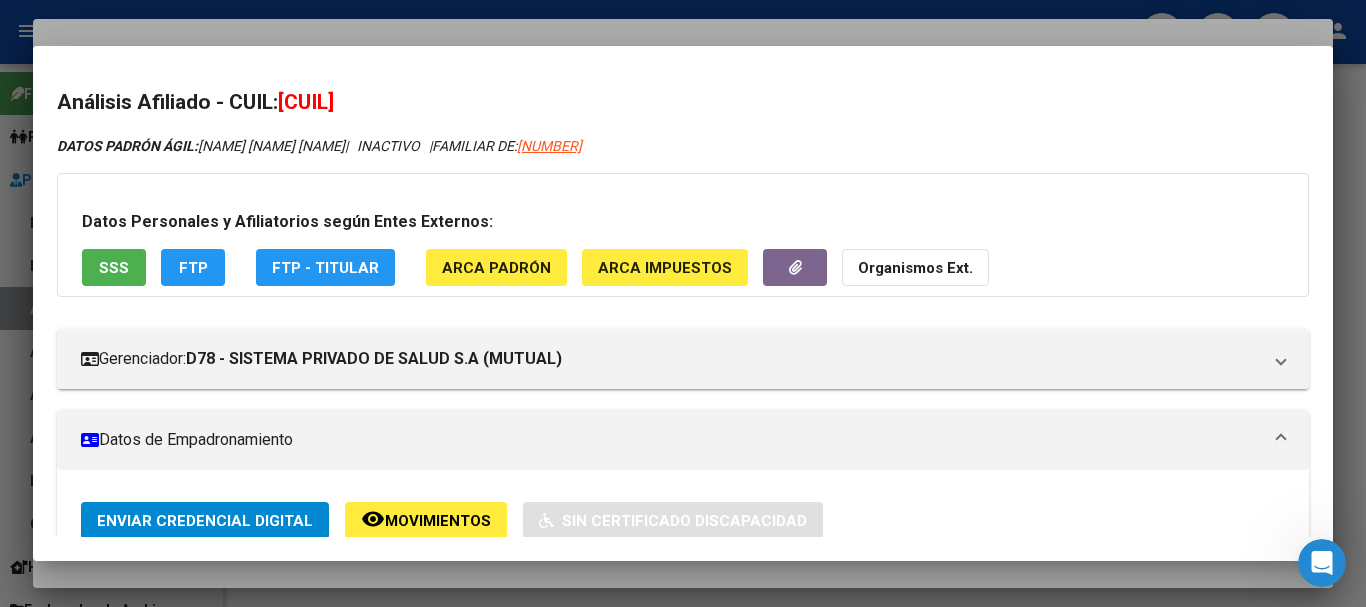 click on "Organismos Ext." 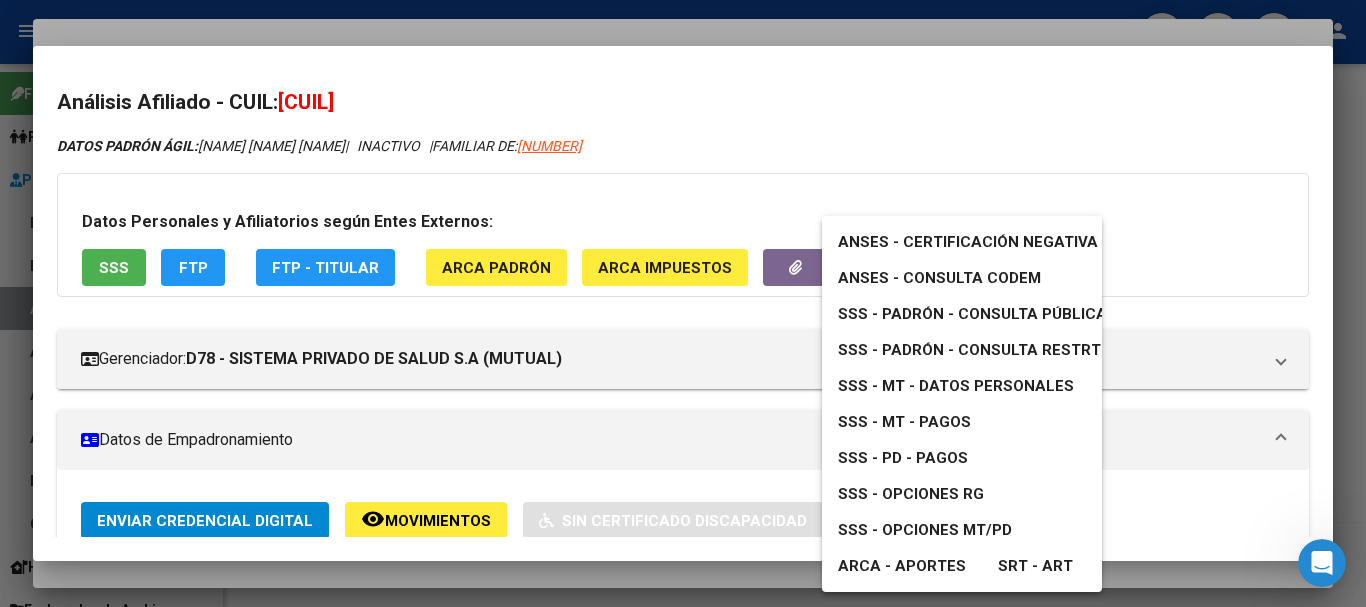 click on "SSS - MT - Datos Personales" at bounding box center (956, 386) 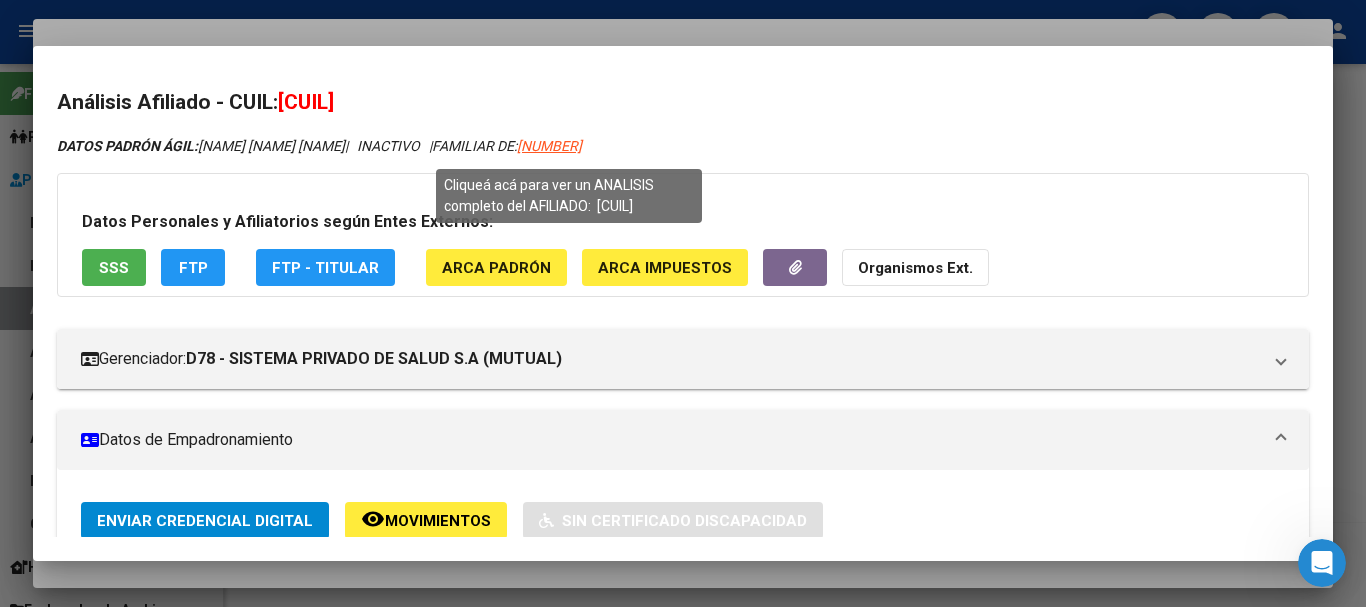 click on "[NUMBER]" at bounding box center (549, 146) 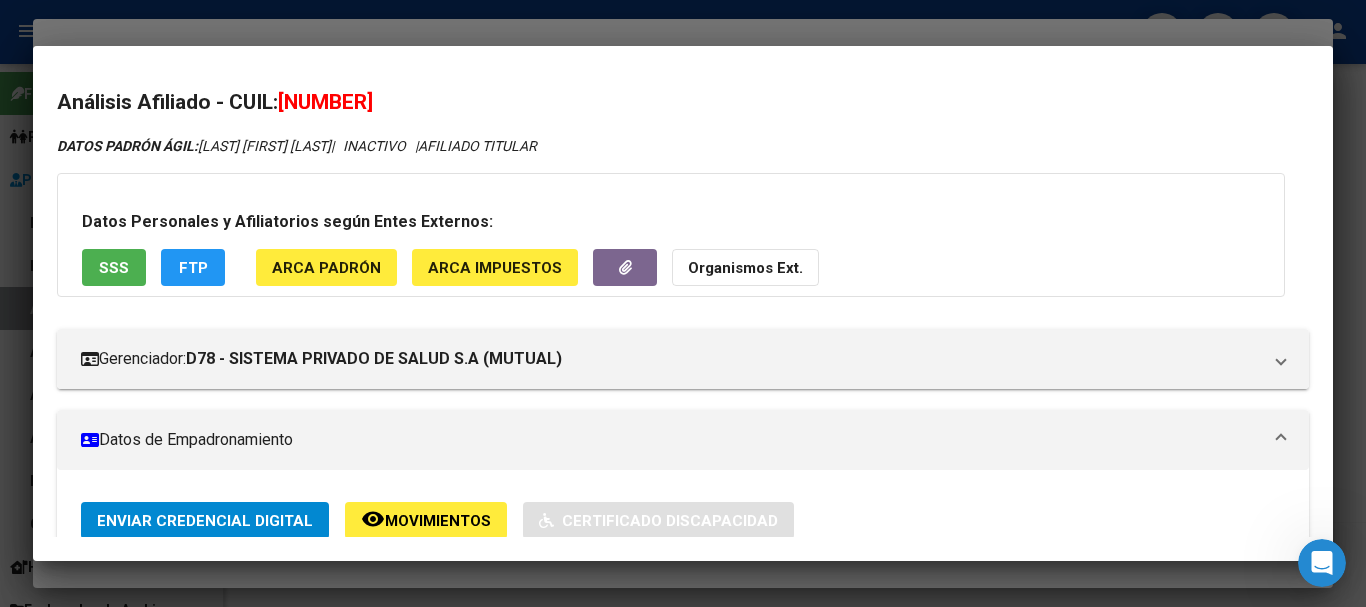 click on "Organismos Ext." 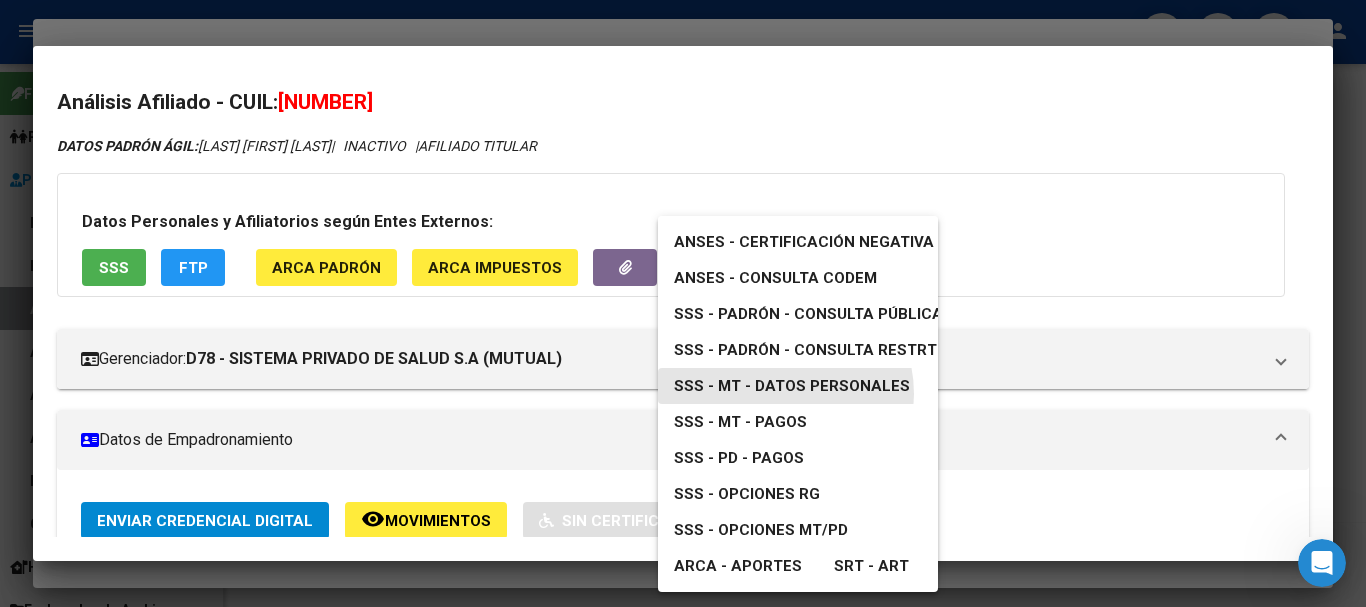 click on "SSS - MT - Datos Personales" at bounding box center (792, 386) 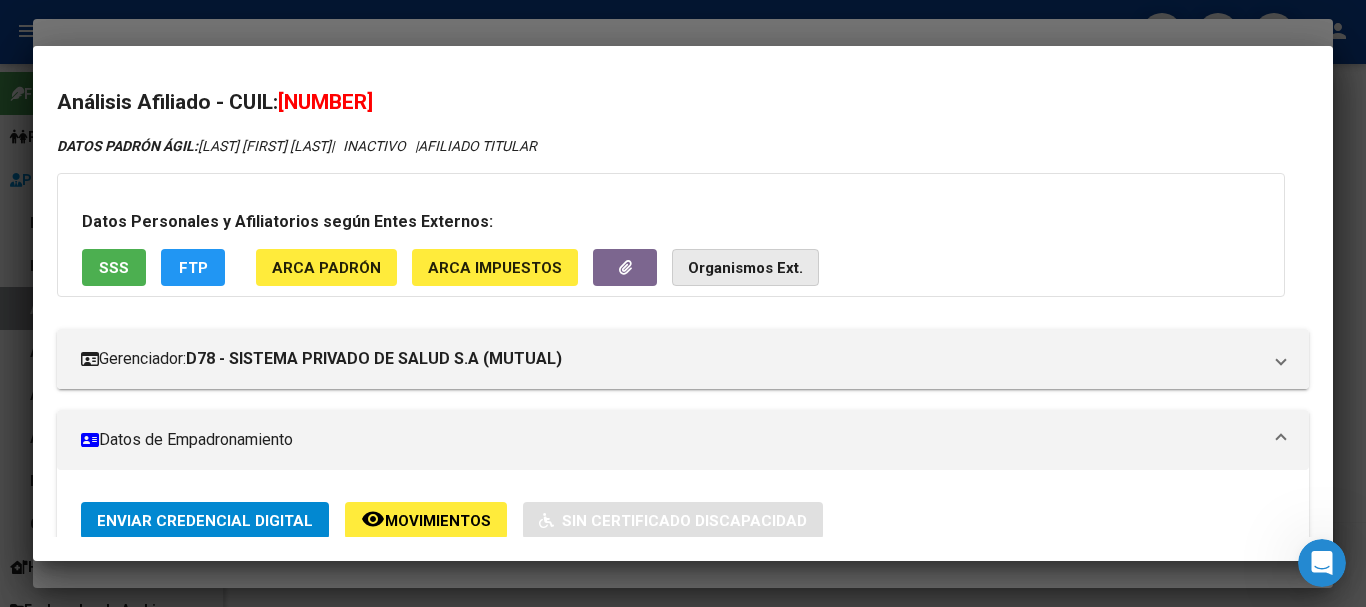 click on "Organismos Ext." 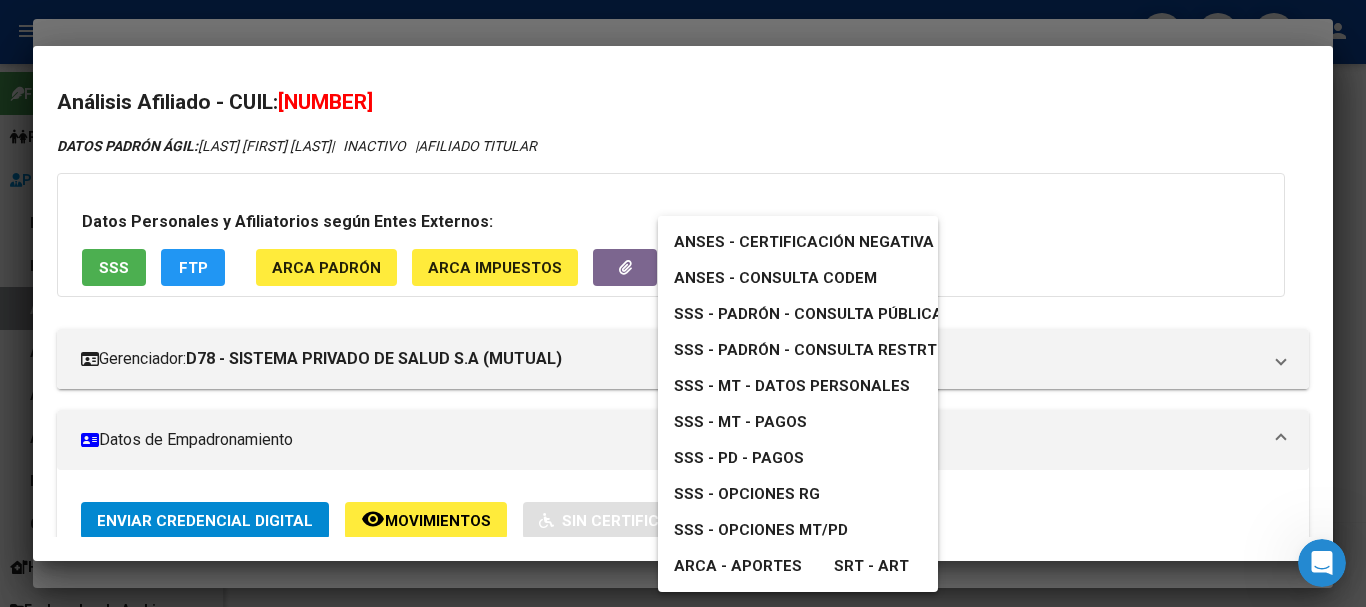 click on "SSS - MT - Pagos" at bounding box center [740, 422] 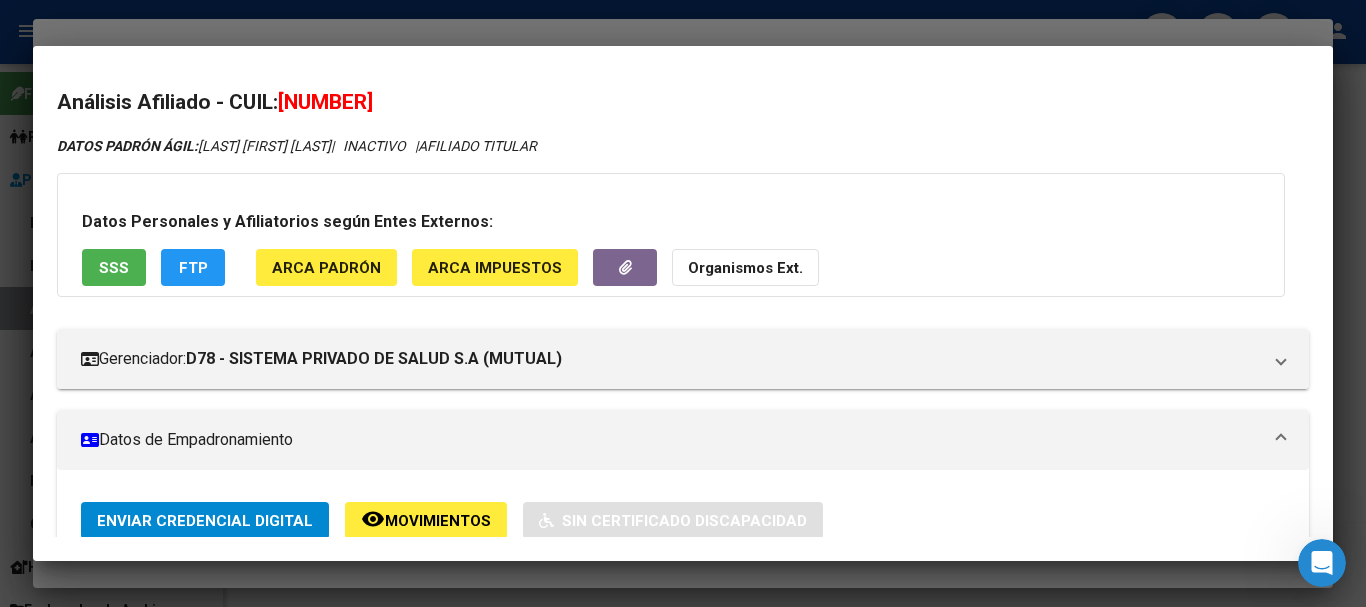 click at bounding box center (683, 303) 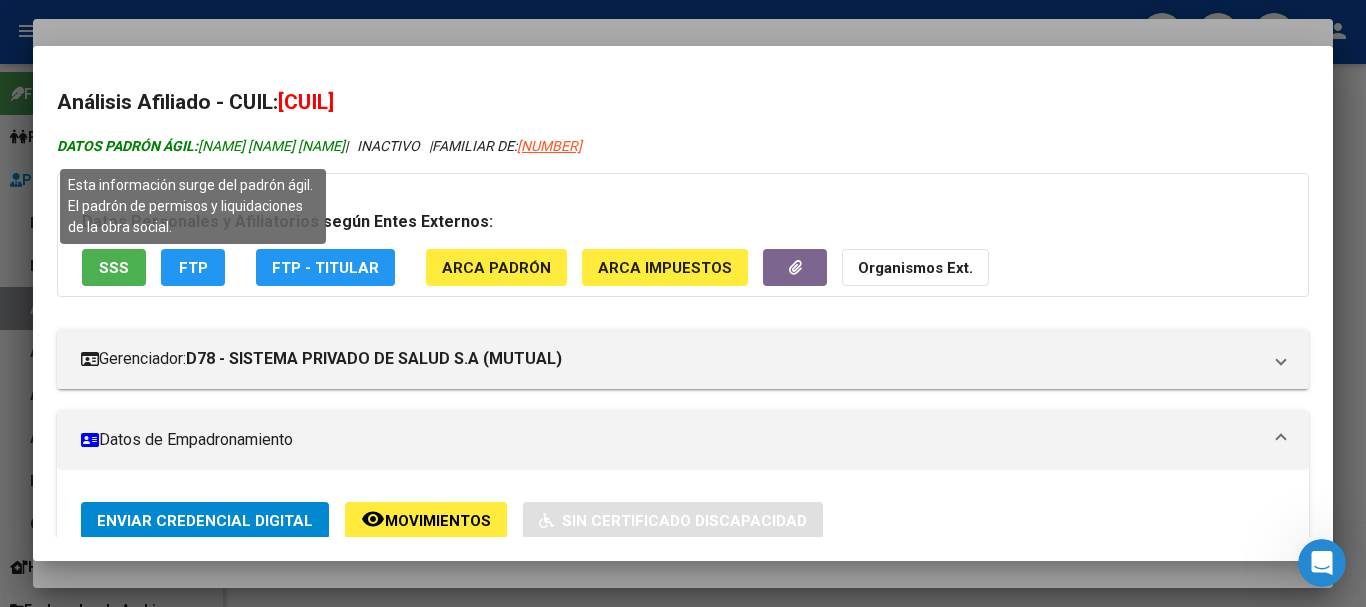 drag, startPoint x: 333, startPoint y: 143, endPoint x: 205, endPoint y: 143, distance: 128 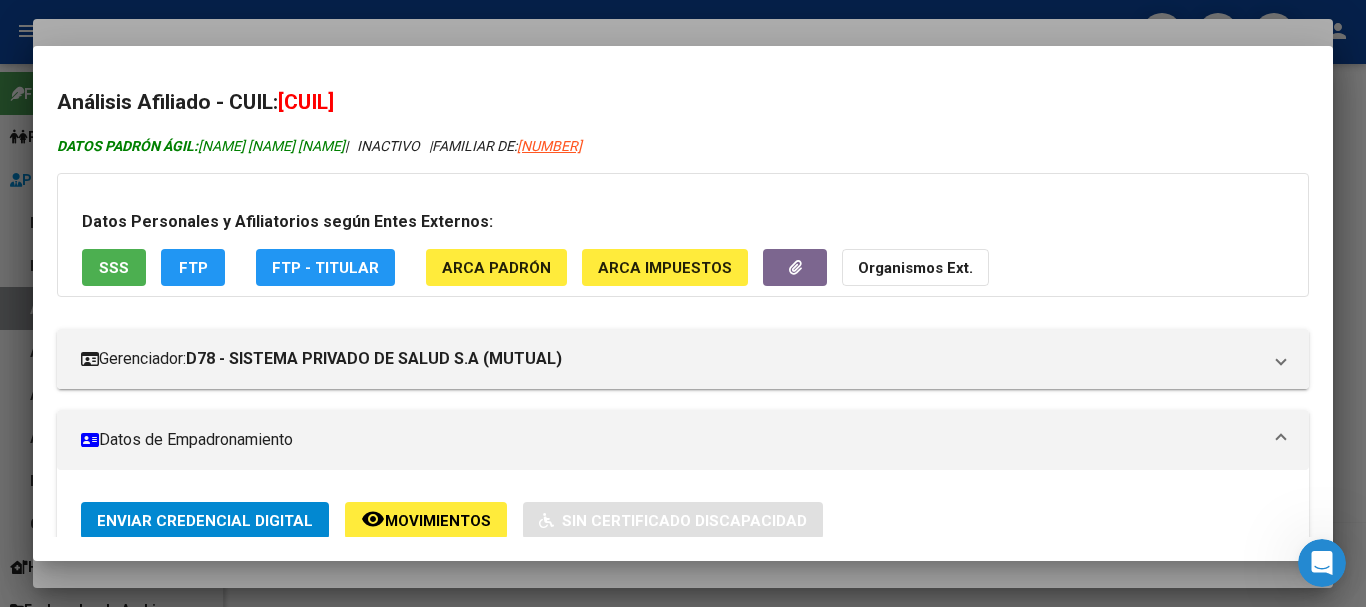copy on "[NAME] [NAME] [NAME]" 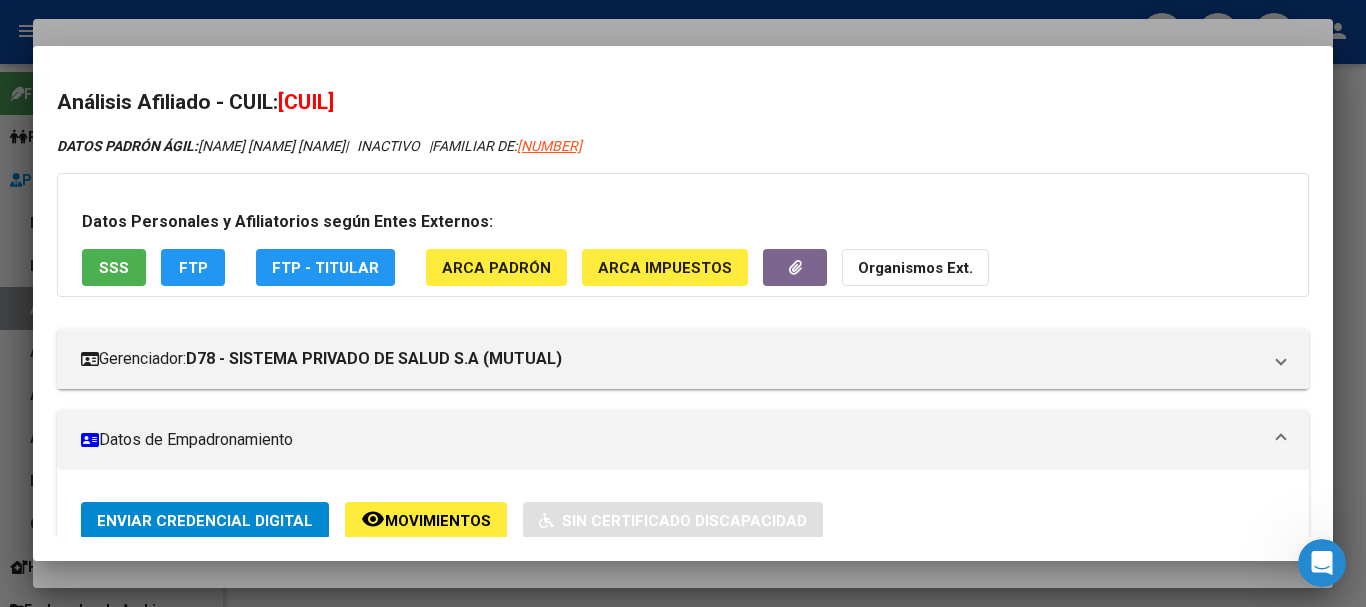 click at bounding box center [683, 303] 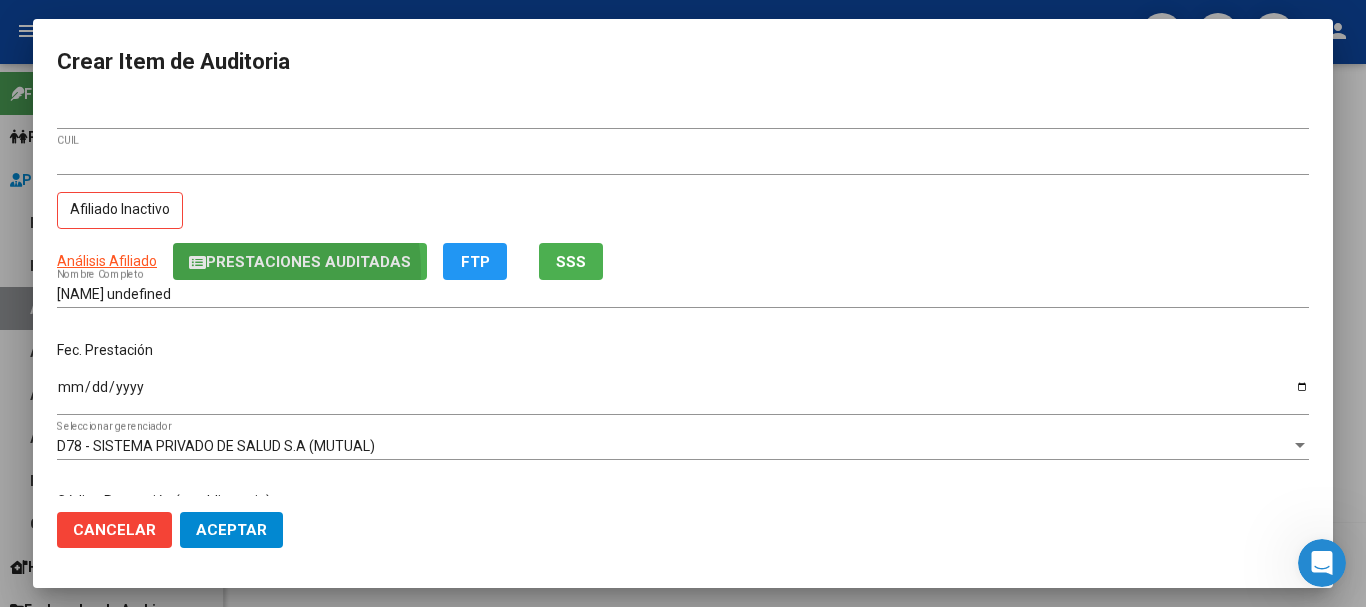 click on "Prestaciones Auditadas" 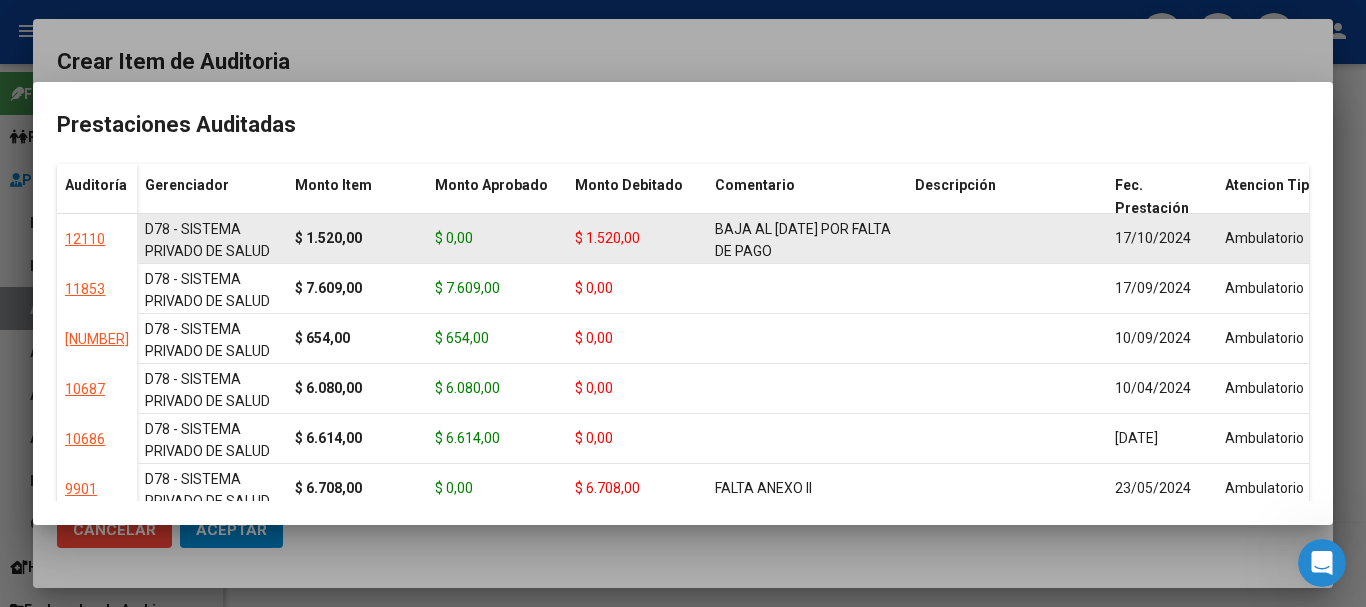 click on "BAJA AL [DATE] POR FALTA DE PAGO CORRESPONDIENTE PARA CONTAR CON COBERTURA" 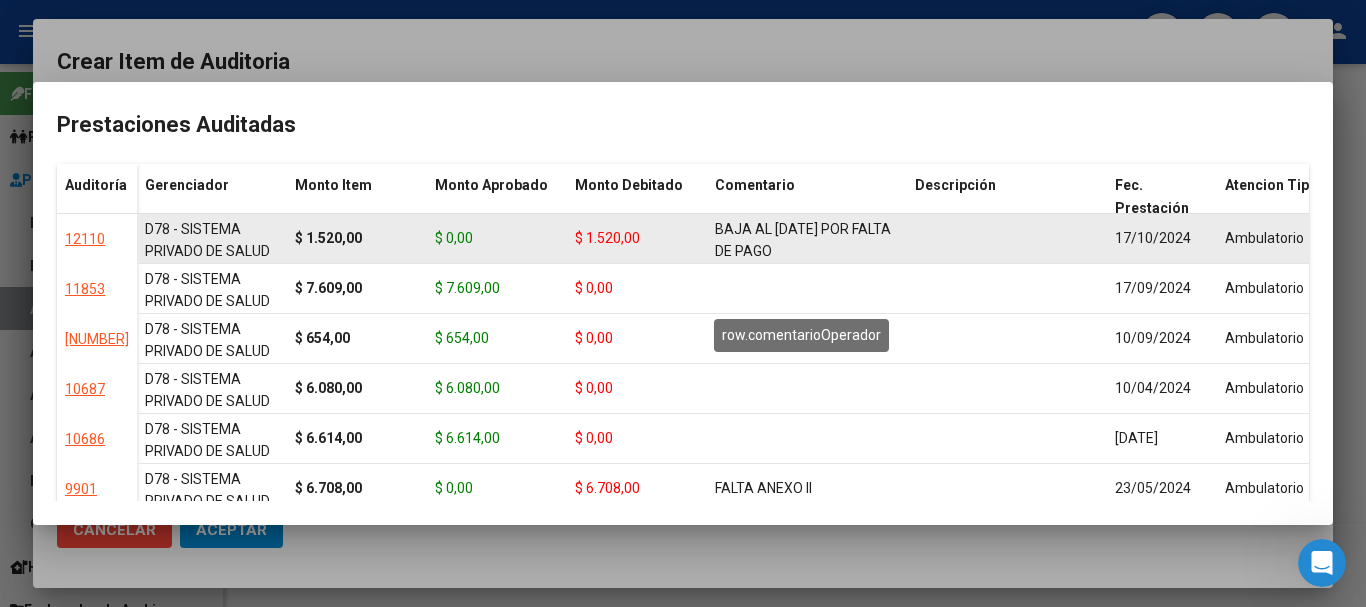 click on "BAJA AL [DATE] POR FALTA DE PAGO CORRESPONDIENTE PARA CONTAR CON COBERTURA" 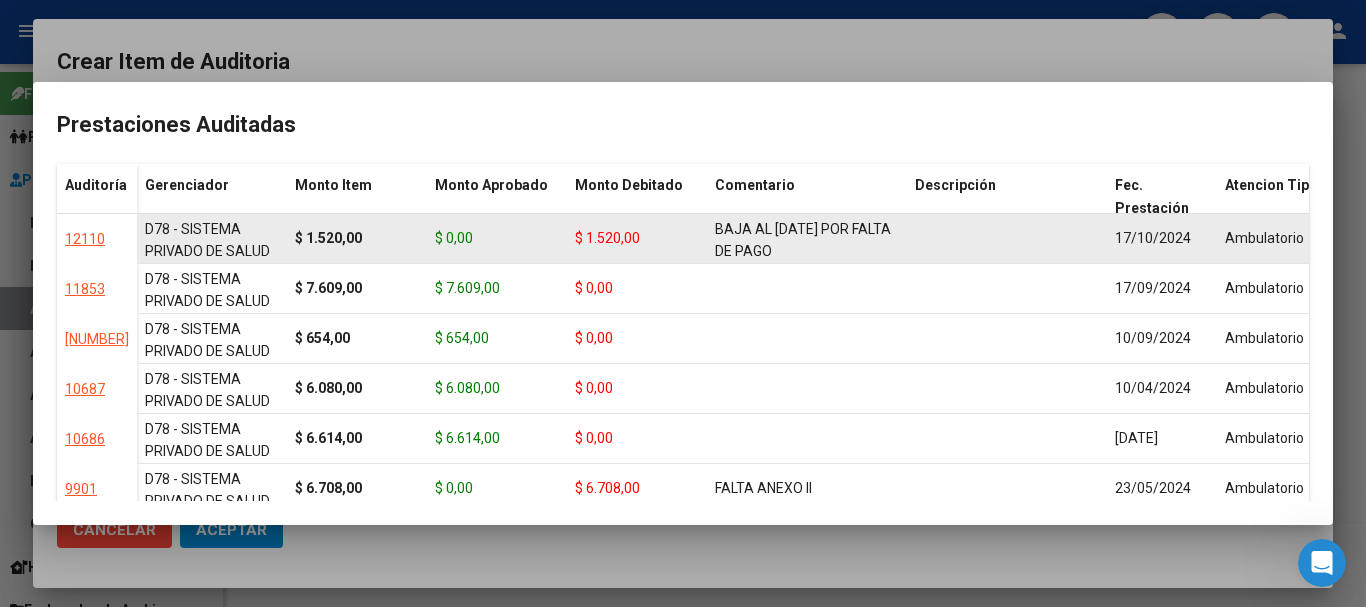 click on "BAJA AL [DATE] POR FALTA DE PAGO CORRESPONDIENTE PARA CONTAR CON COBERTURA" 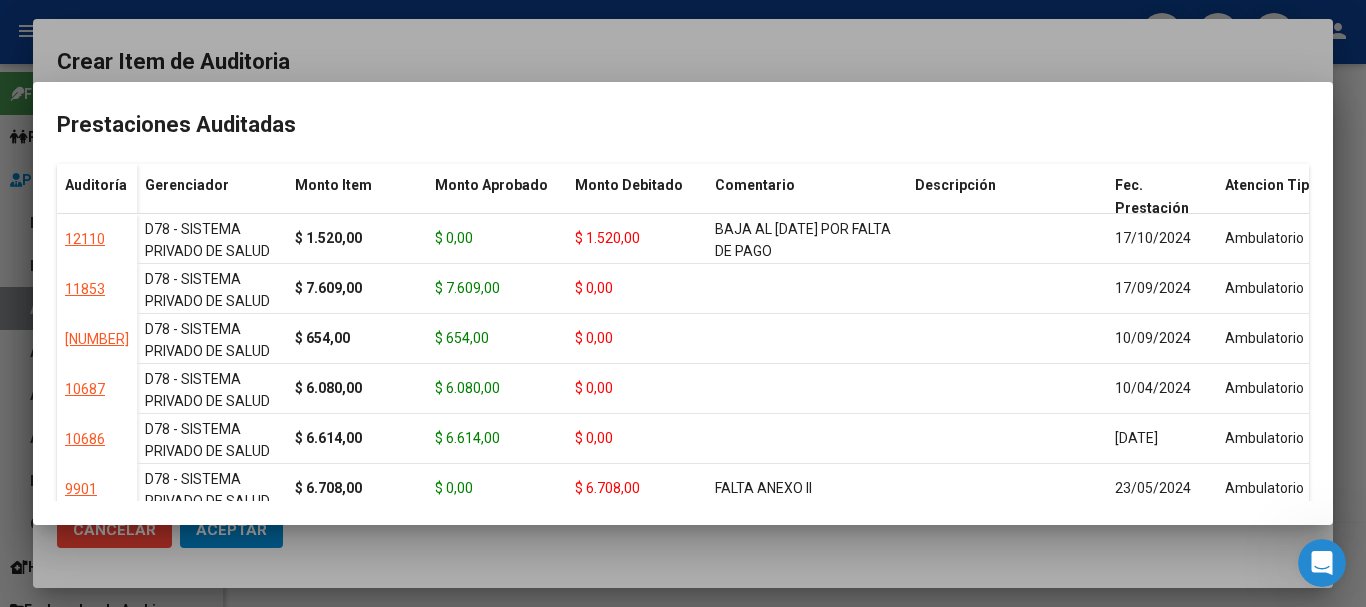 click at bounding box center (683, 303) 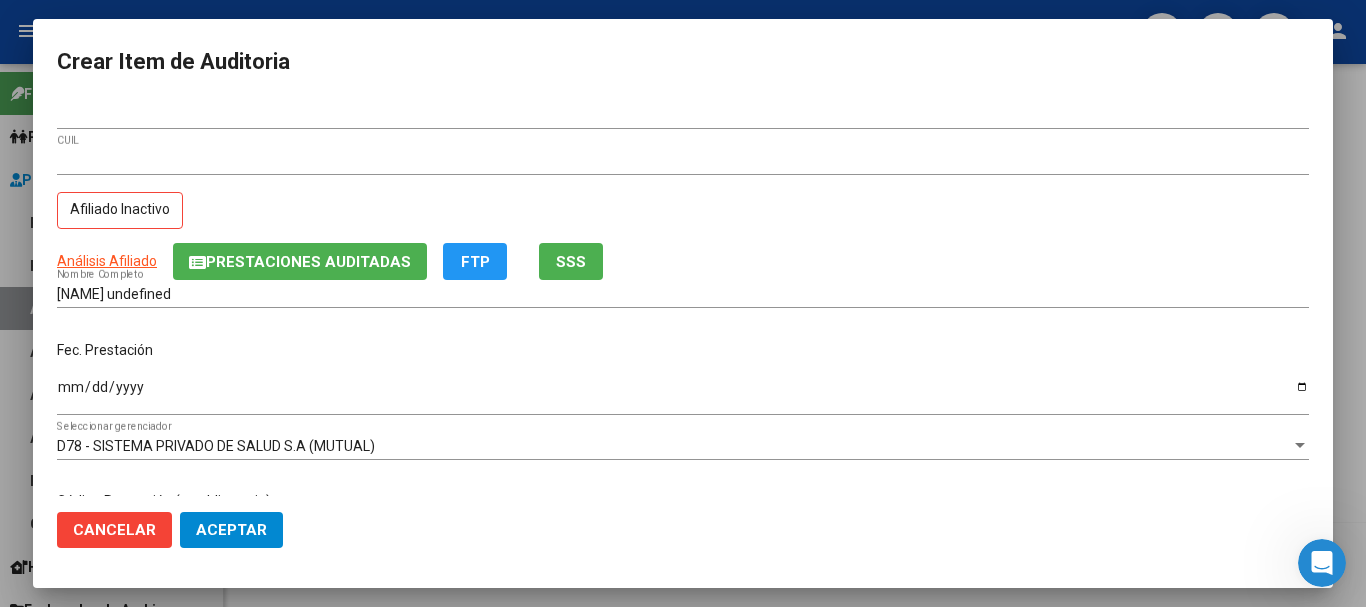 click on "Fec. Prestación    [DATE] Ingresar la fecha" at bounding box center [683, 379] 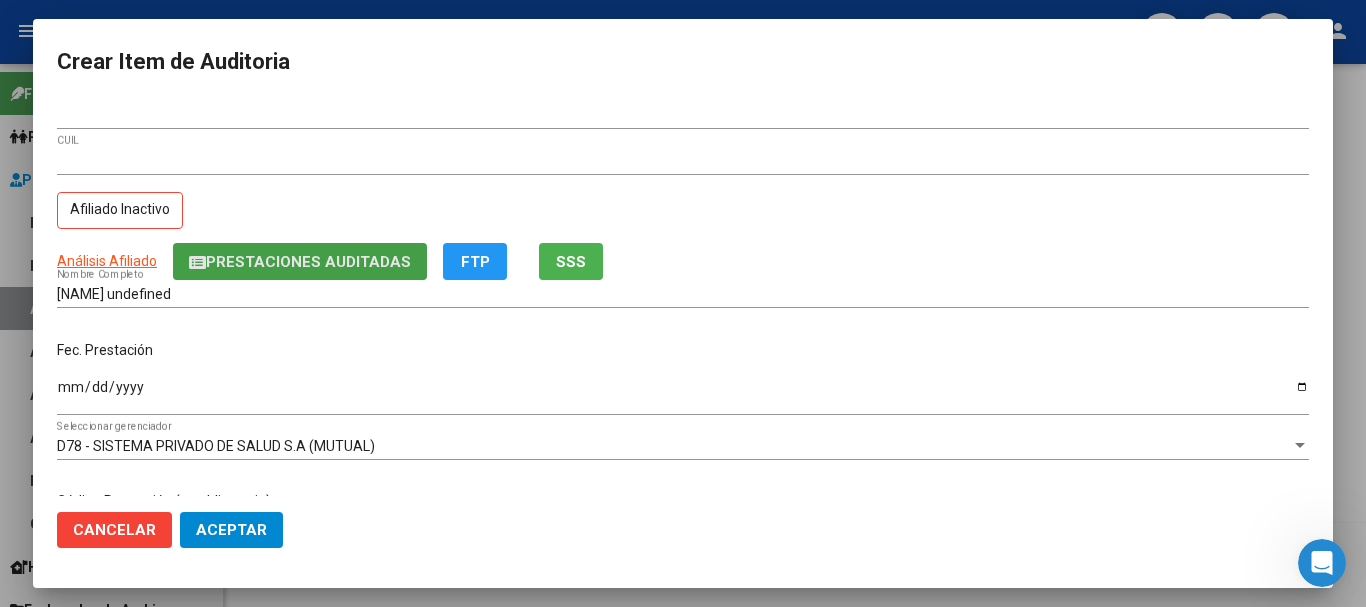 click on "Prestaciones Auditadas" 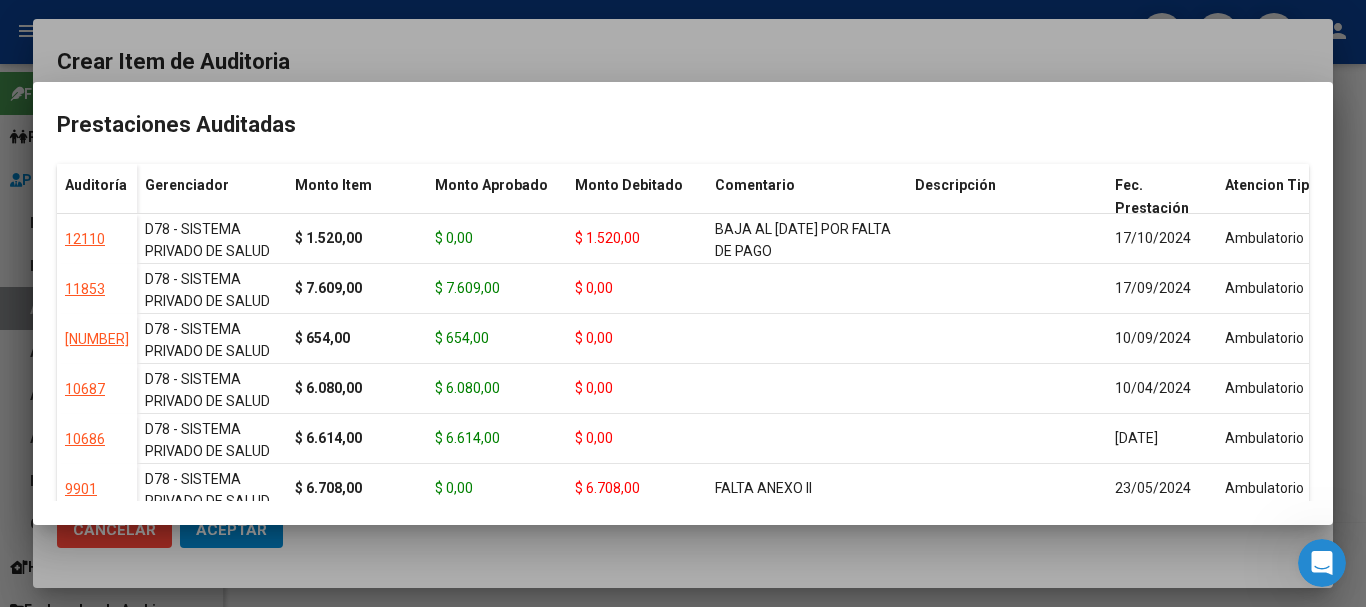 click at bounding box center (683, 303) 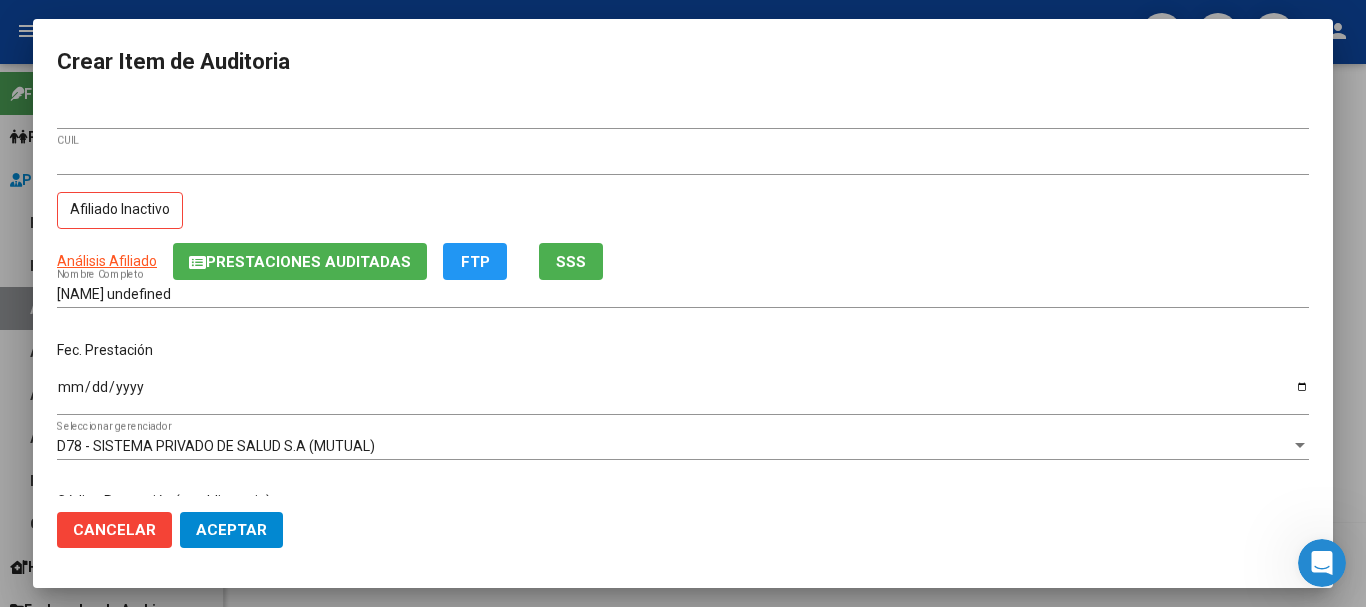 click on "Fec. Prestación" at bounding box center (683, 350) 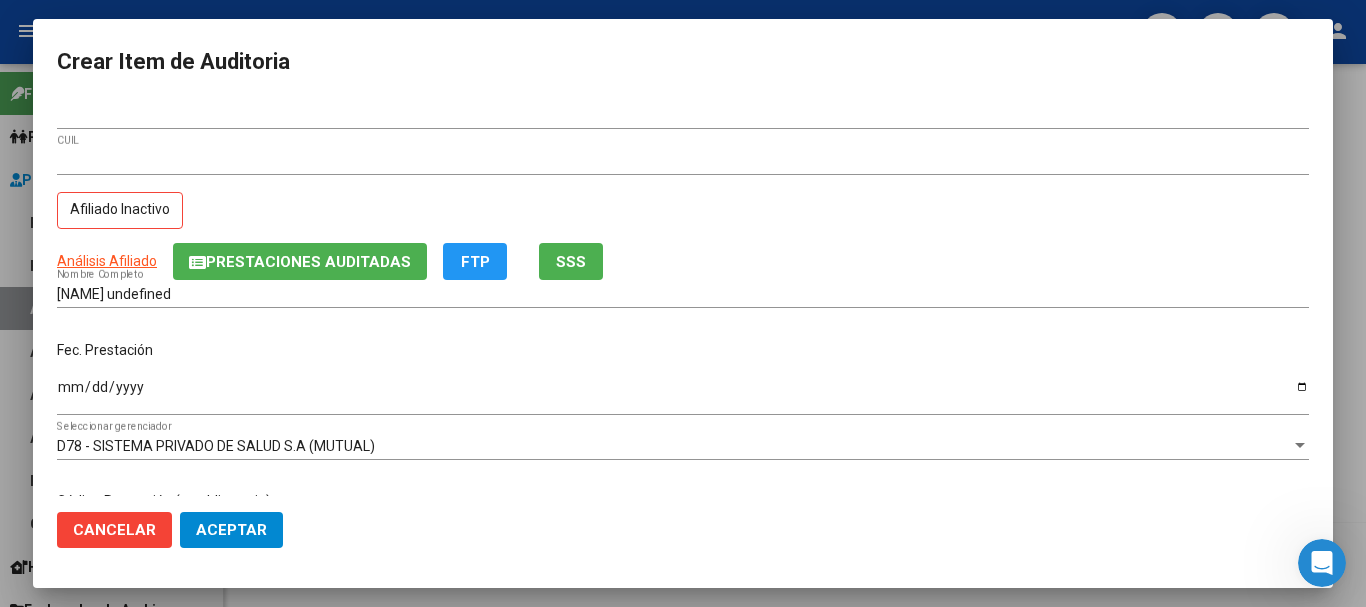 scroll, scrollTop: 242, scrollLeft: 0, axis: vertical 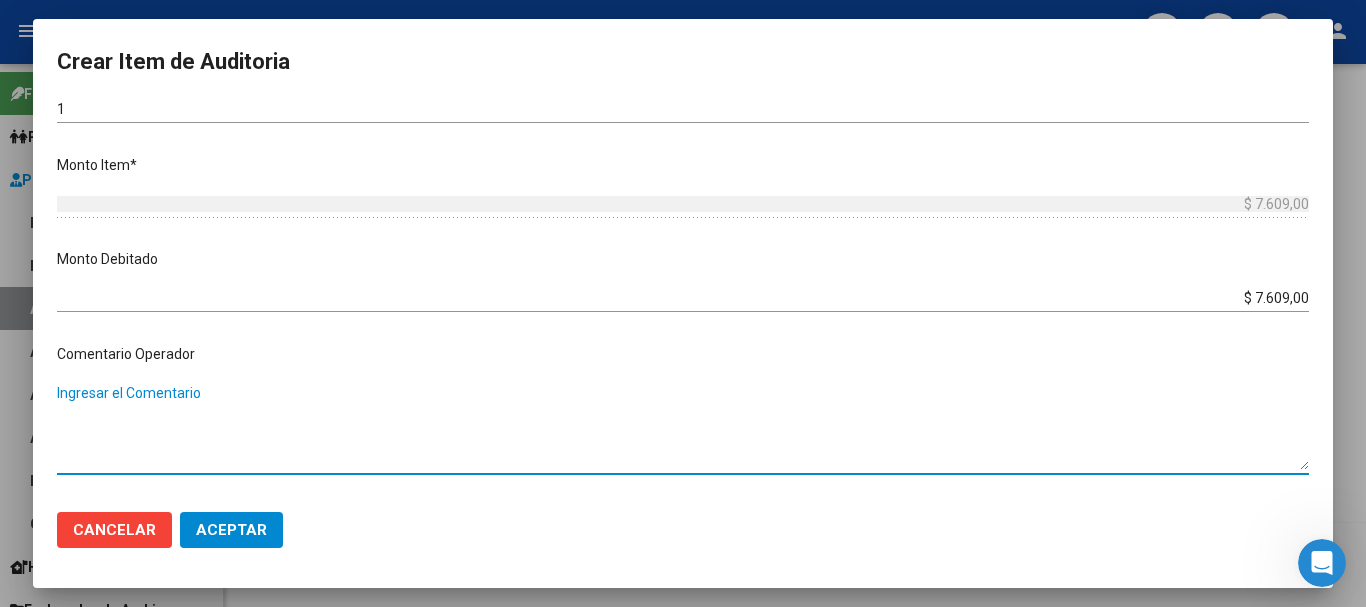 paste on "BAJA AL [DATE] POR FALTA DE PAGO CORRESPONDIENTE PARA CONTAR CON COBERTURA" 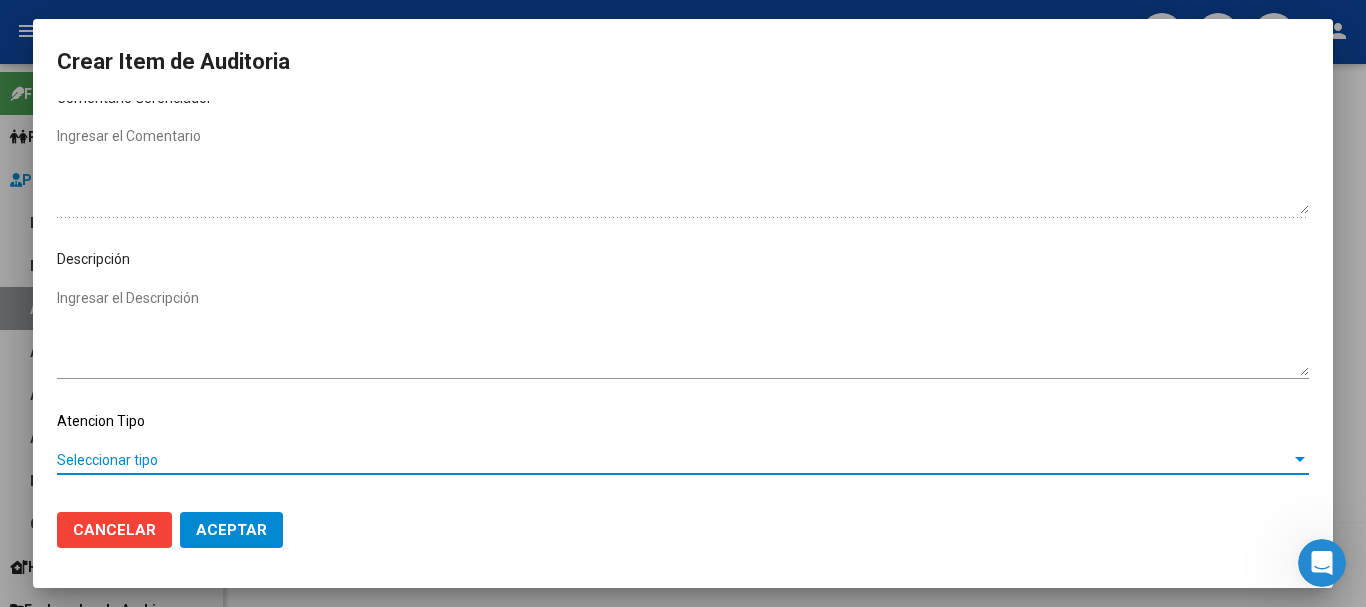 scroll, scrollTop: 1128, scrollLeft: 0, axis: vertical 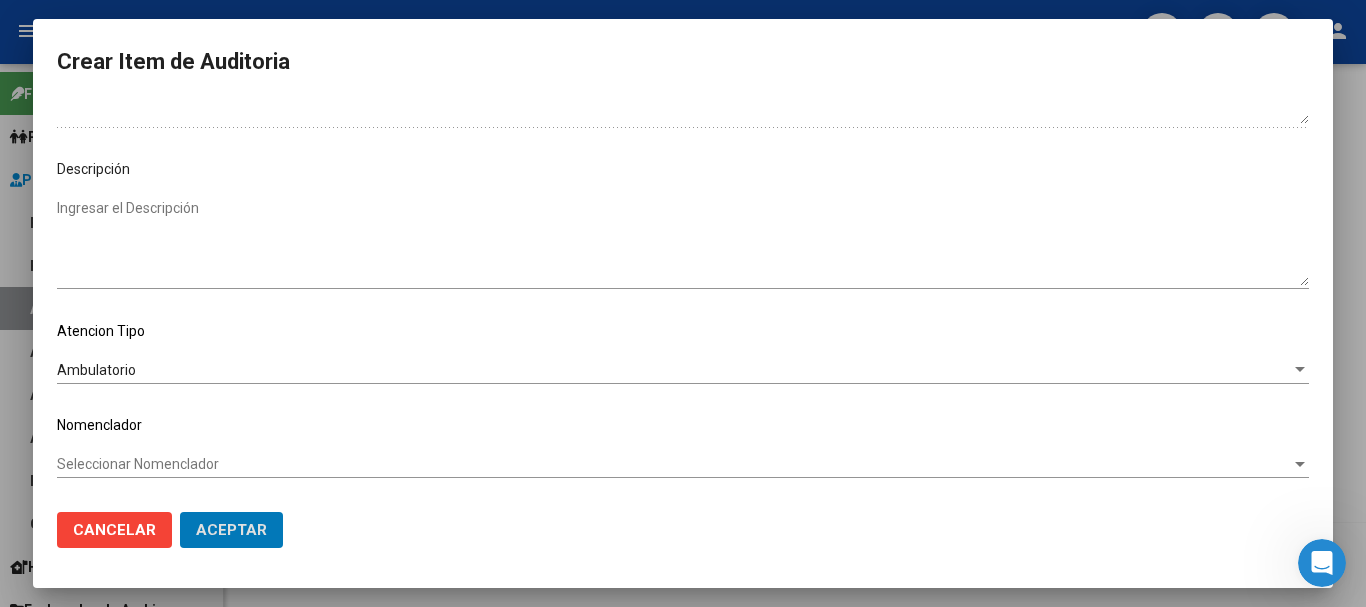 click on "Aceptar" 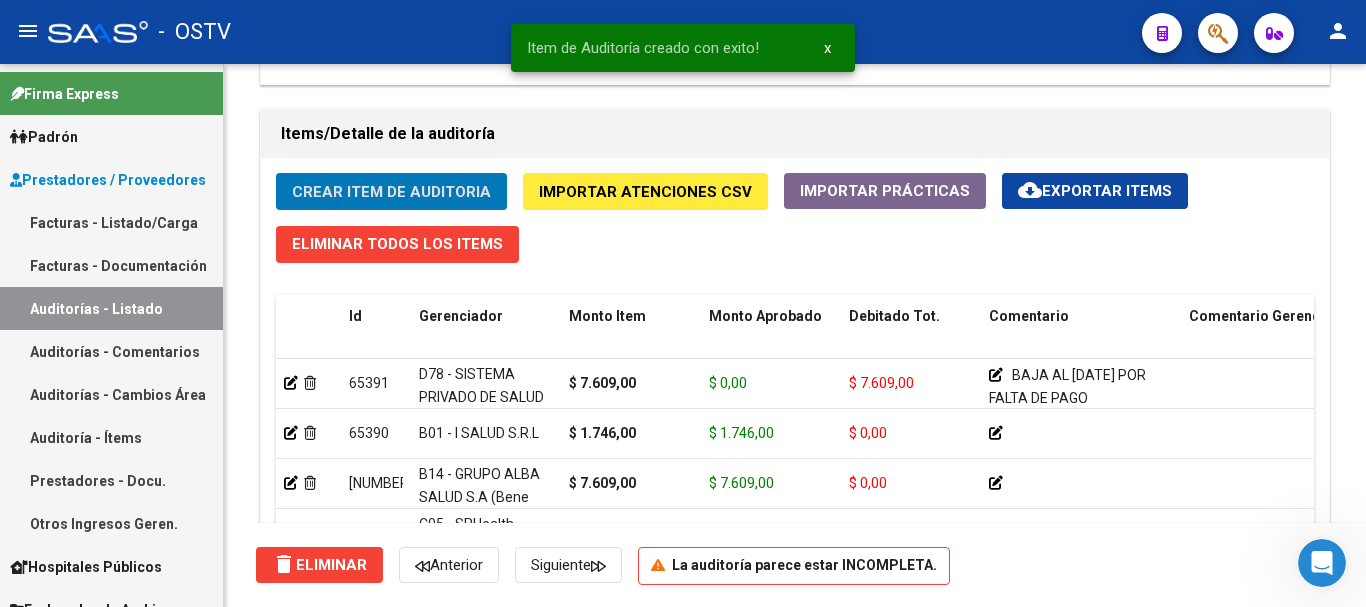 click on "Crear Item de Auditoria" 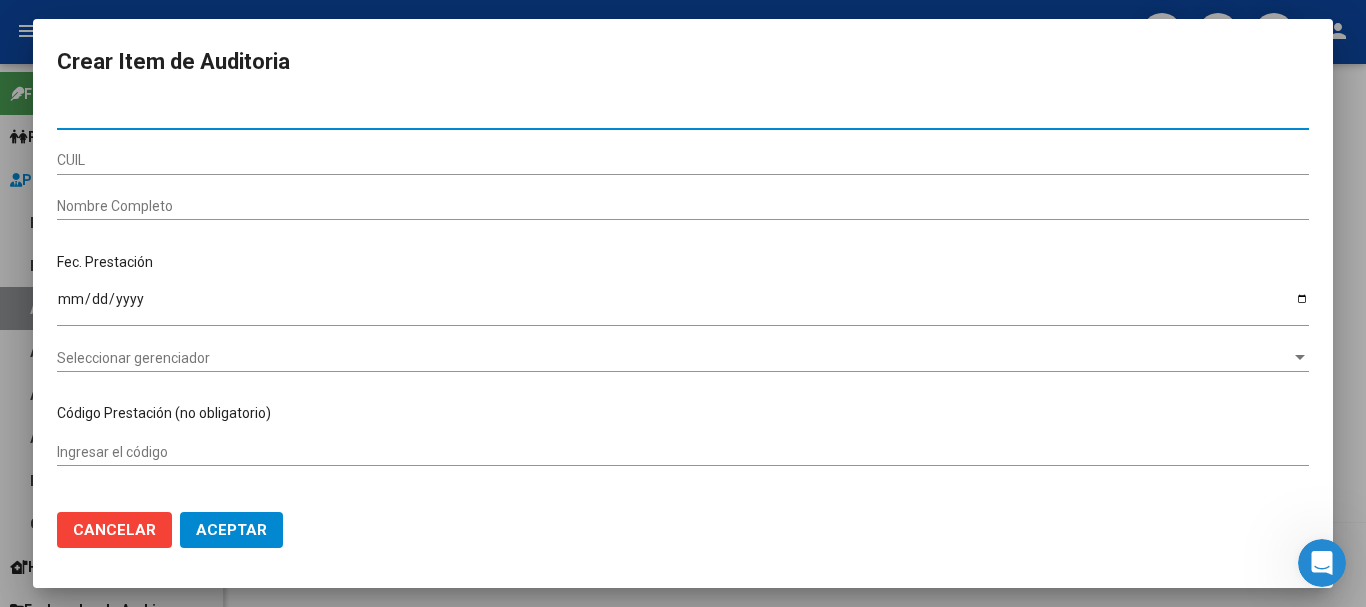 paste on "[DOCUMENT_NUMBER]" 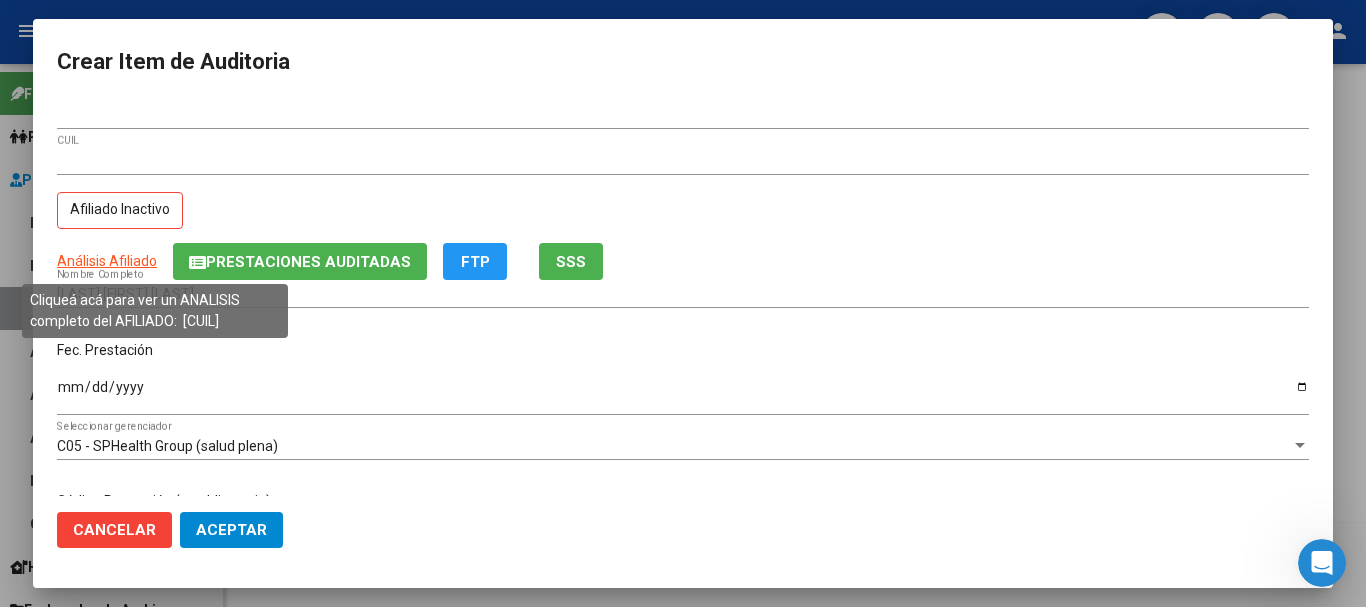 click on "Análisis Afiliado" at bounding box center [107, 261] 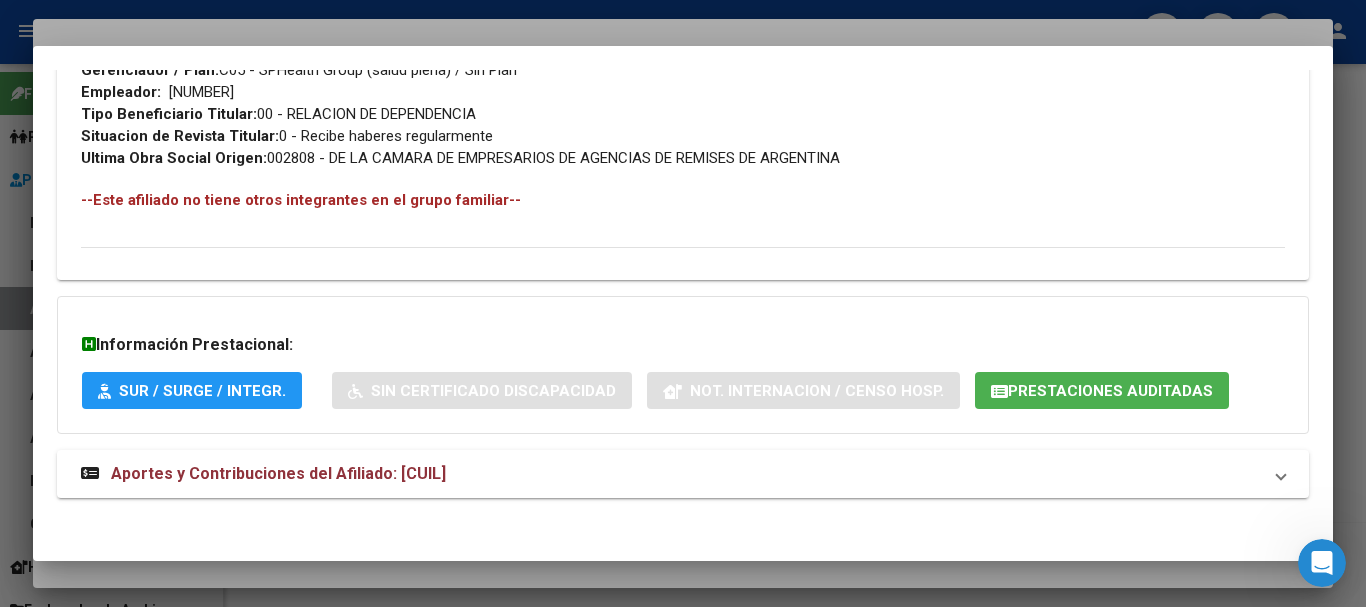 scroll, scrollTop: 1065, scrollLeft: 0, axis: vertical 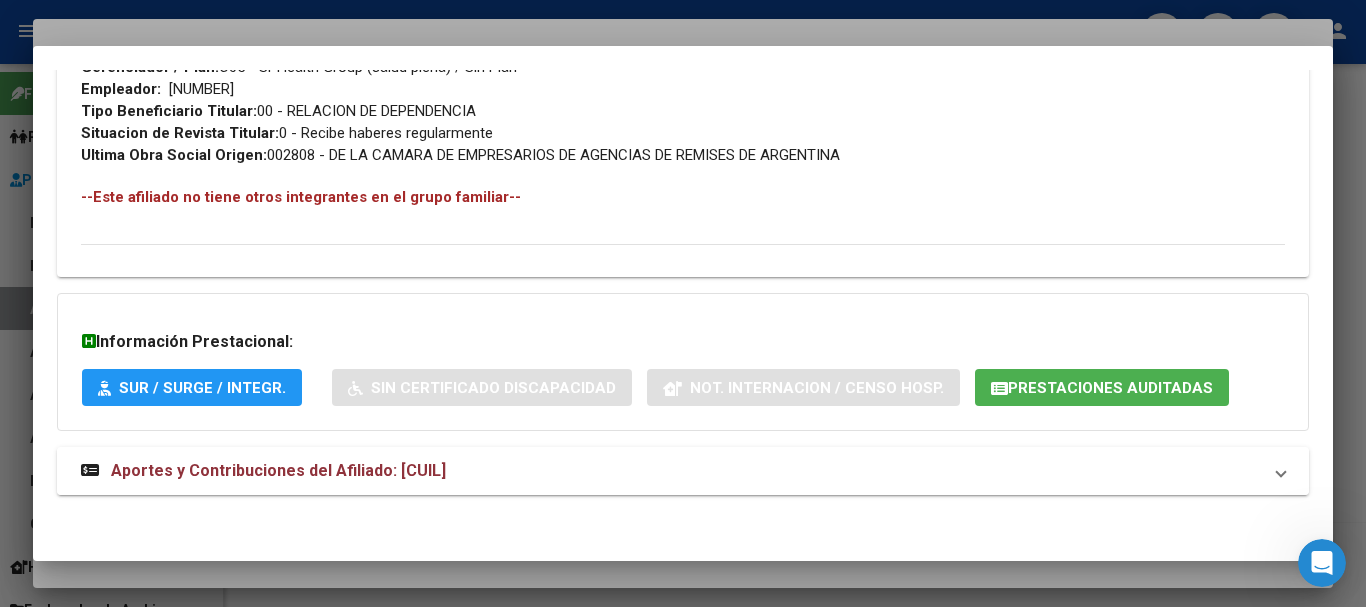 click on "Aportes y Contribuciones del Afiliado: [CUIL]" at bounding box center [278, 470] 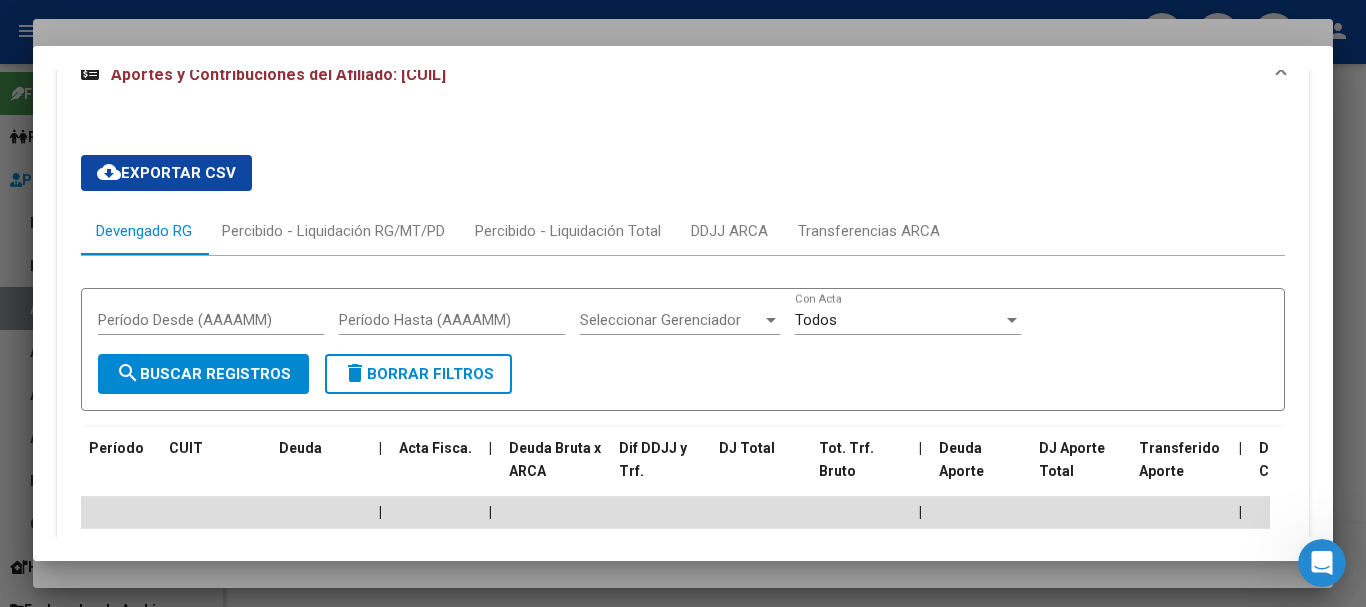 scroll, scrollTop: 1743, scrollLeft: 0, axis: vertical 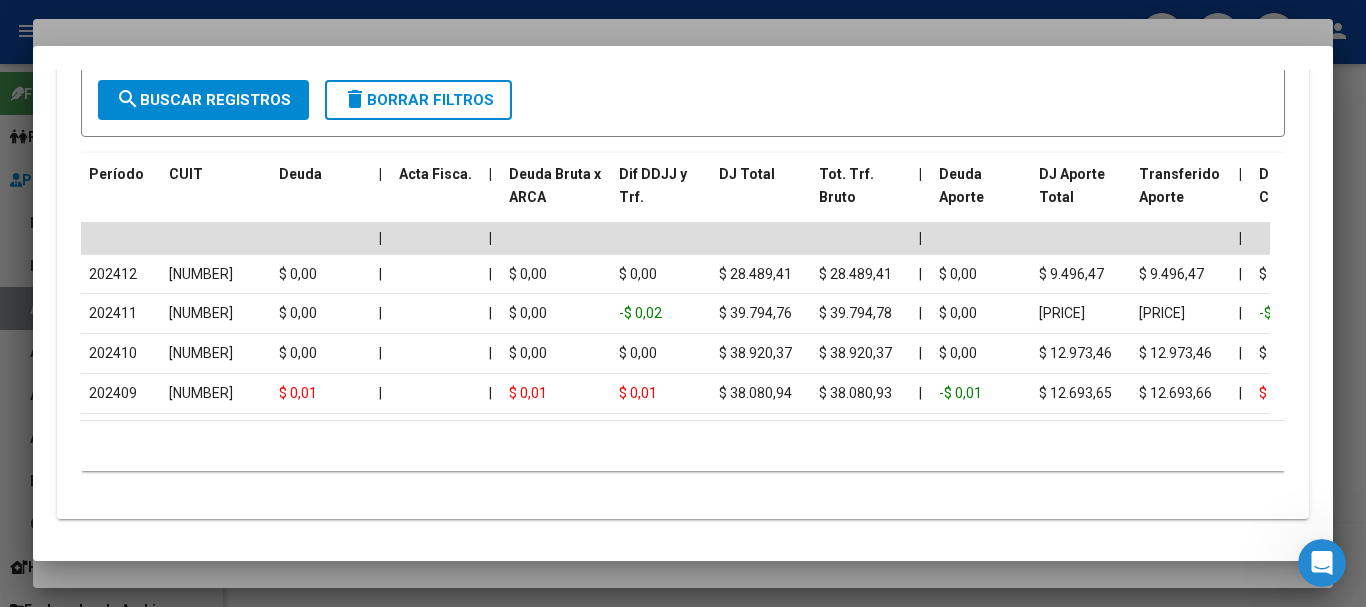 click at bounding box center [683, 303] 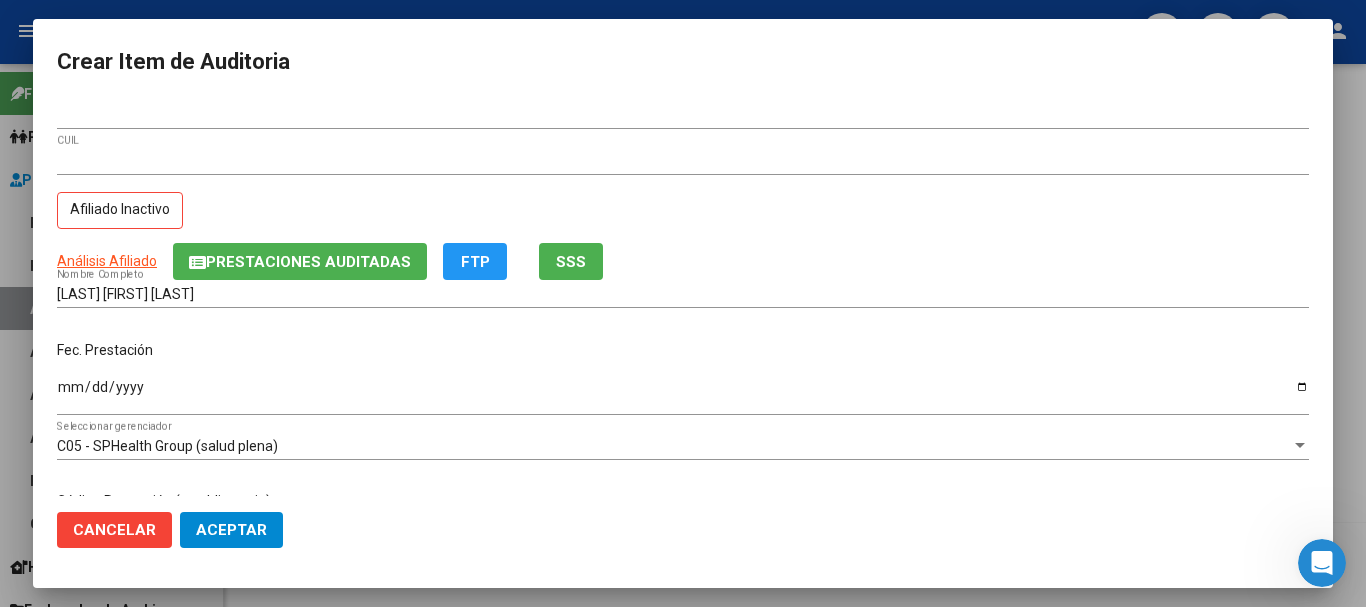 click on "Fec. Prestación" at bounding box center [683, 350] 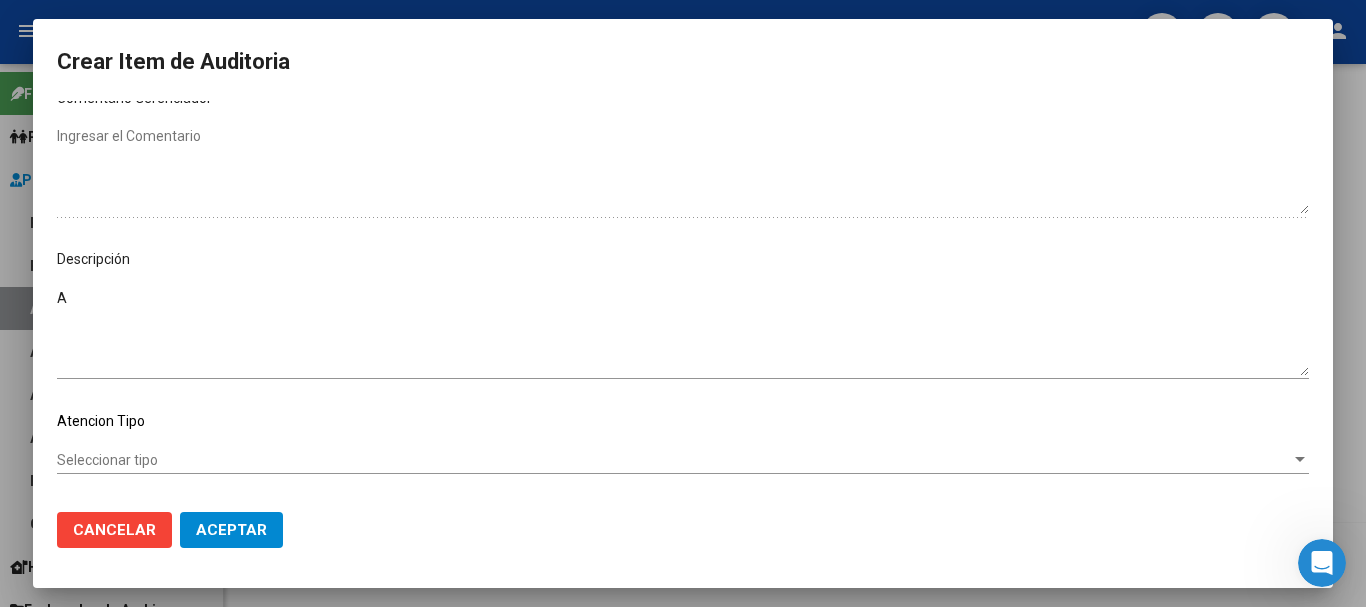 scroll, scrollTop: 1128, scrollLeft: 0, axis: vertical 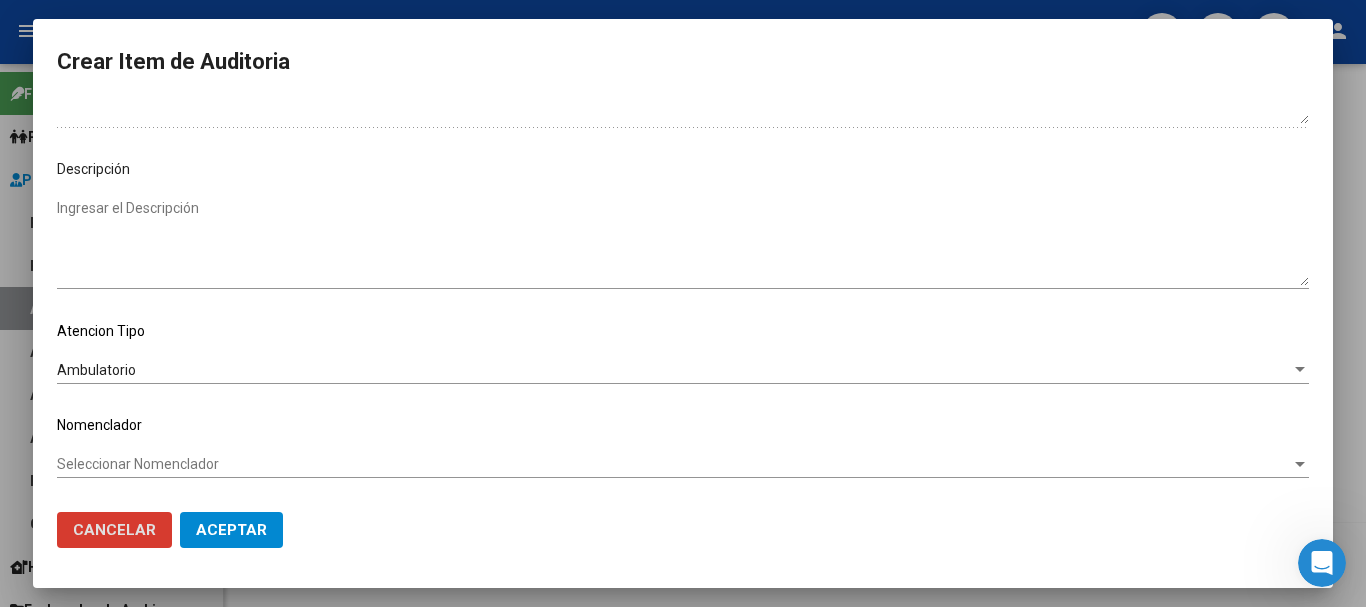 click on "Aceptar" 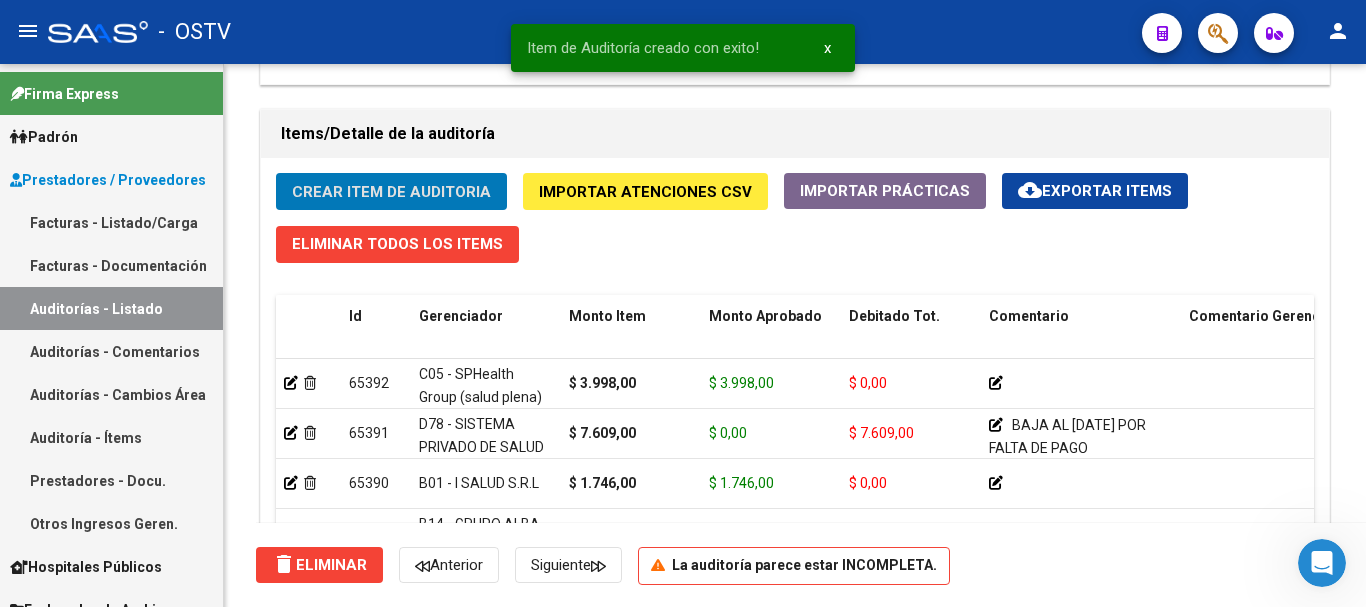 click on "Crear Item de Auditoria" 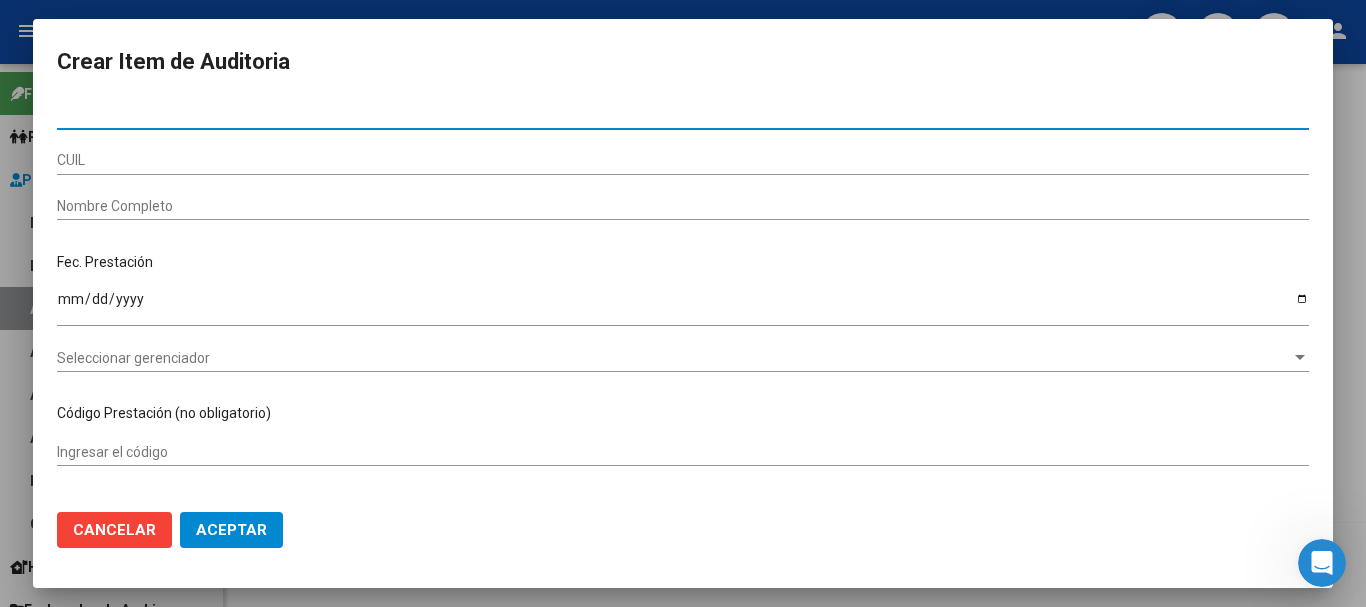 paste on "[NUMBER]" 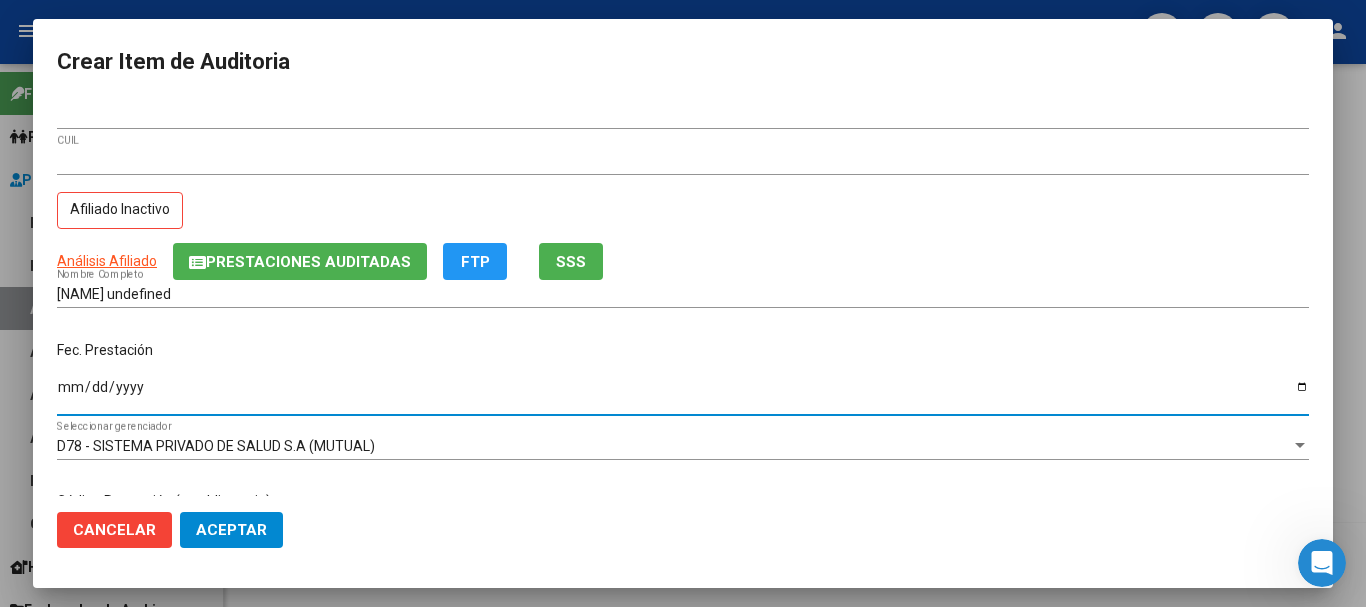 click on "Prestaciones Auditadas" 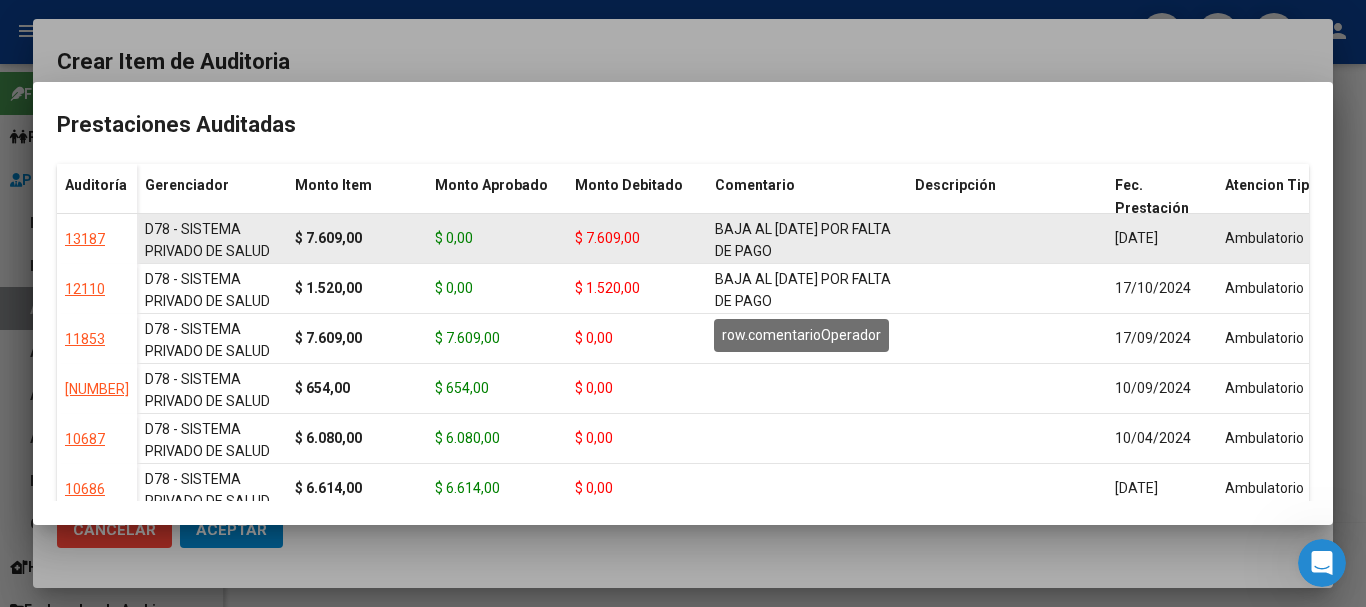 click on "BAJA AL [DATE] POR FALTA DE PAGO CORRESPONDIENTE PARA CONTAR CON COBERTURA" 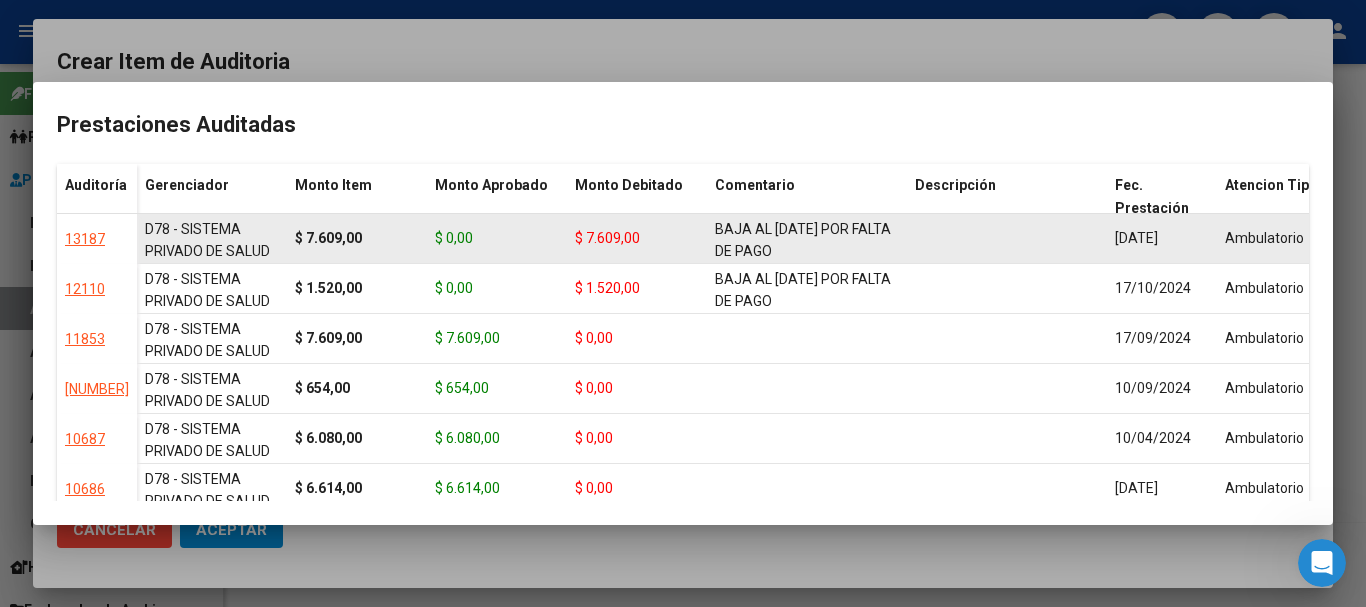 click on "BAJA AL [DATE] POR FALTA DE PAGO CORRESPONDIENTE PARA CONTAR CON COBERTURA" 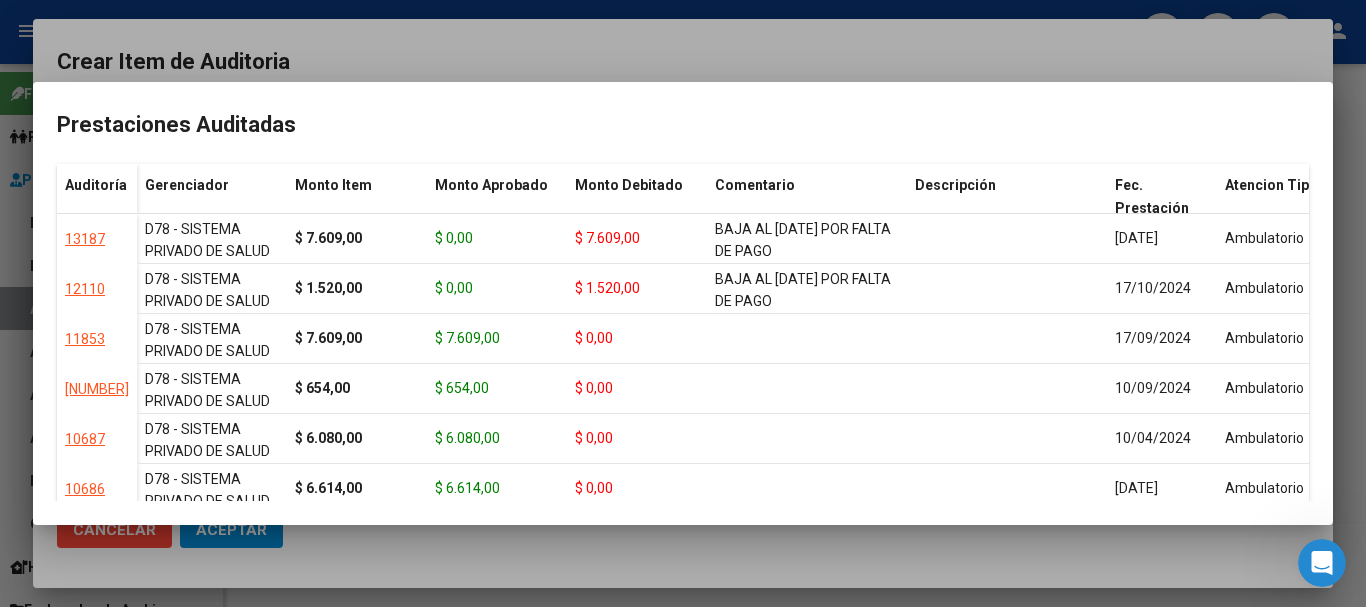 click at bounding box center [683, 303] 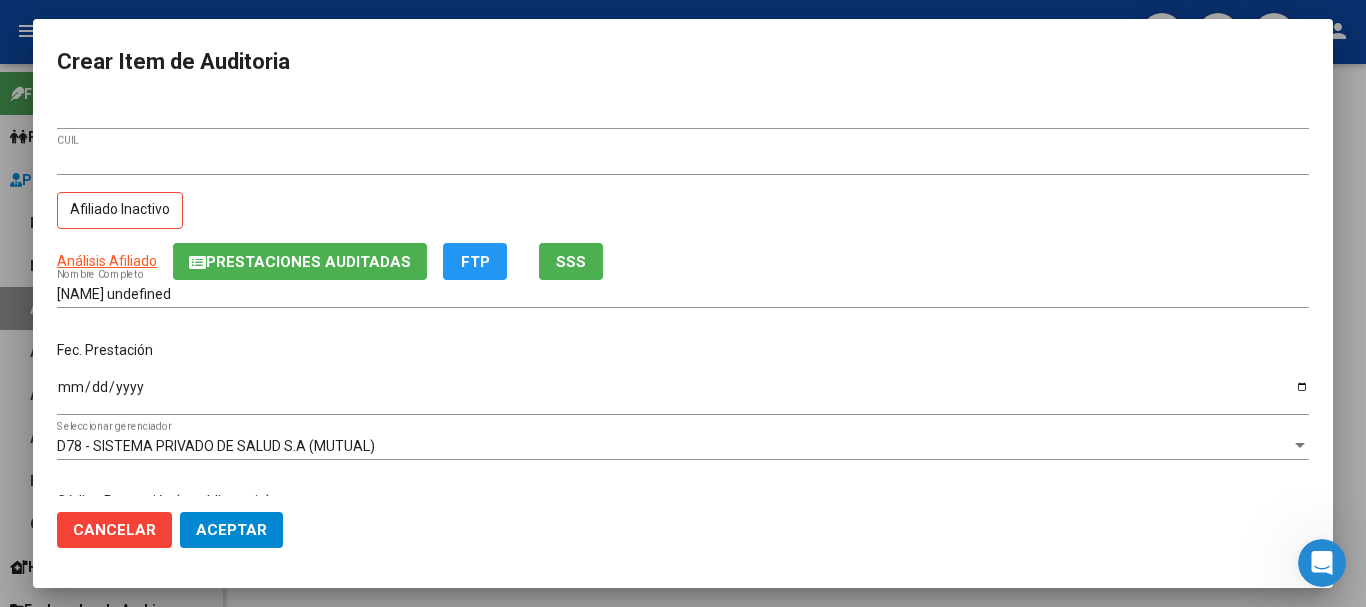 click on "[DATE]" at bounding box center (683, 394) 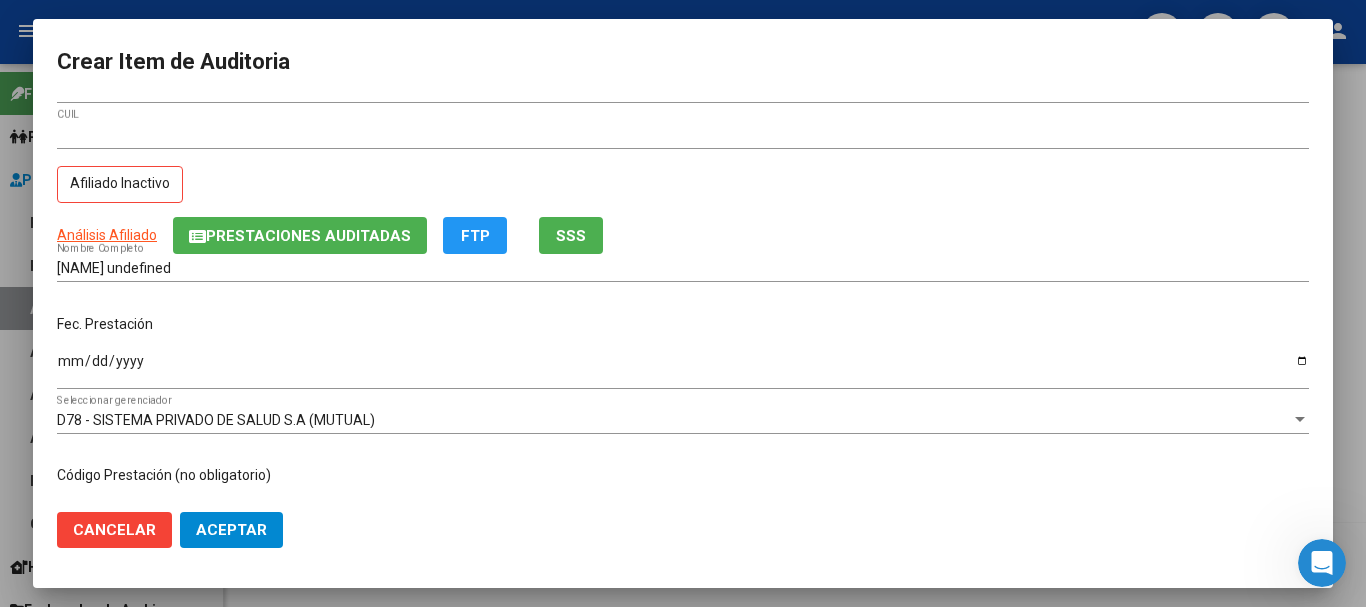 scroll, scrollTop: 0, scrollLeft: 0, axis: both 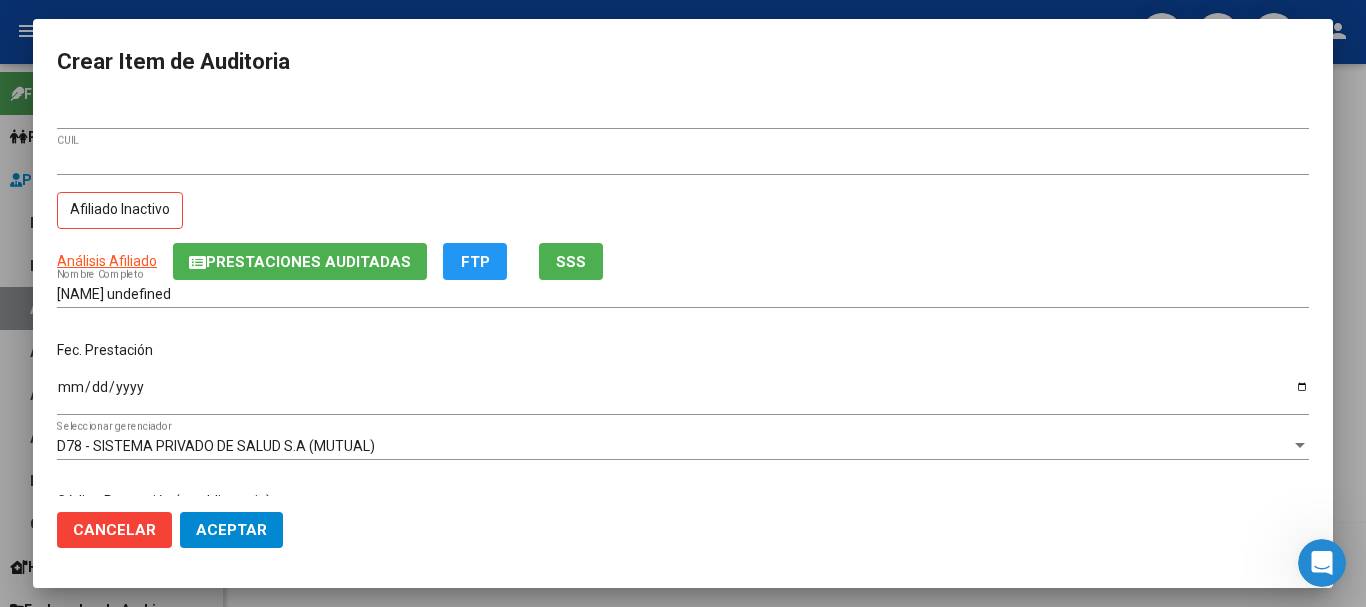 click on "Prestaciones Auditadas" 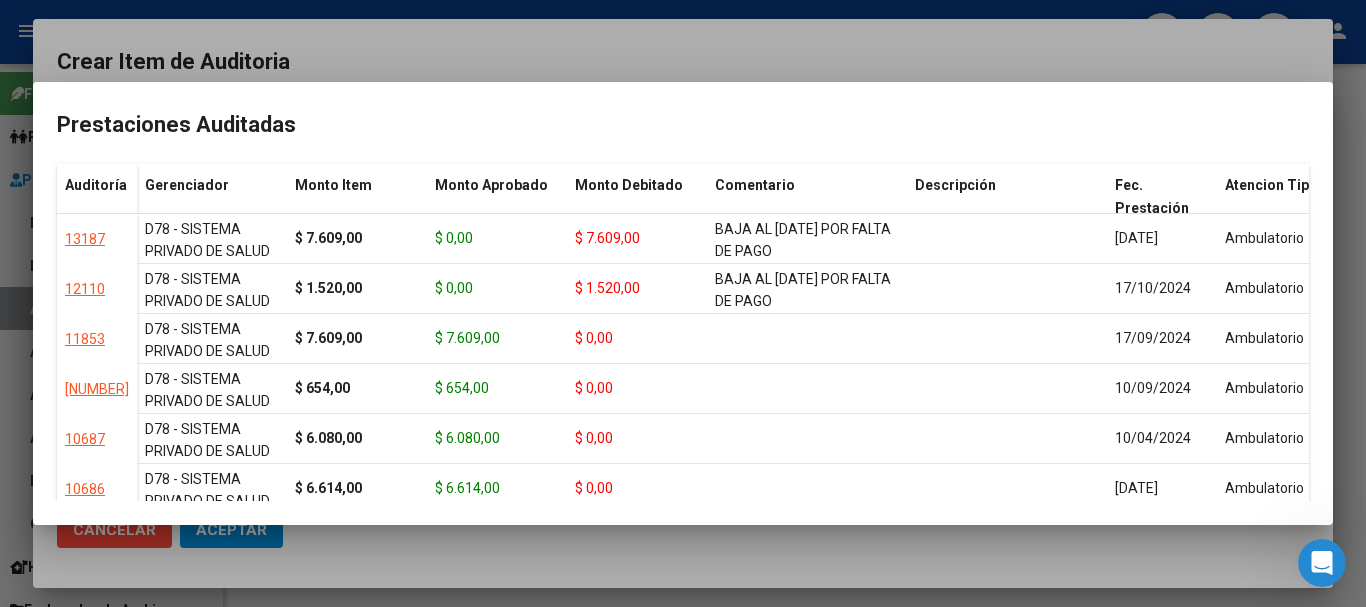 click at bounding box center [683, 303] 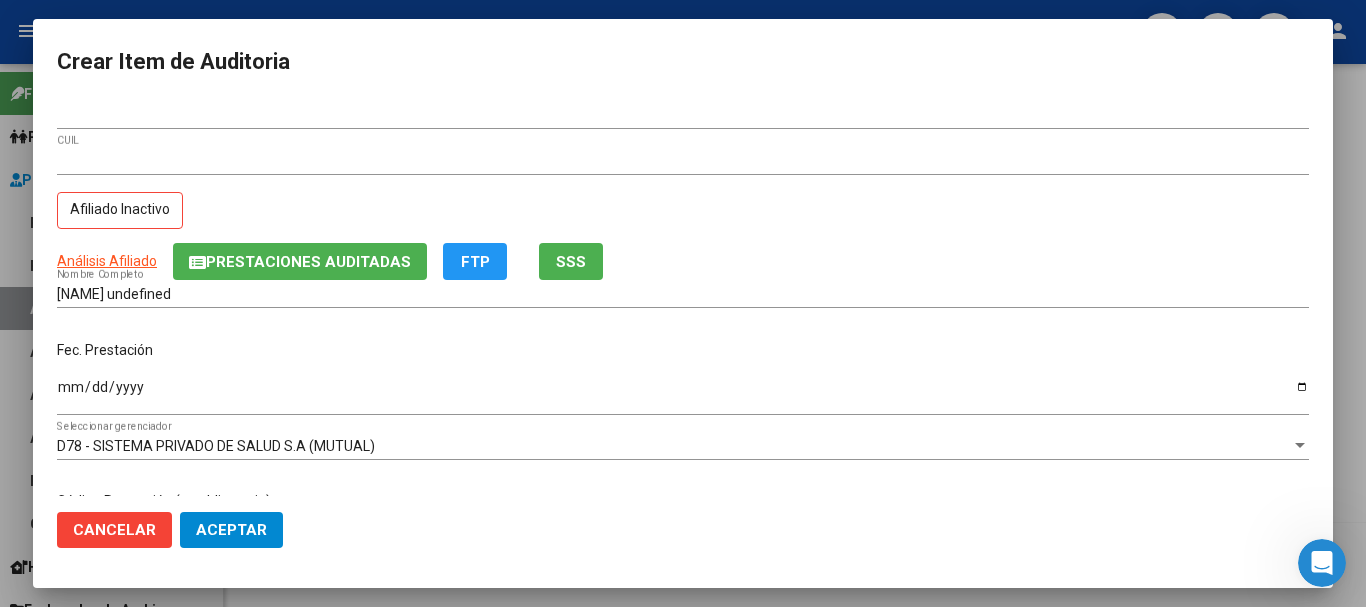 click on "[NAME] undefined Nombre Completo" at bounding box center [683, 302] 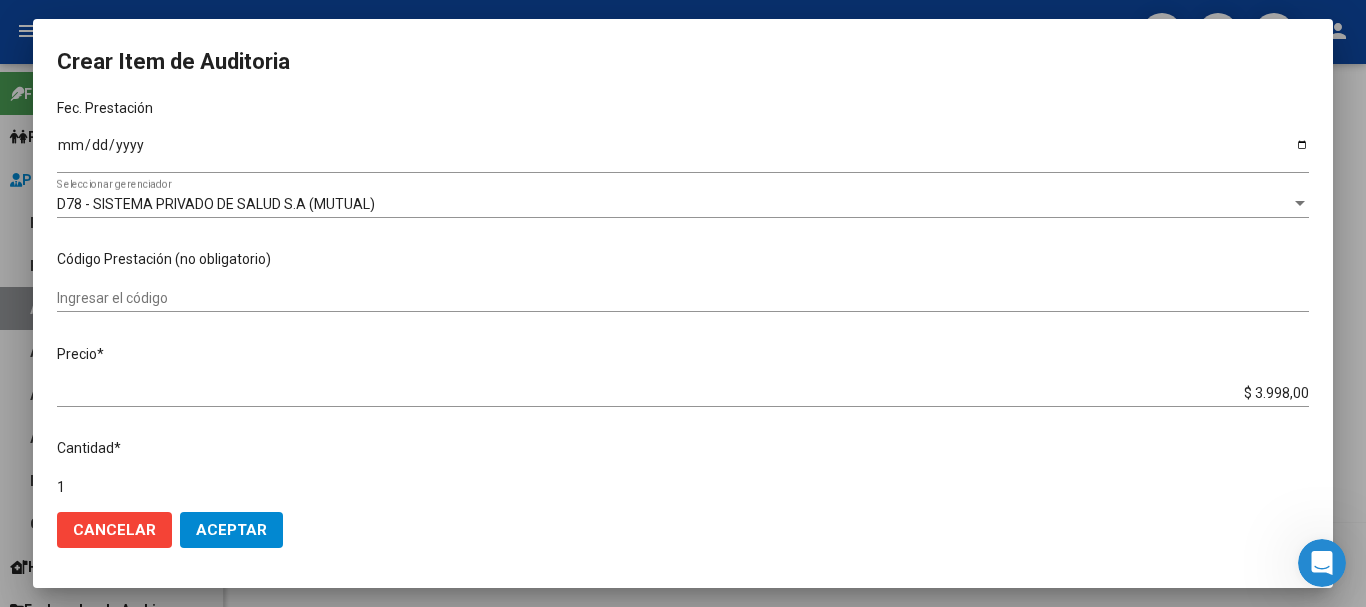 scroll, scrollTop: 620, scrollLeft: 0, axis: vertical 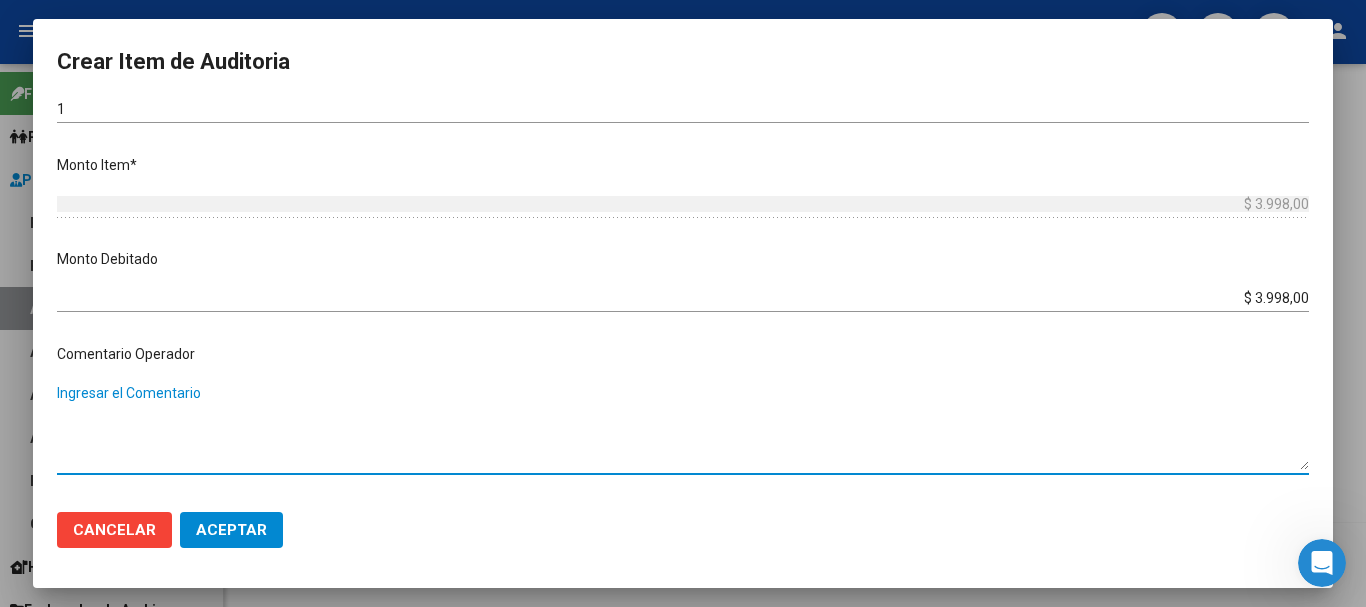 paste on "BAJA AL [DATE] POR FALTA DE PAGO CORRESPONDIENTE PARA CONTAR CON COBERTURA" 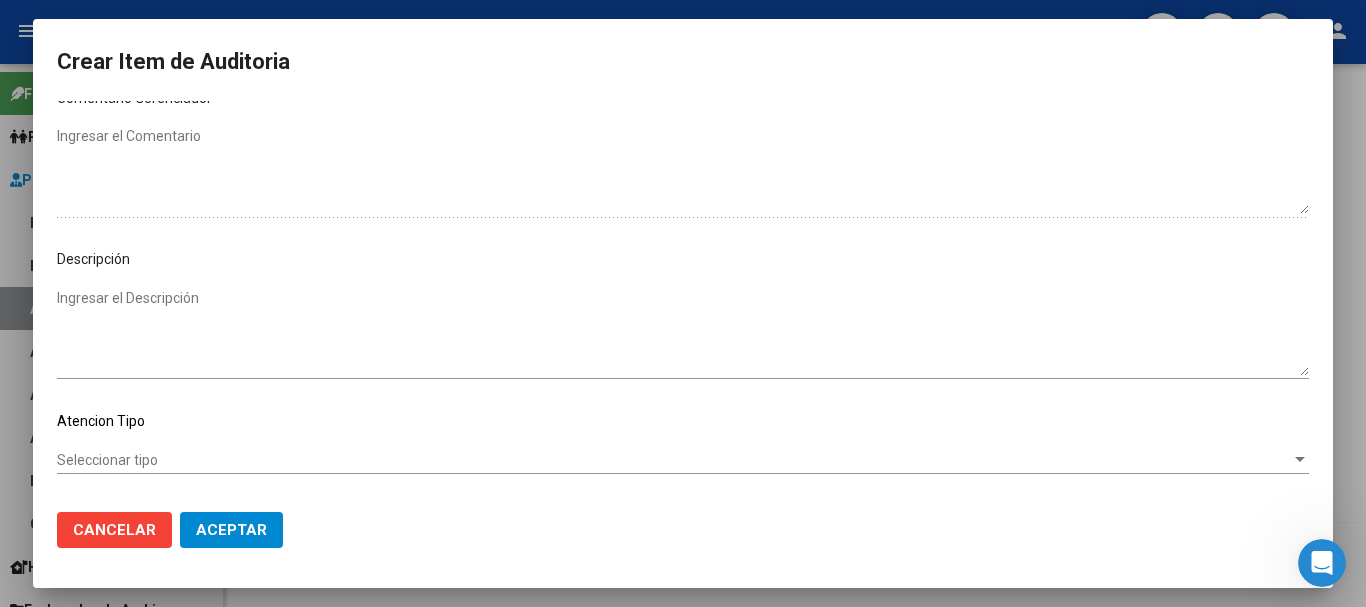 scroll, scrollTop: 1128, scrollLeft: 0, axis: vertical 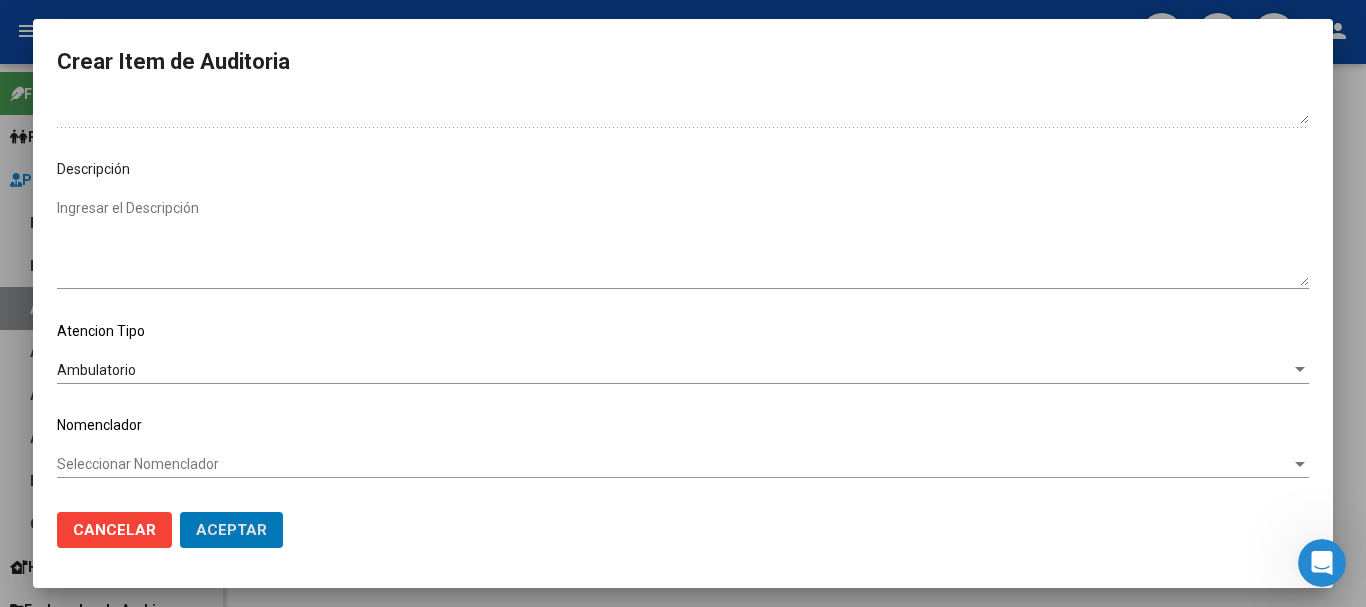 click on "Aceptar" 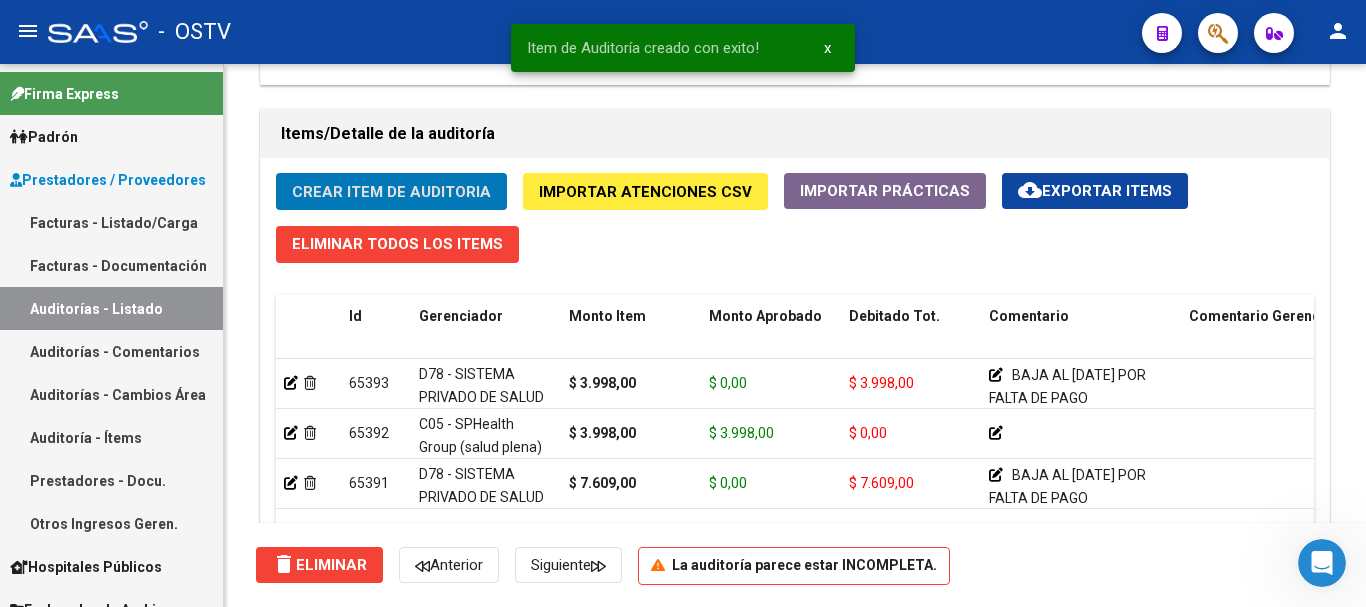 click on "Crear Item de Auditoria" 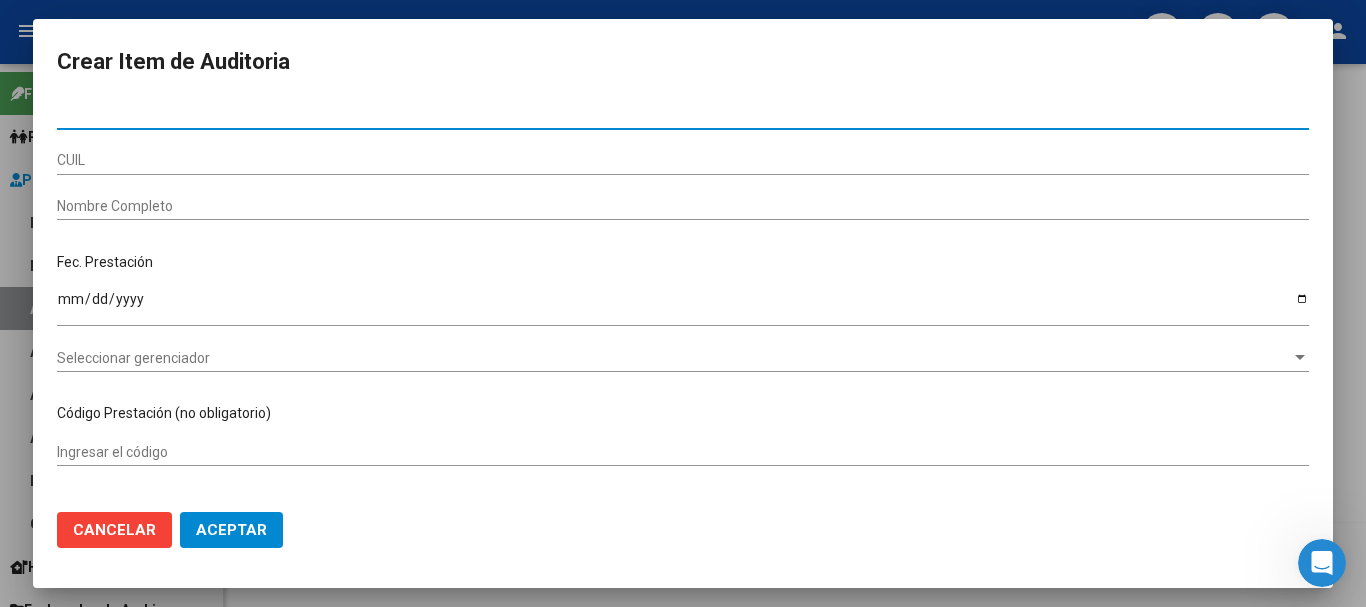 paste on "[DOCUMENT_NUMBER]" 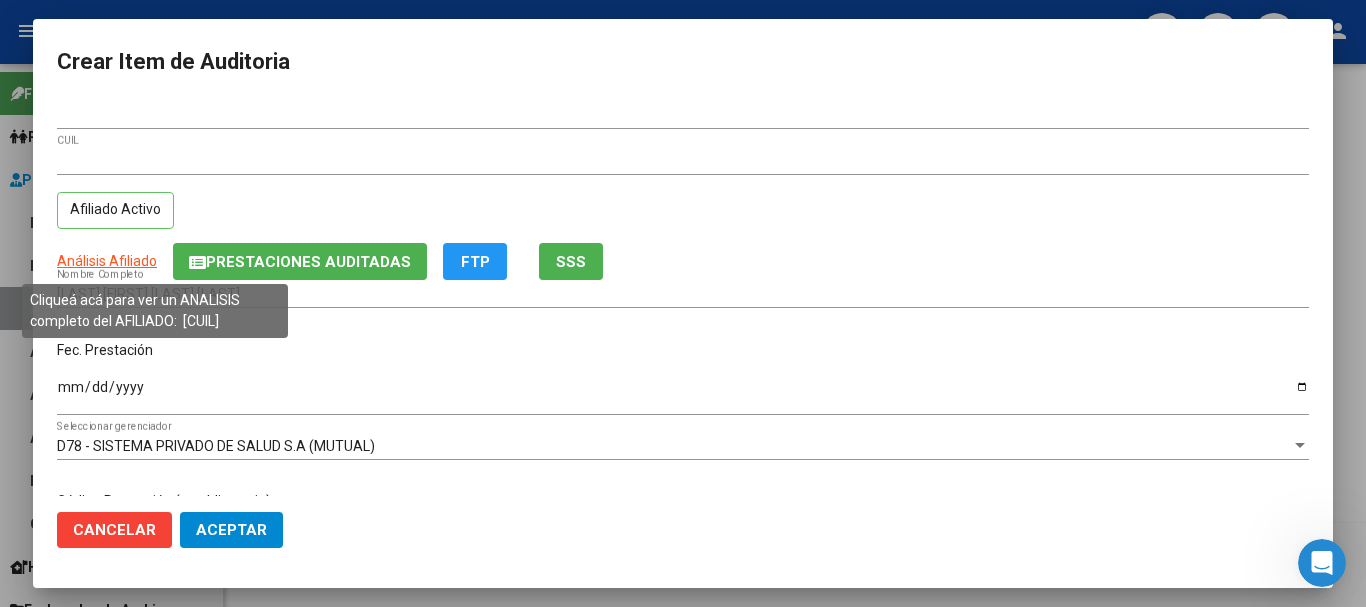 click on "Análisis Afiliado" at bounding box center (107, 261) 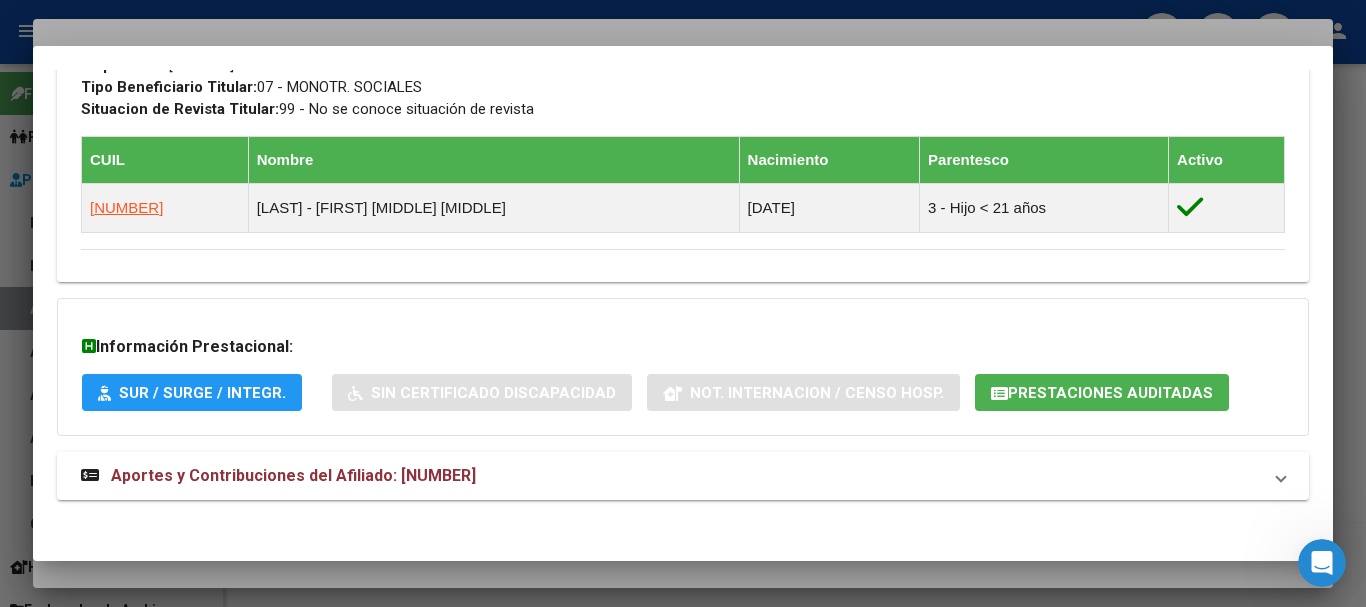 scroll, scrollTop: 1012, scrollLeft: 0, axis: vertical 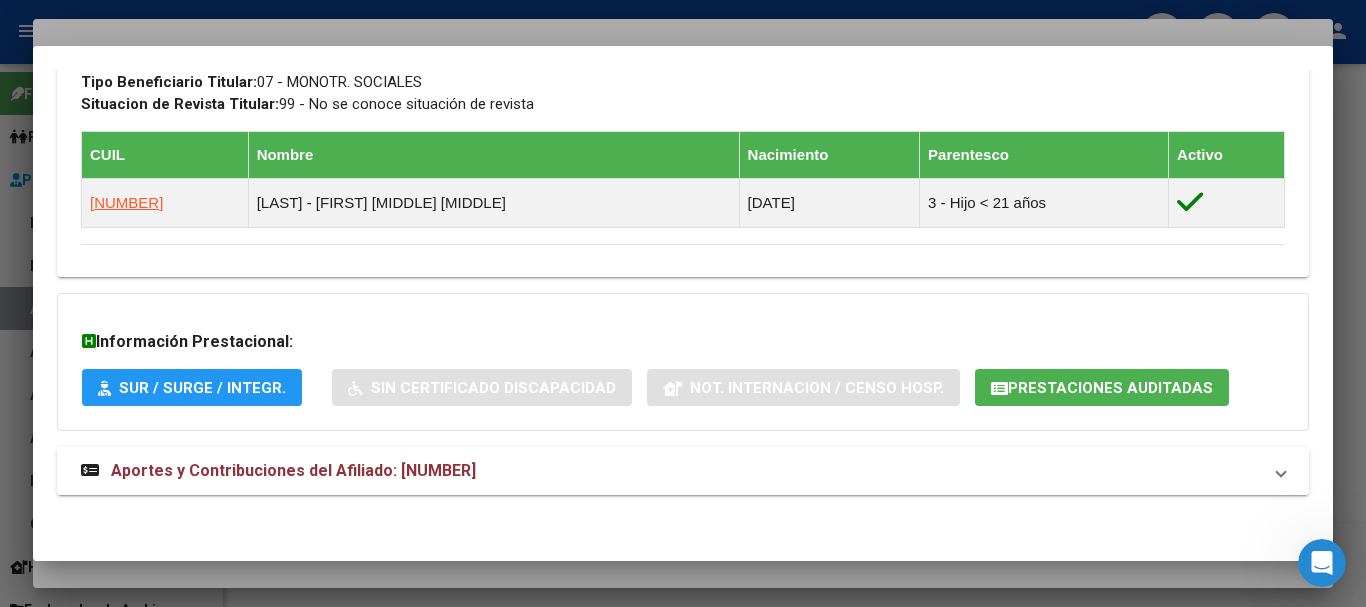 click on "Aportes y Contribuciones del Afiliado: [NUMBER]" at bounding box center (683, 471) 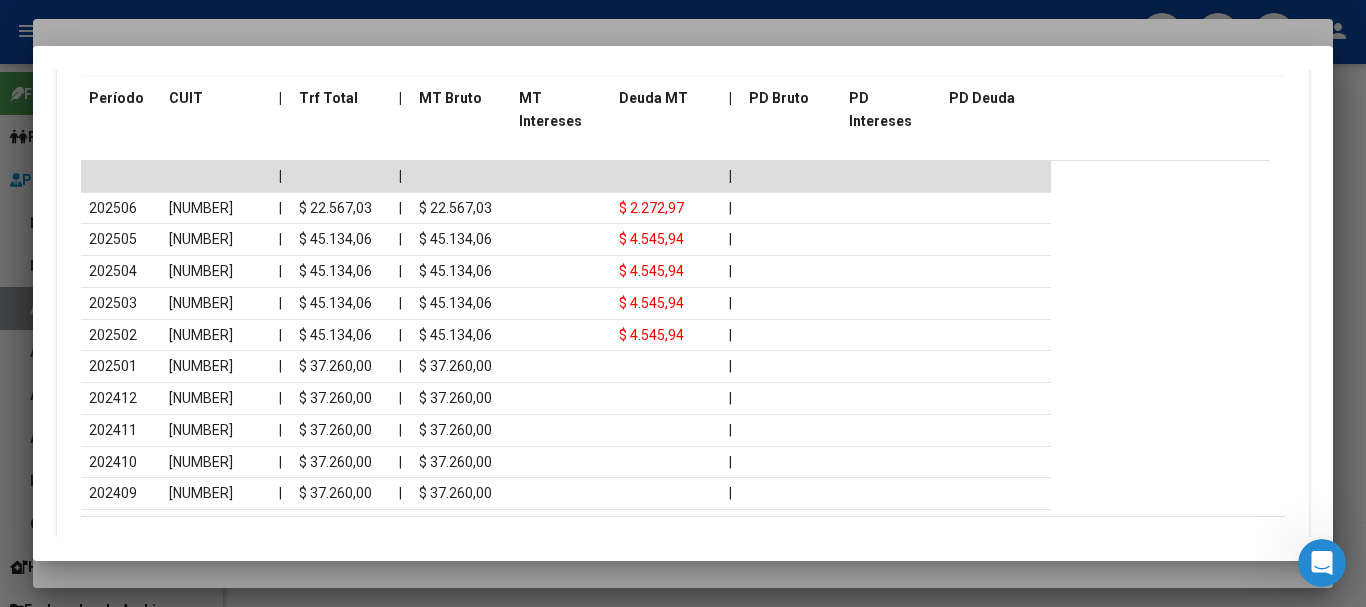 scroll, scrollTop: 1767, scrollLeft: 0, axis: vertical 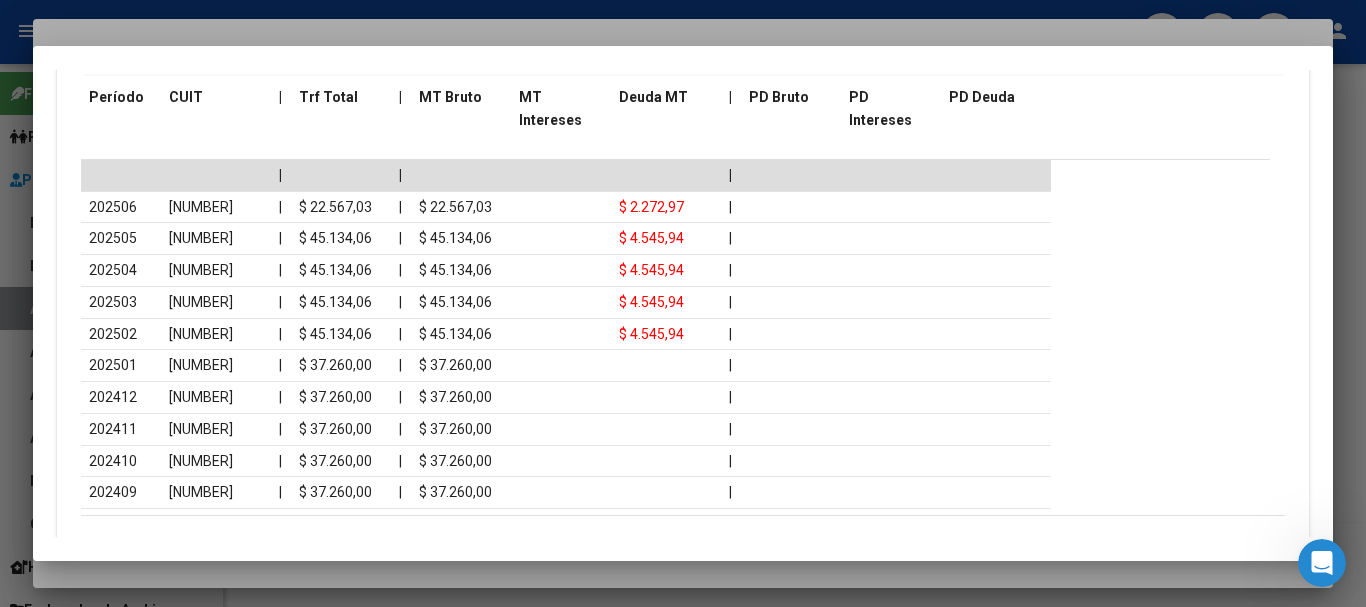 click at bounding box center (683, 303) 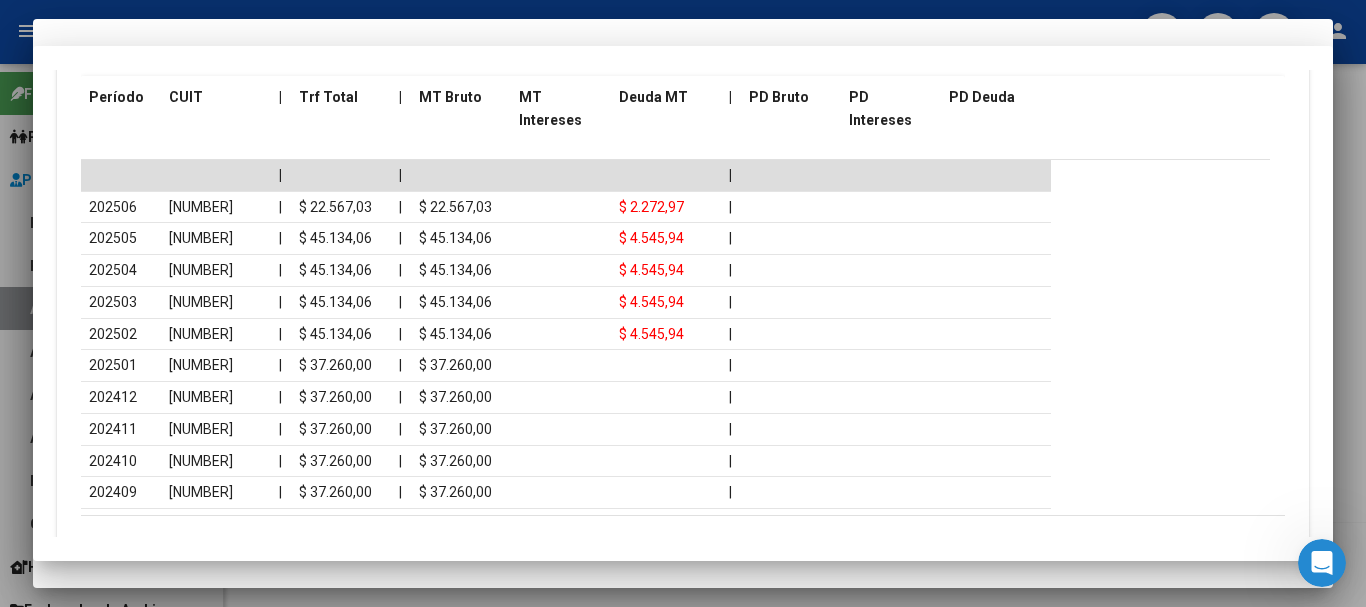 click on "[CUIL] CUIL   Afiliado Activo" at bounding box center [683, 195] 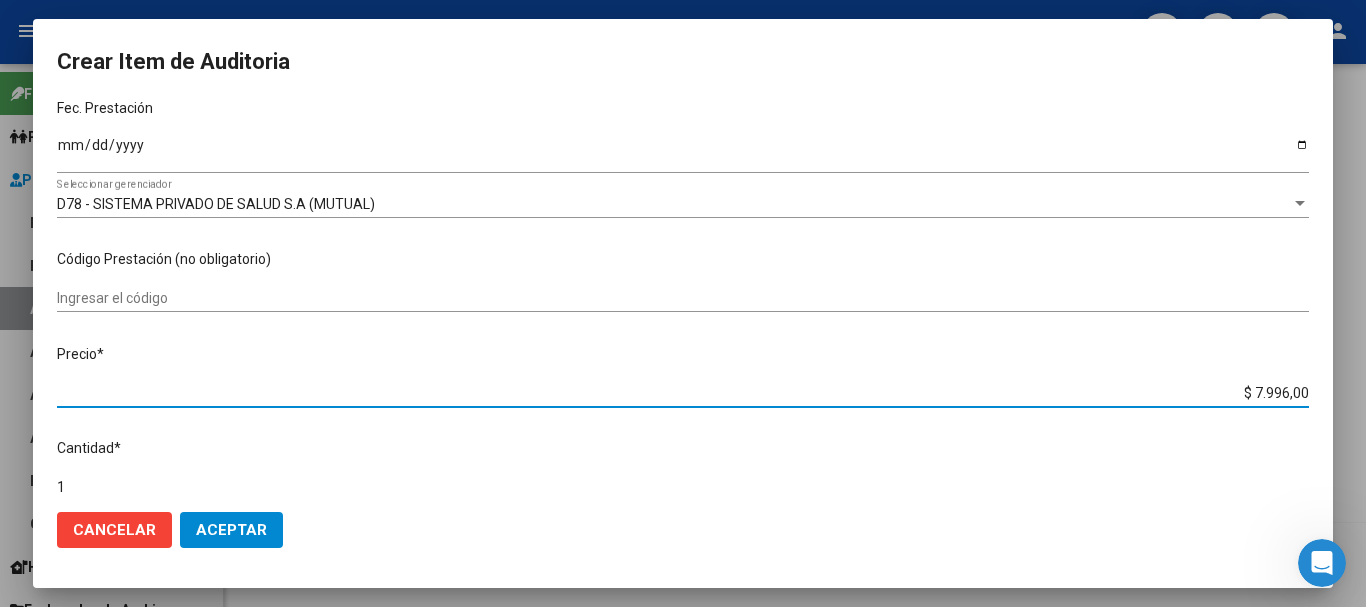 scroll, scrollTop: 142, scrollLeft: 0, axis: vertical 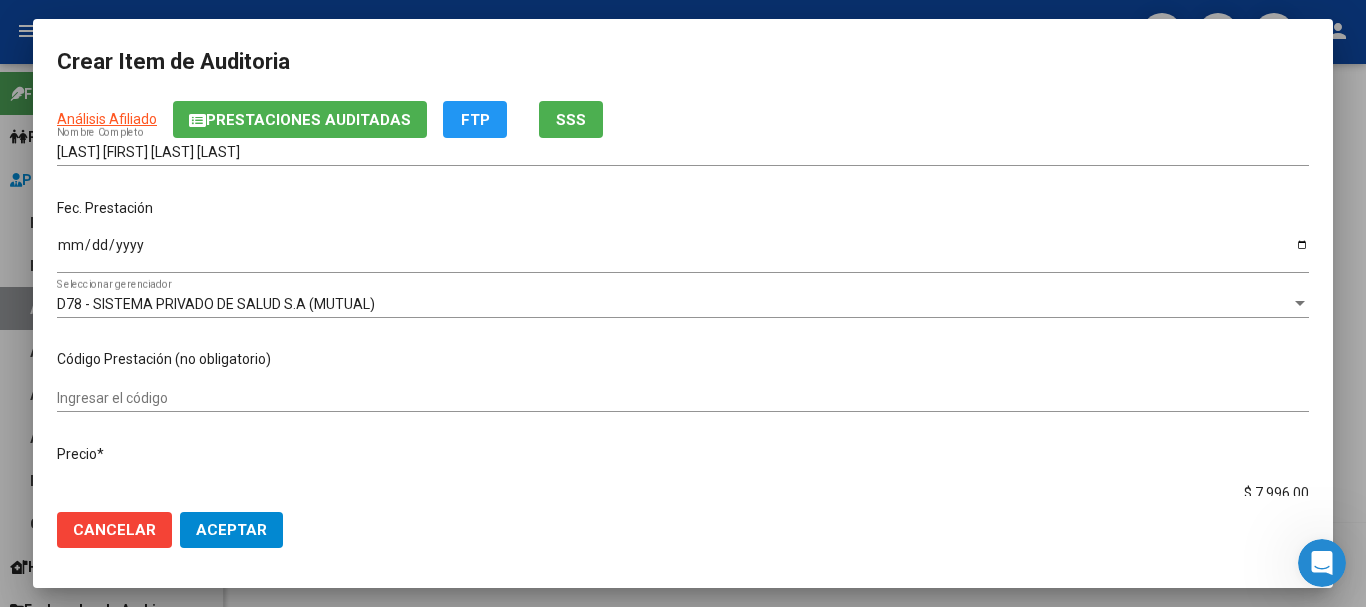 click on "Prestaciones Auditadas" 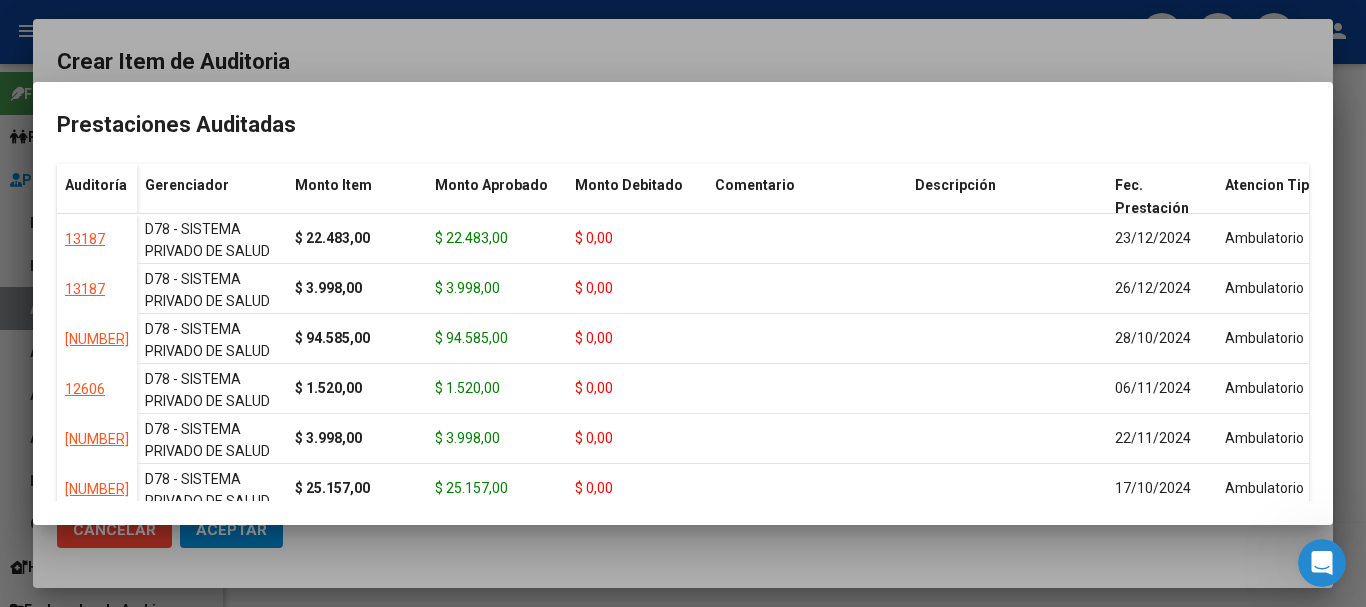 click at bounding box center [683, 303] 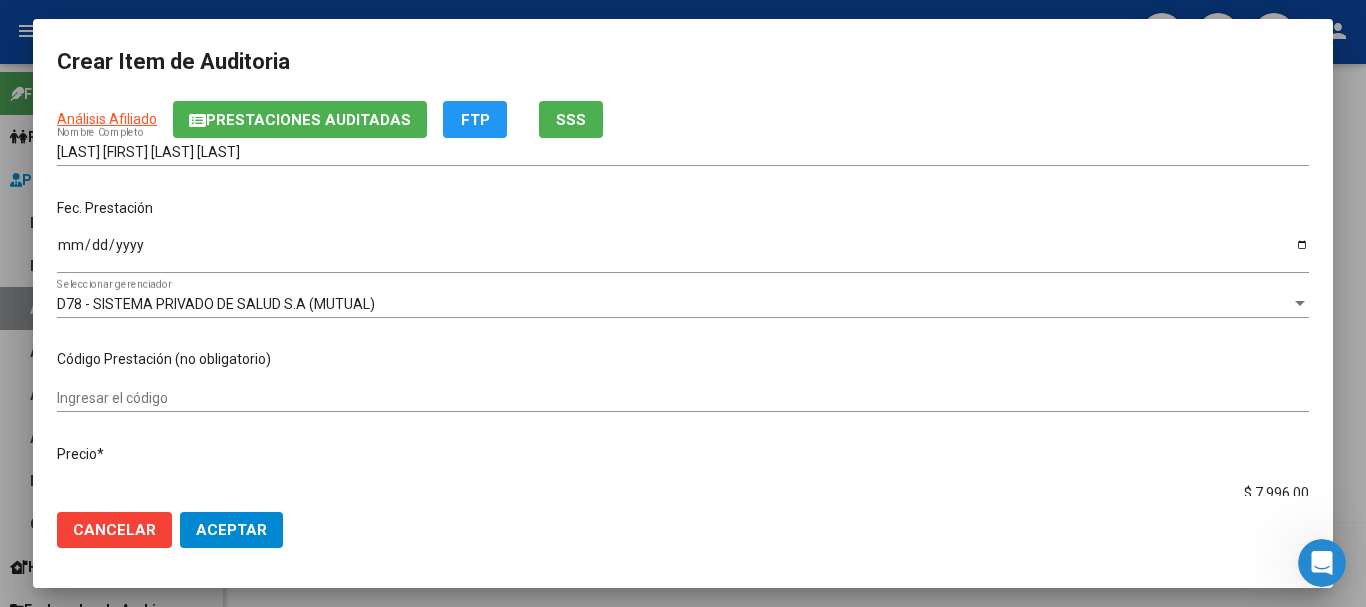 click on "[LAST] [FIRST] [LAST] [LAST] Nombre Completo" at bounding box center (683, 160) 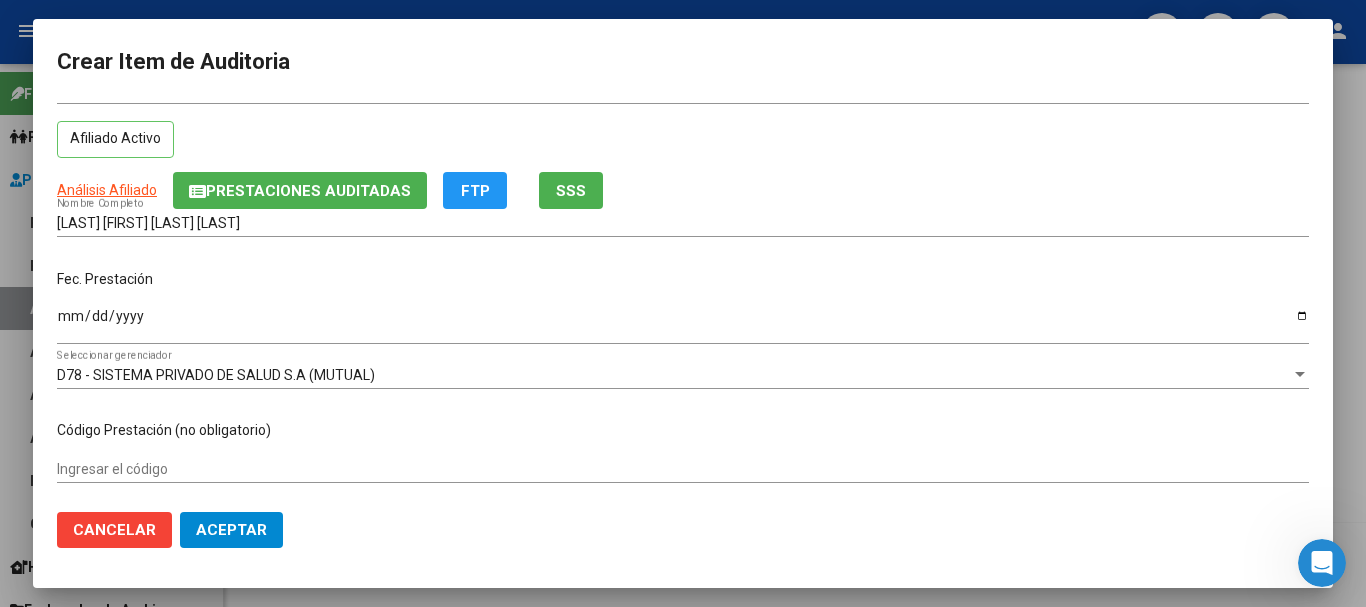 scroll, scrollTop: 0, scrollLeft: 0, axis: both 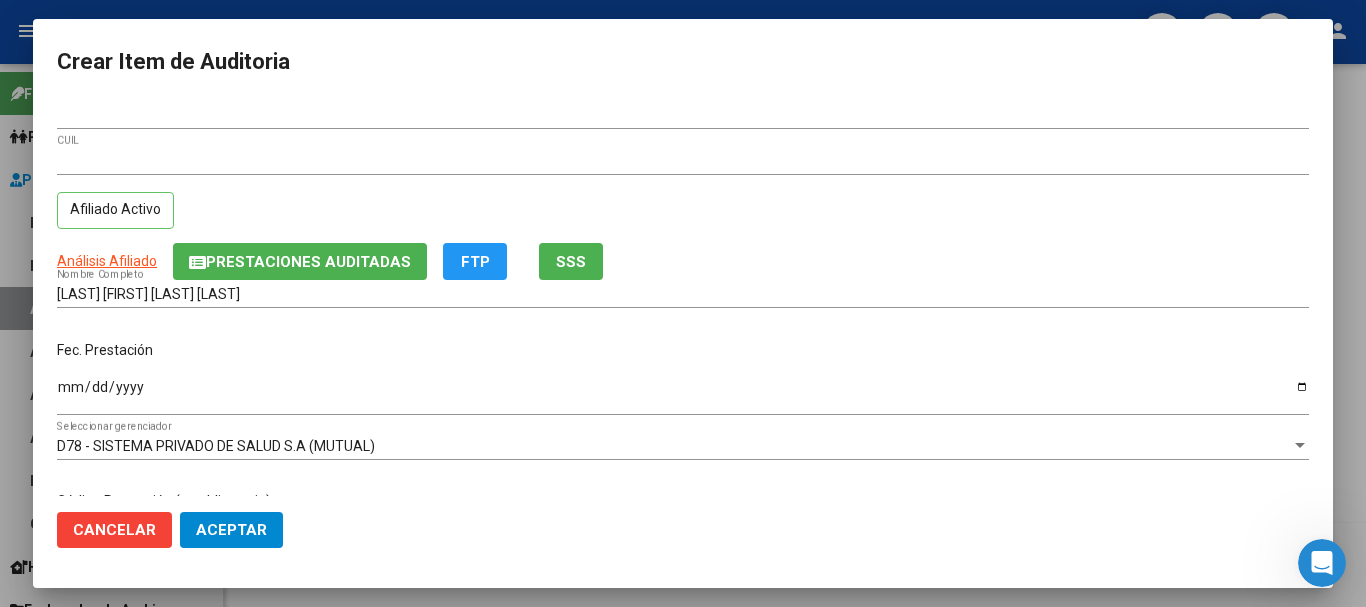 click on "Prestaciones Auditadas" 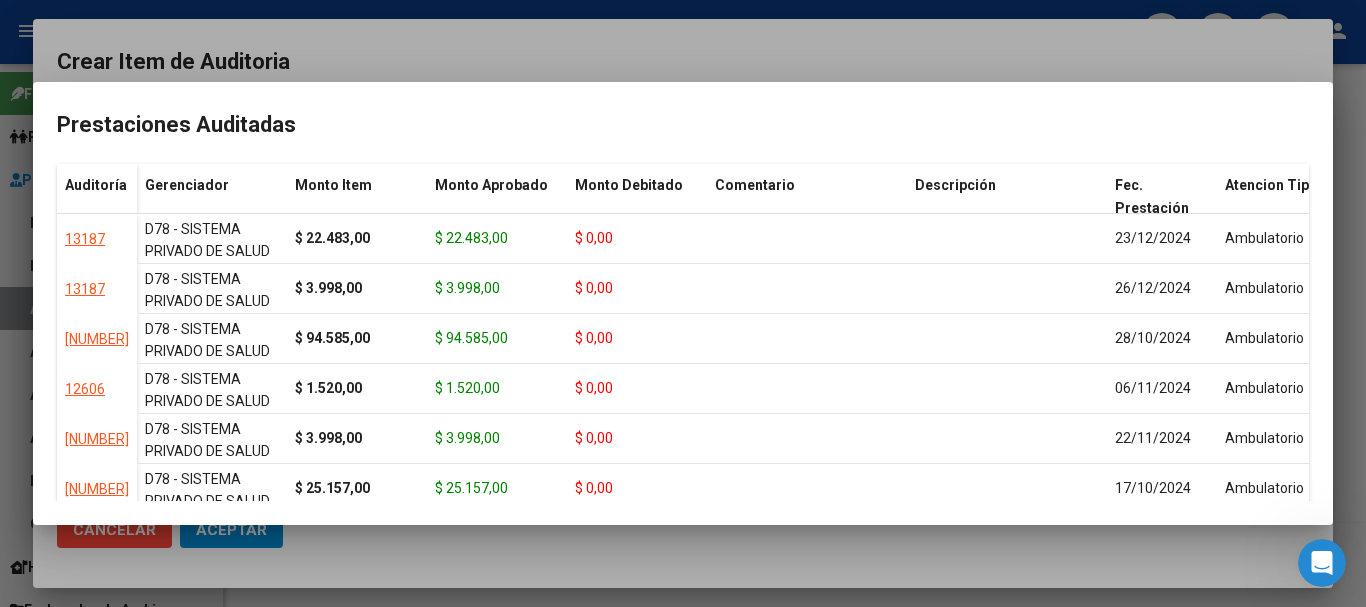 click at bounding box center [683, 303] 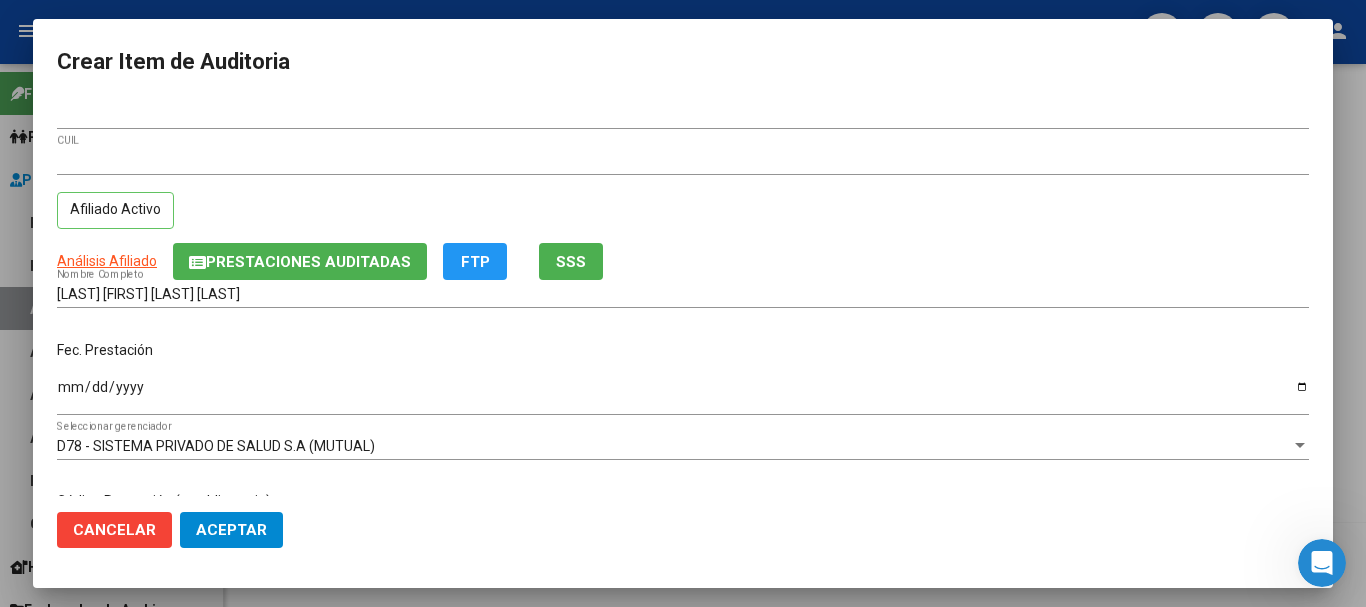click on "[LAST] [FIRST] [LAST] [LAST] Nombre Completo" at bounding box center (683, 294) 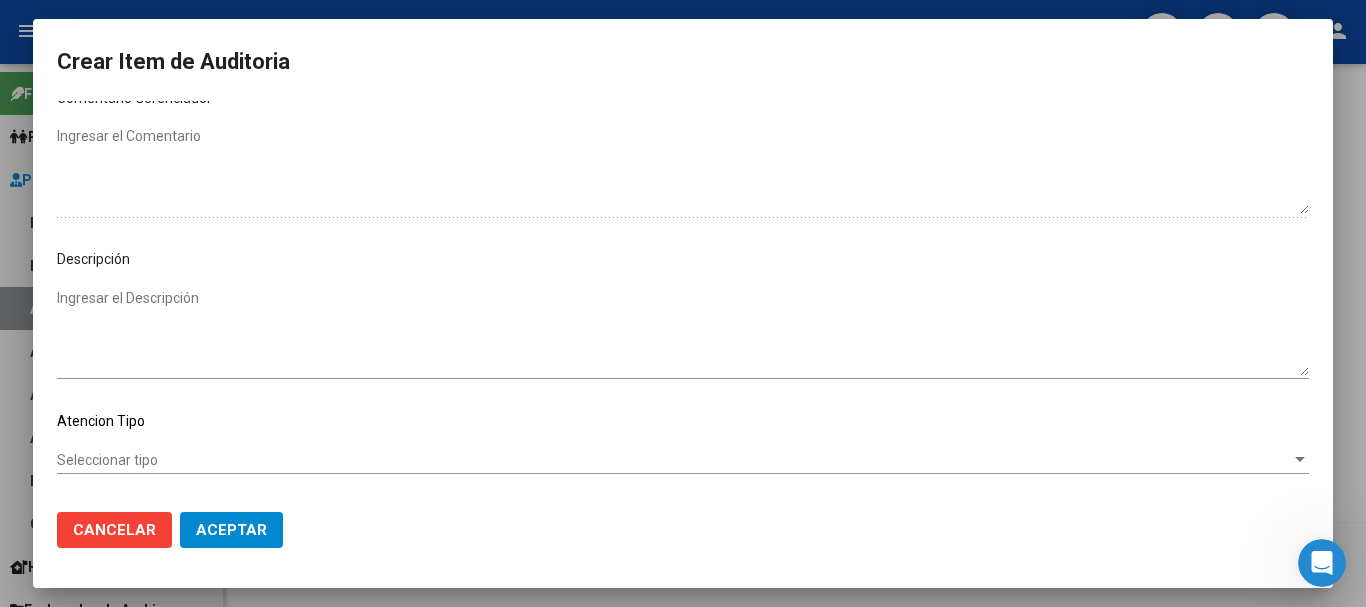 scroll, scrollTop: 1128, scrollLeft: 0, axis: vertical 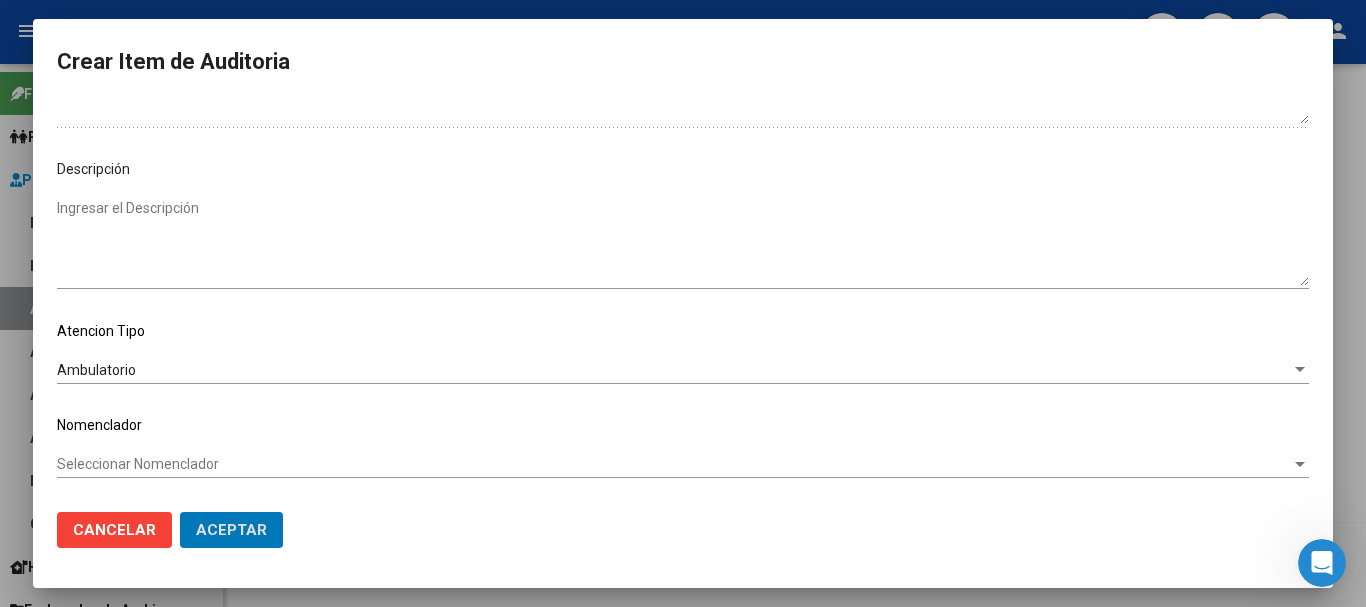 click on "Aceptar" 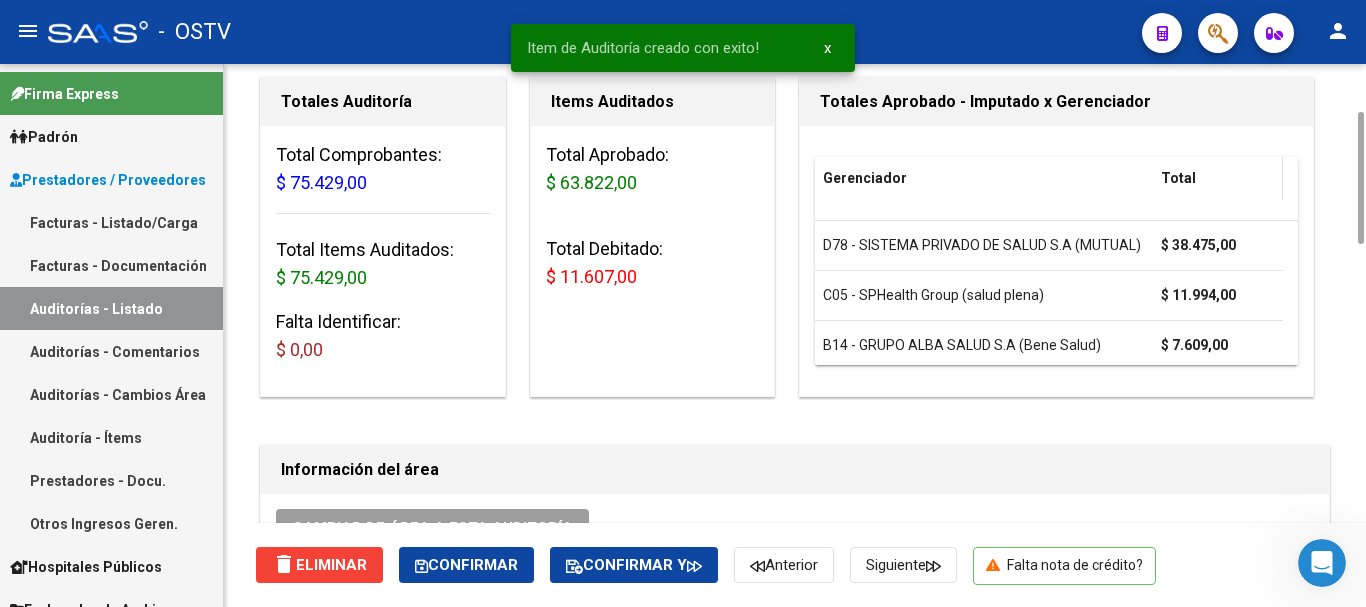 scroll, scrollTop: 0, scrollLeft: 0, axis: both 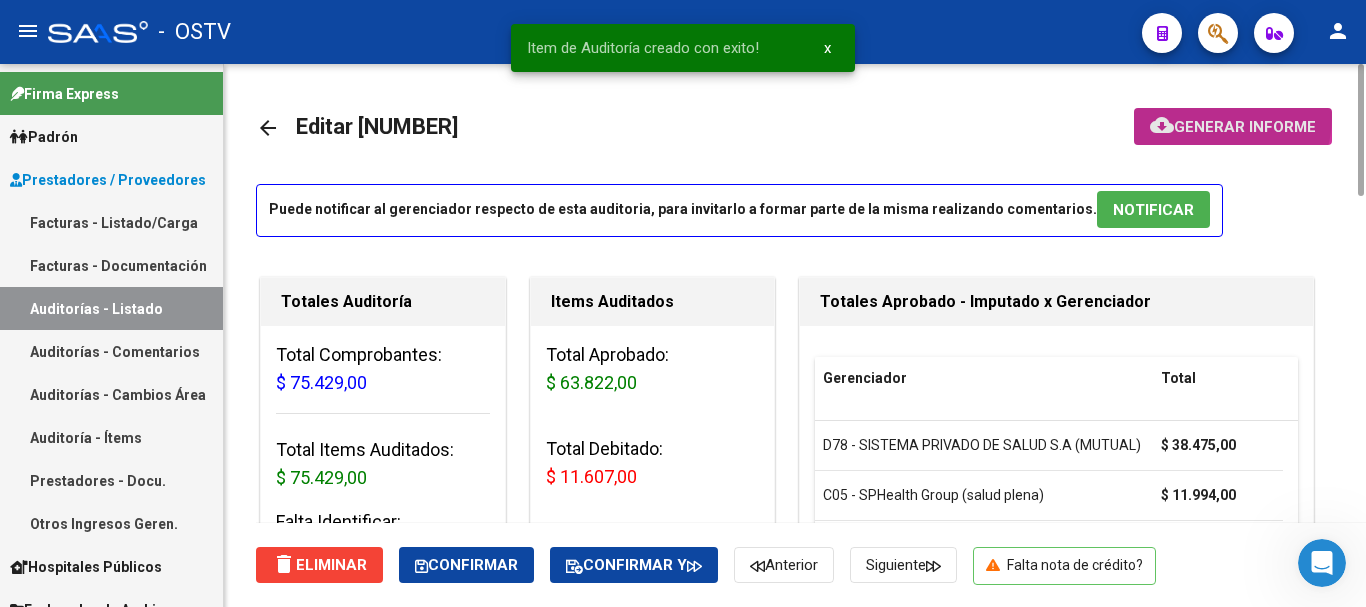 click on "cloud_download  Generar informe" 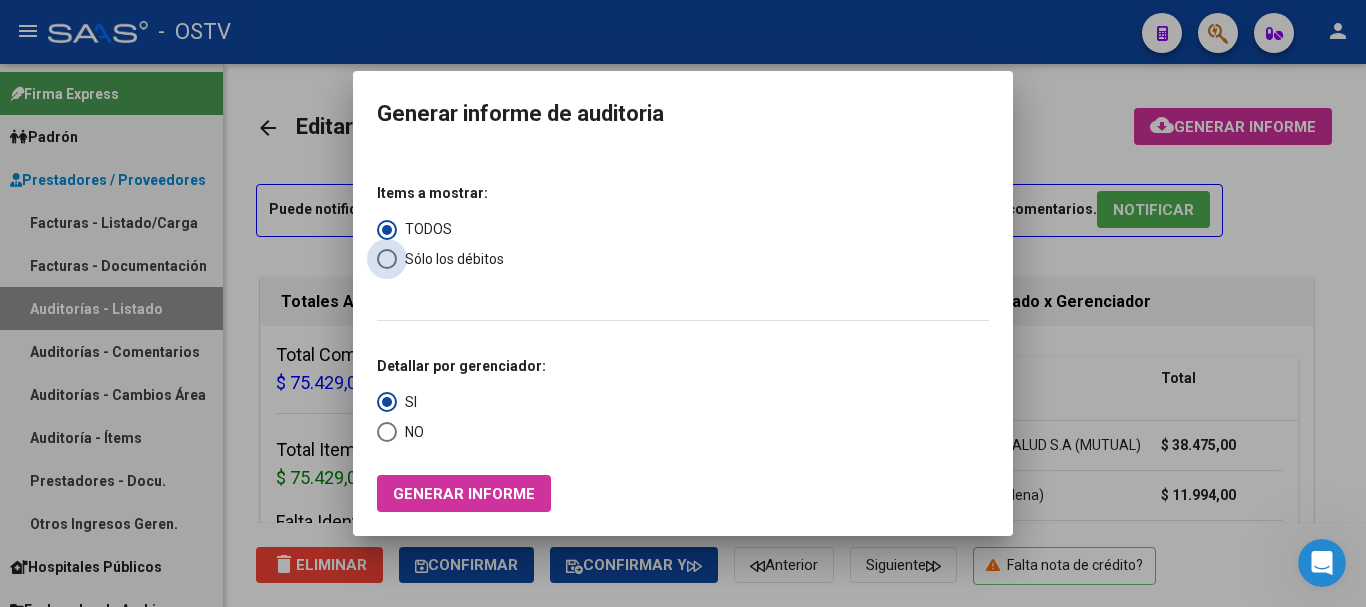 click at bounding box center [387, 259] 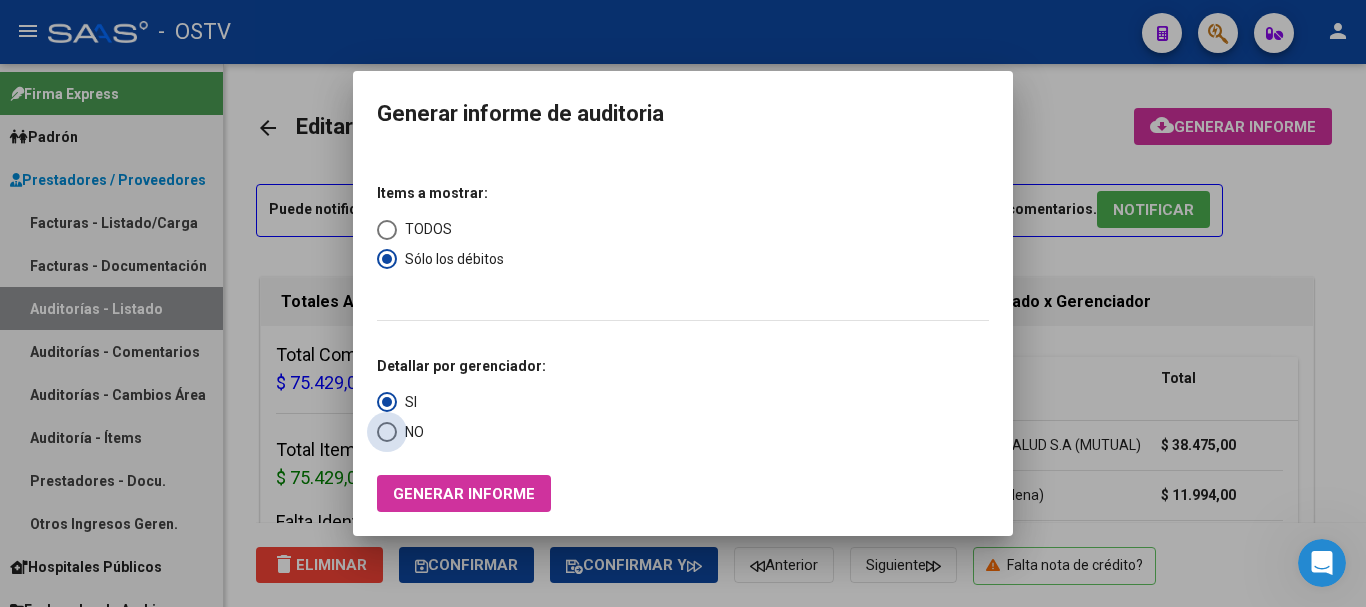 click at bounding box center (387, 432) 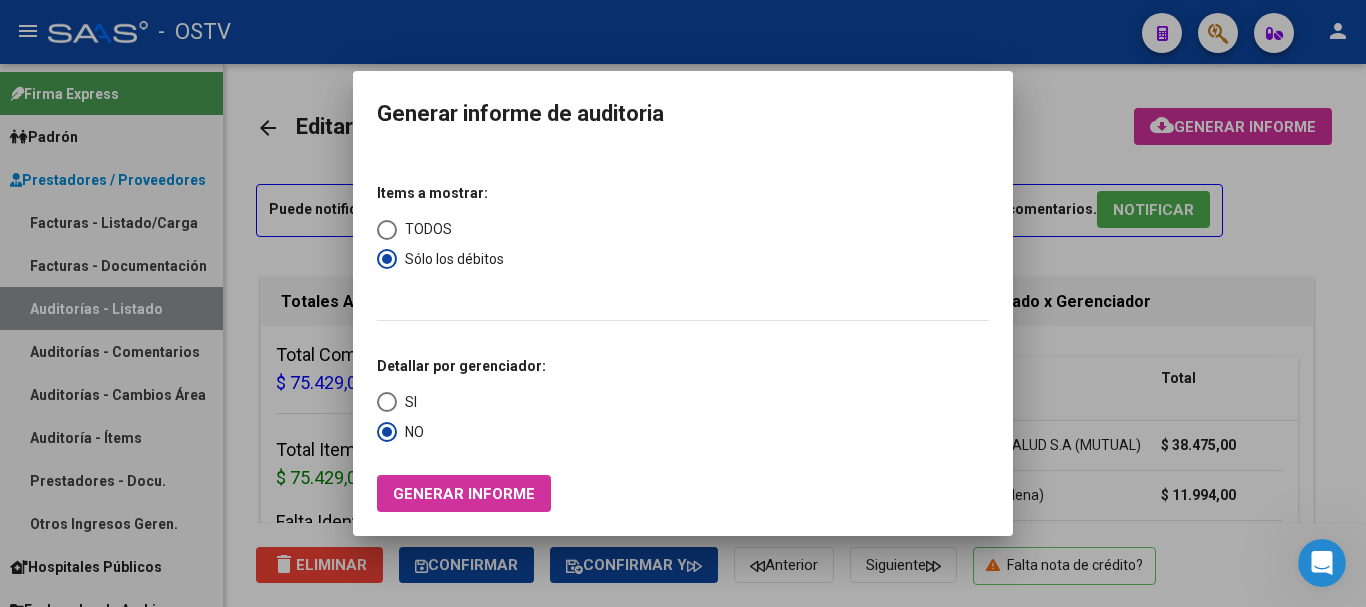 click on "Generar informe" at bounding box center (464, 493) 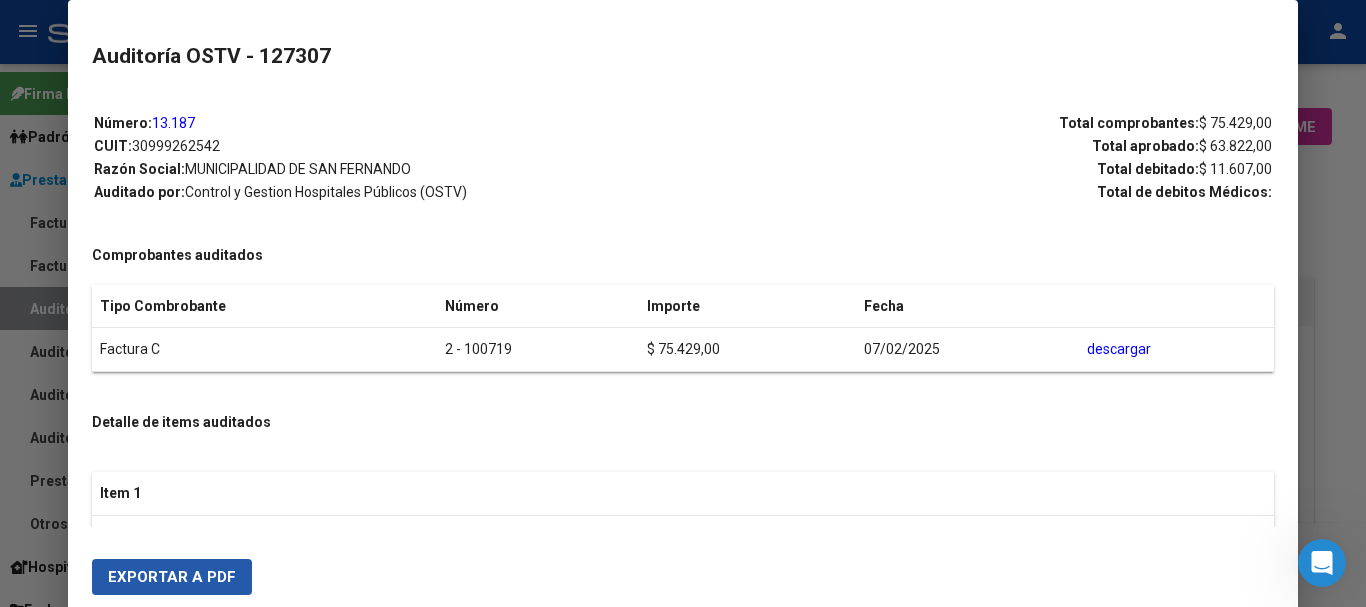 click on "Exportar a PDF" at bounding box center [172, 577] 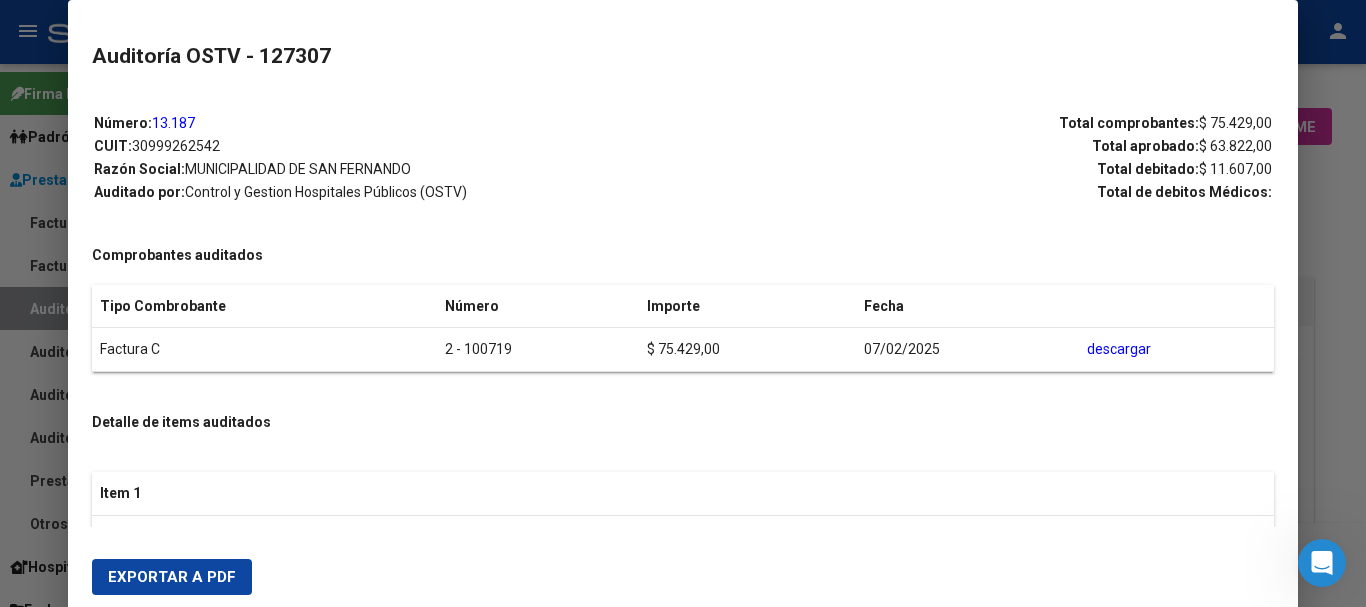 click at bounding box center [683, 303] 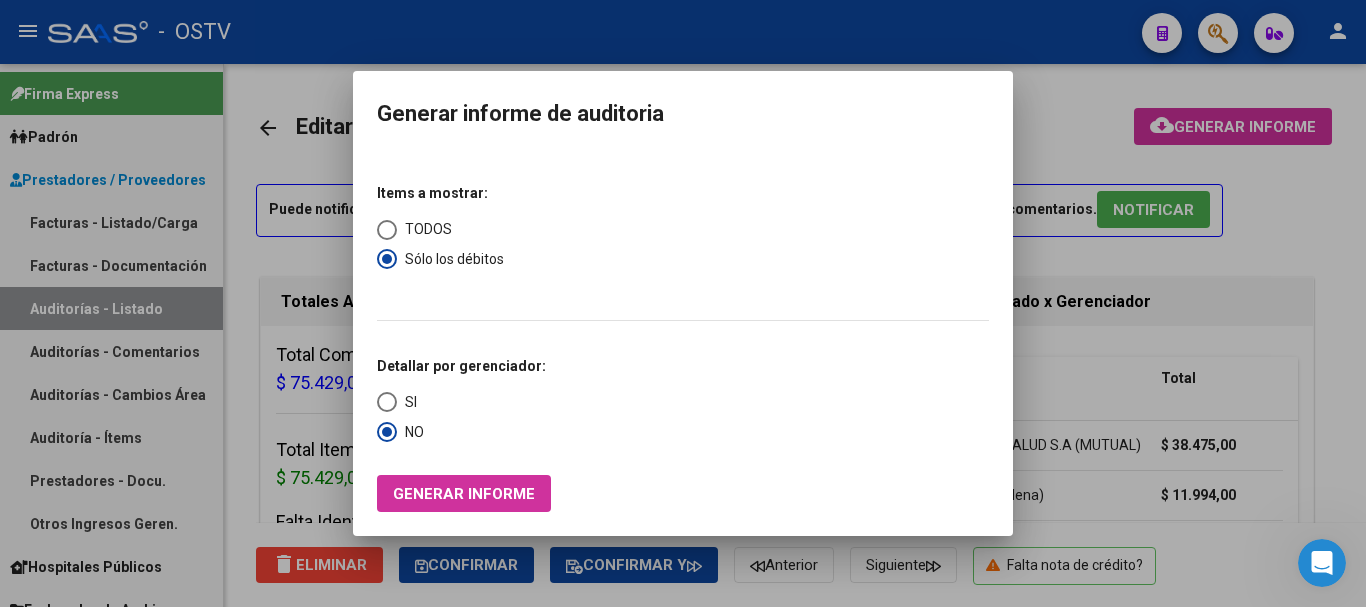 click at bounding box center [683, 303] 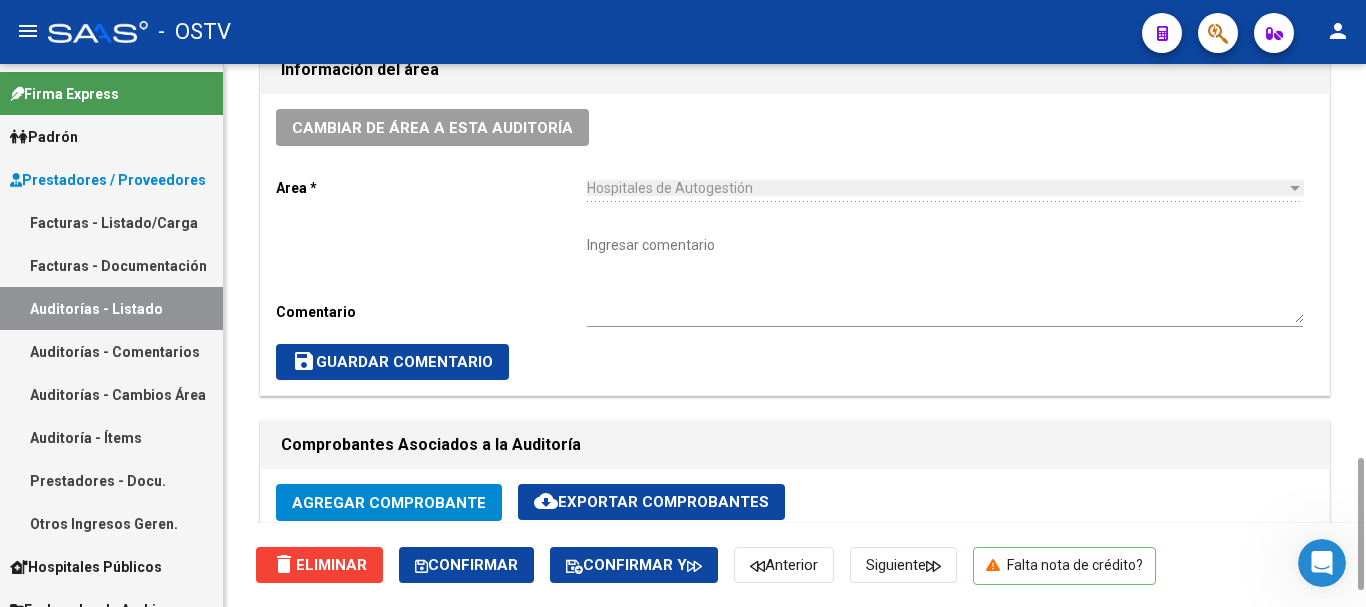 scroll, scrollTop: 1600, scrollLeft: 0, axis: vertical 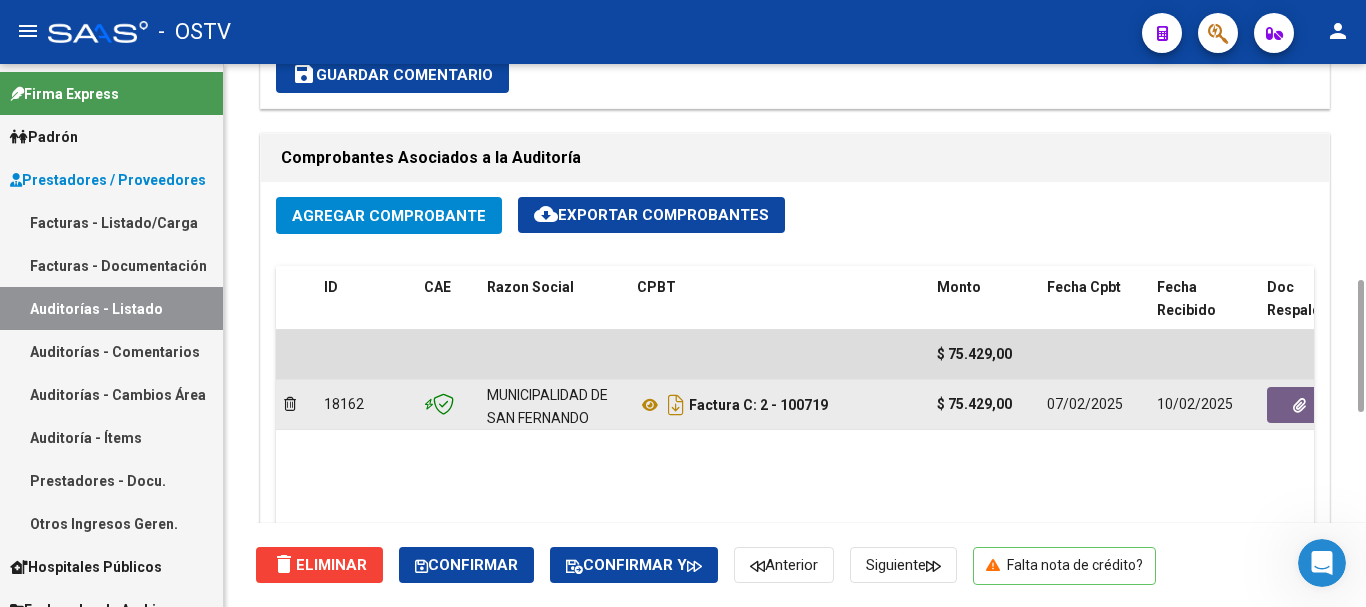click 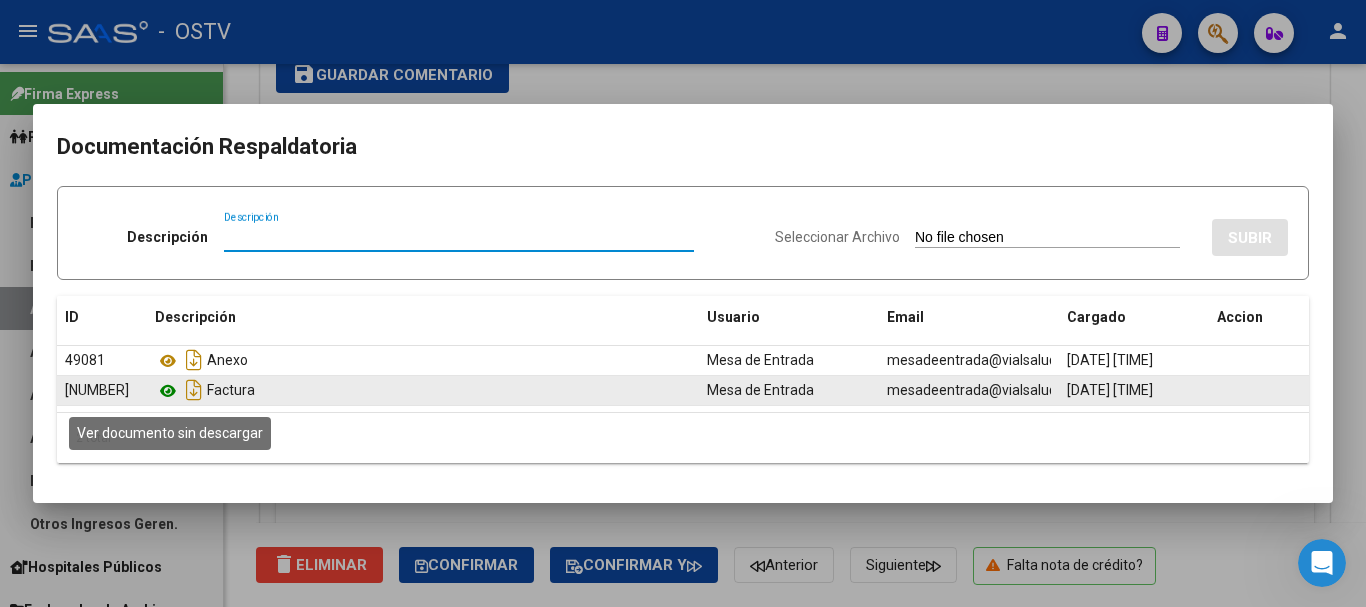 click 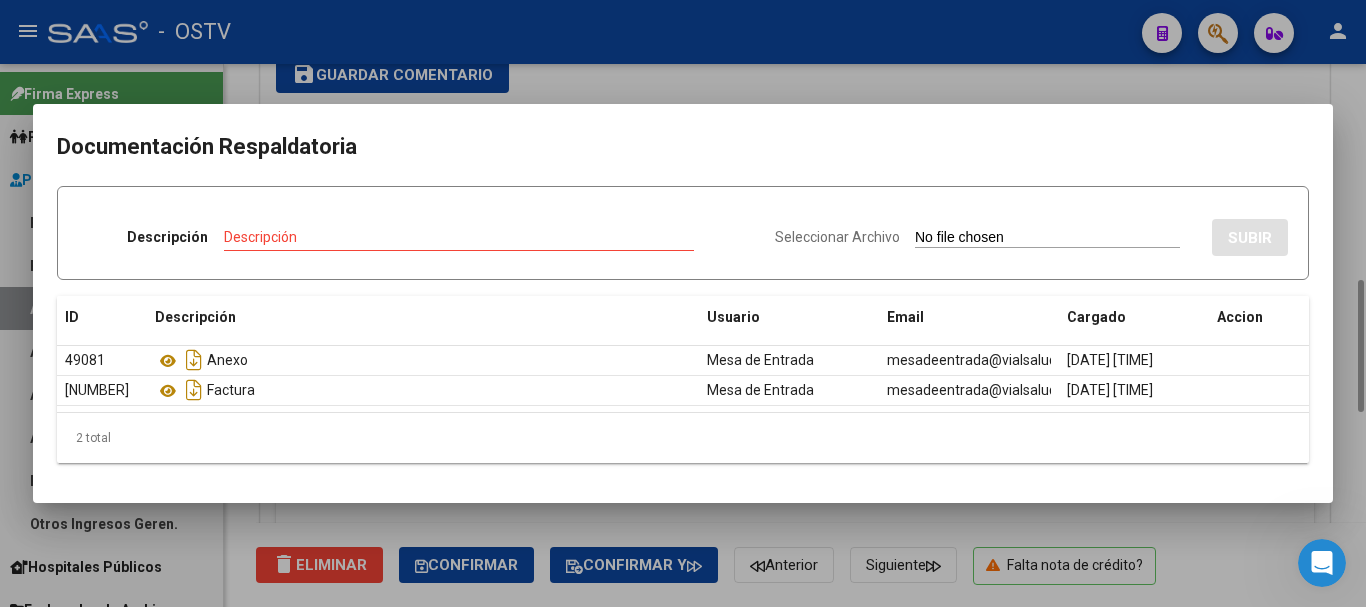 click at bounding box center [683, 303] 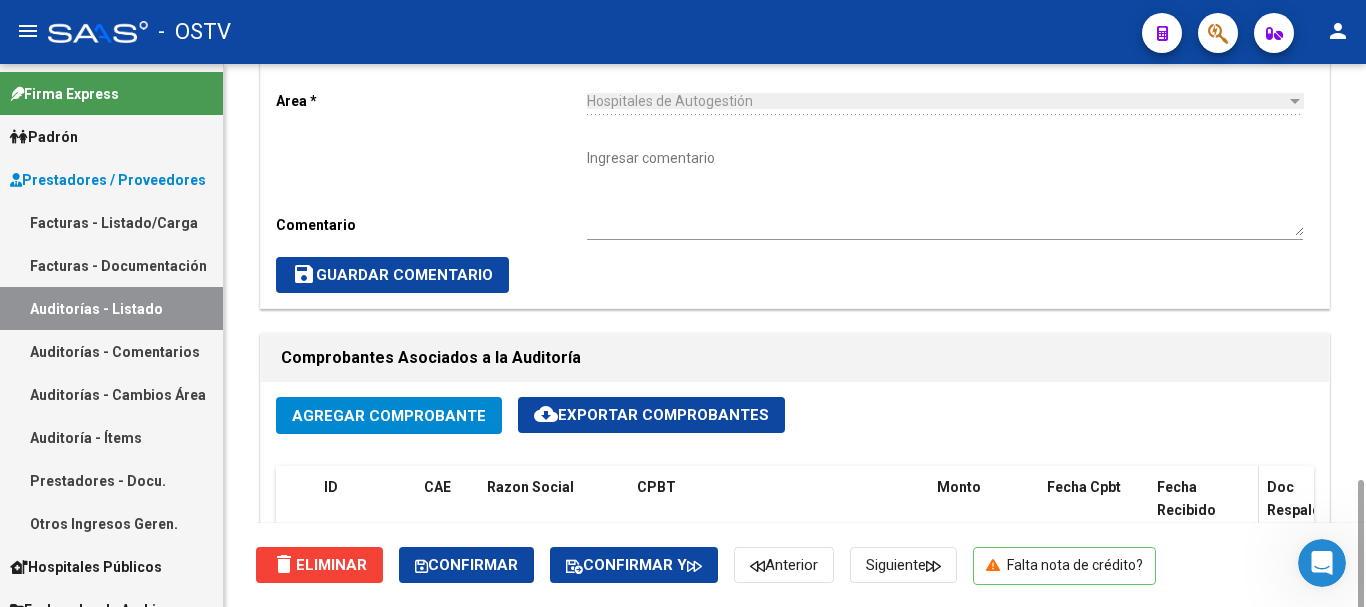 scroll, scrollTop: 887, scrollLeft: 0, axis: vertical 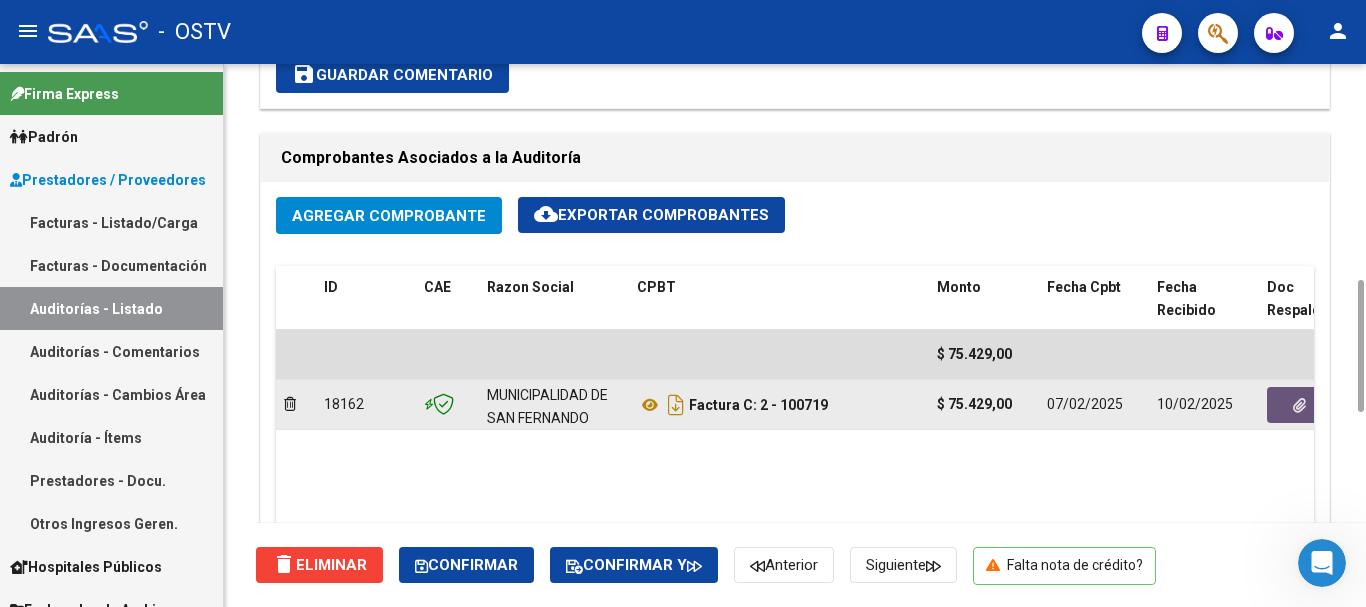 click 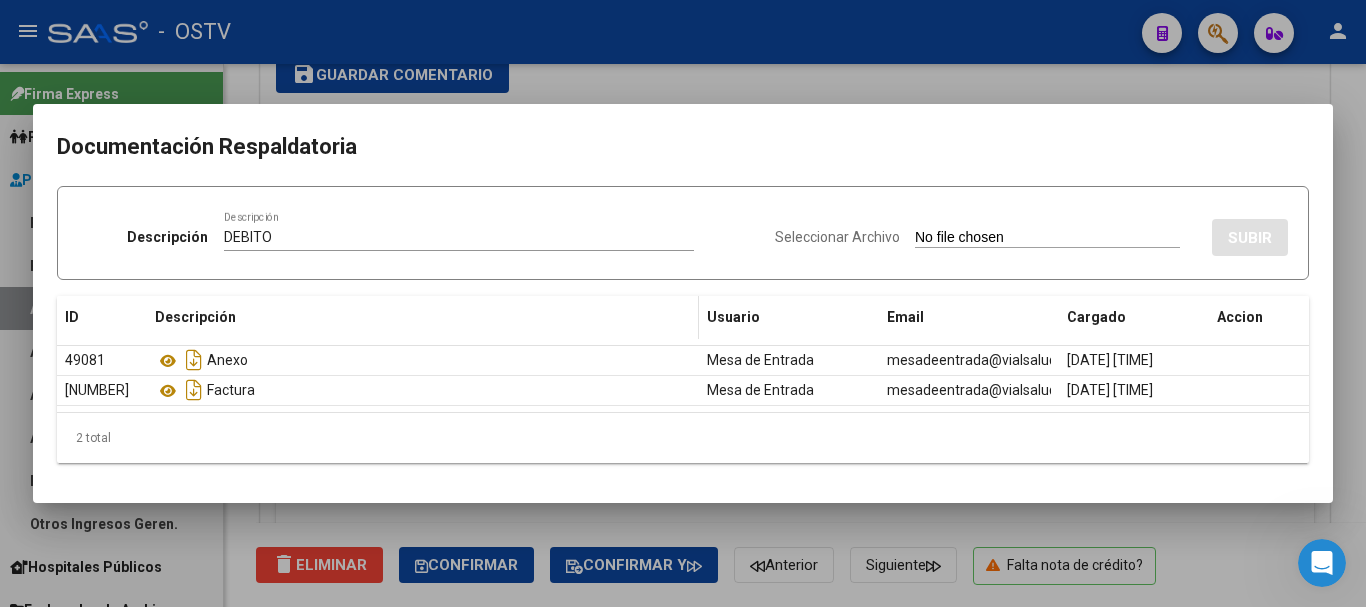 click on "Seleccionar Archivo" at bounding box center [1047, 238] 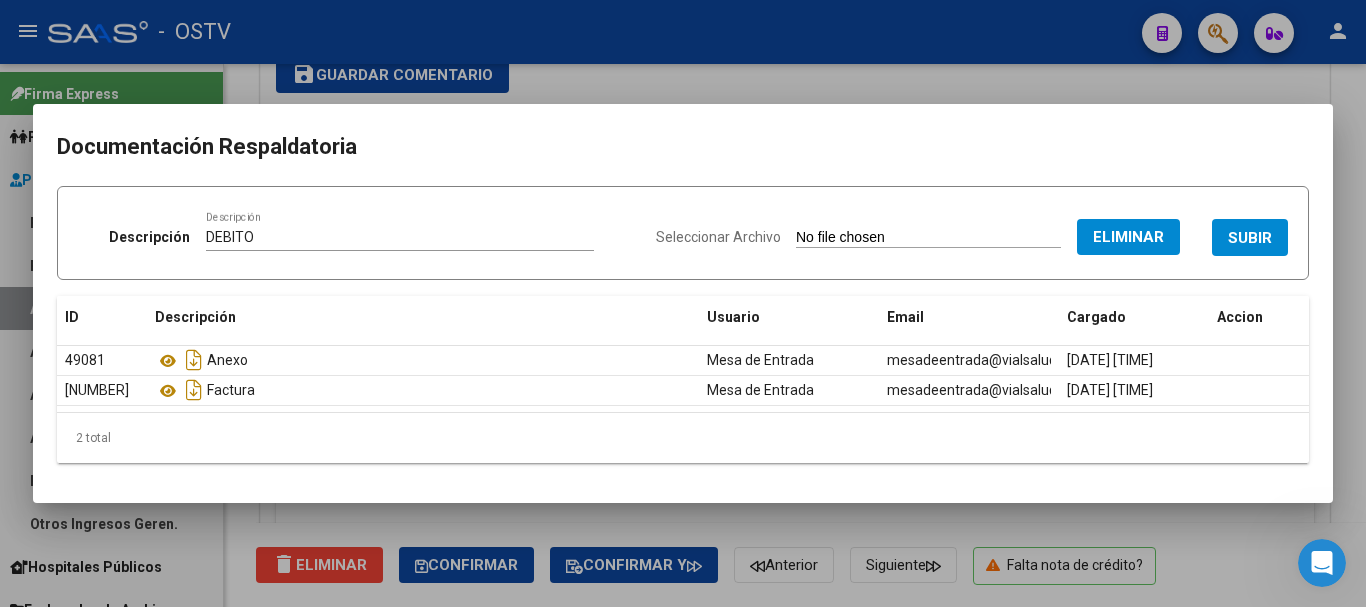 click on "SUBIR" at bounding box center (1250, 238) 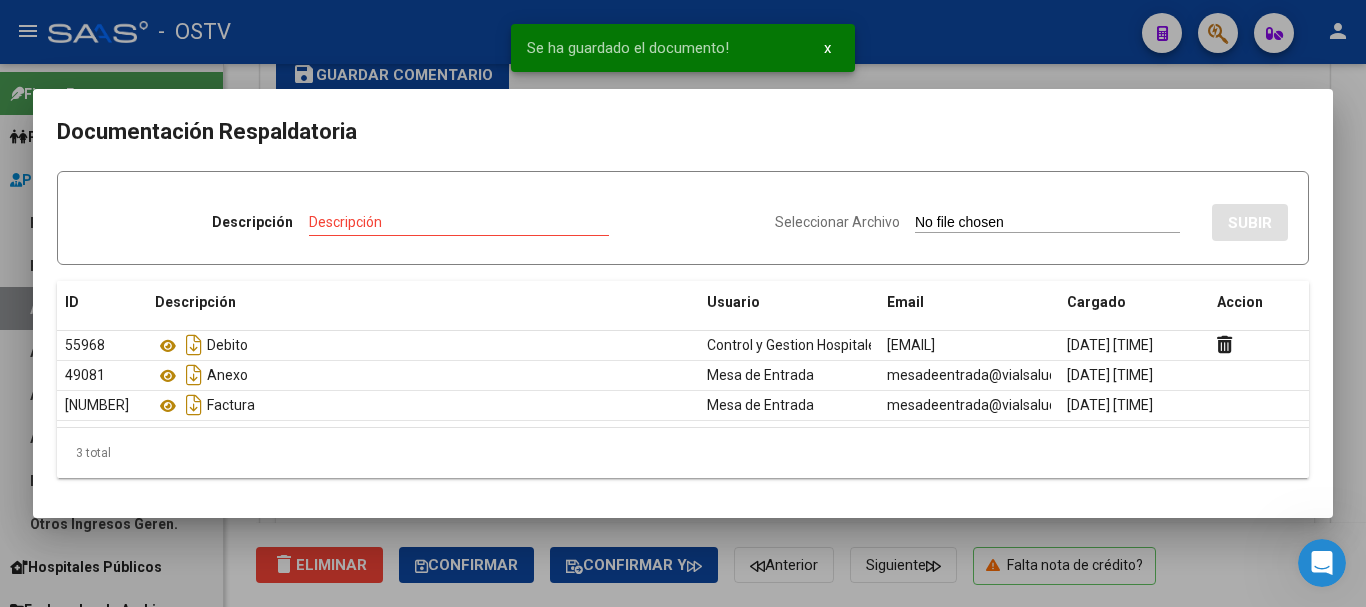click at bounding box center [683, 303] 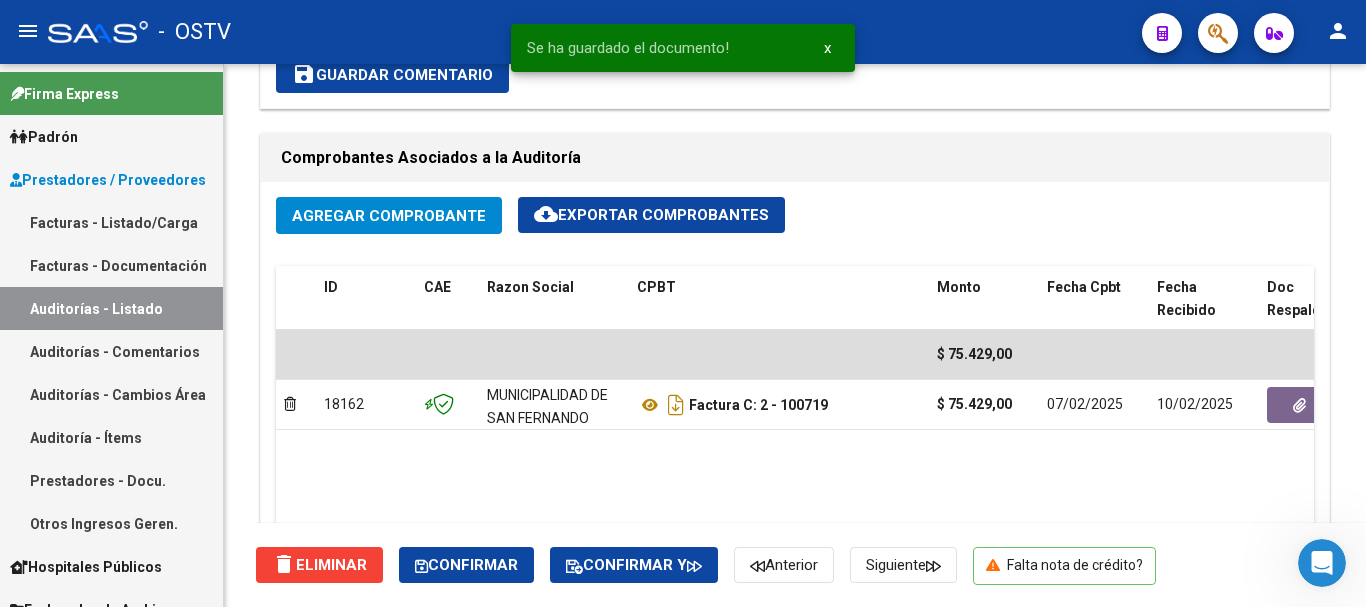scroll, scrollTop: 487, scrollLeft: 0, axis: vertical 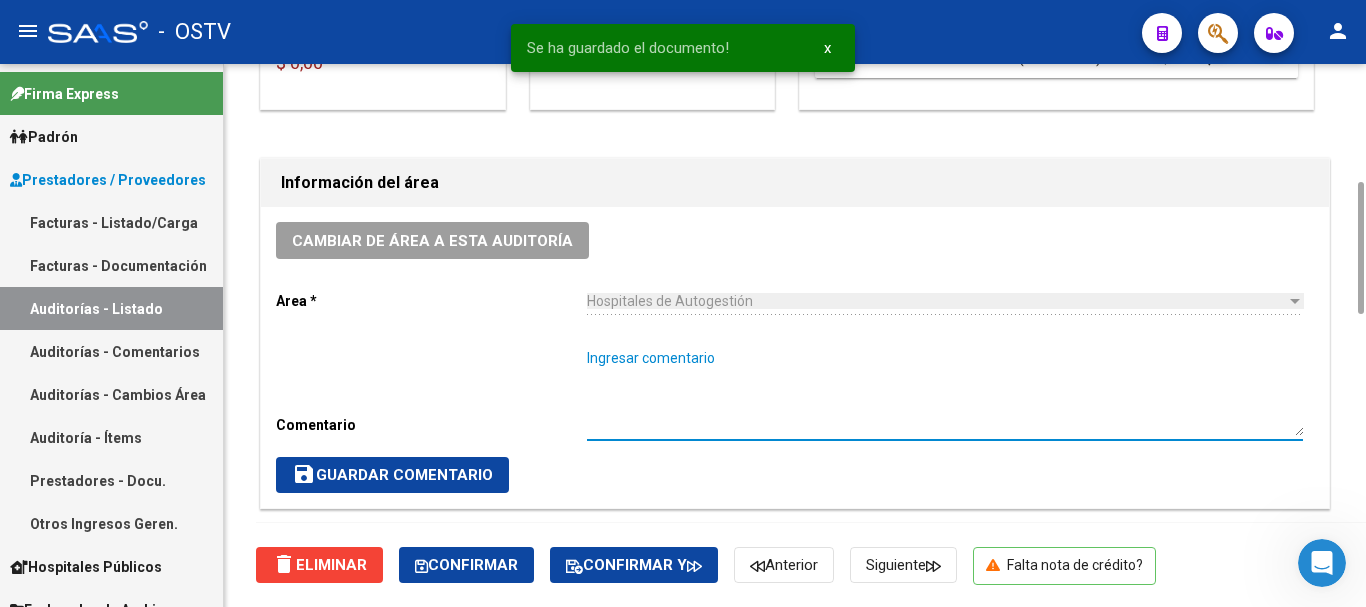 click on "Ingresar comentario" at bounding box center [945, 392] 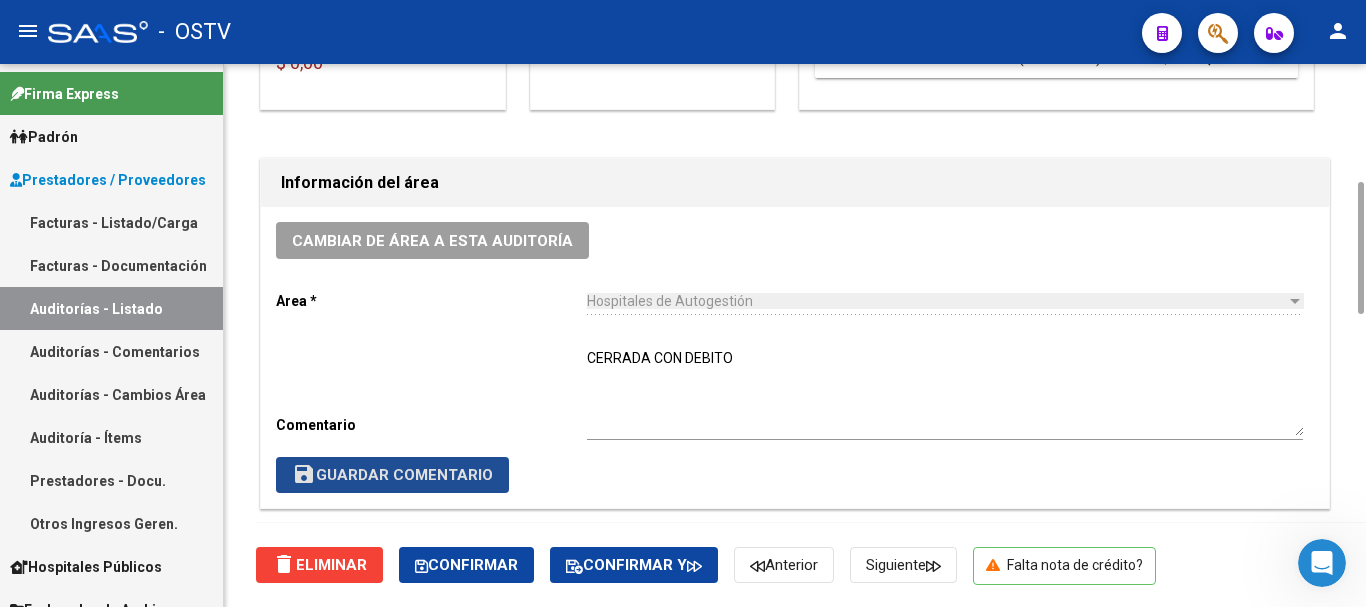 click on "save  Guardar Comentario" 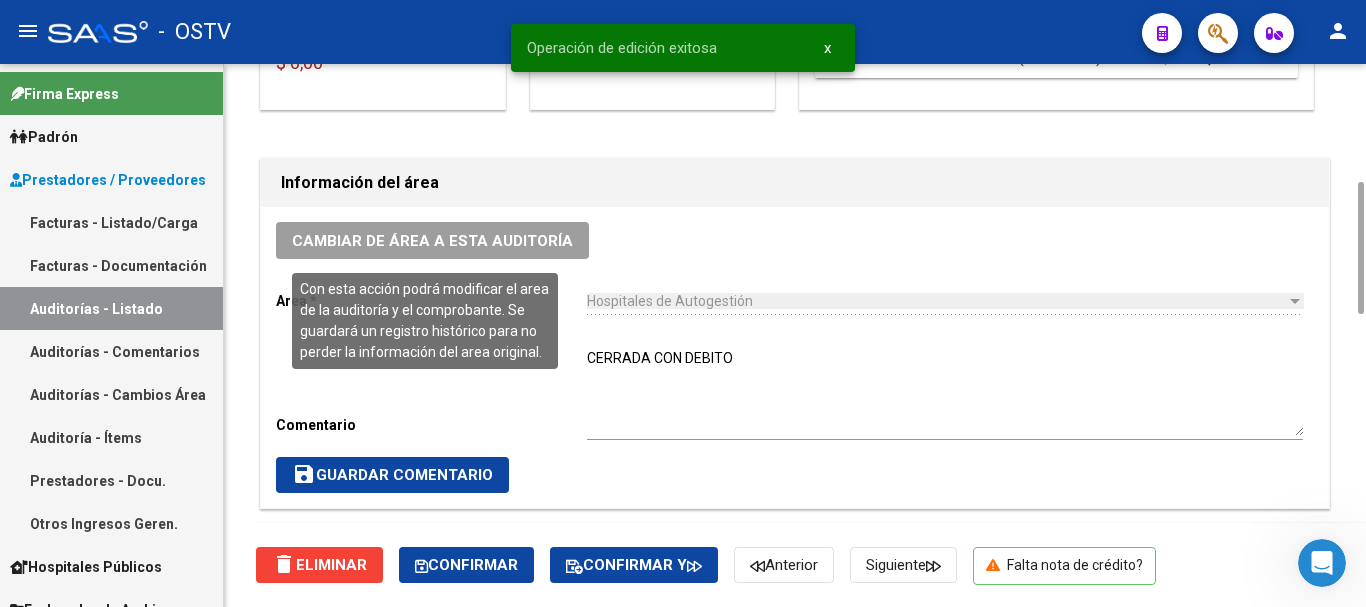 scroll, scrollTop: 0, scrollLeft: 0, axis: both 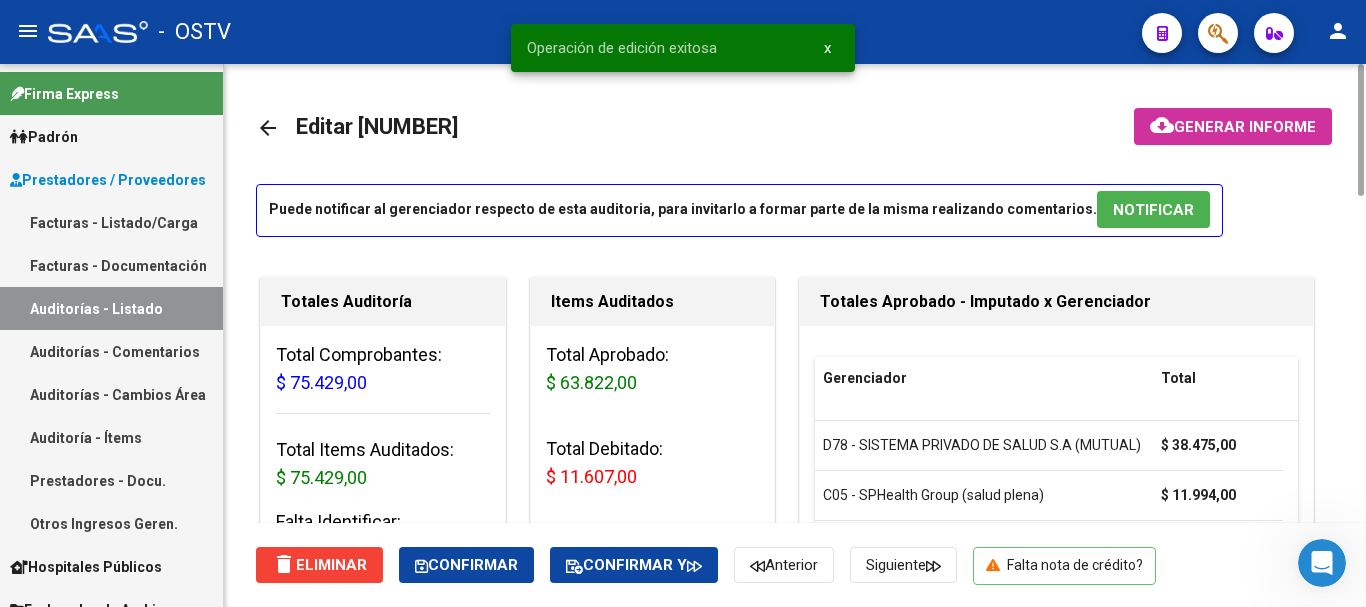 click on "arrow_back" 